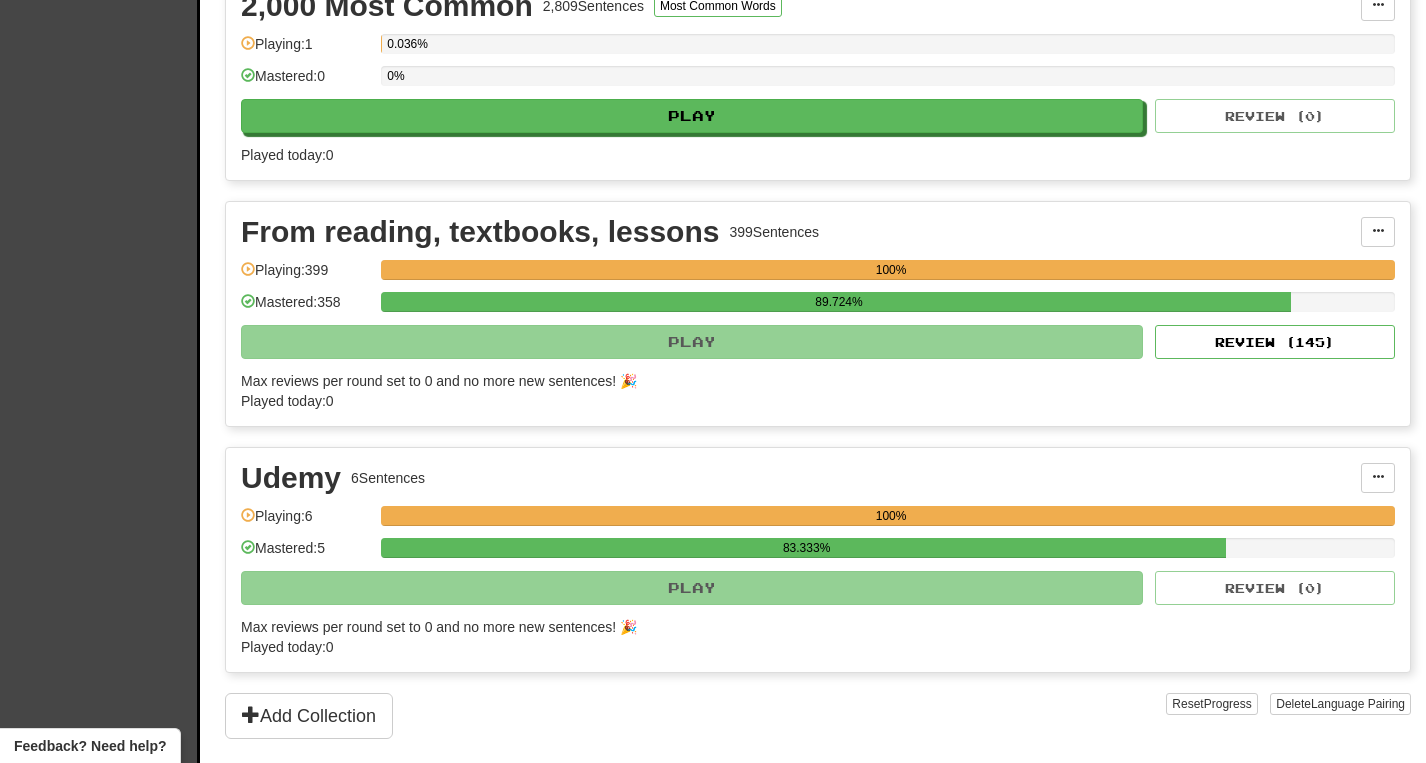 scroll, scrollTop: 505, scrollLeft: 0, axis: vertical 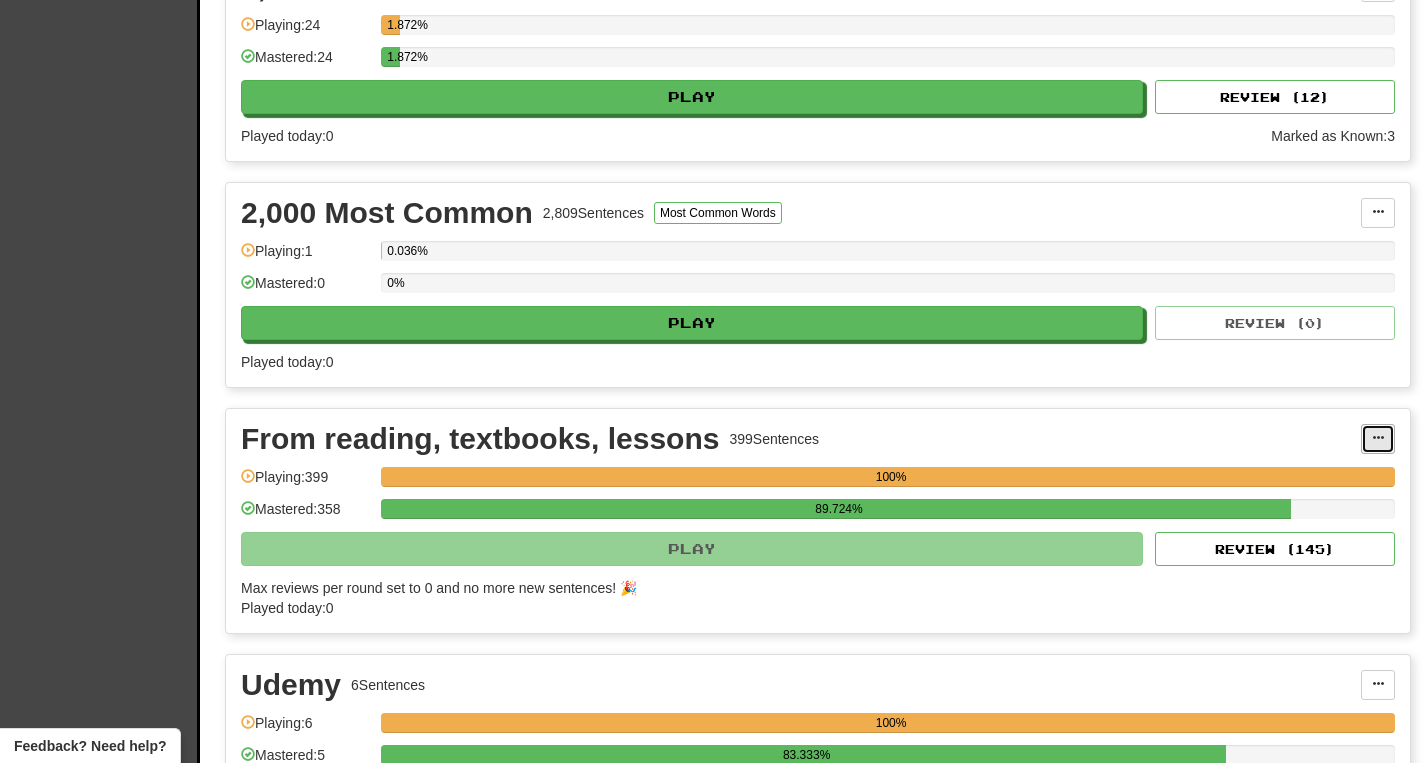 click at bounding box center [1378, 438] 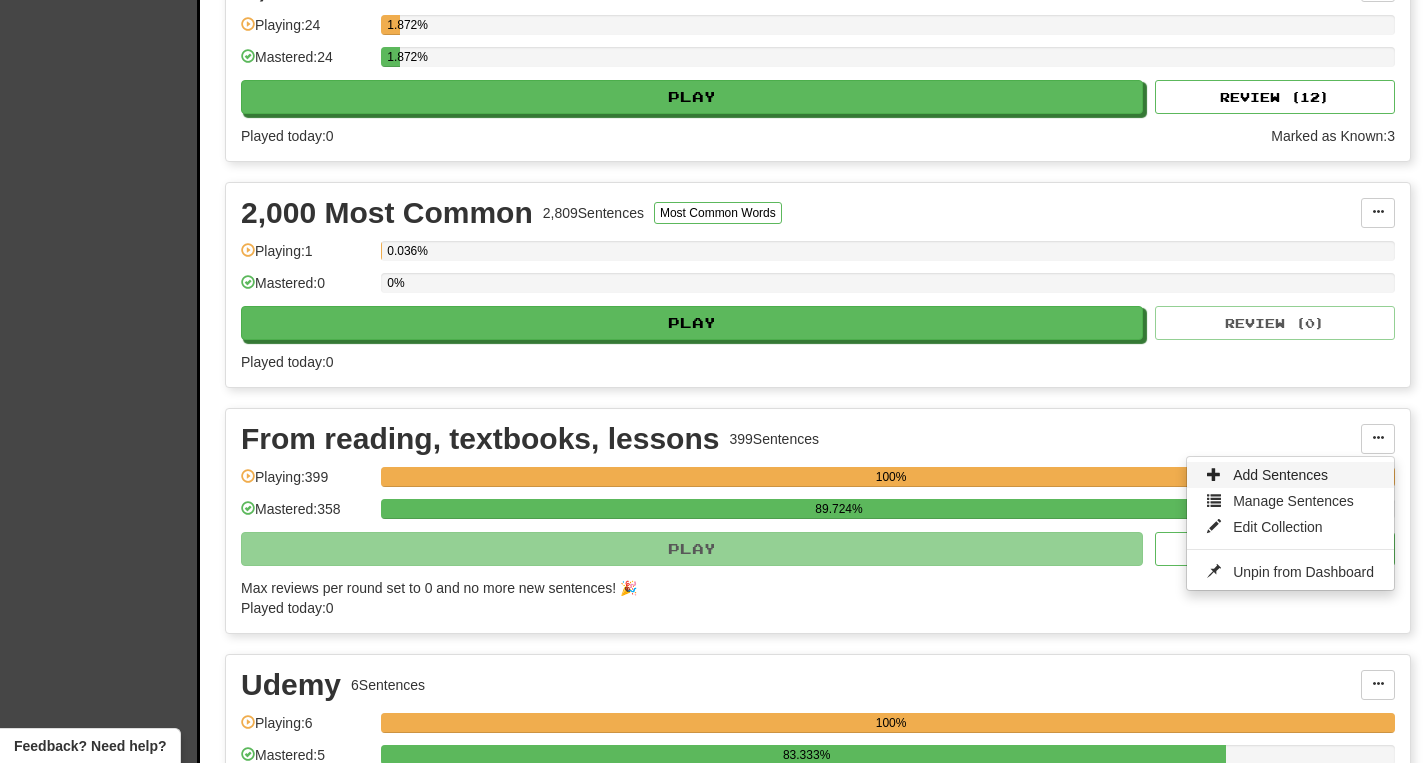 click on "Add Sentences" at bounding box center (1290, 475) 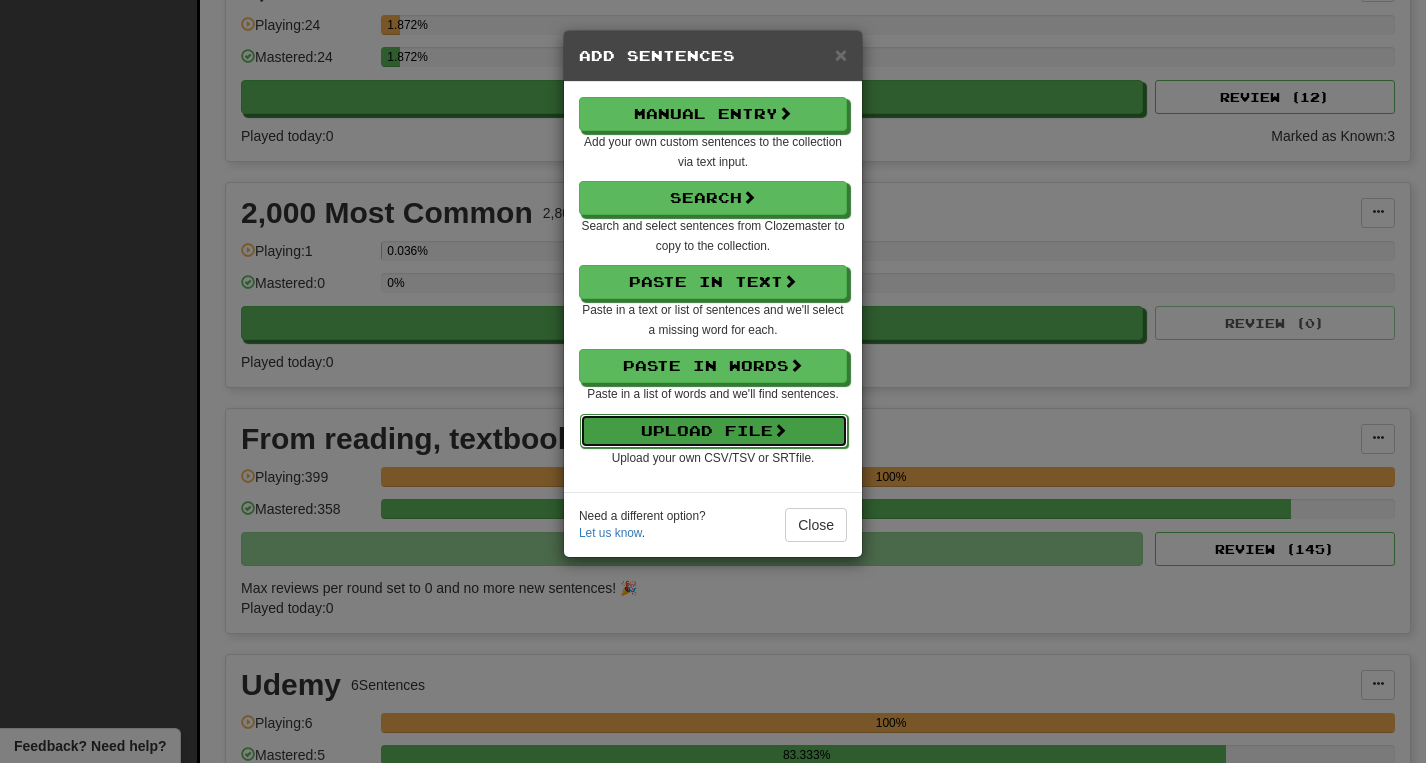 click on "Upload File" at bounding box center [714, 431] 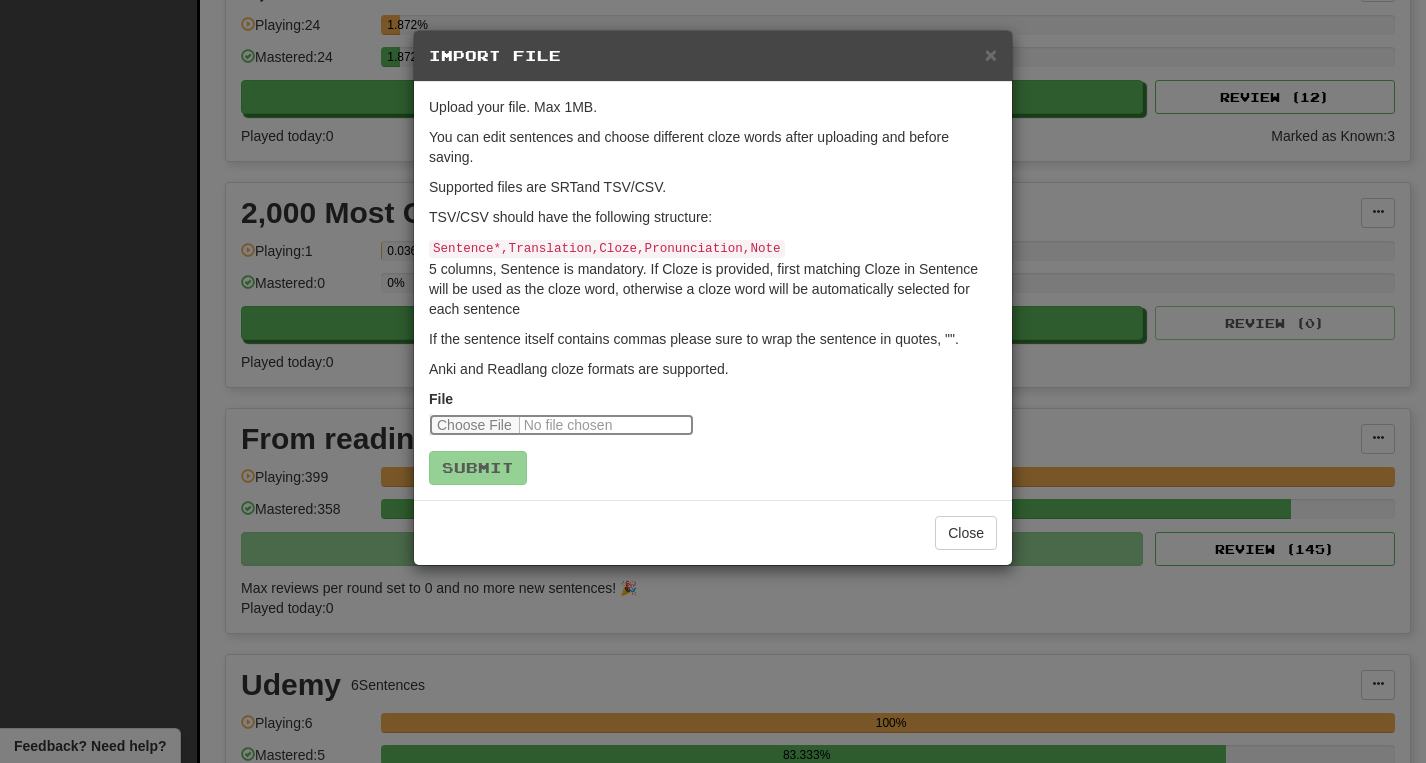 click at bounding box center [561, 425] 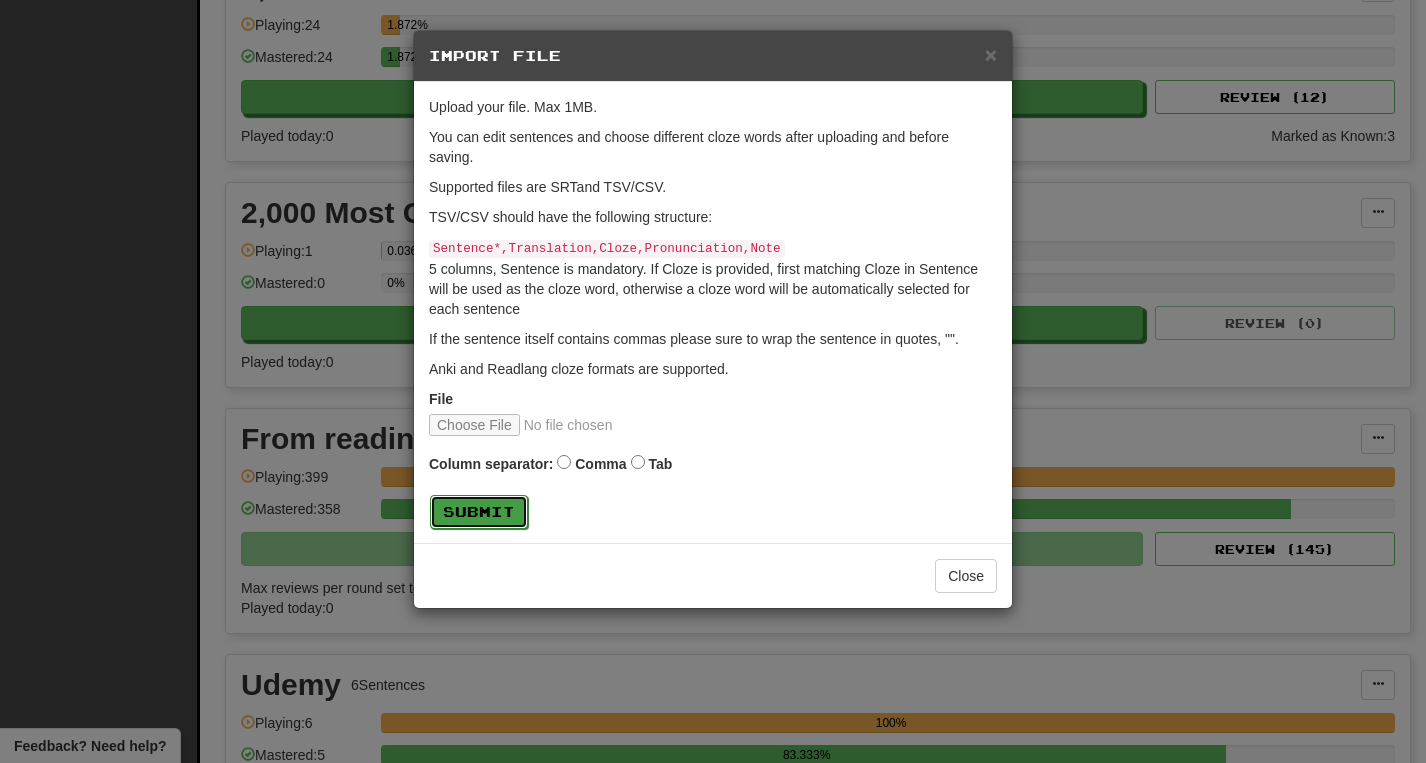 click on "Submit" at bounding box center [479, 512] 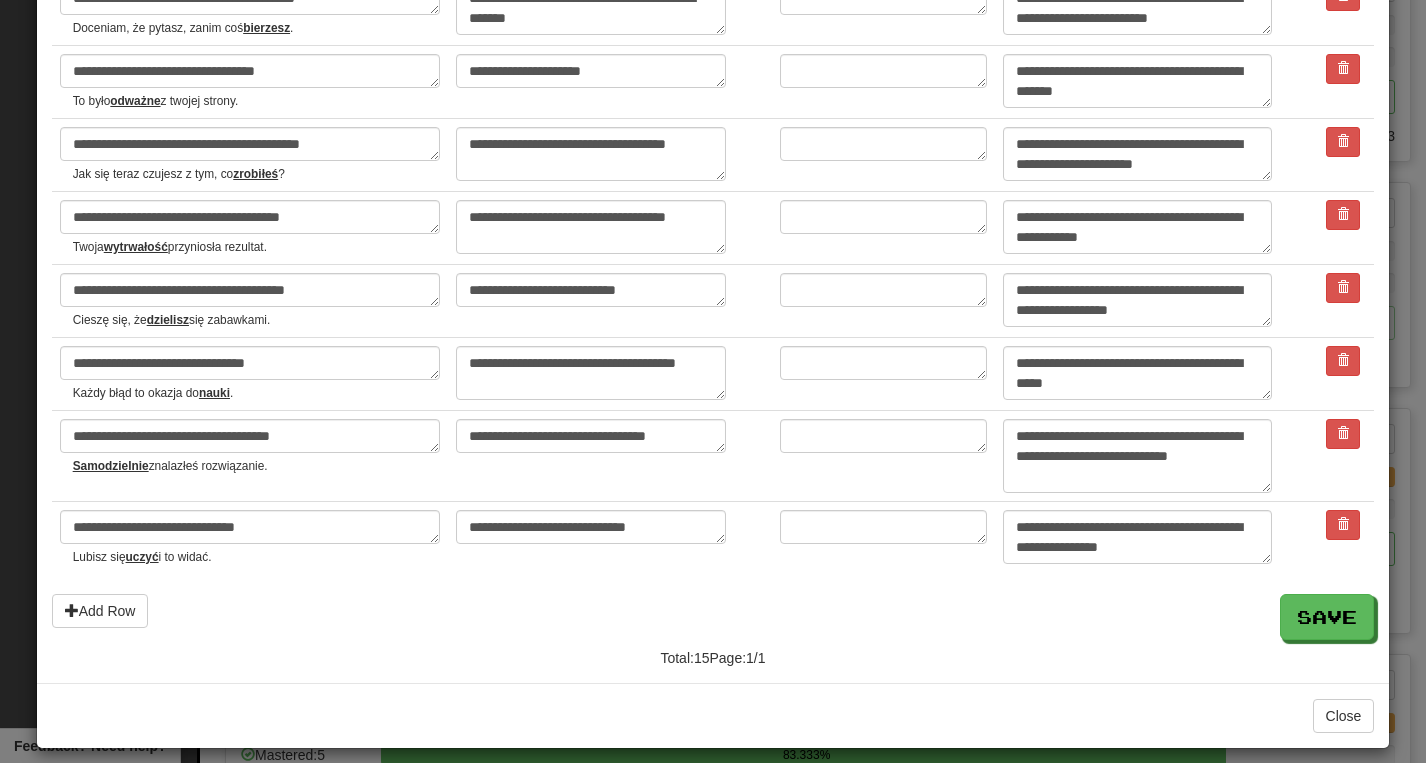 scroll, scrollTop: 751, scrollLeft: 0, axis: vertical 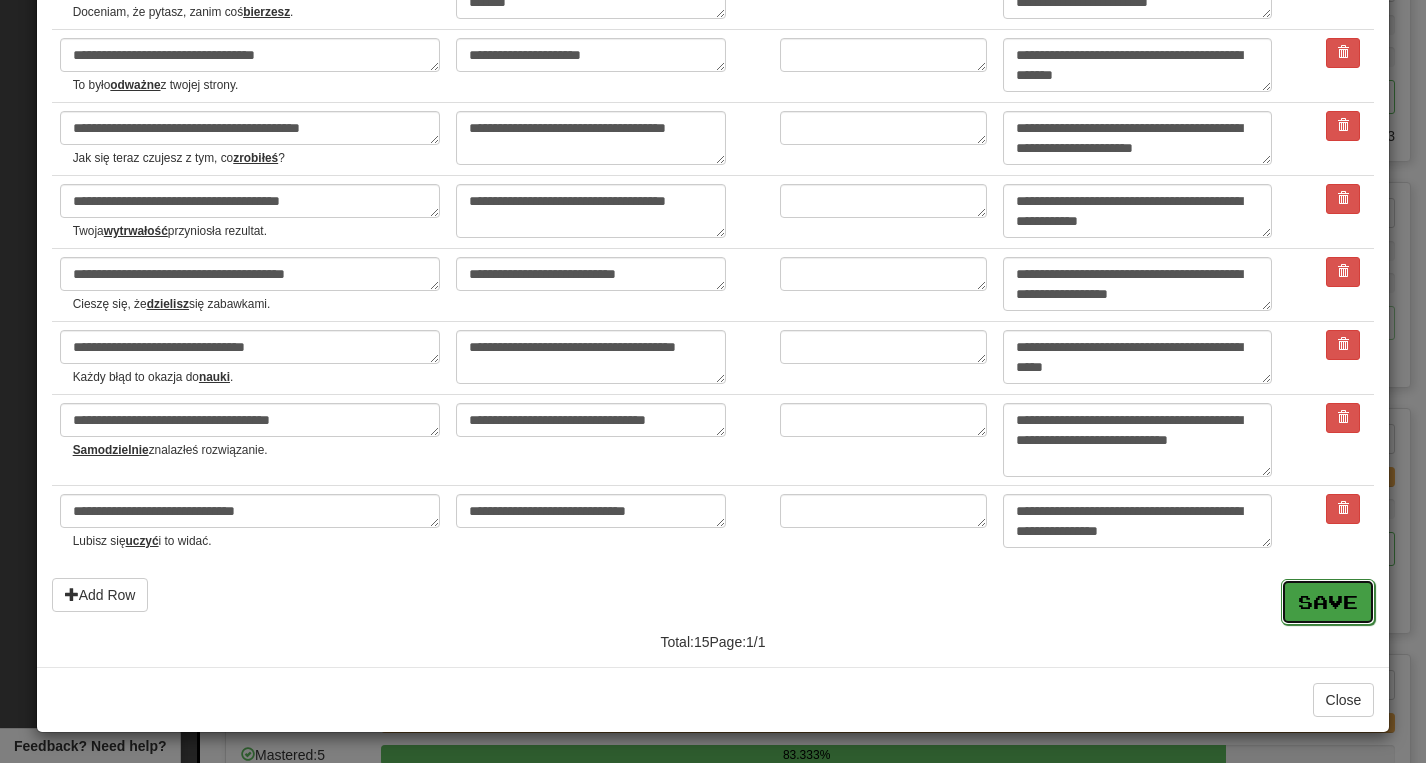 click on "Save" at bounding box center [1328, 602] 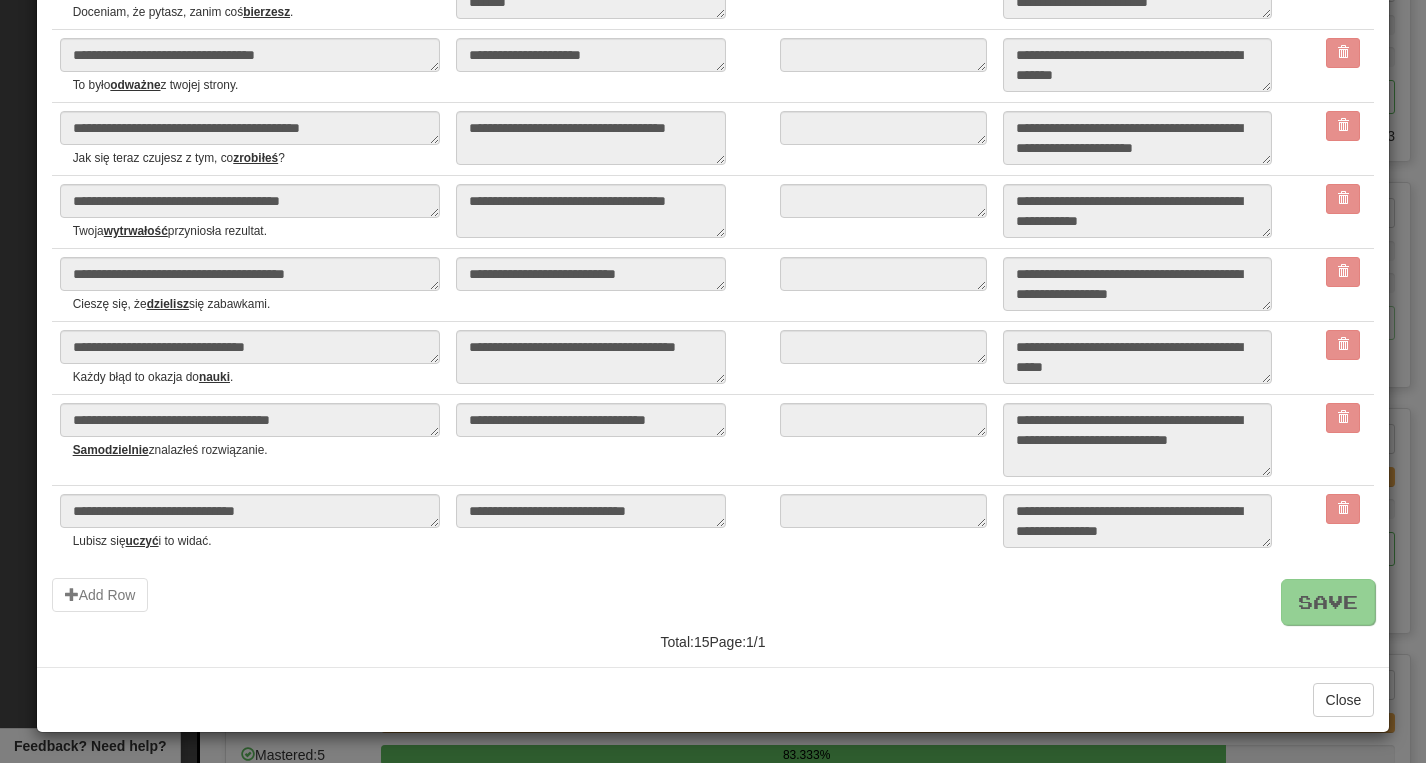 type on "*" 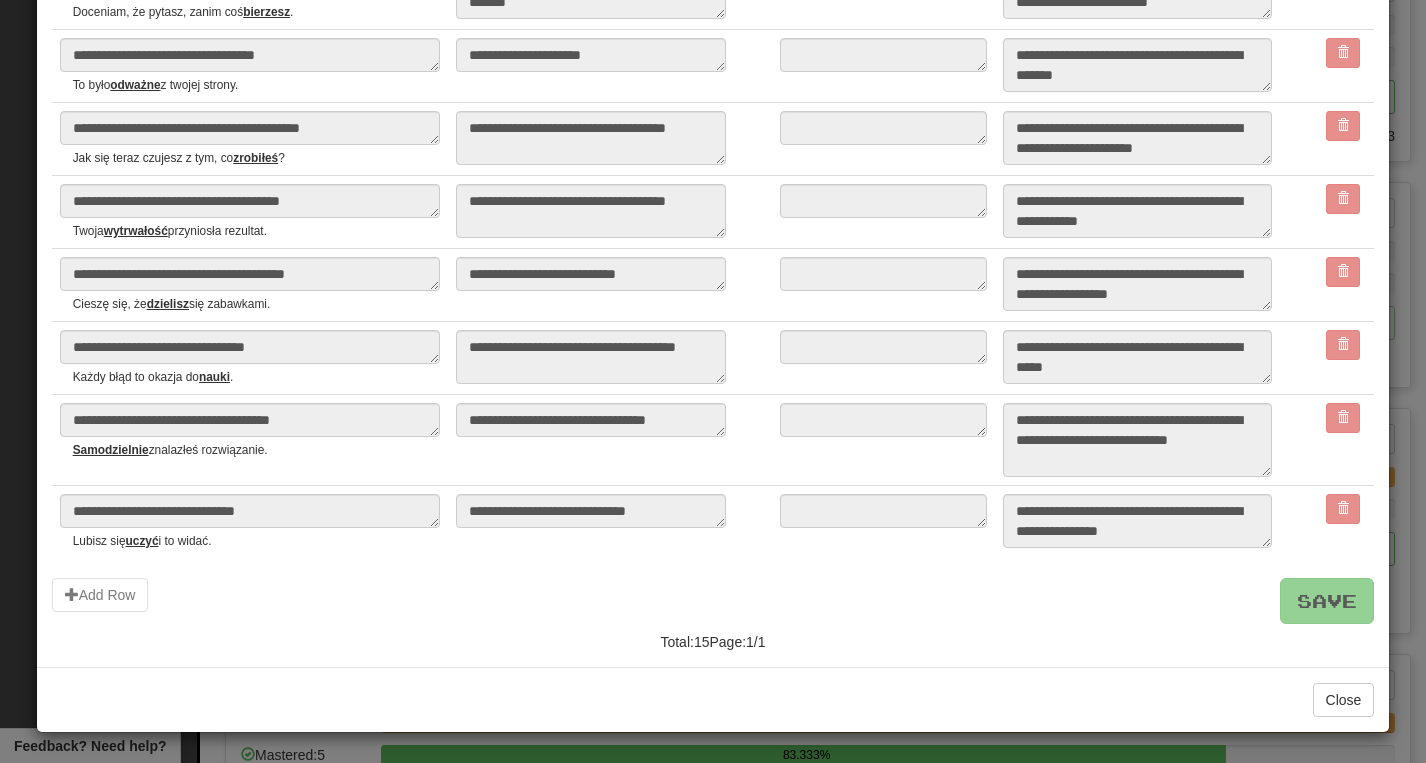 scroll, scrollTop: 0, scrollLeft: 0, axis: both 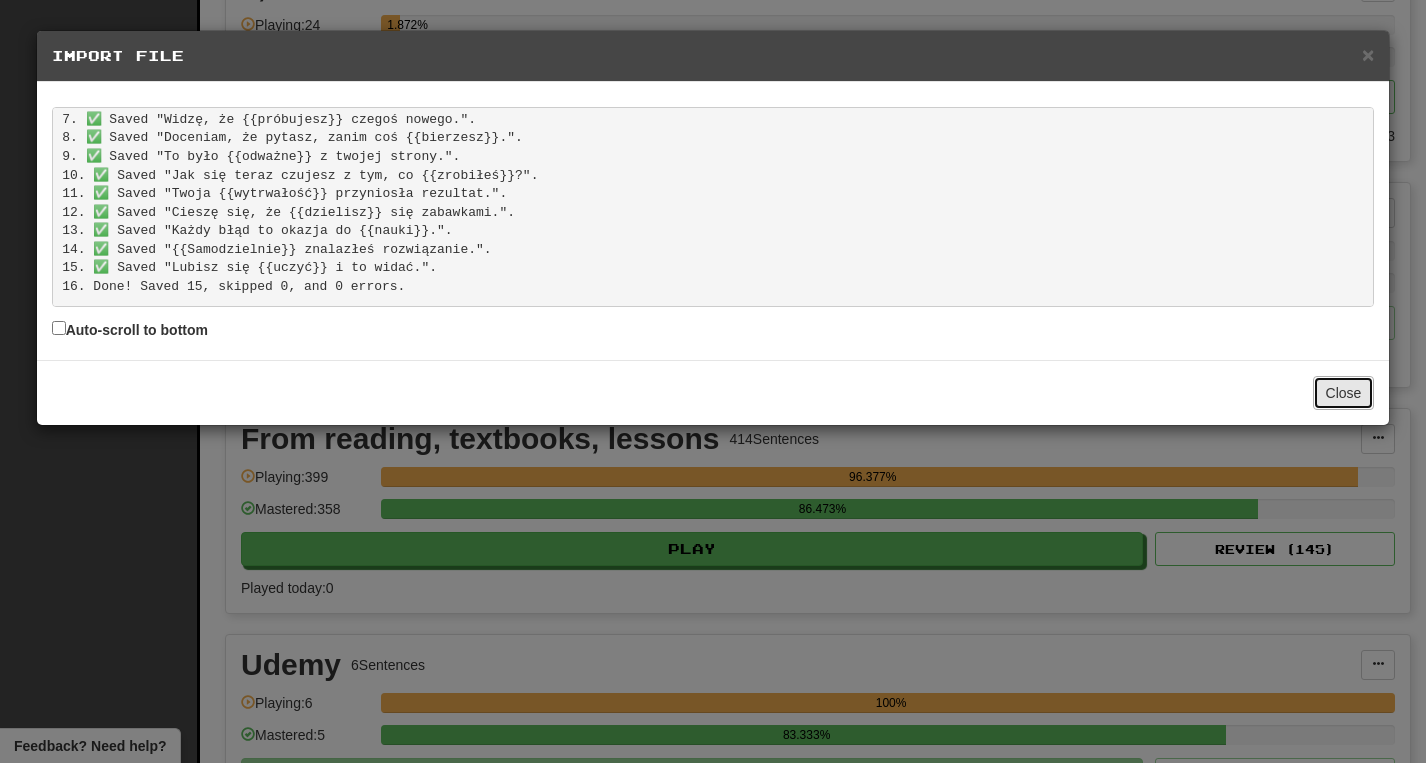 click on "Close" at bounding box center [1344, 393] 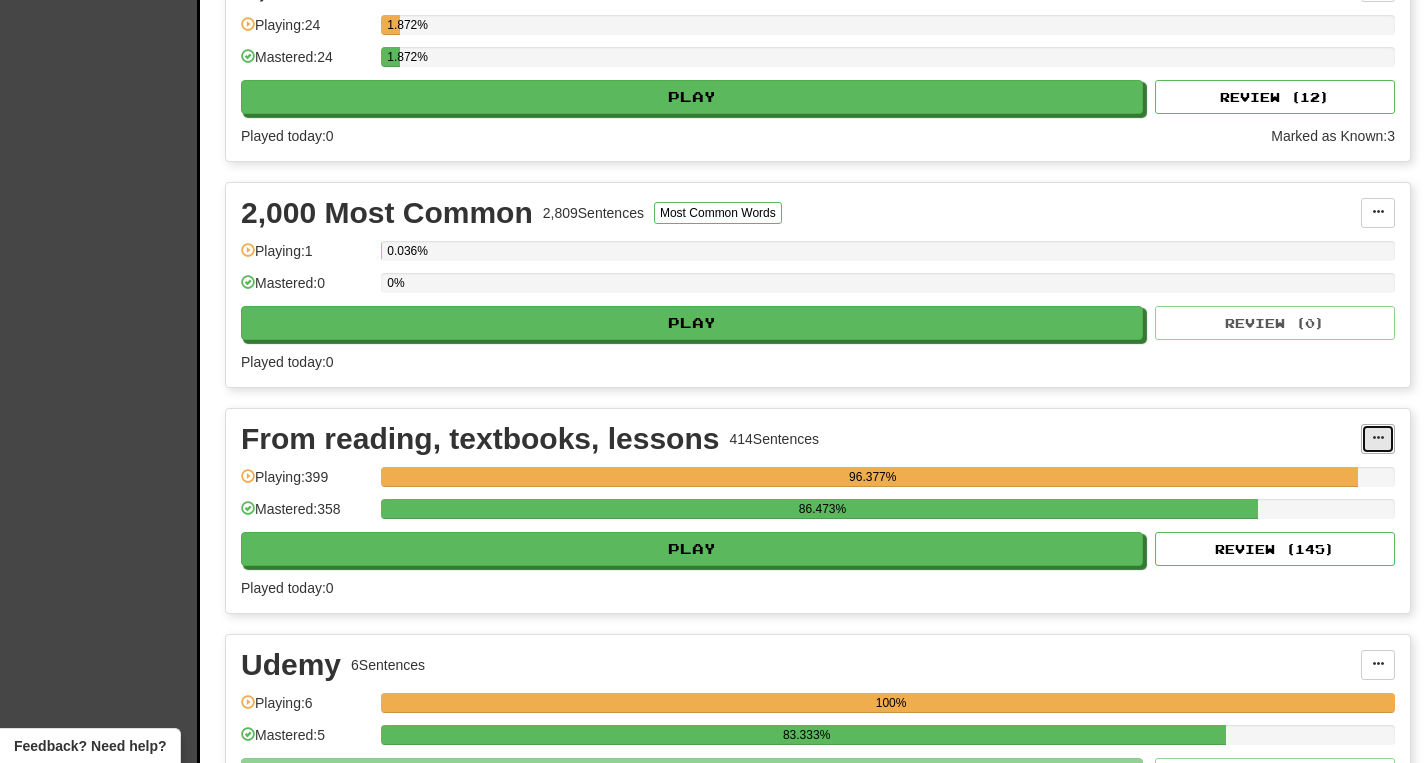 click at bounding box center [1378, 438] 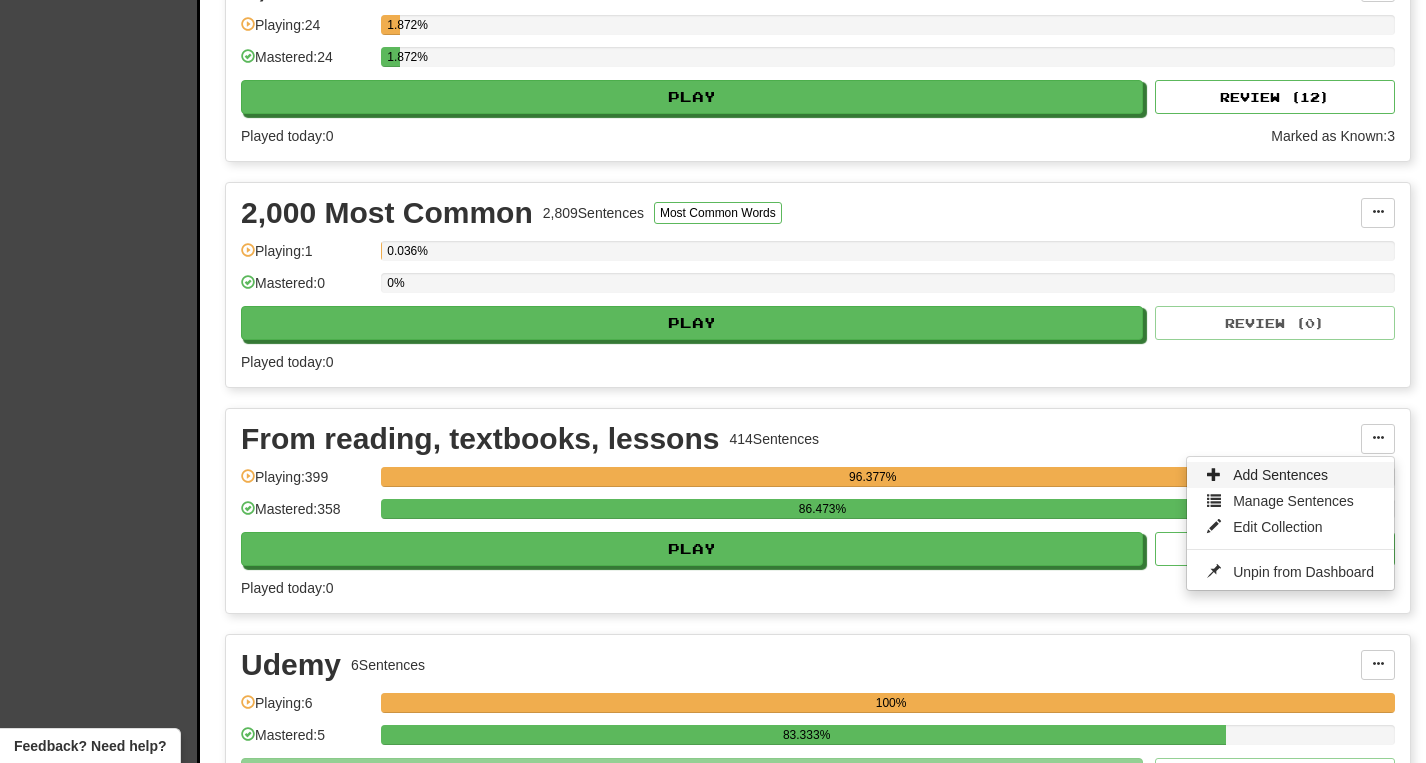 click on "Add Sentences" at bounding box center [1290, 475] 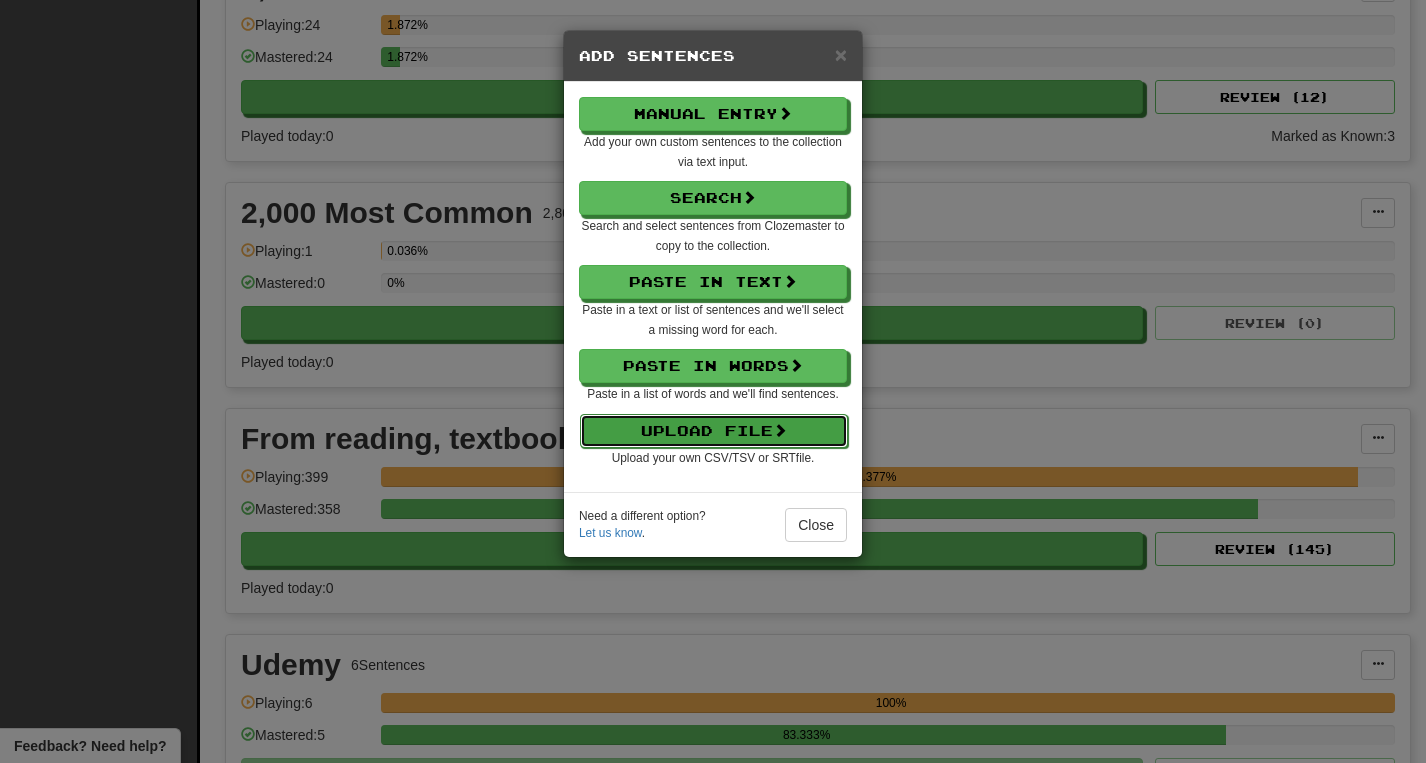 click on "Upload File" at bounding box center [714, 431] 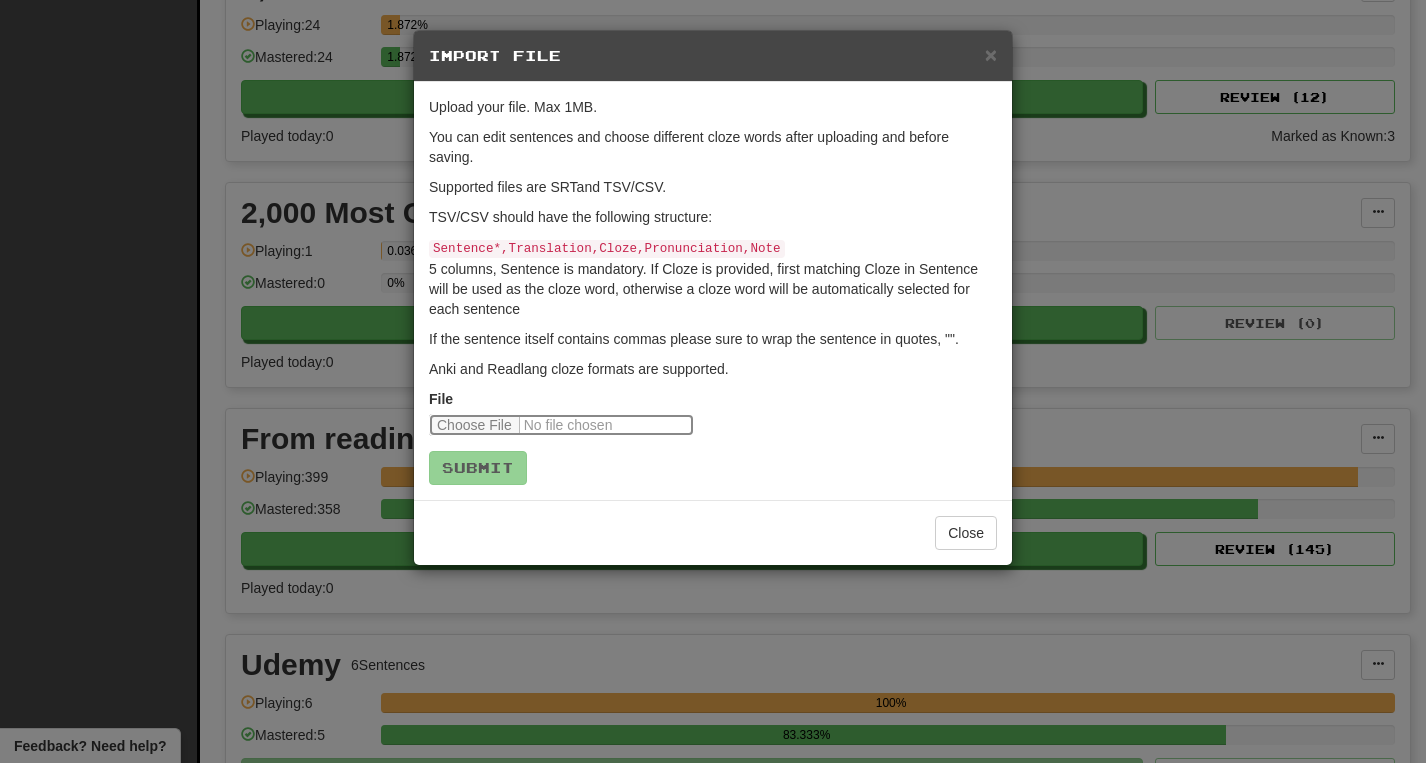 click at bounding box center [561, 425] 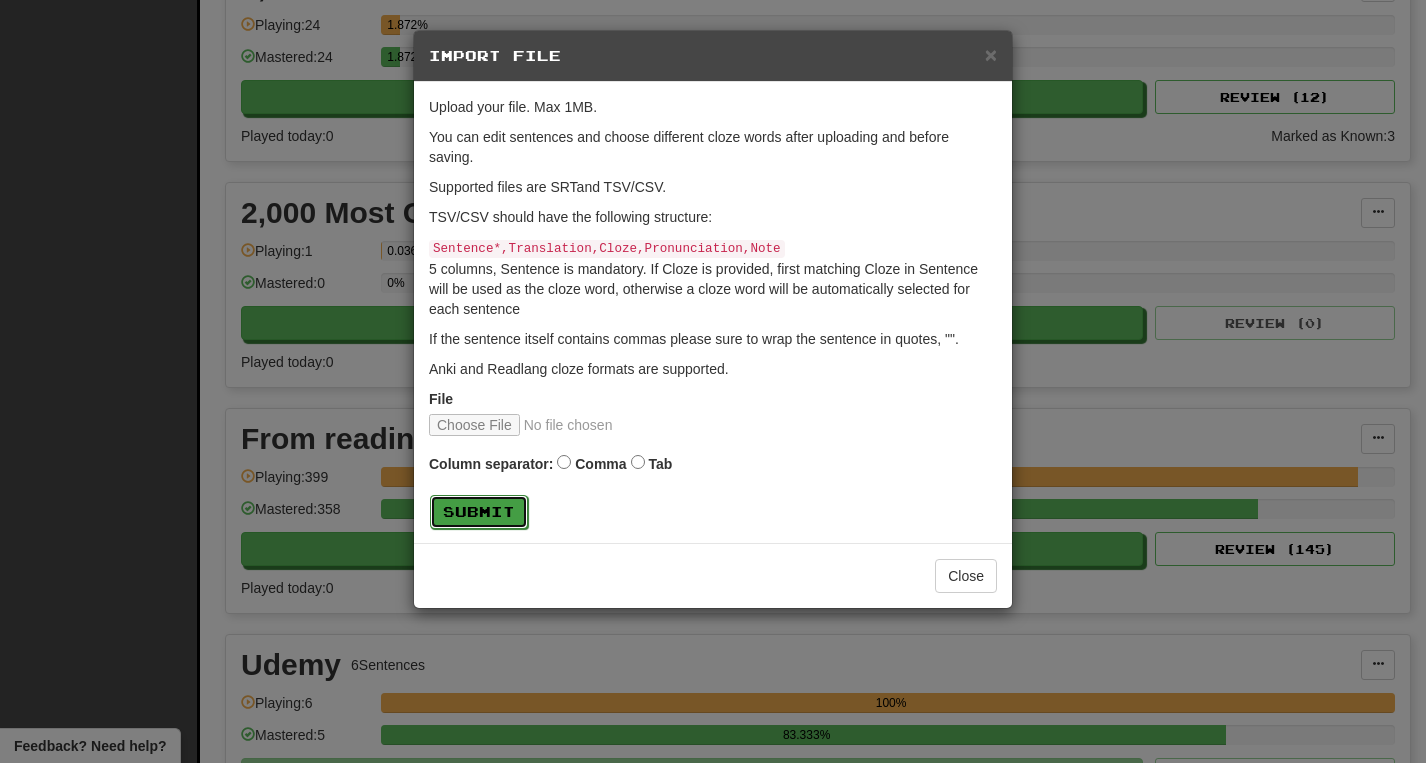 click on "Submit" at bounding box center (479, 512) 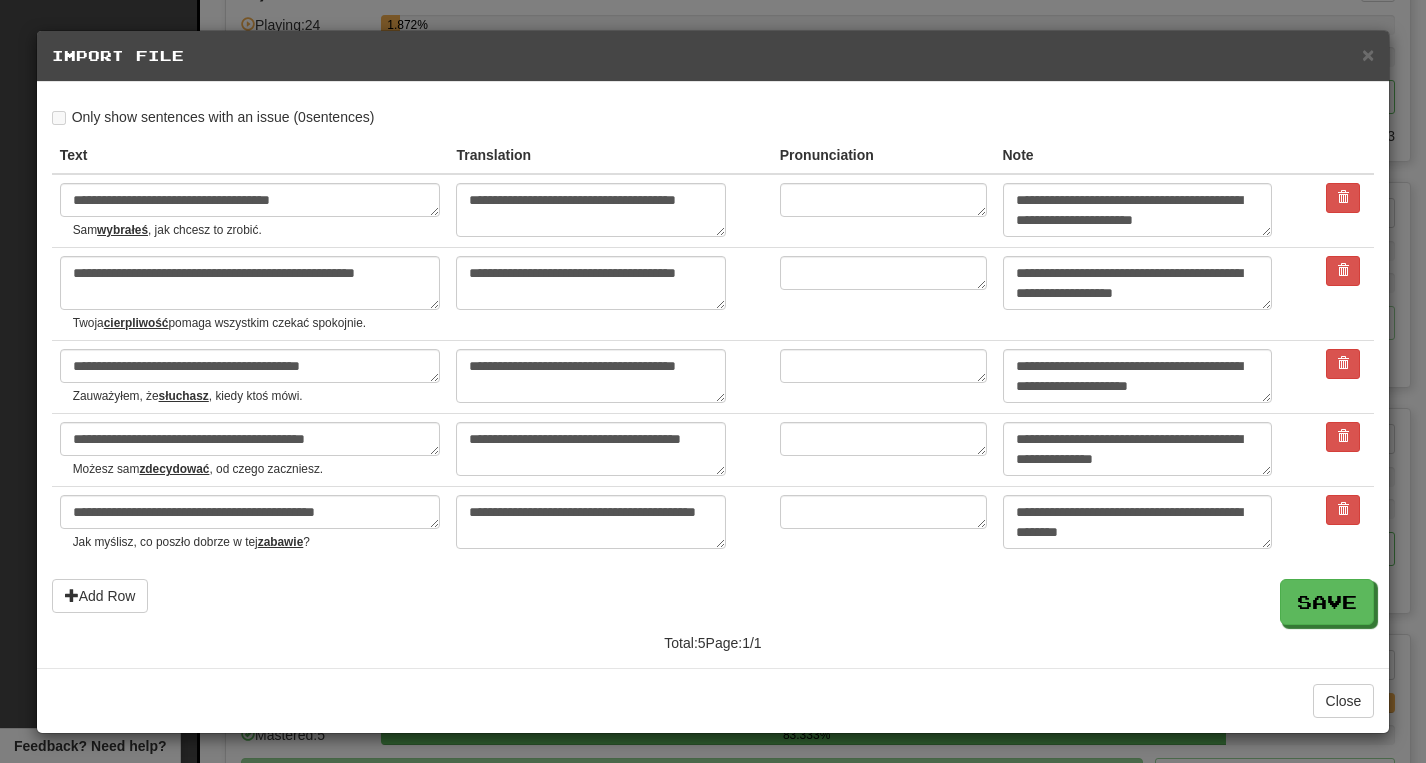 scroll, scrollTop: 3, scrollLeft: 0, axis: vertical 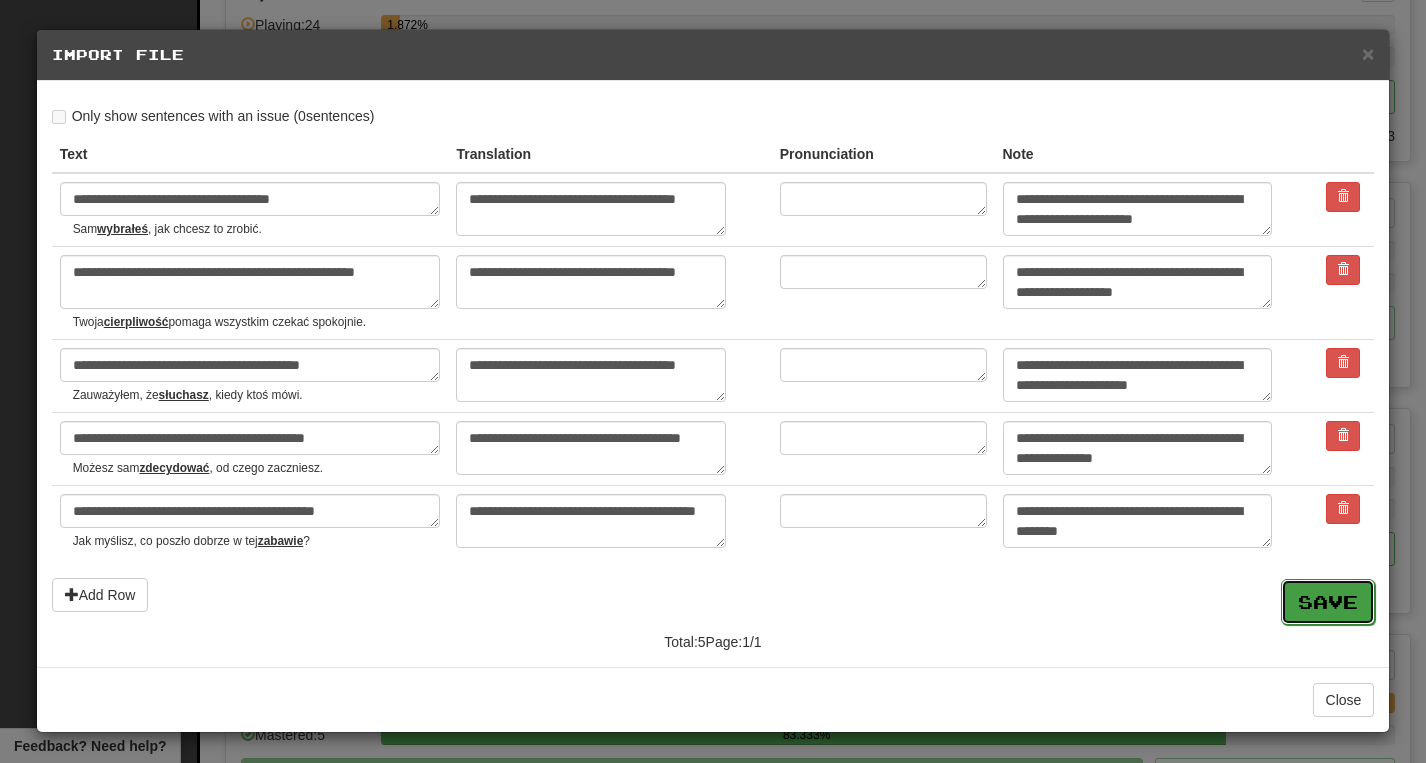 click on "Save" at bounding box center (1328, 602) 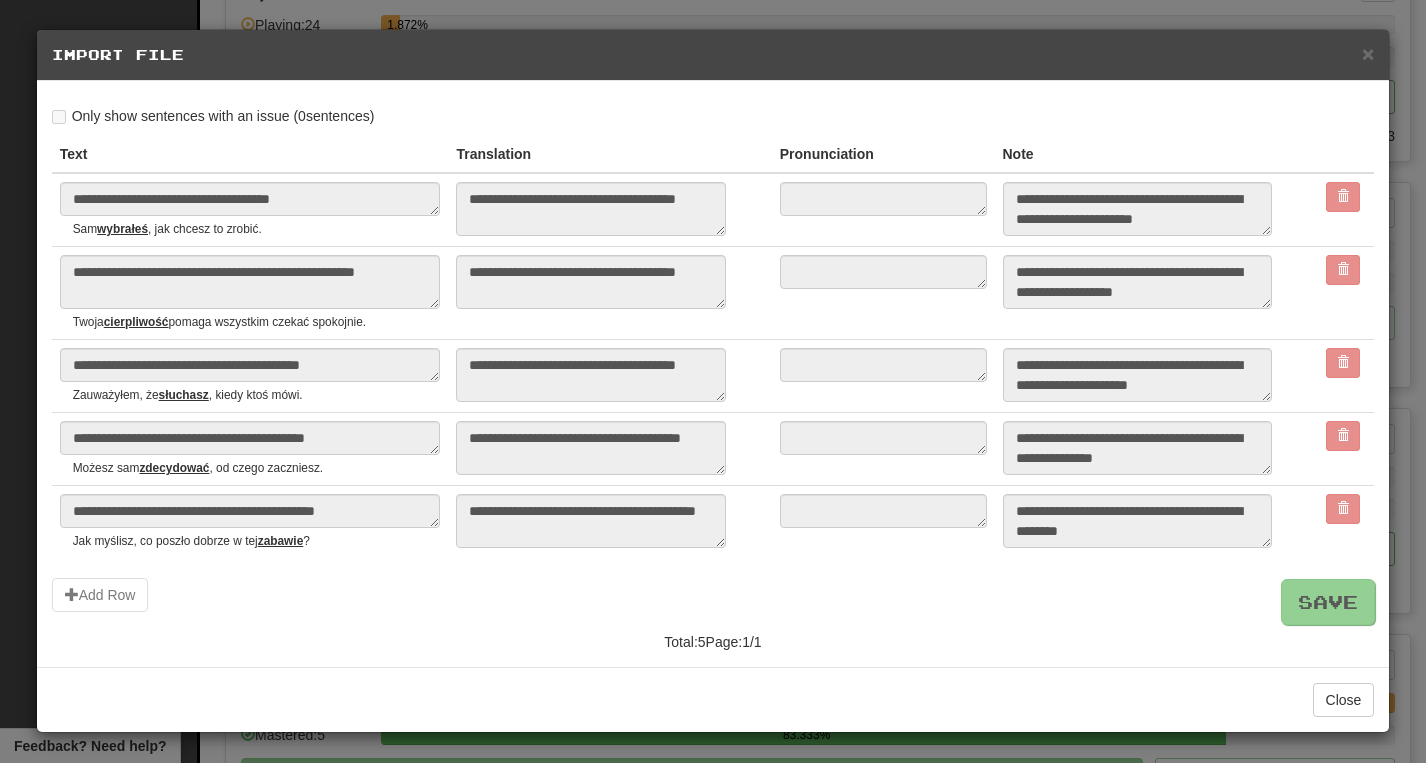 type on "*" 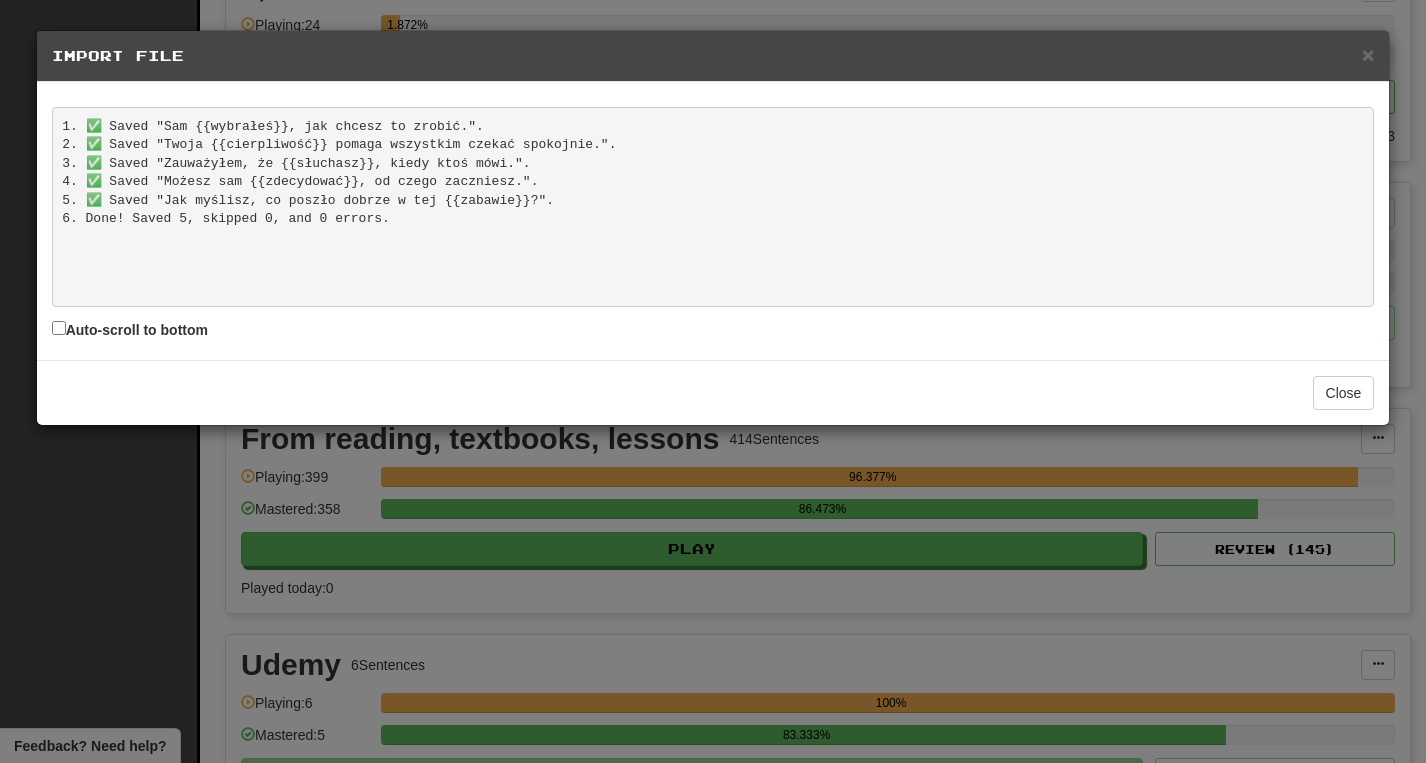 scroll, scrollTop: 0, scrollLeft: 0, axis: both 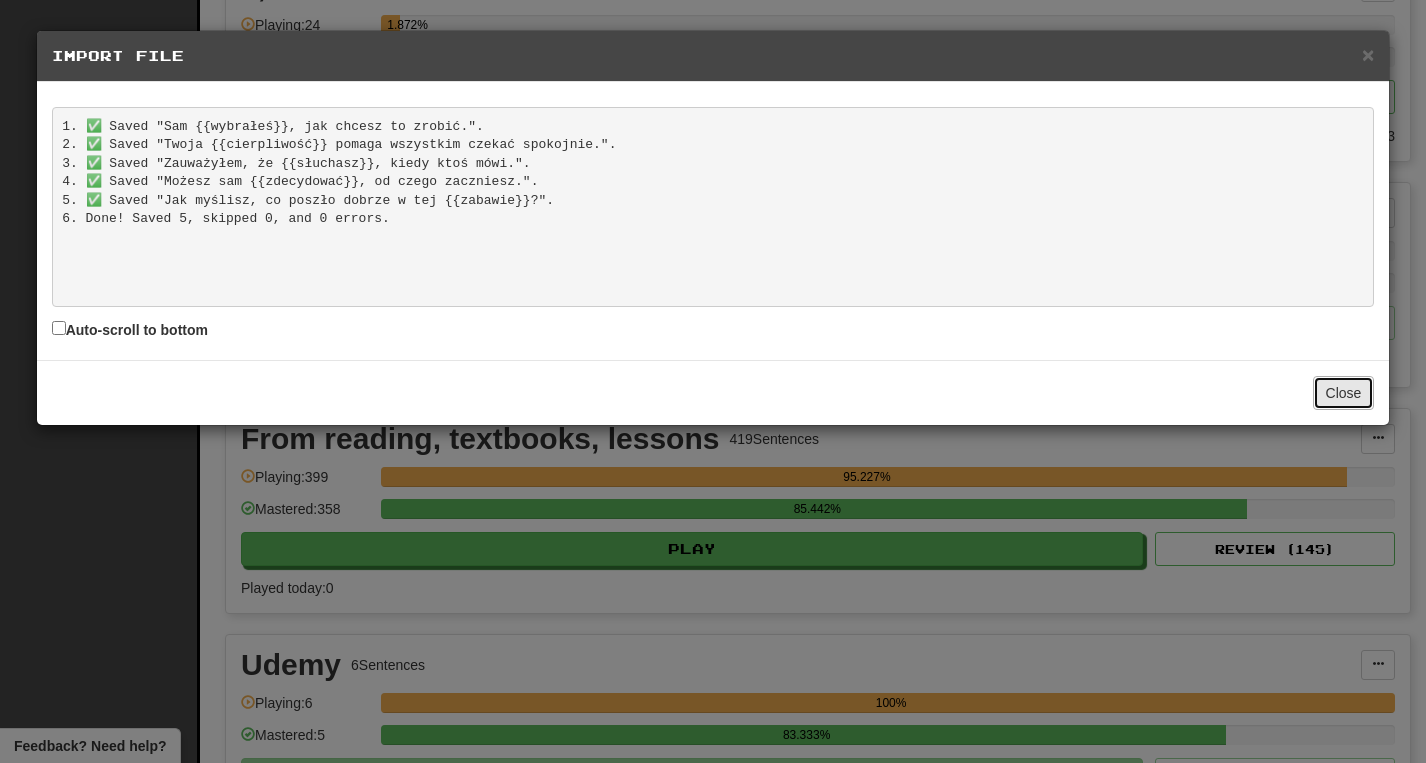 click on "Close" at bounding box center [1344, 393] 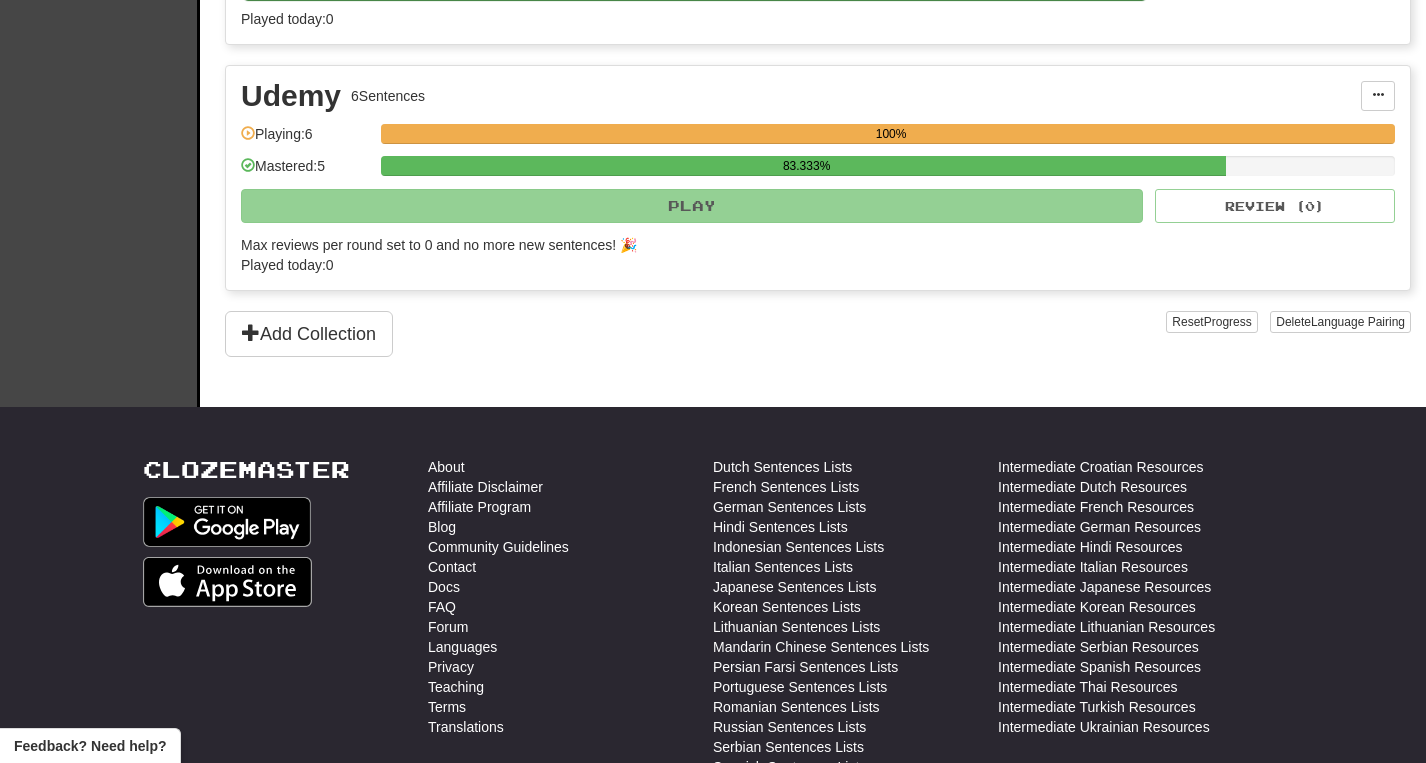 scroll, scrollTop: 1005, scrollLeft: 0, axis: vertical 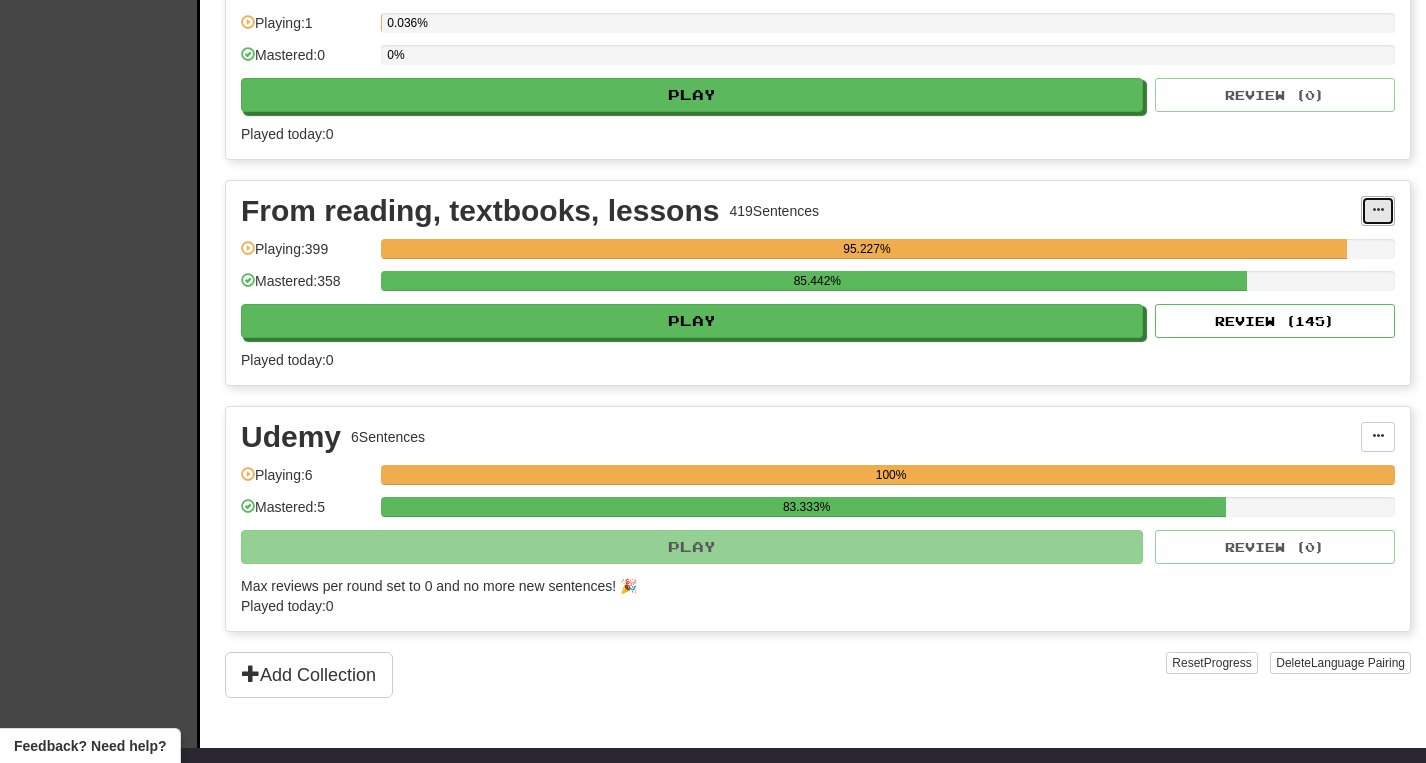 click at bounding box center (1378, 210) 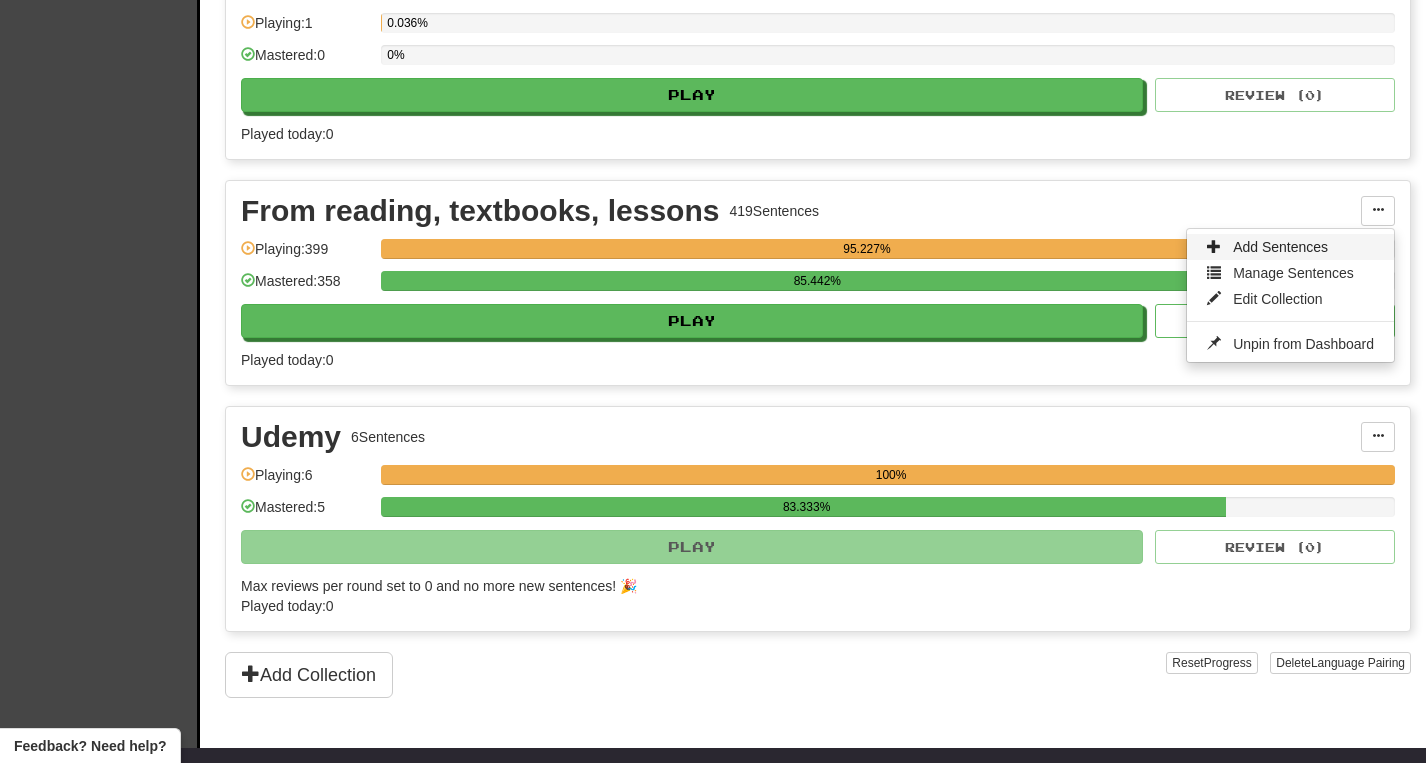 click on "Add Sentences" at bounding box center (1290, 247) 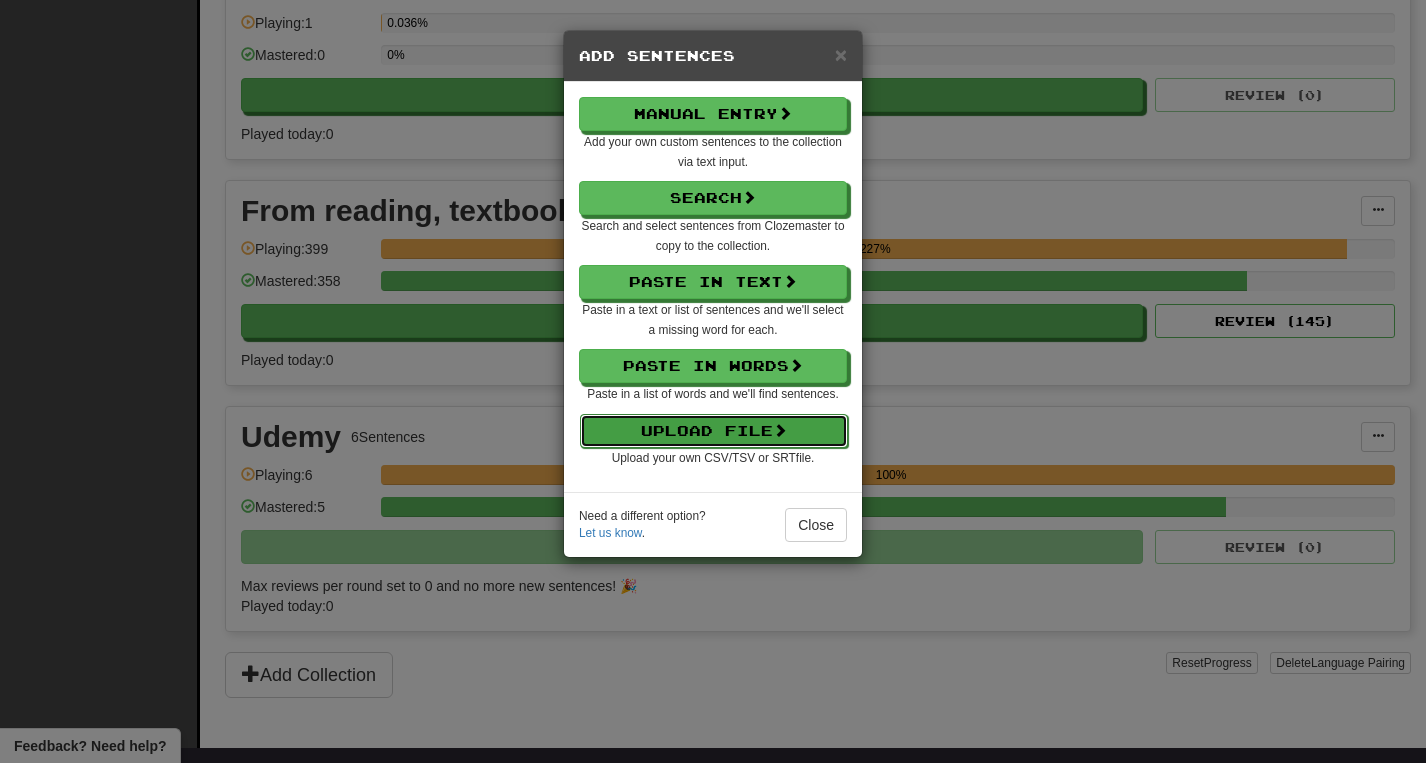 click on "Upload File" at bounding box center [714, 431] 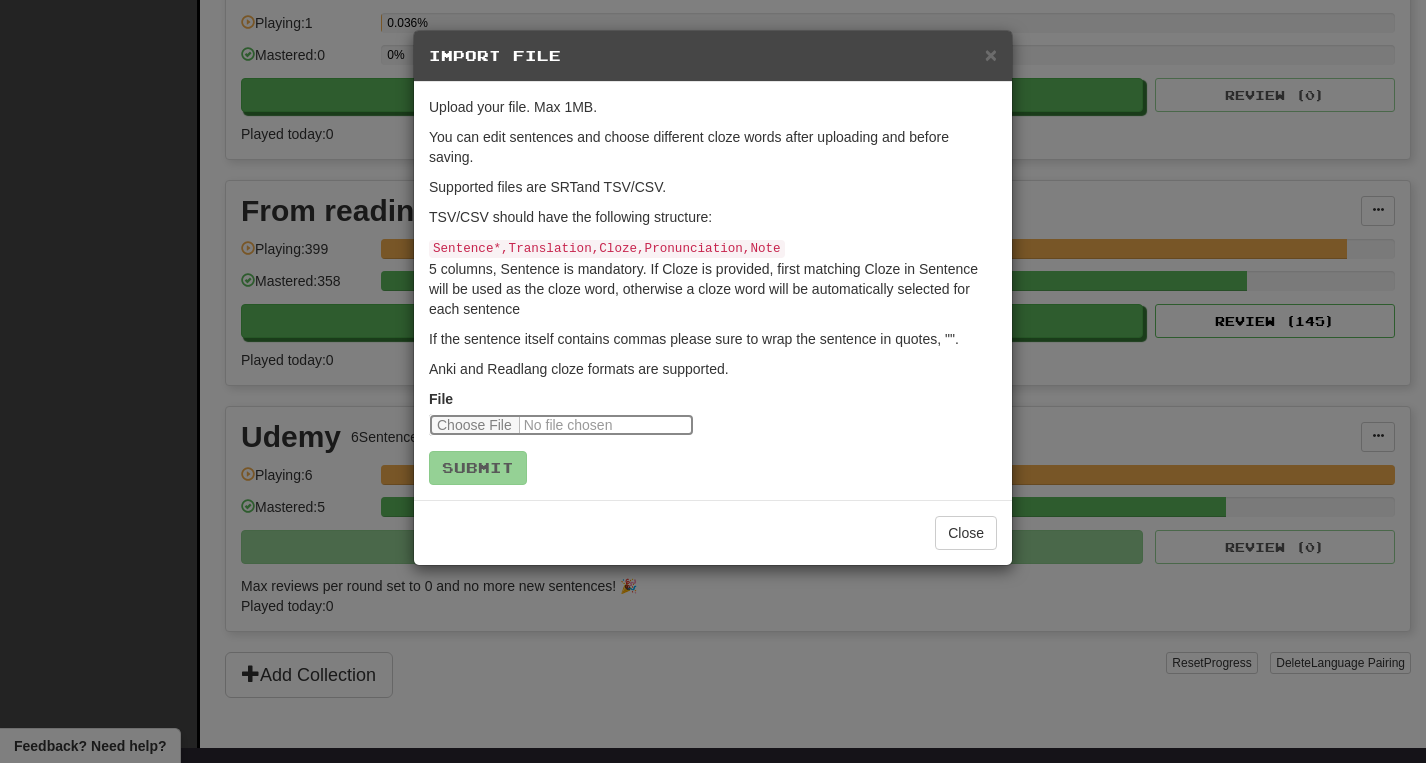 click at bounding box center [561, 425] 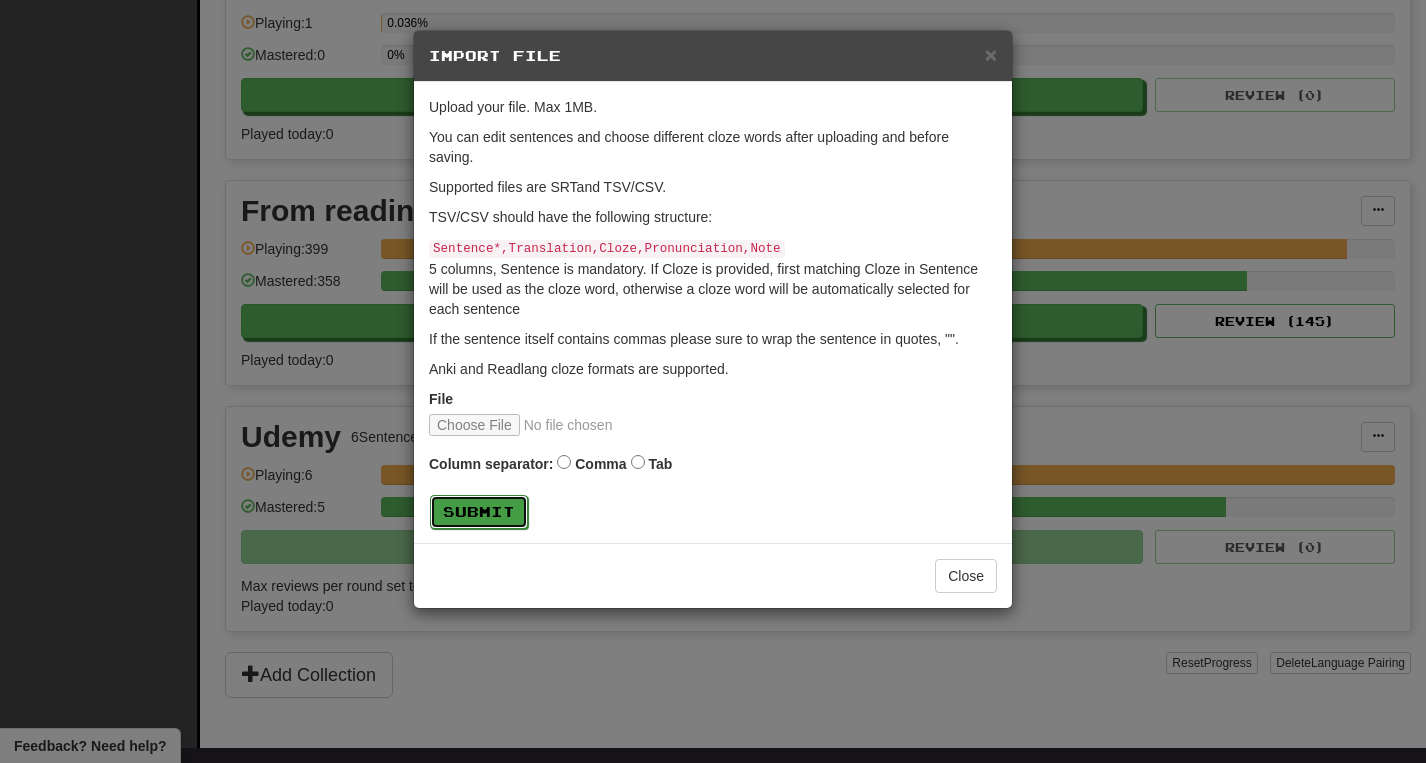 click on "Submit" at bounding box center [479, 512] 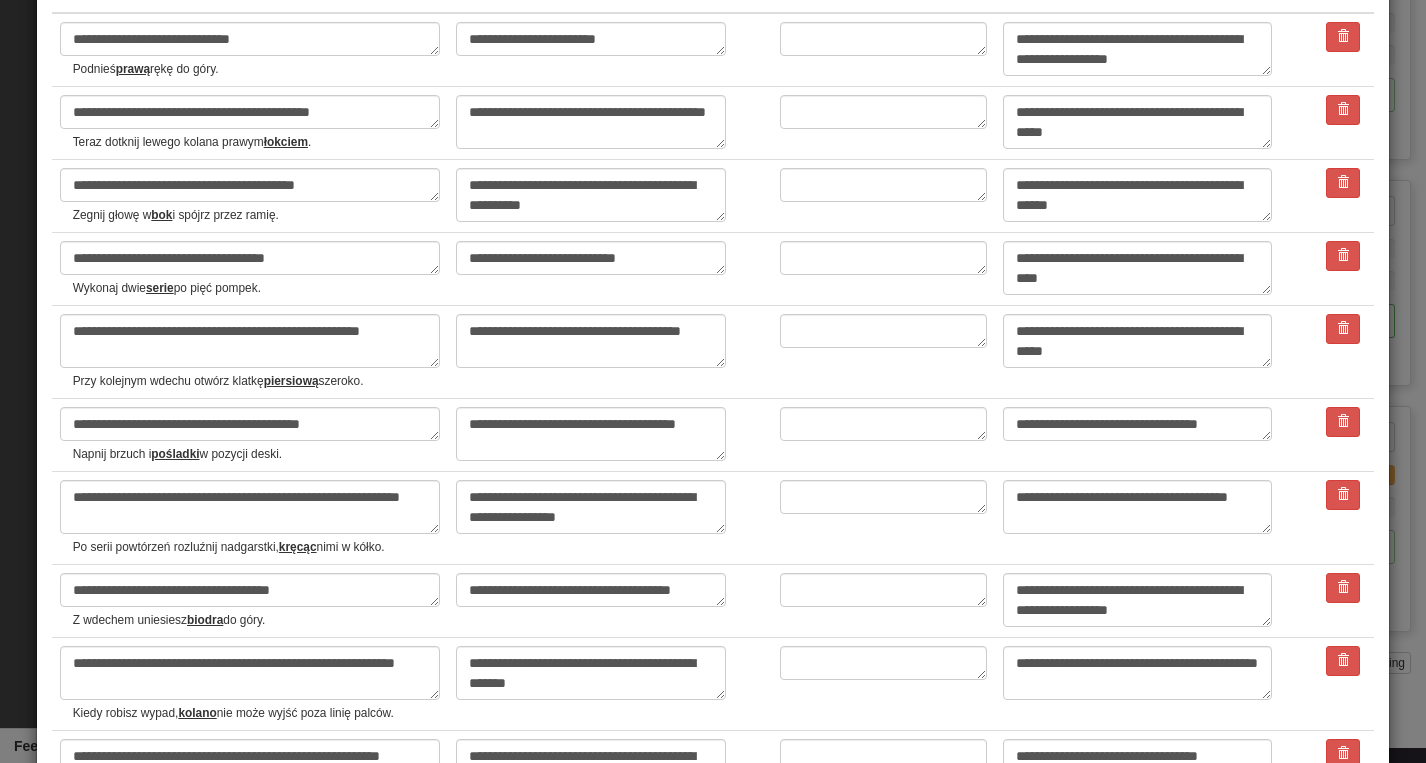 scroll, scrollTop: 177, scrollLeft: 0, axis: vertical 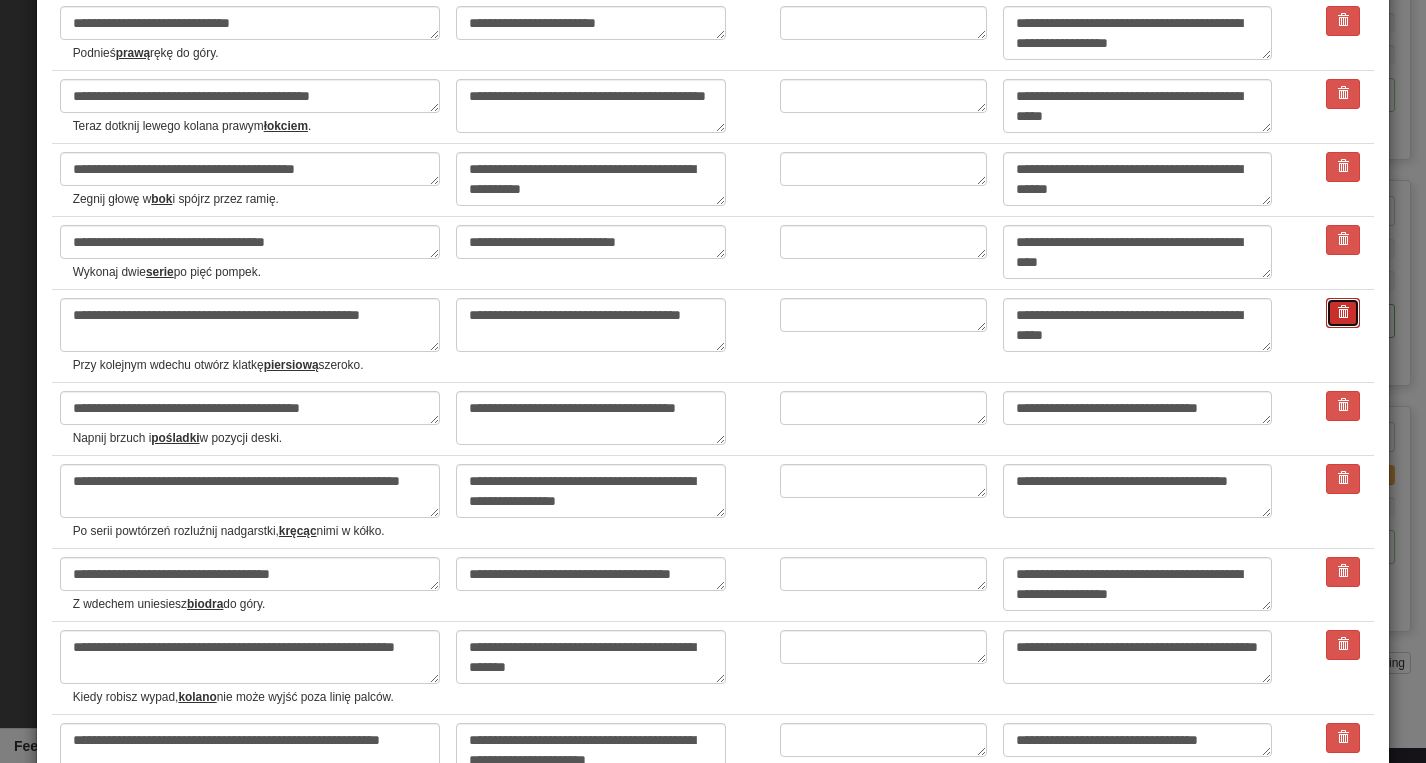 click at bounding box center [1343, 312] 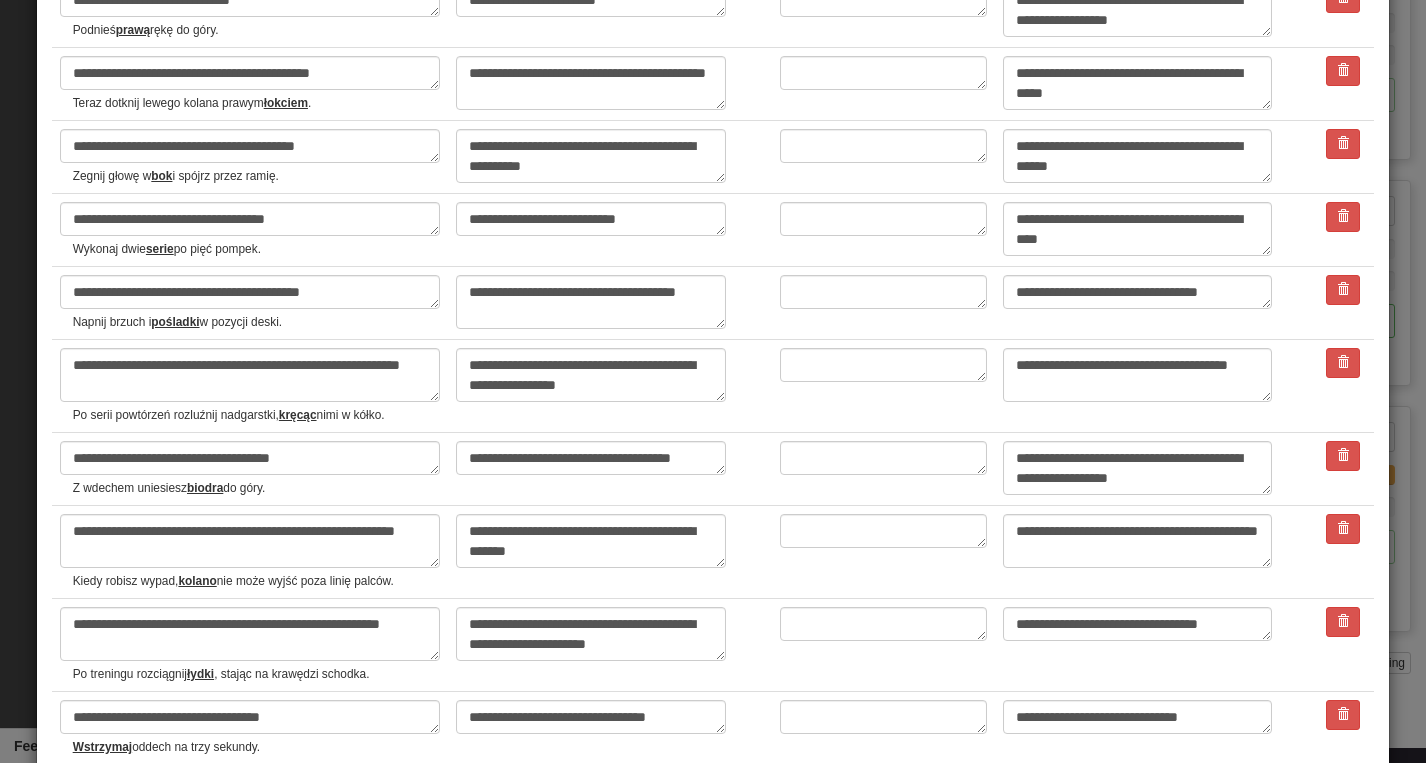 scroll, scrollTop: 199, scrollLeft: 0, axis: vertical 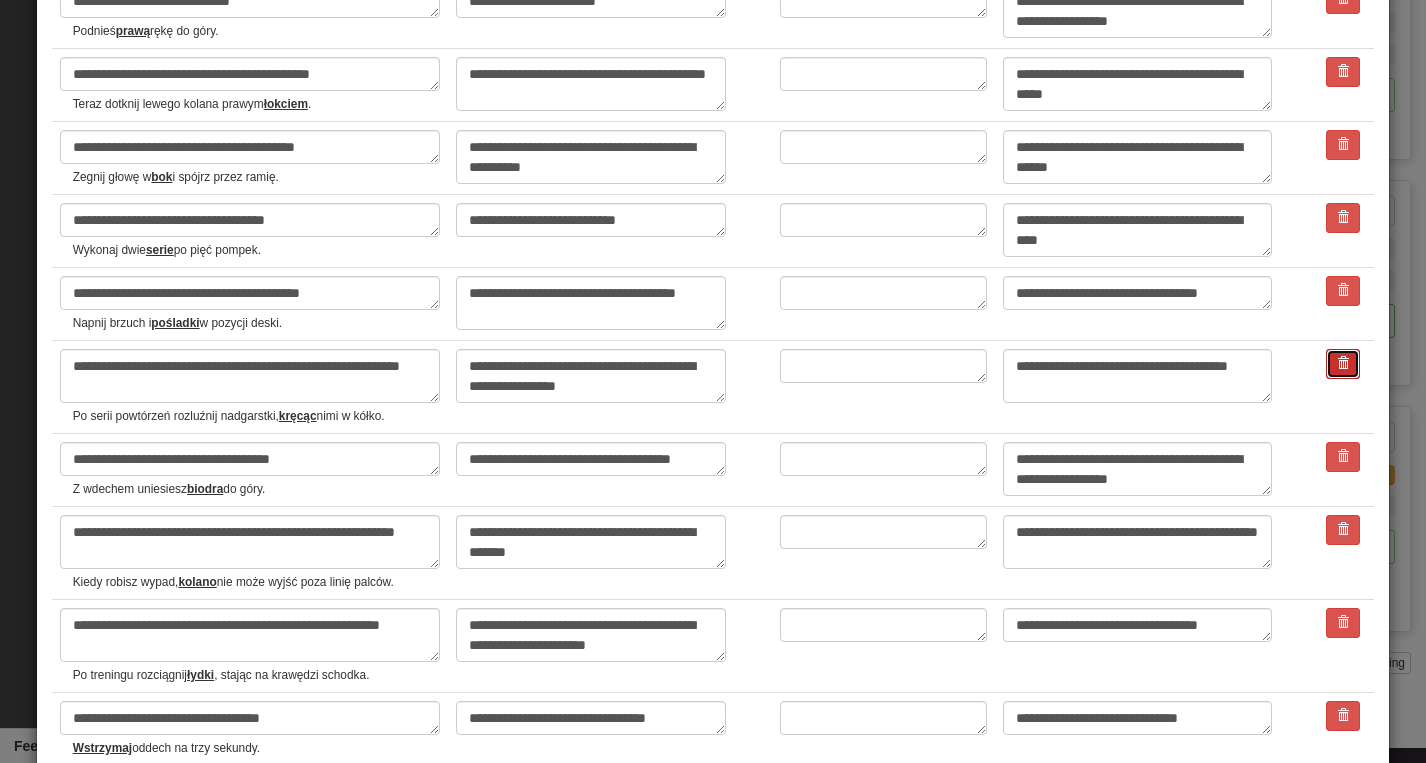 click at bounding box center [1343, 363] 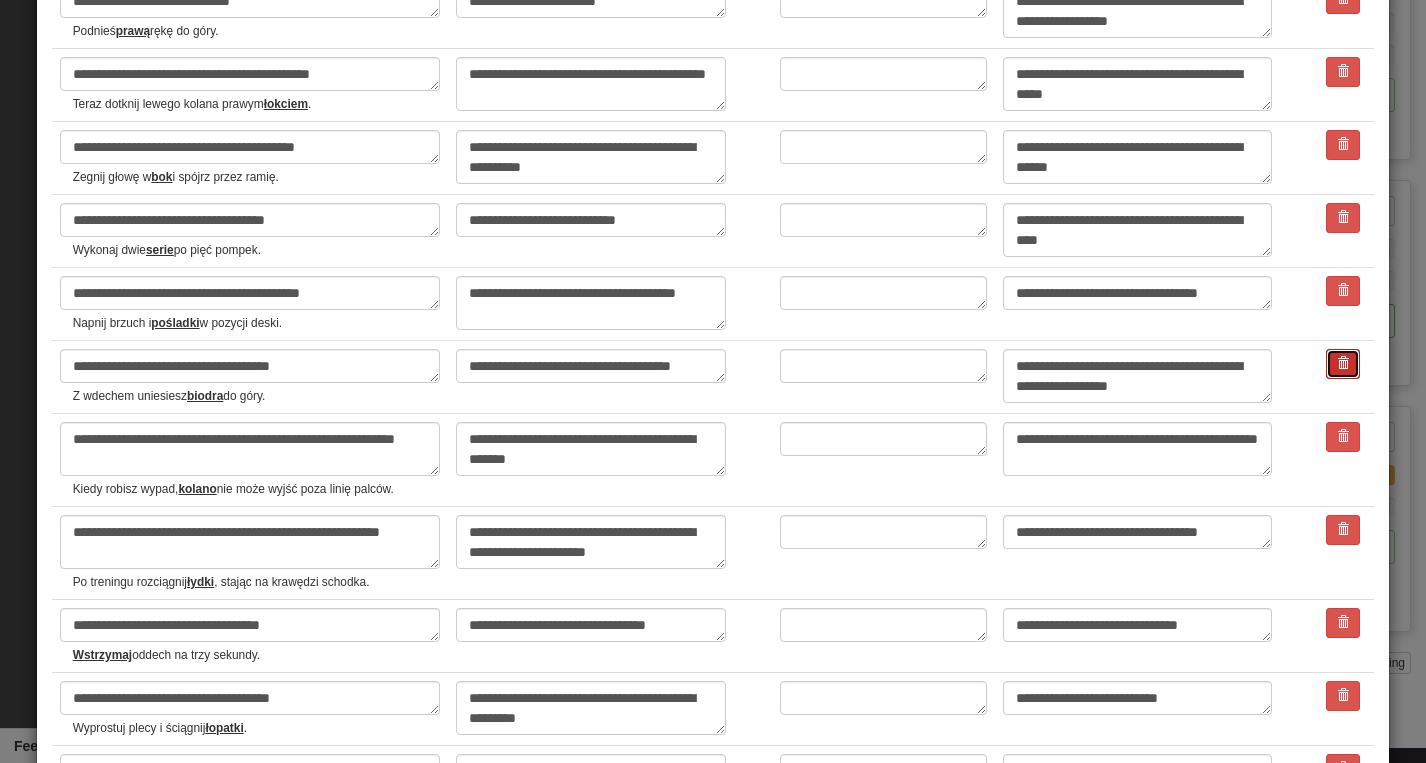 click at bounding box center [1343, 363] 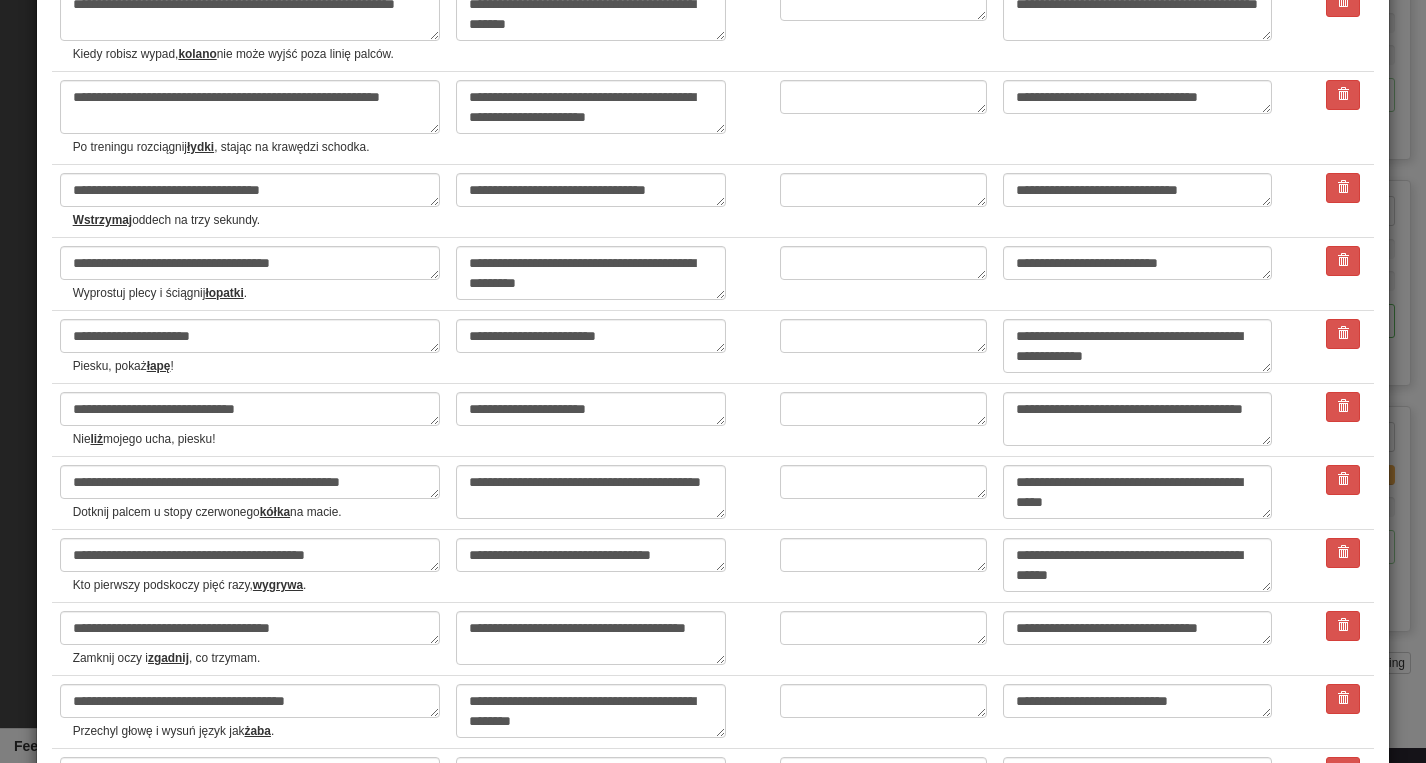 scroll, scrollTop: 566, scrollLeft: 0, axis: vertical 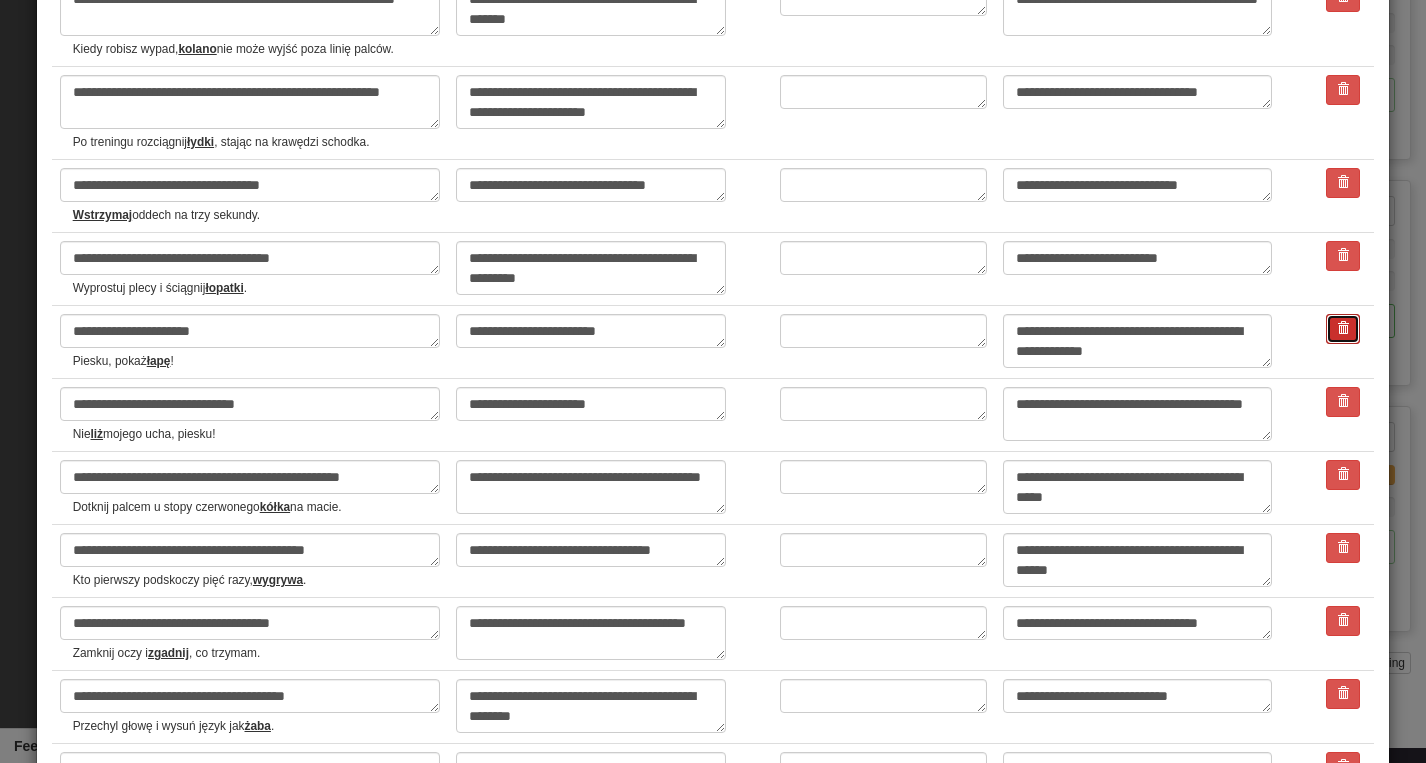 click at bounding box center [1343, 329] 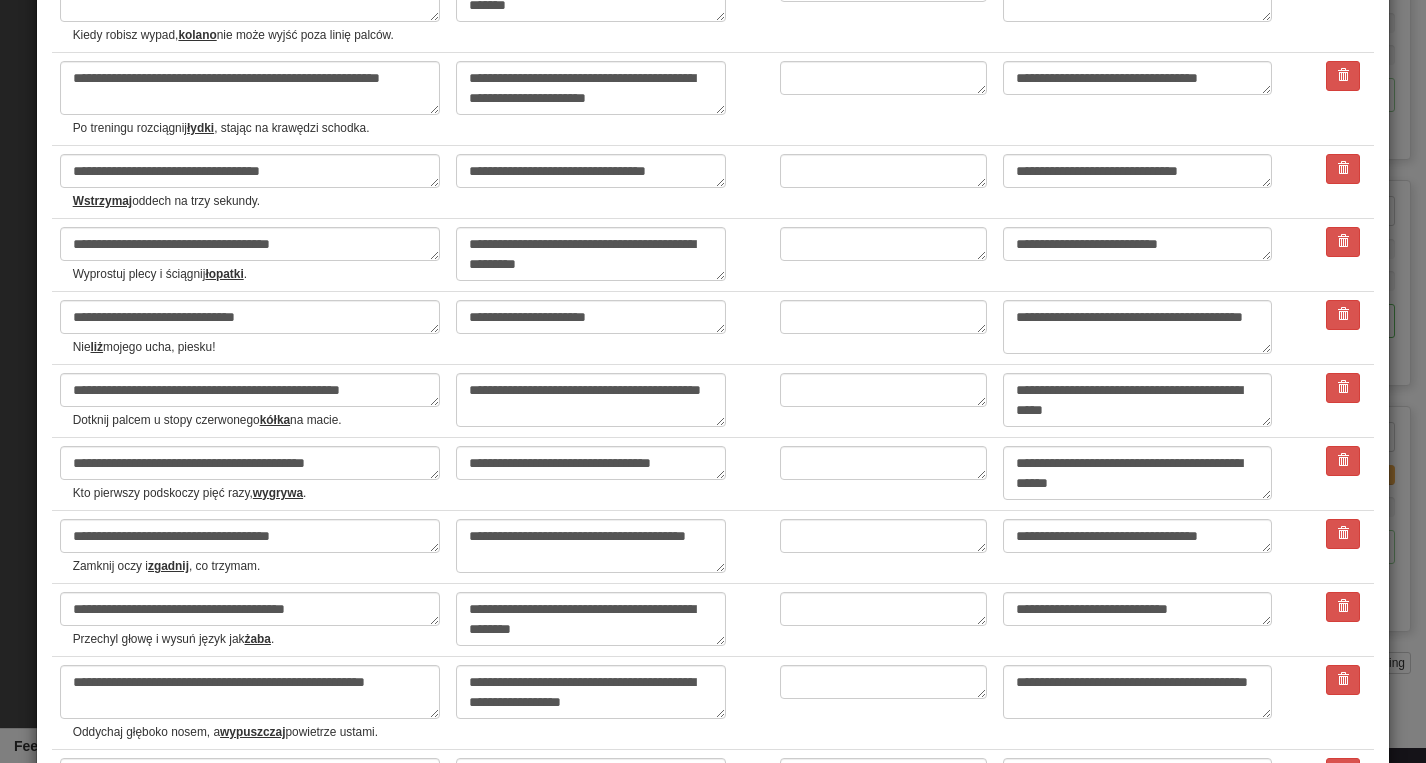 scroll, scrollTop: 585, scrollLeft: 0, axis: vertical 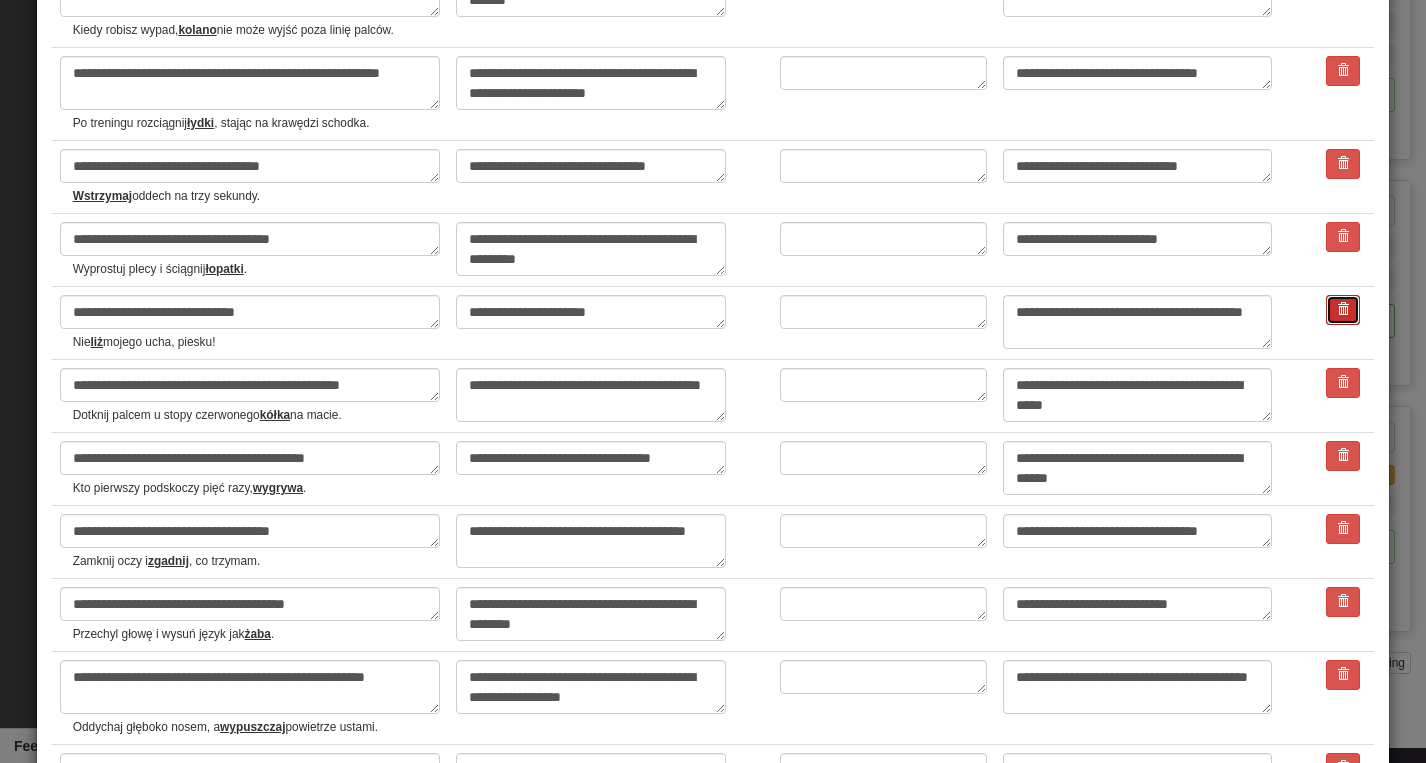 click at bounding box center [1343, 309] 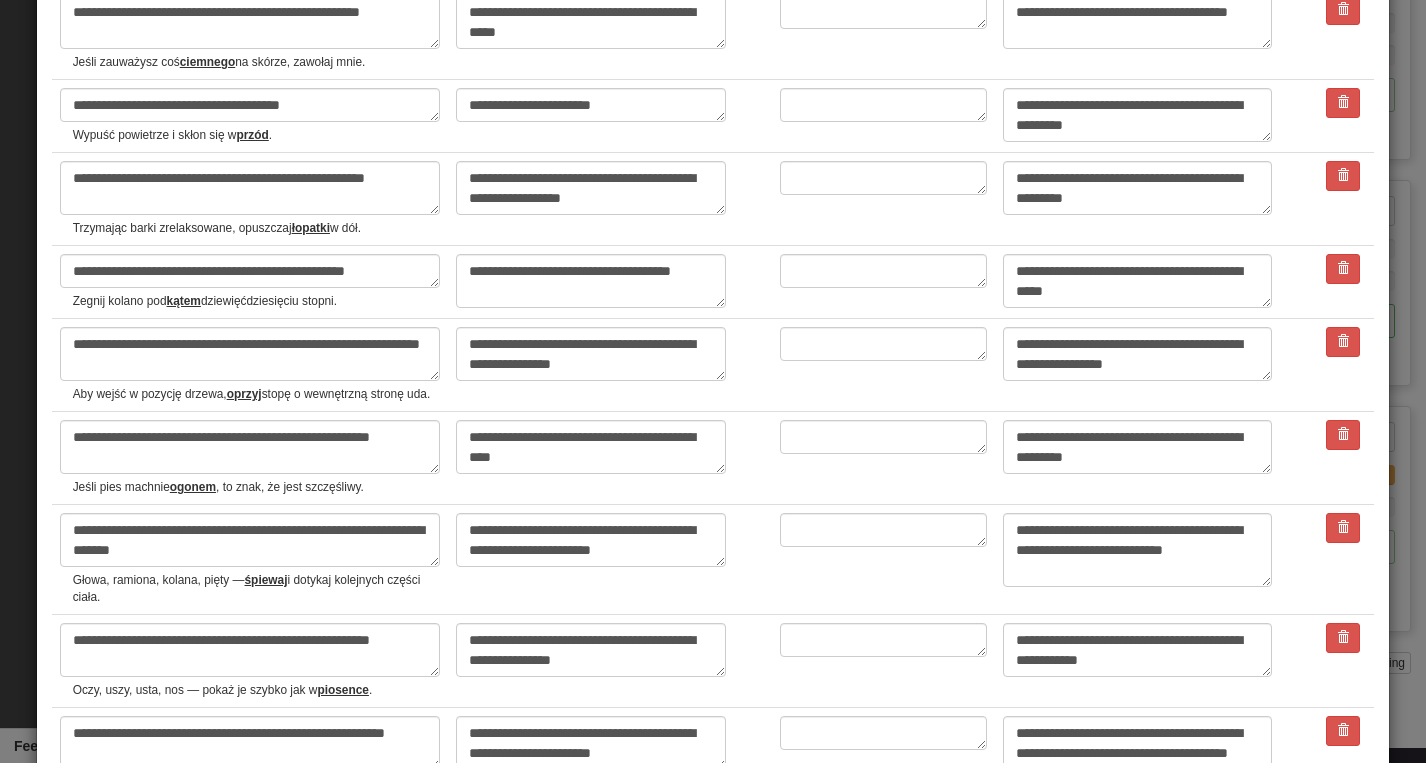 scroll, scrollTop: 1657, scrollLeft: 0, axis: vertical 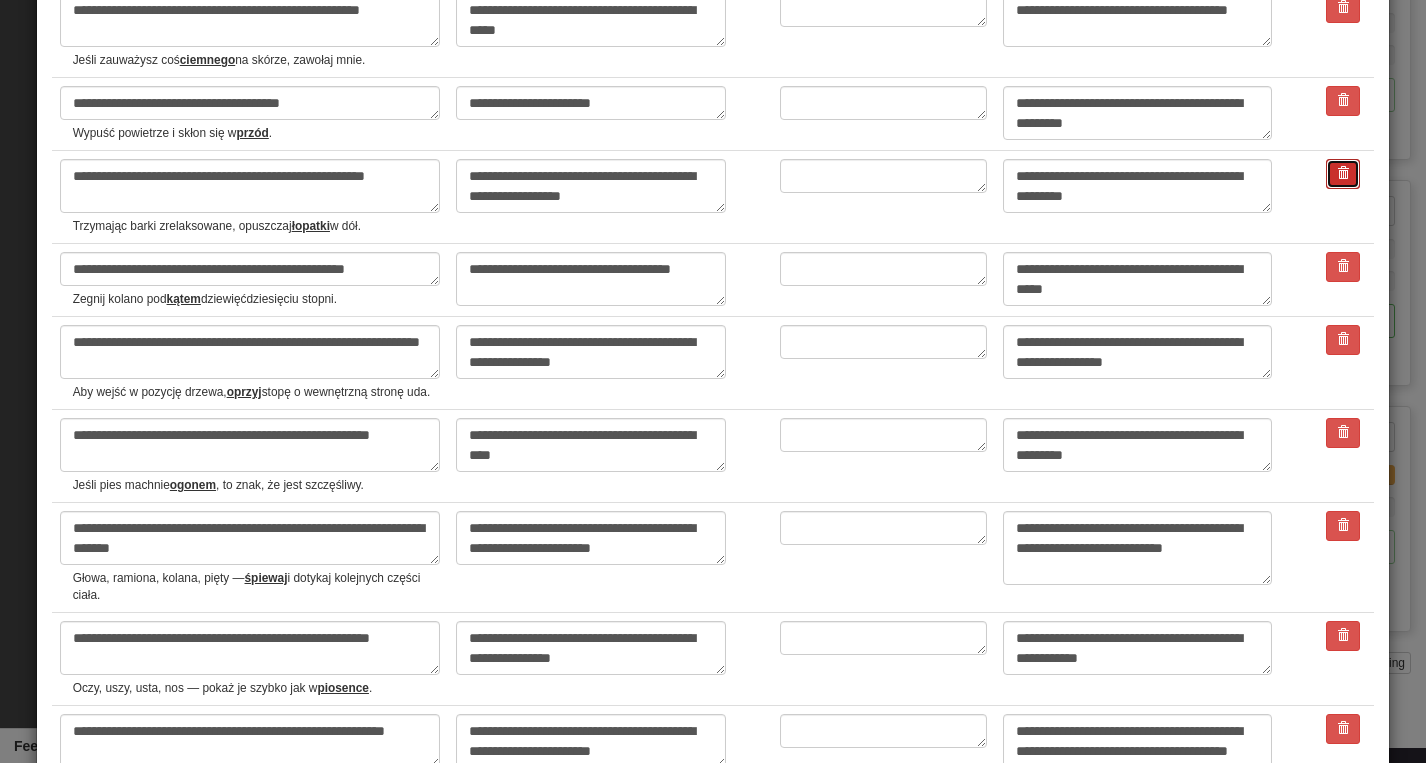 click at bounding box center [1343, 173] 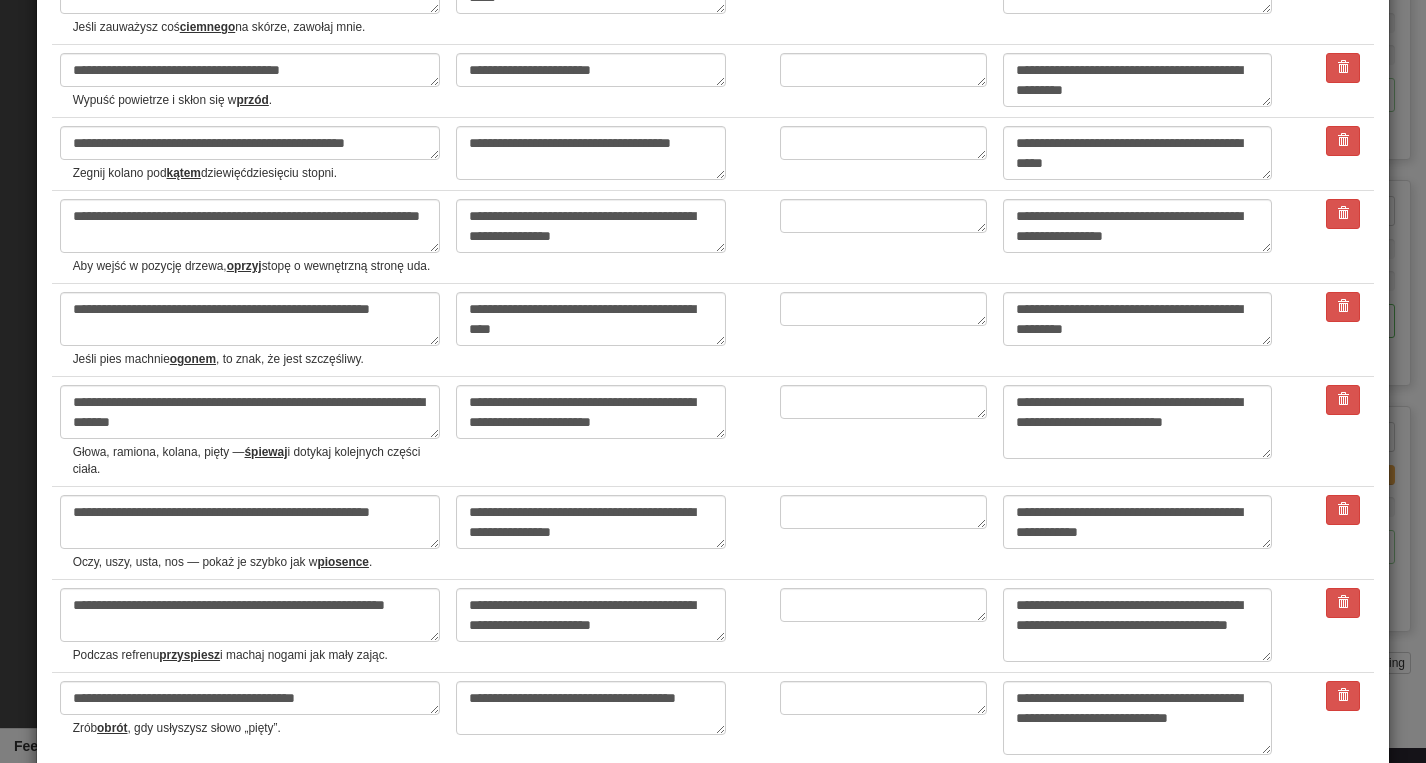 scroll, scrollTop: 1692, scrollLeft: 0, axis: vertical 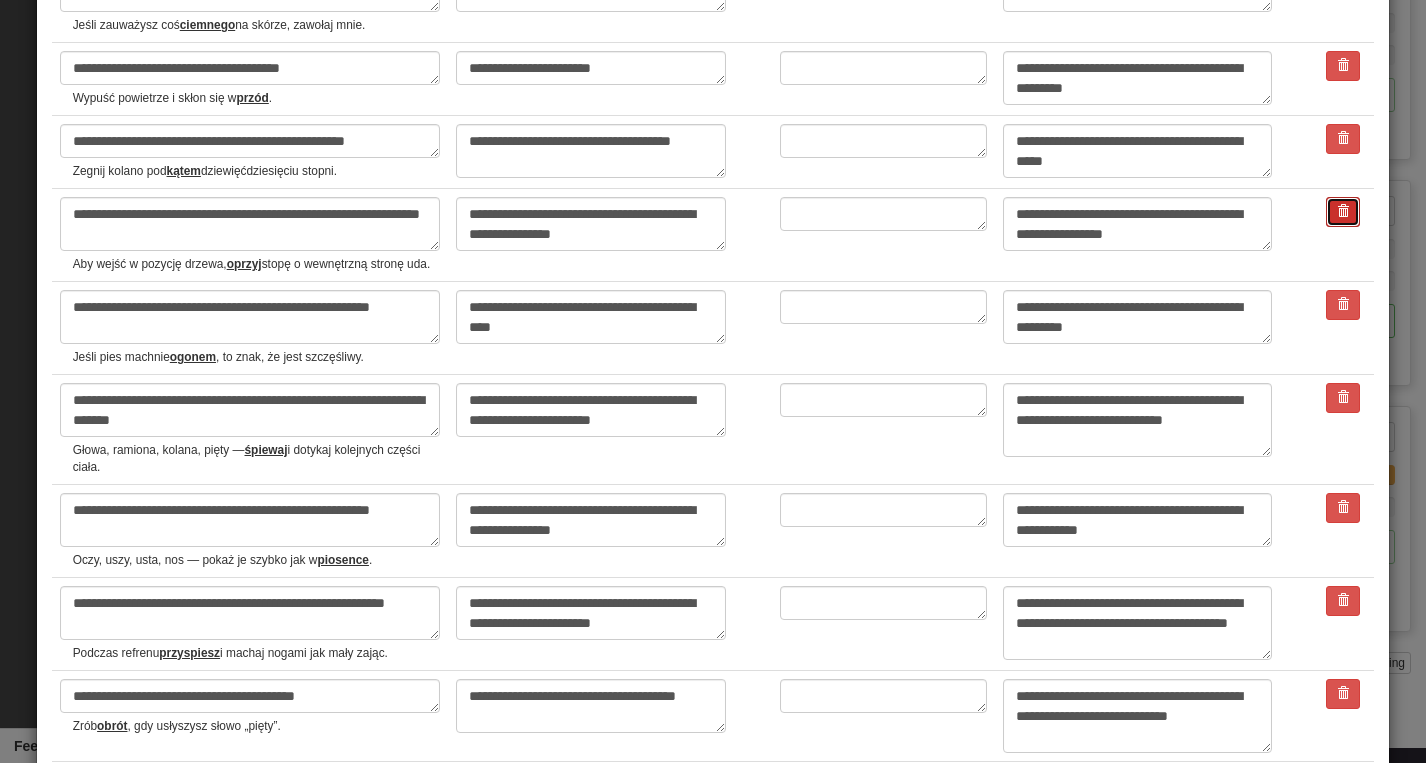 click at bounding box center (1343, 211) 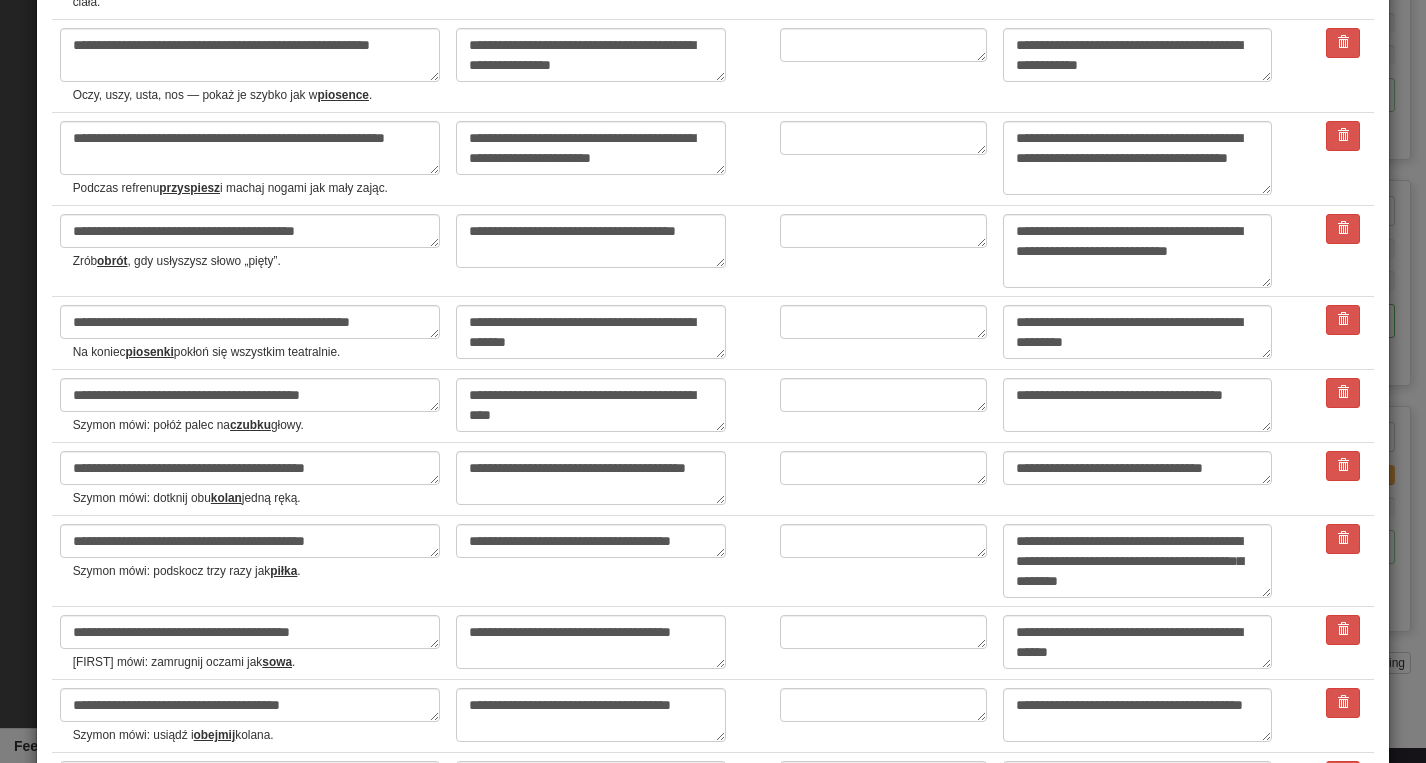scroll, scrollTop: 2065, scrollLeft: 0, axis: vertical 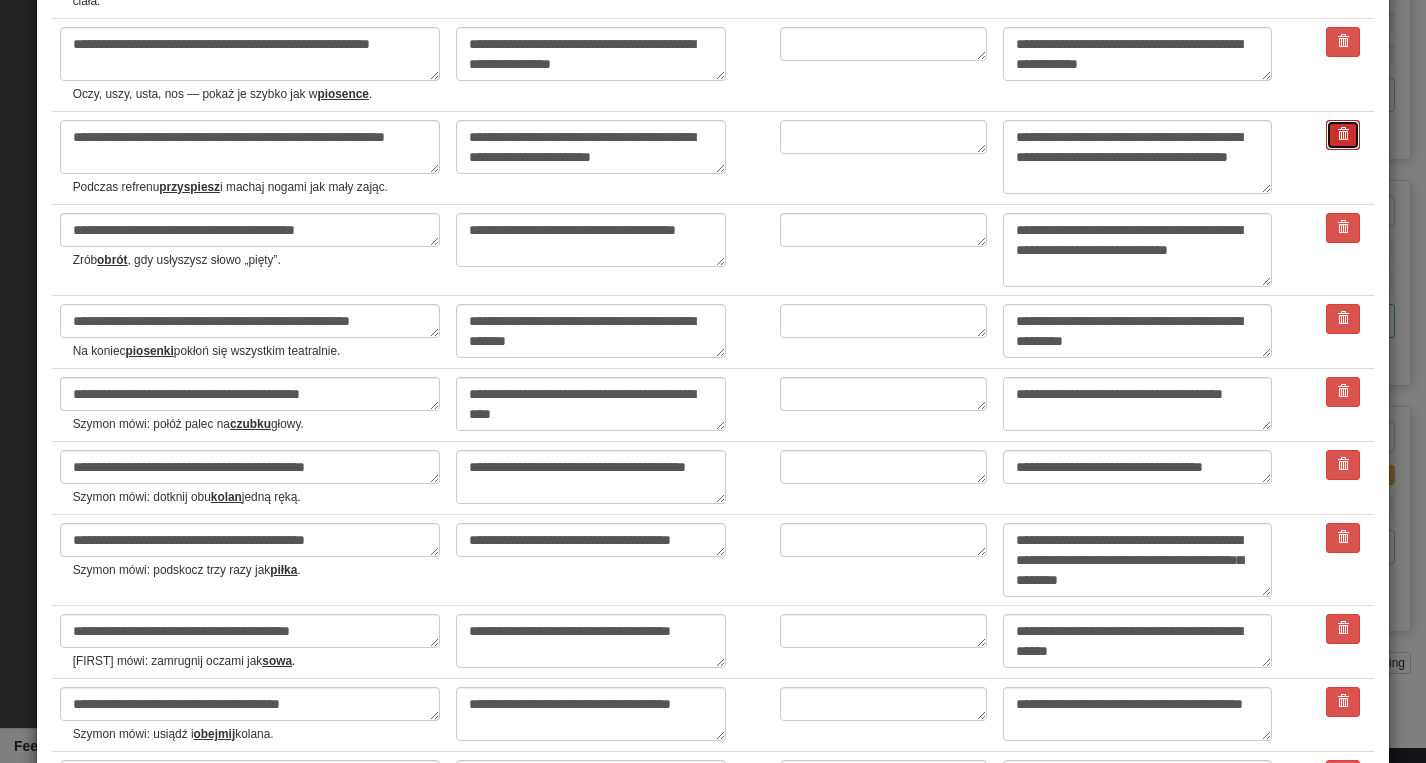 click at bounding box center (1343, 134) 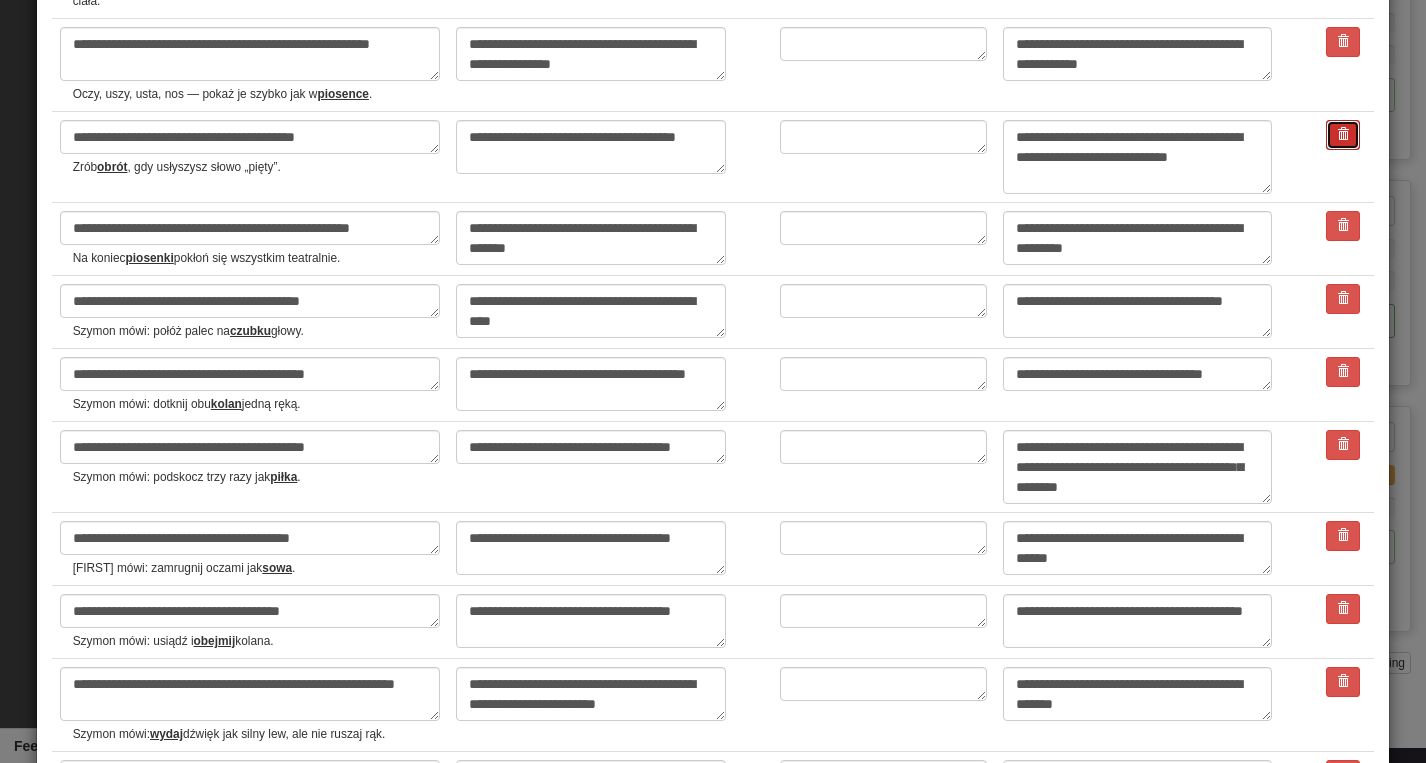 click at bounding box center (1343, 134) 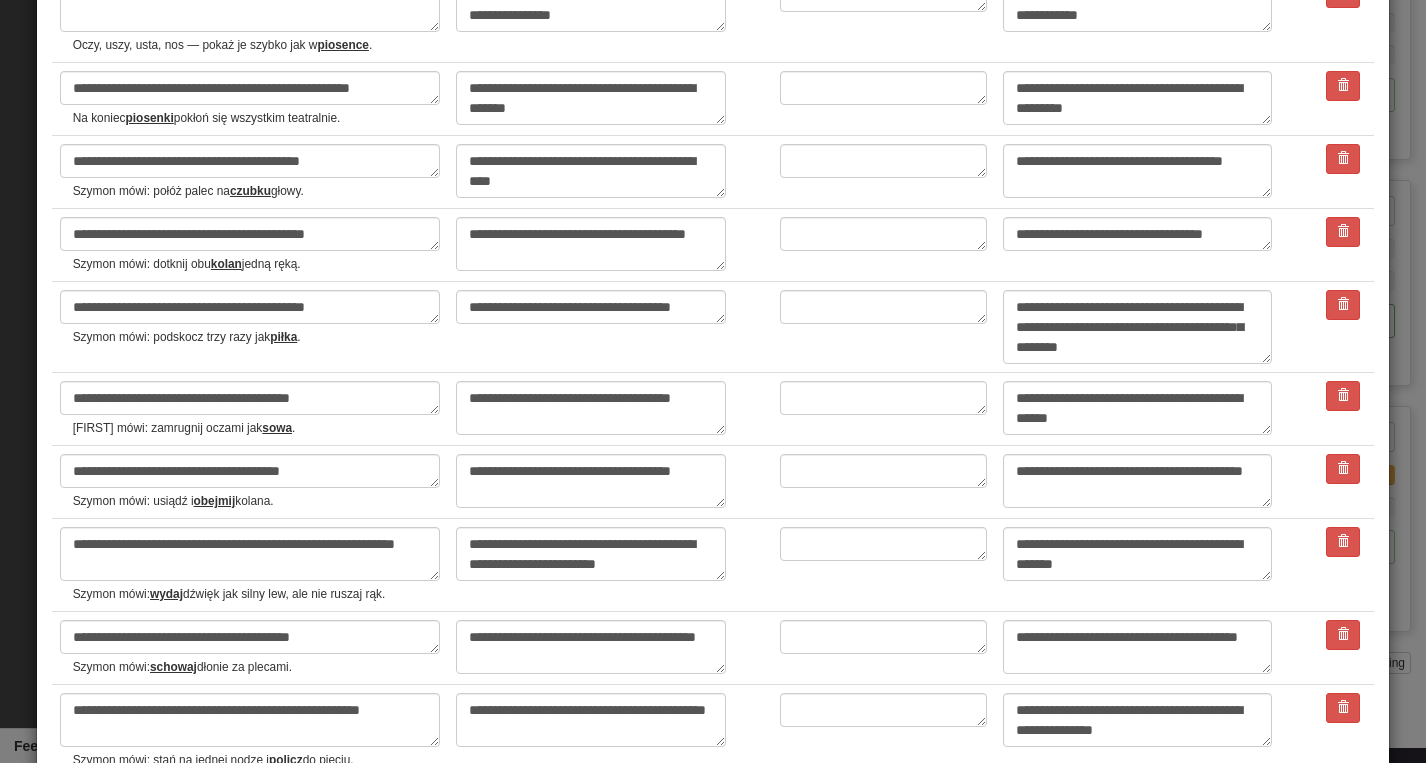 scroll, scrollTop: 2115, scrollLeft: 0, axis: vertical 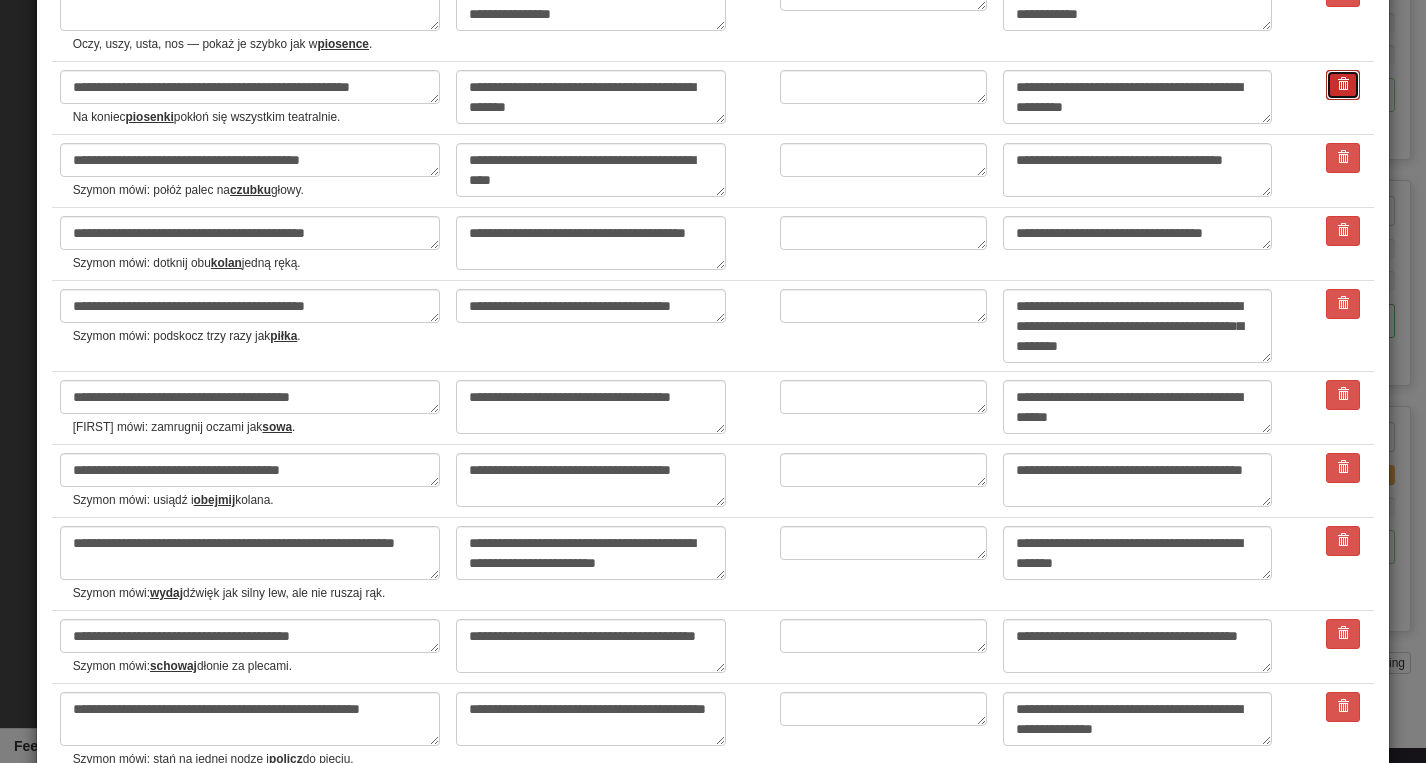 click at bounding box center [1343, 85] 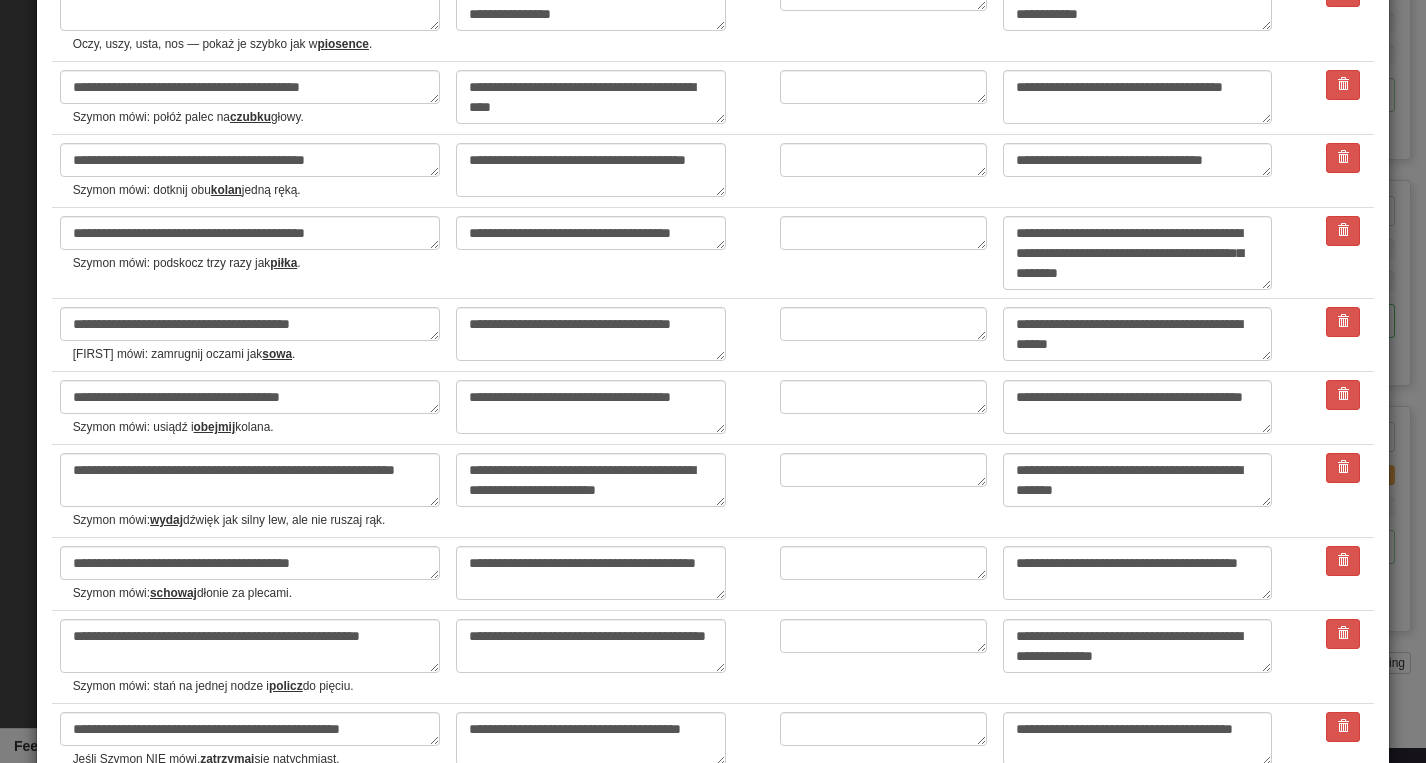 type on "*" 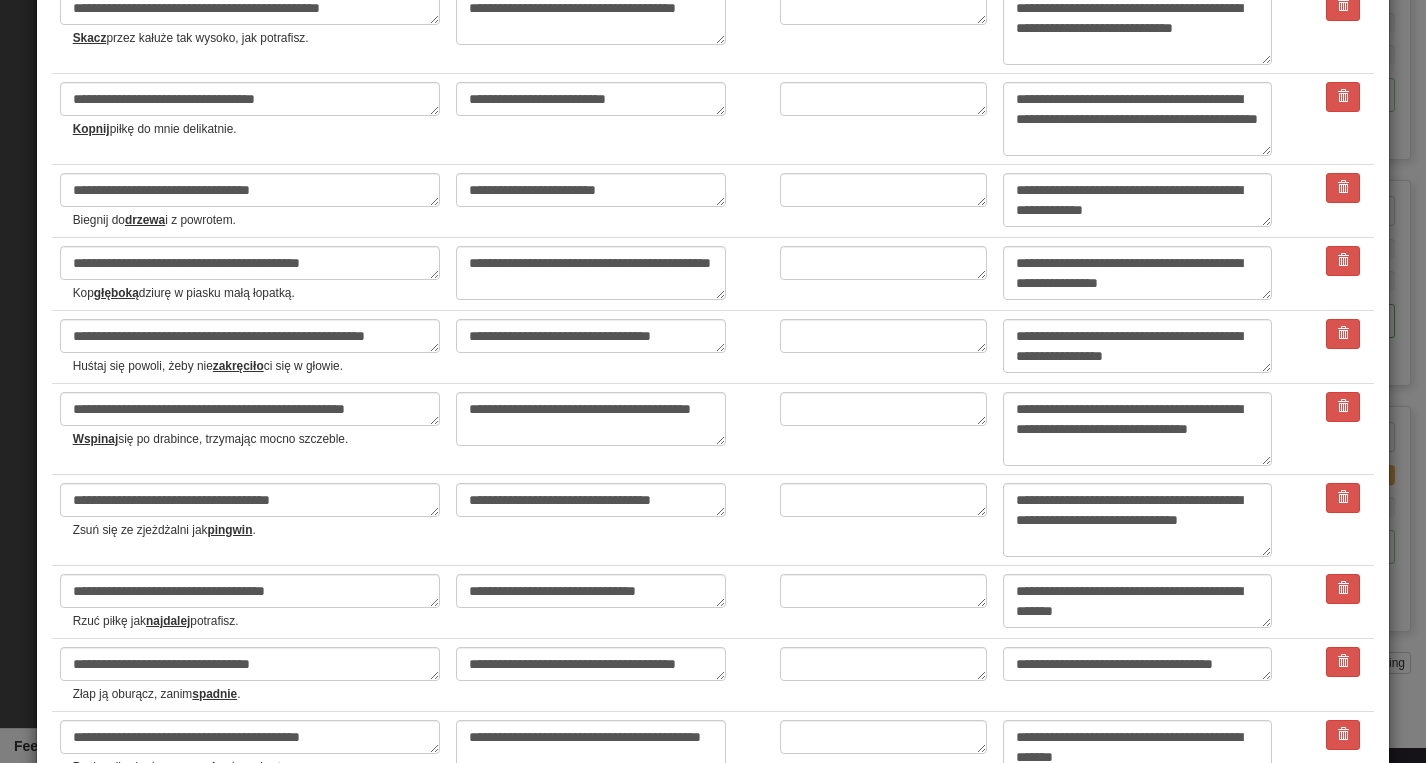 scroll, scrollTop: 3030, scrollLeft: 0, axis: vertical 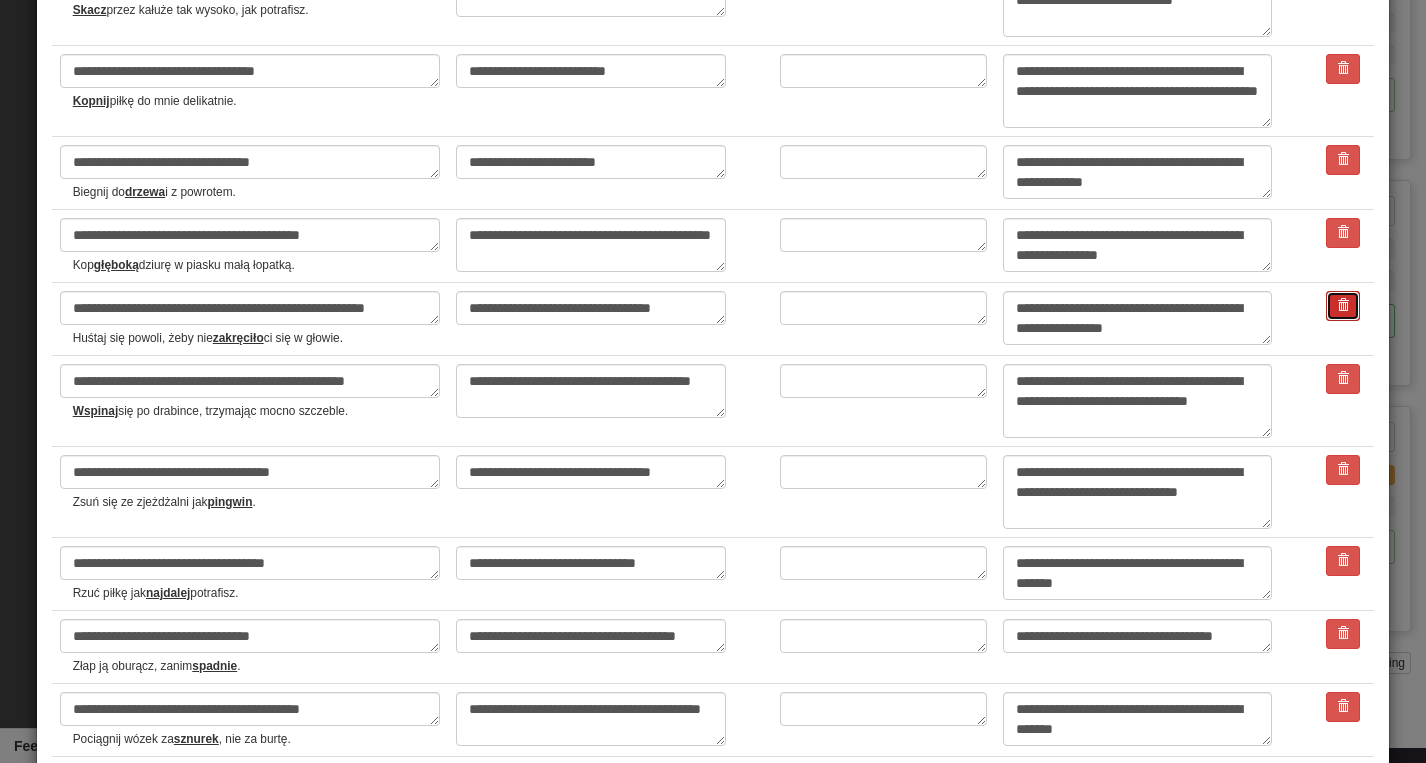 click at bounding box center [1343, 305] 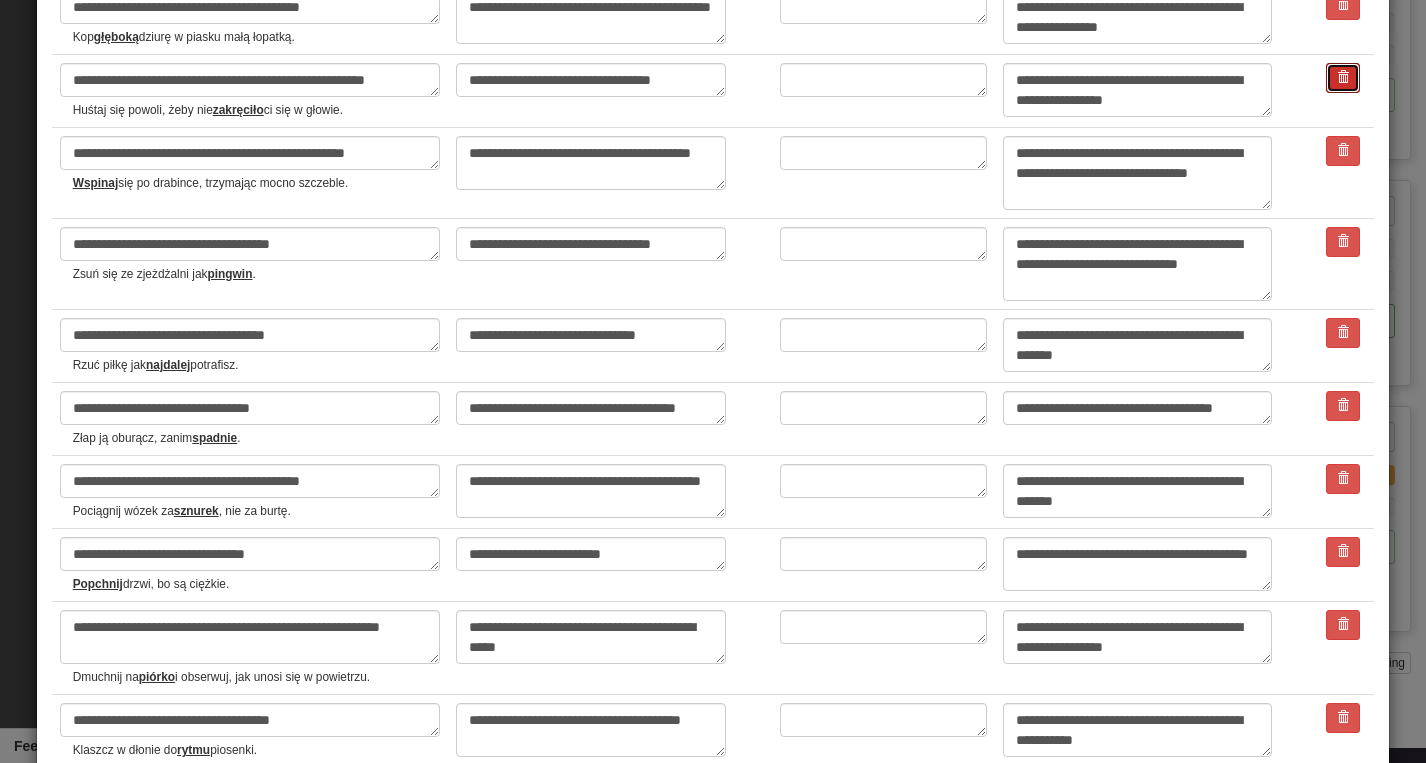 scroll, scrollTop: 3256, scrollLeft: 0, axis: vertical 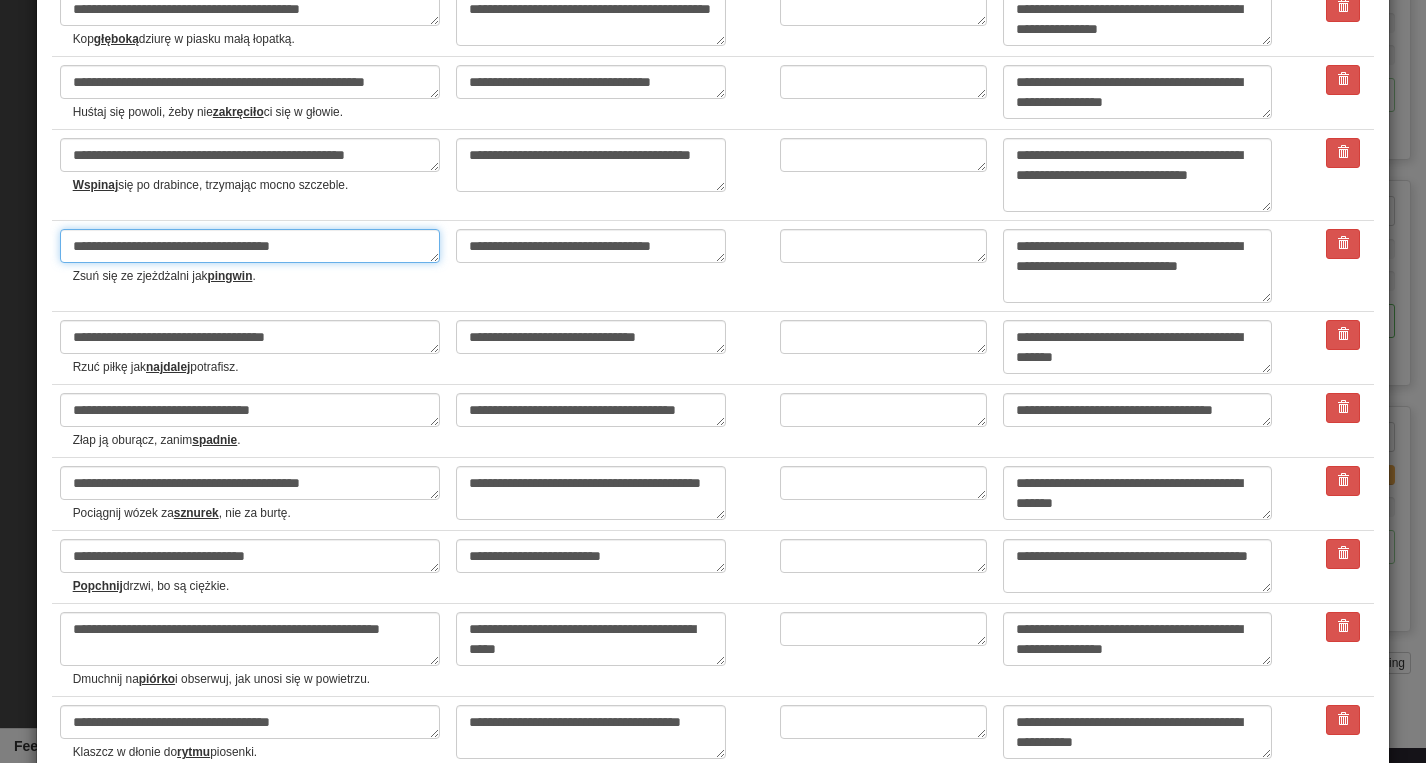 click on "**********" at bounding box center [250, 246] 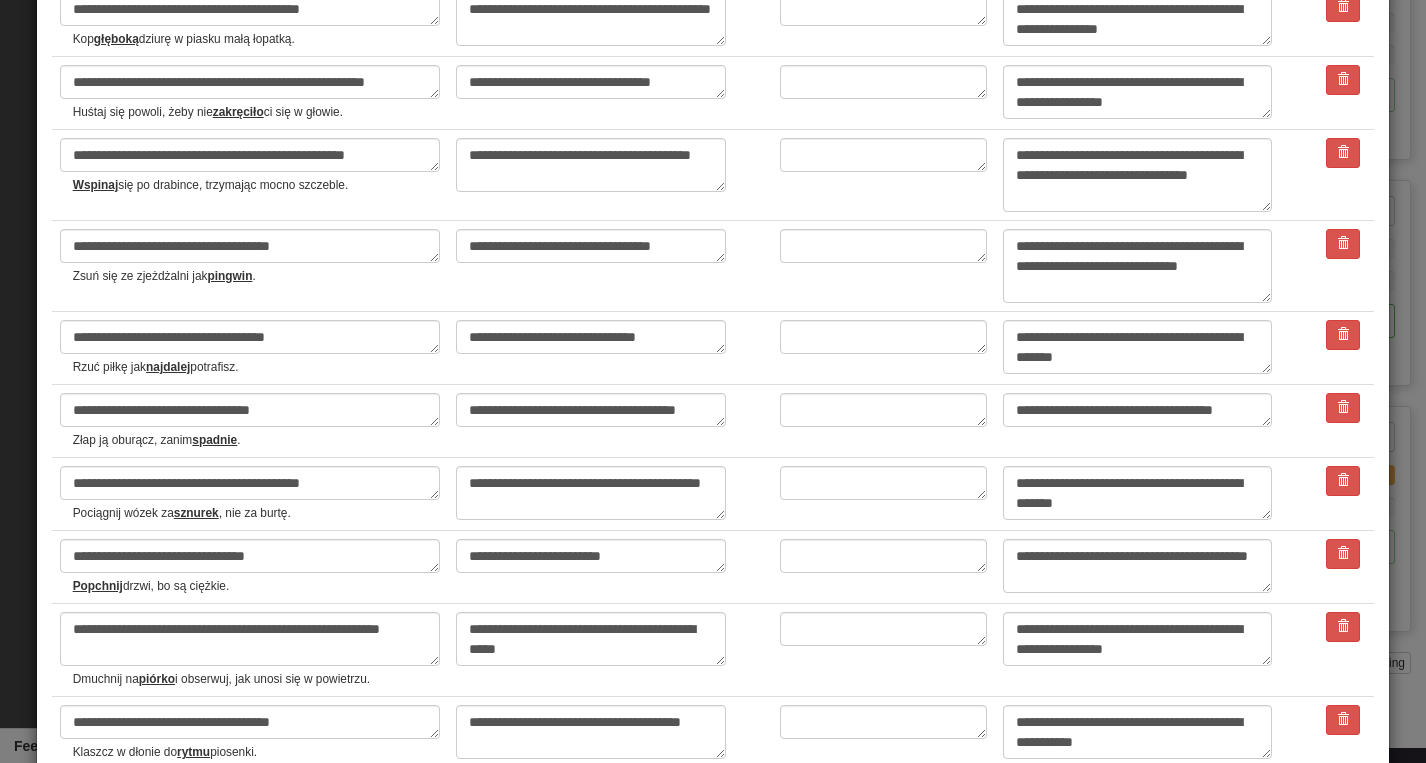 scroll, scrollTop: 3267, scrollLeft: 0, axis: vertical 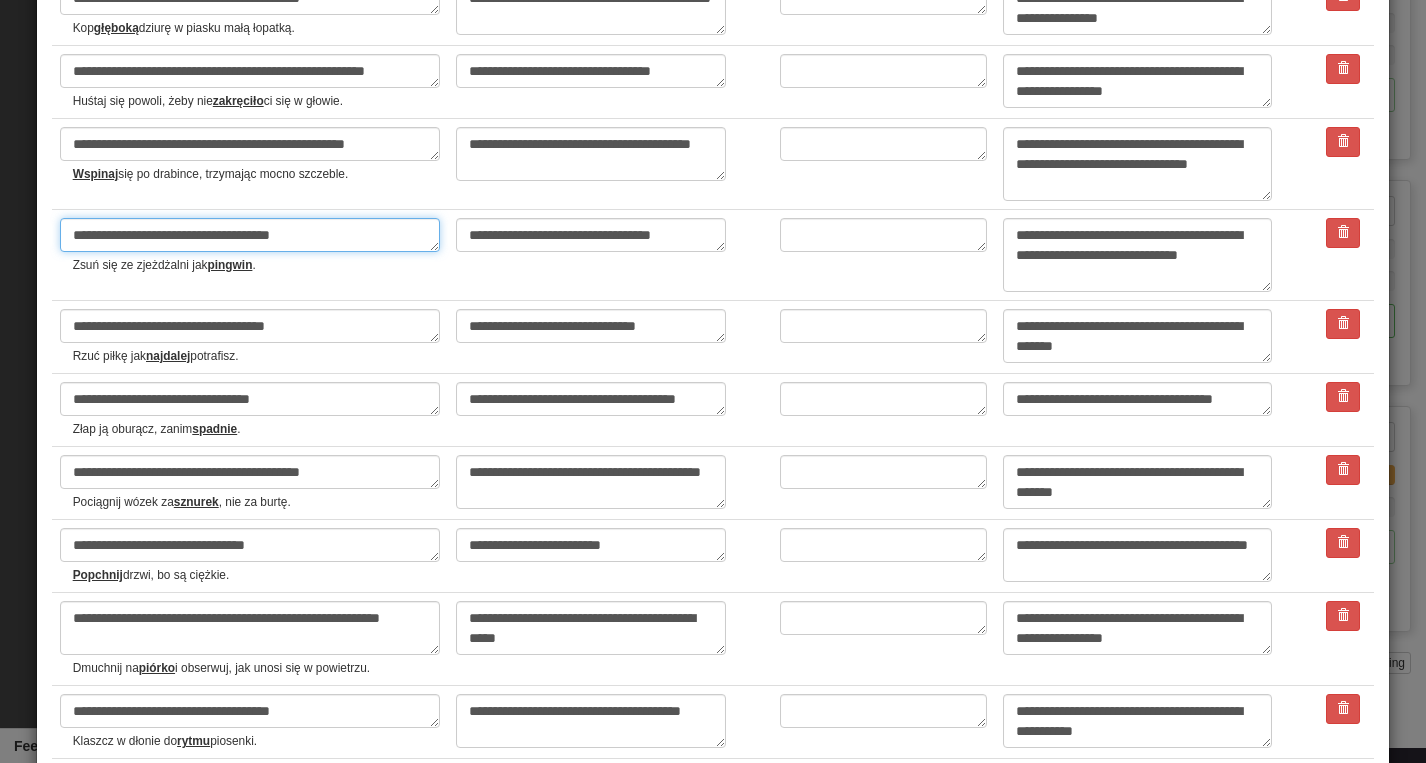 drag, startPoint x: 210, startPoint y: 243, endPoint x: 68, endPoint y: 245, distance: 142.01408 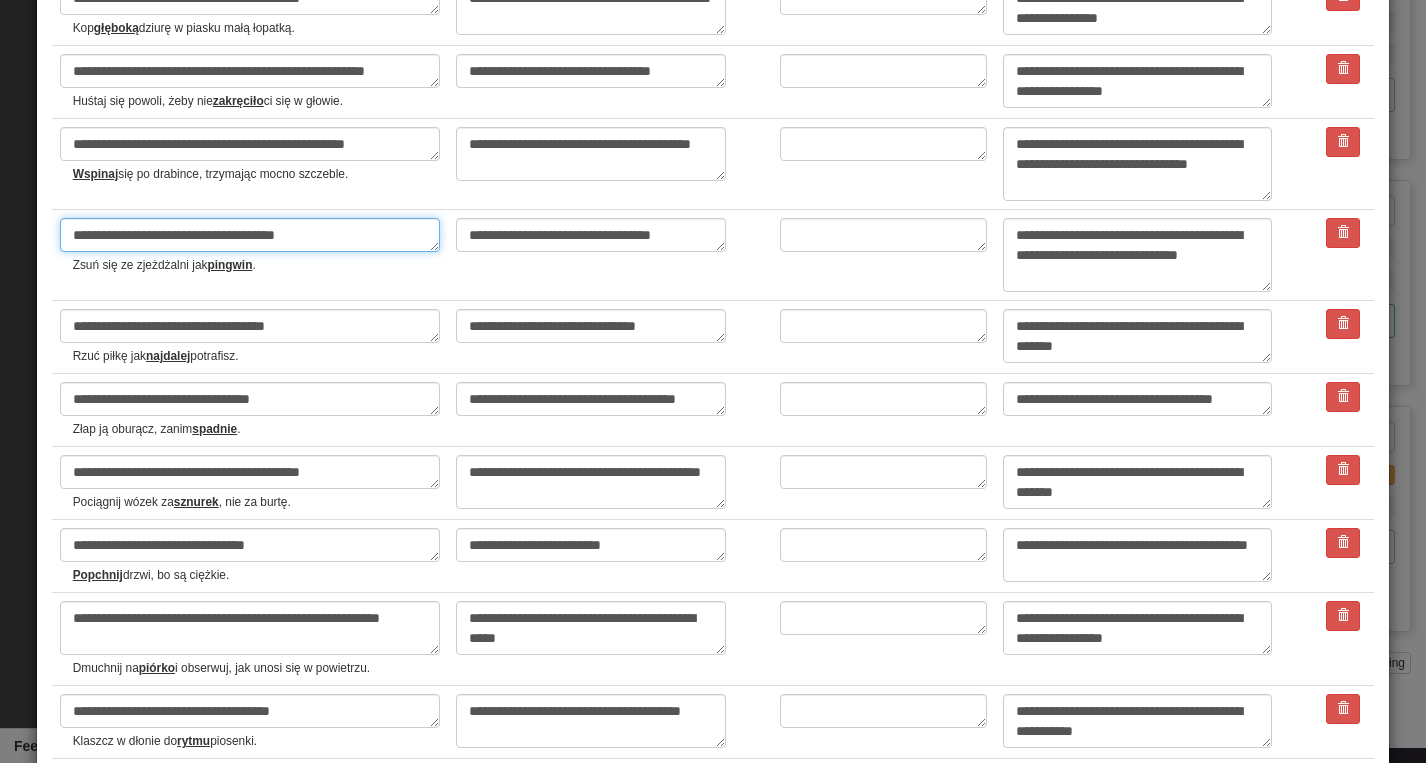 type on "**********" 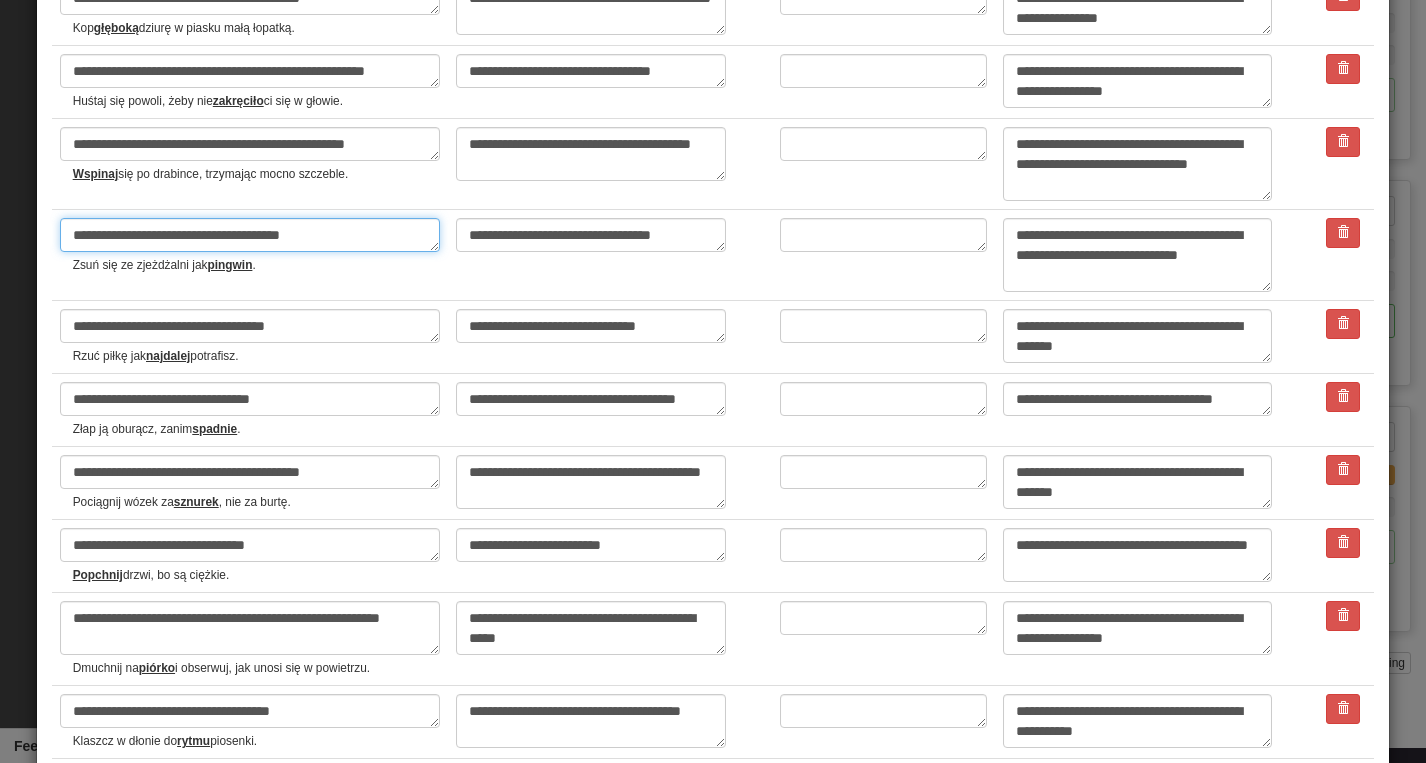 type on "*" 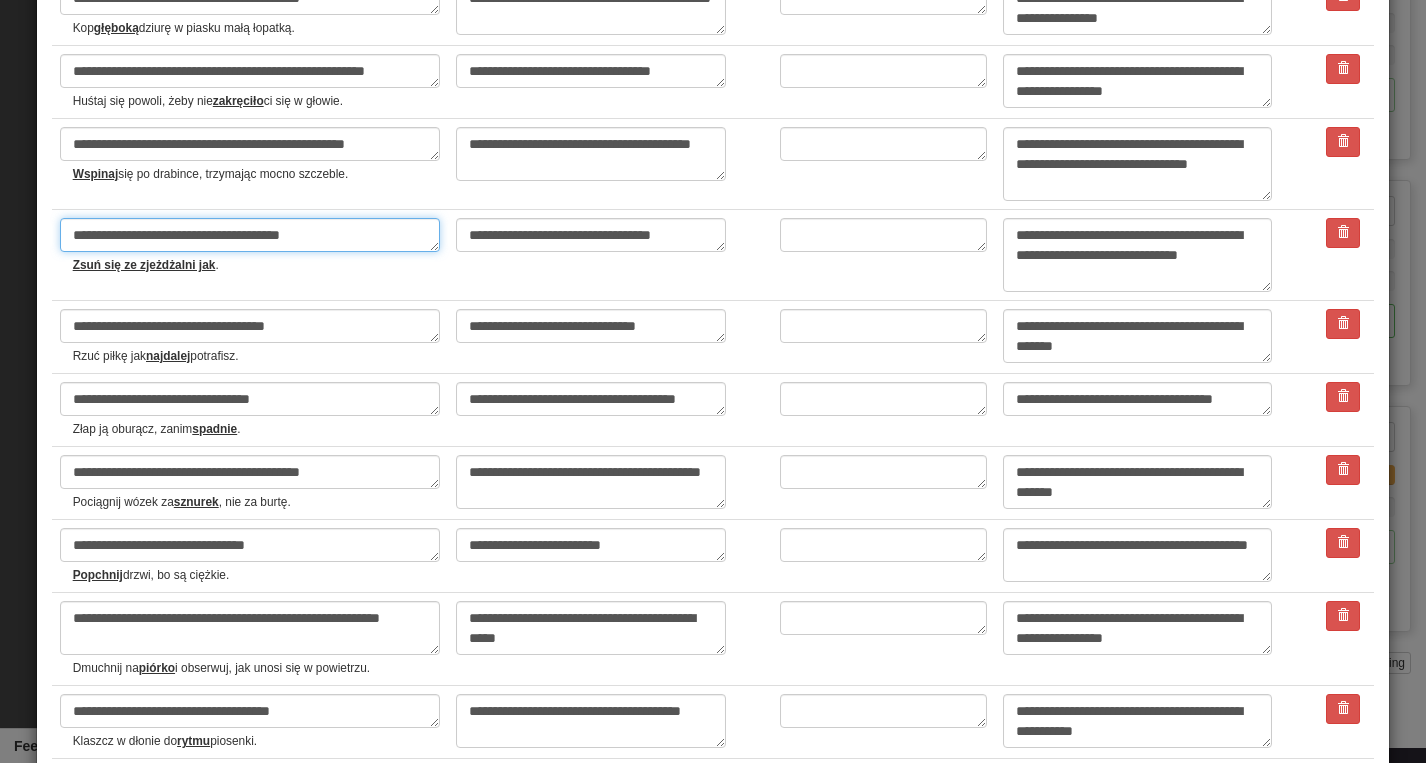 type on "**********" 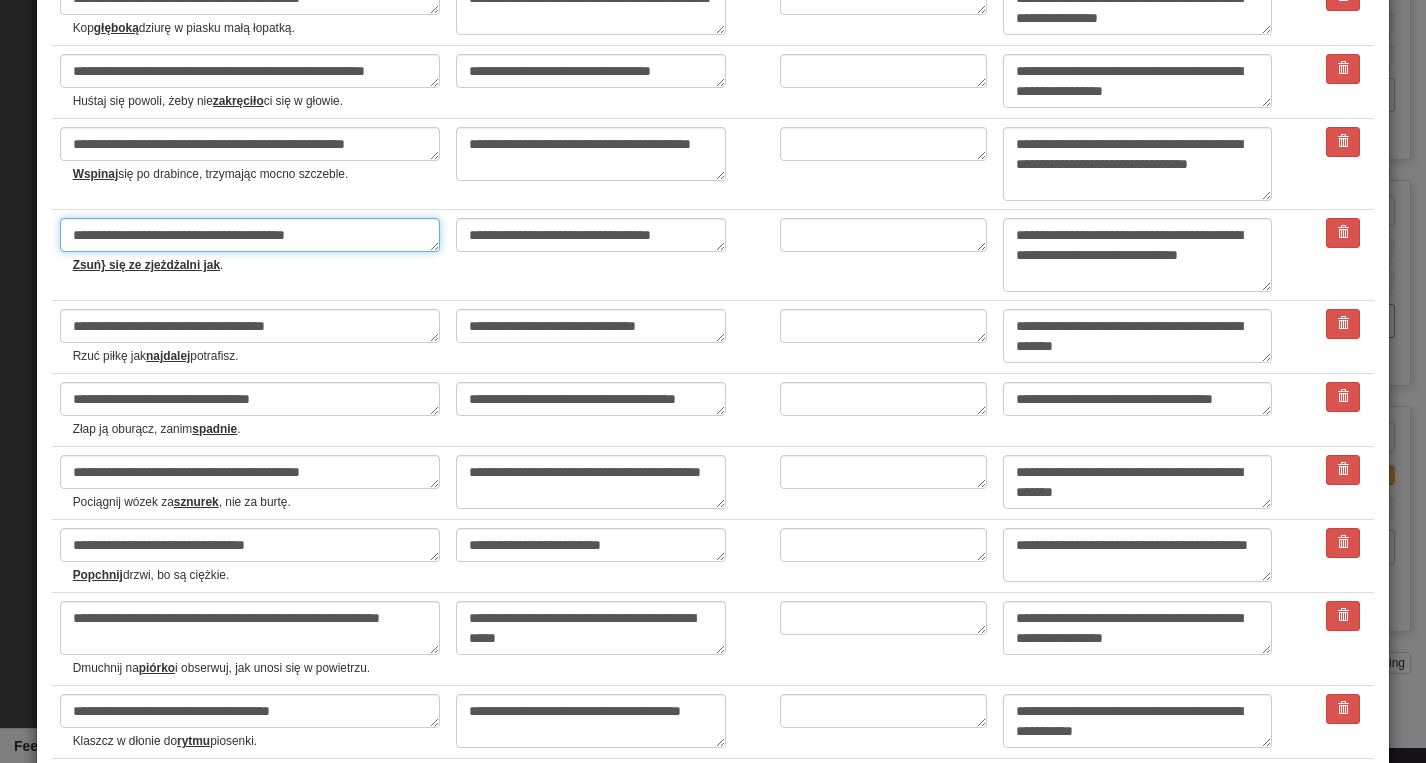type on "*" 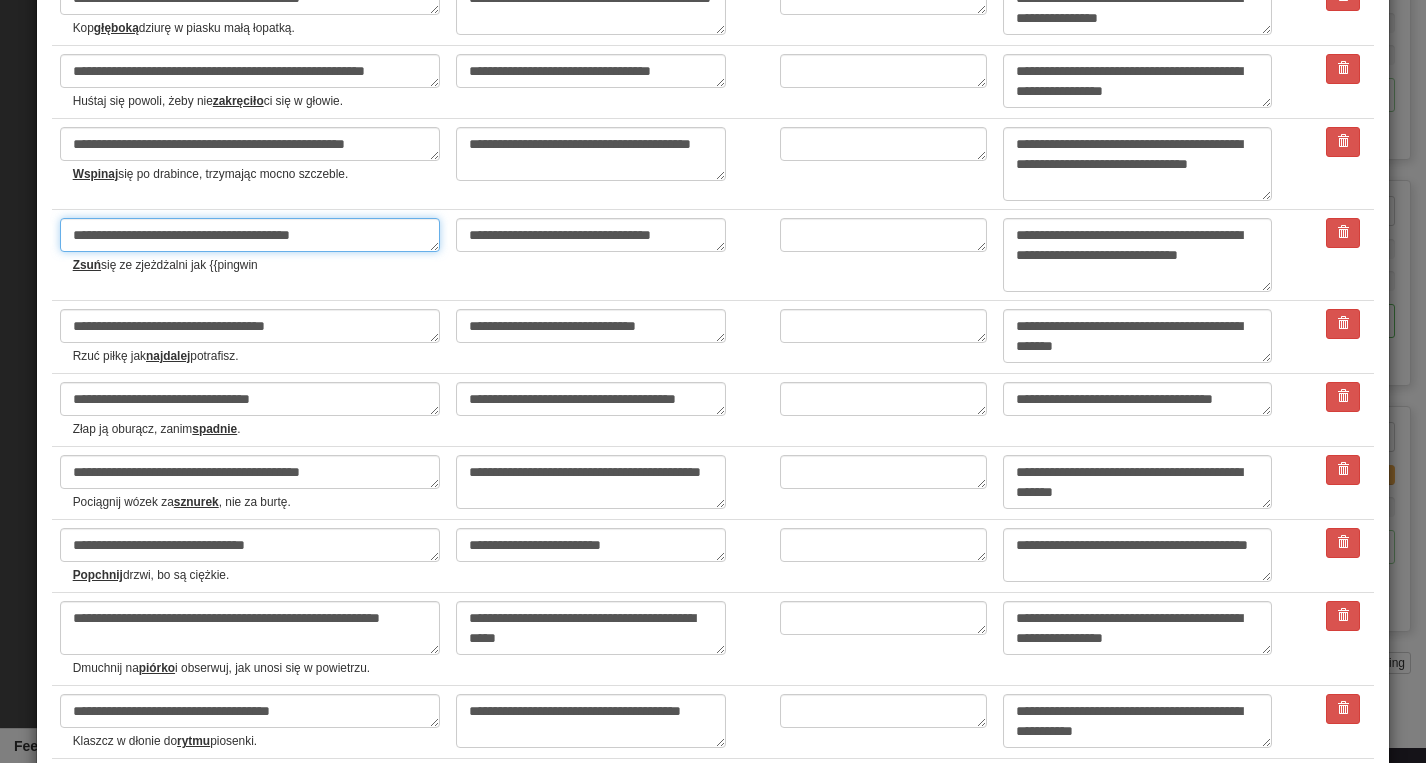 click on "**********" at bounding box center (250, 235) 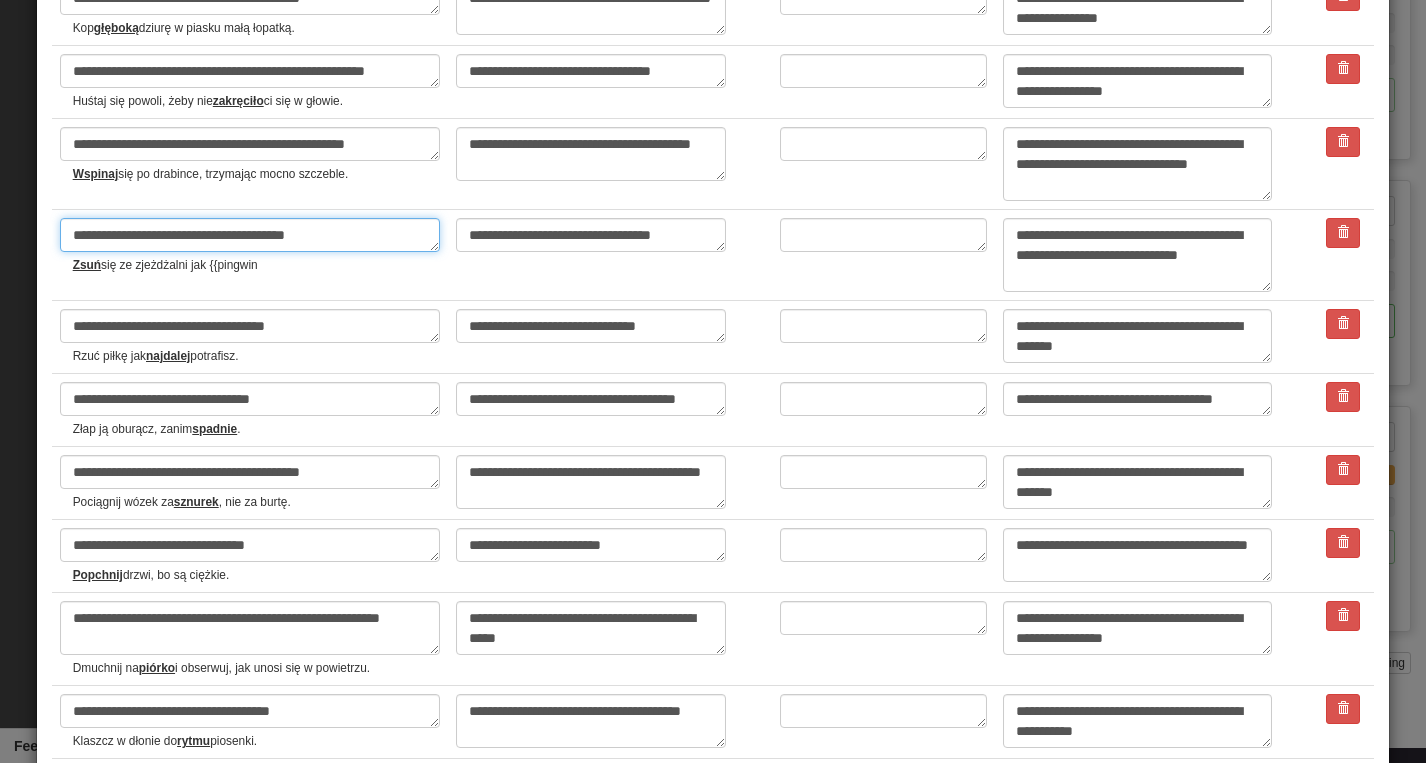 type on "**********" 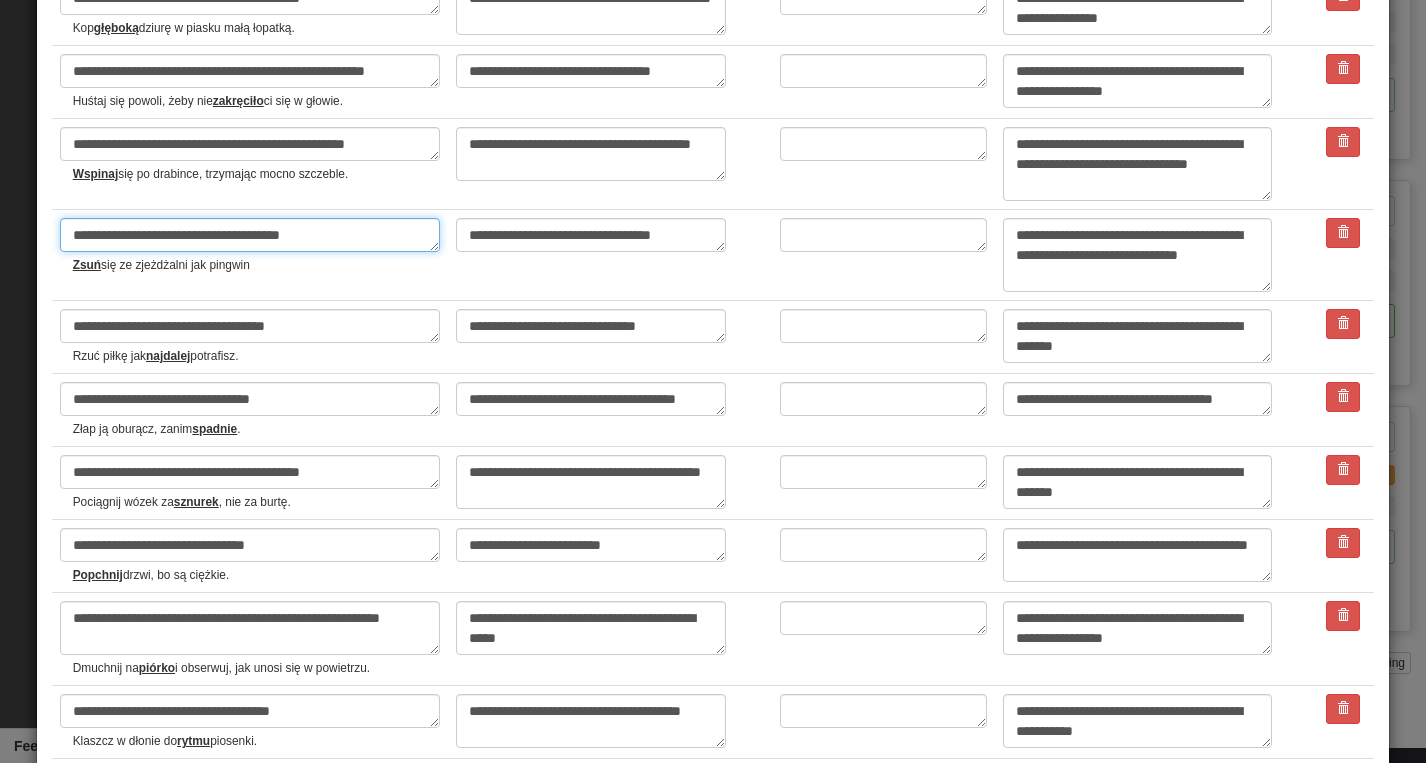 click on "**********" at bounding box center [250, 235] 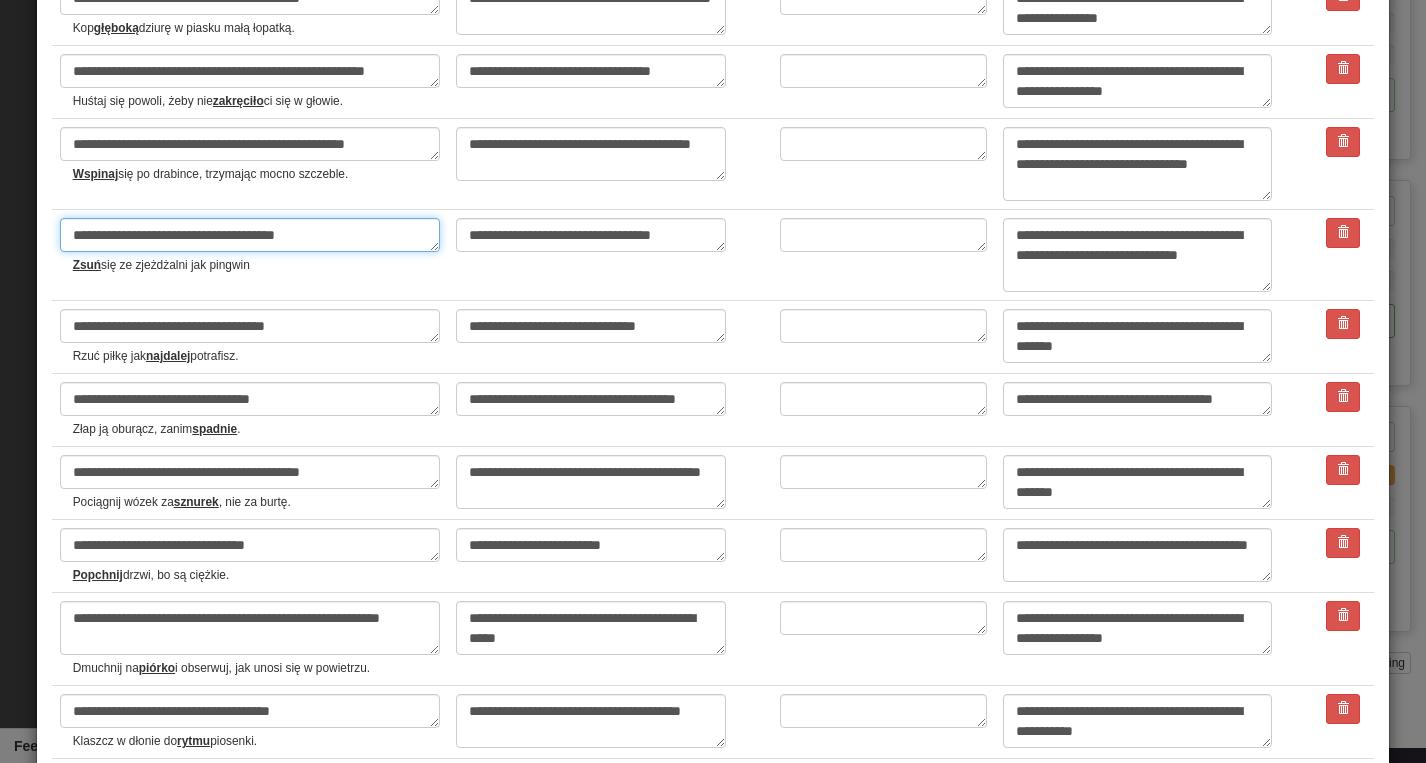 type on "*" 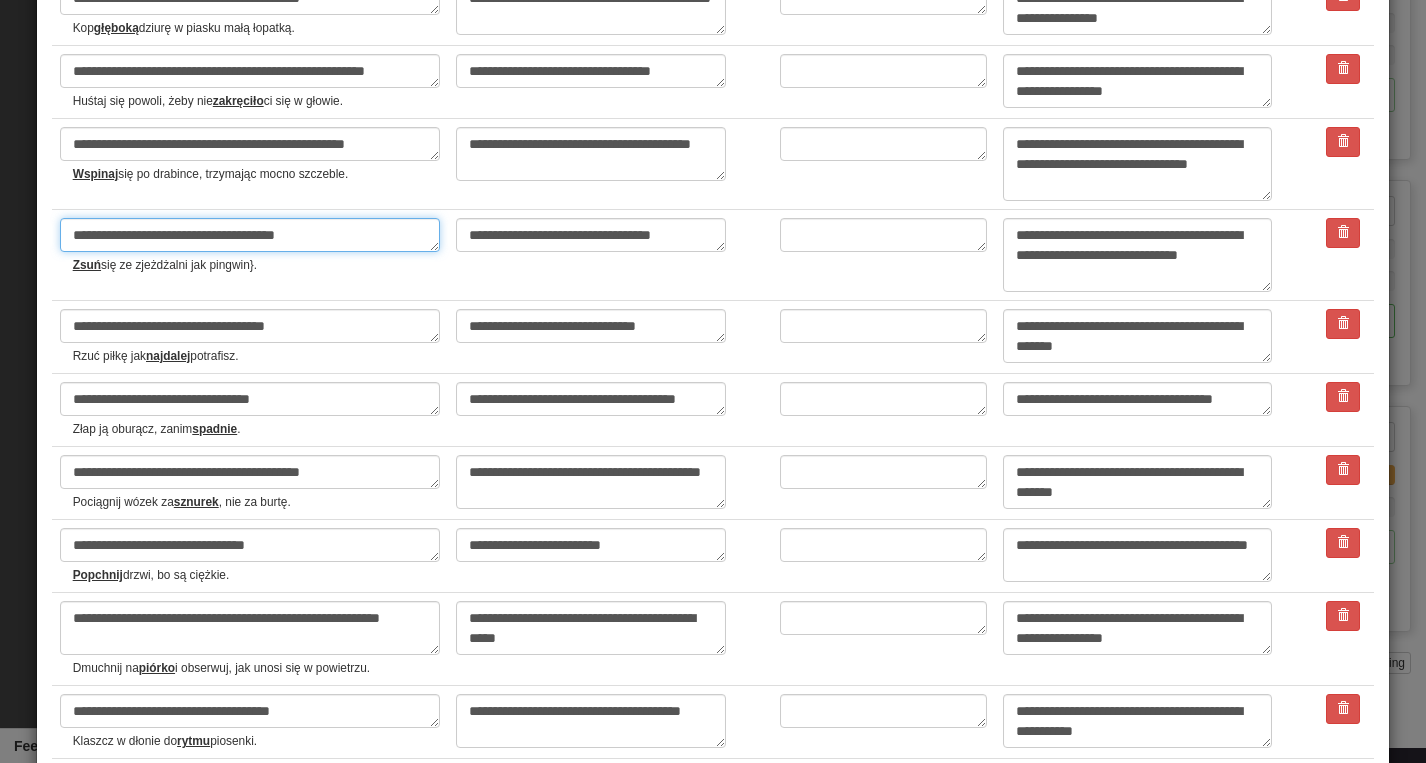 type on "**********" 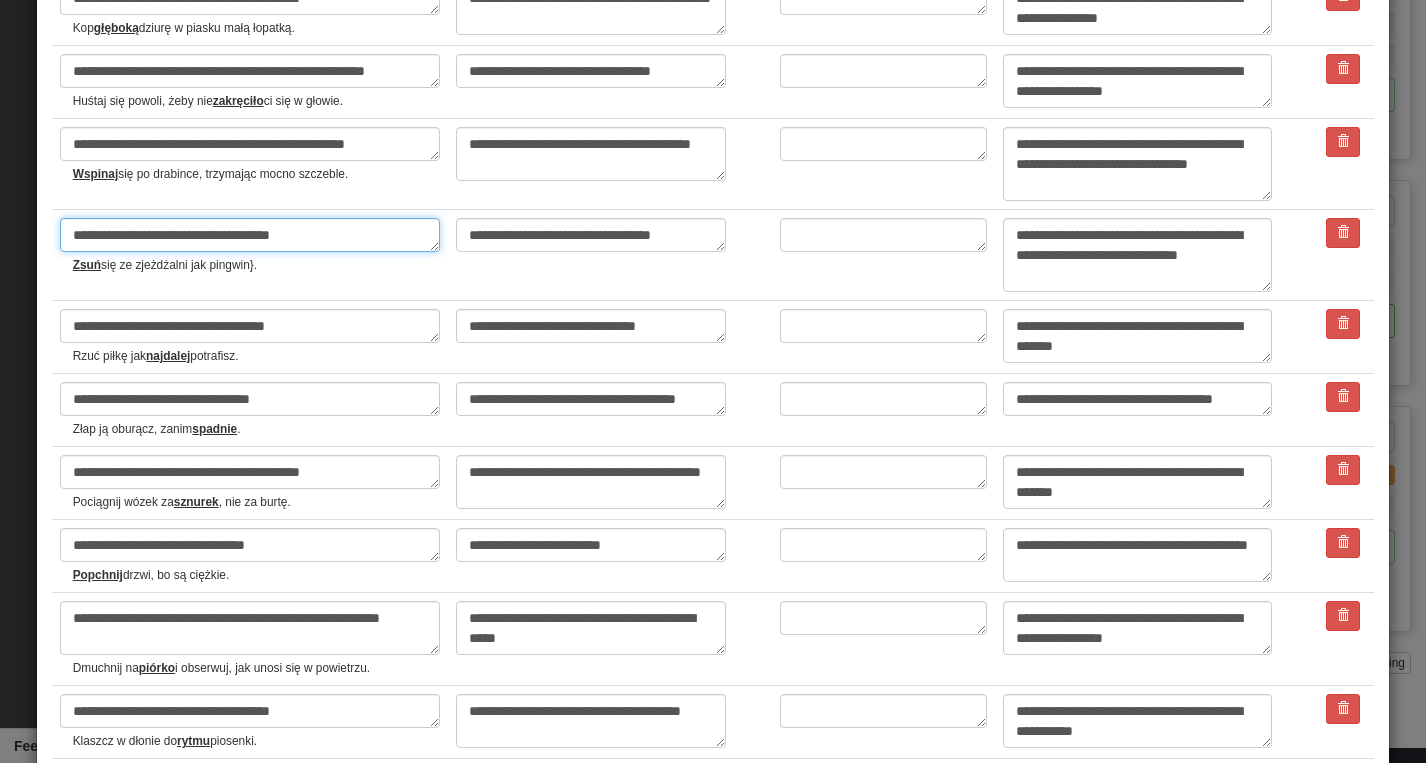 type on "*" 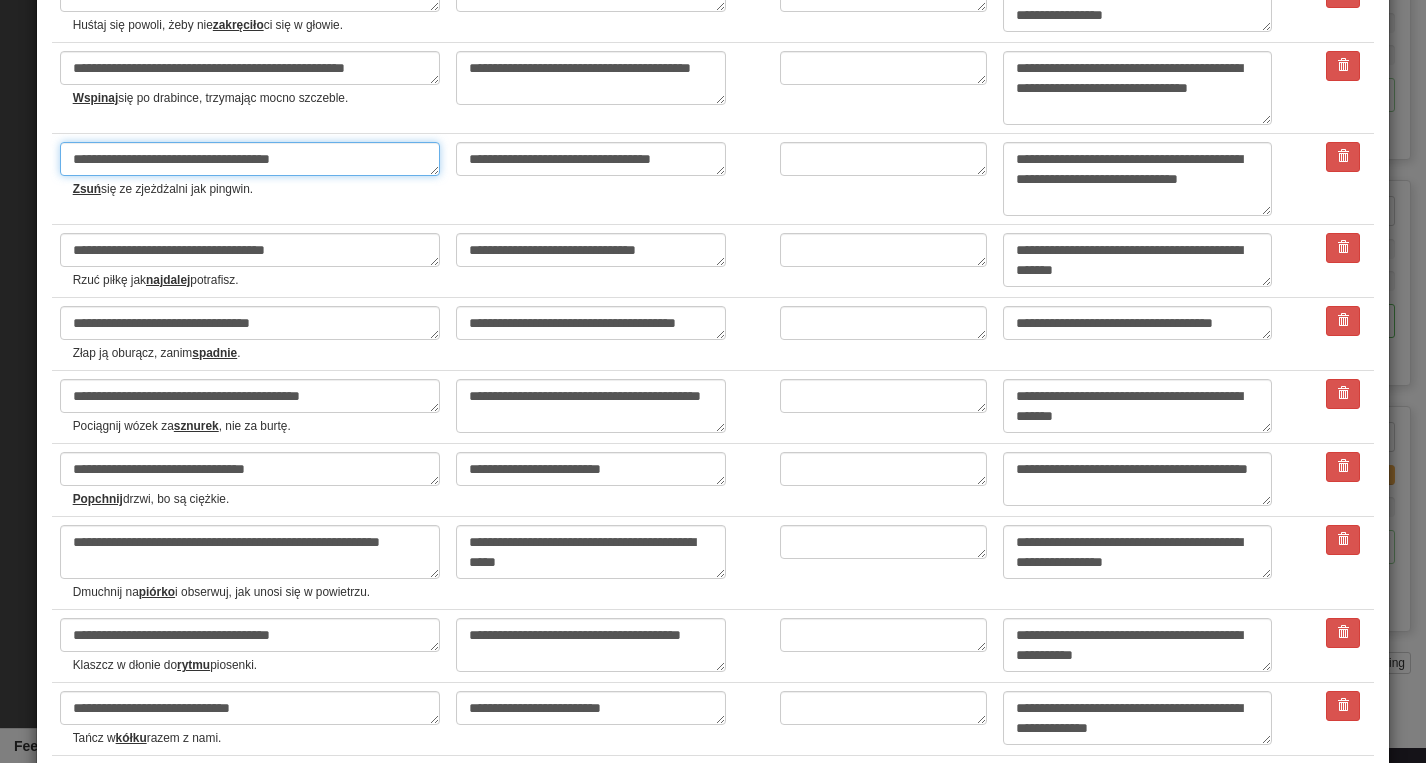 scroll, scrollTop: 3345, scrollLeft: 0, axis: vertical 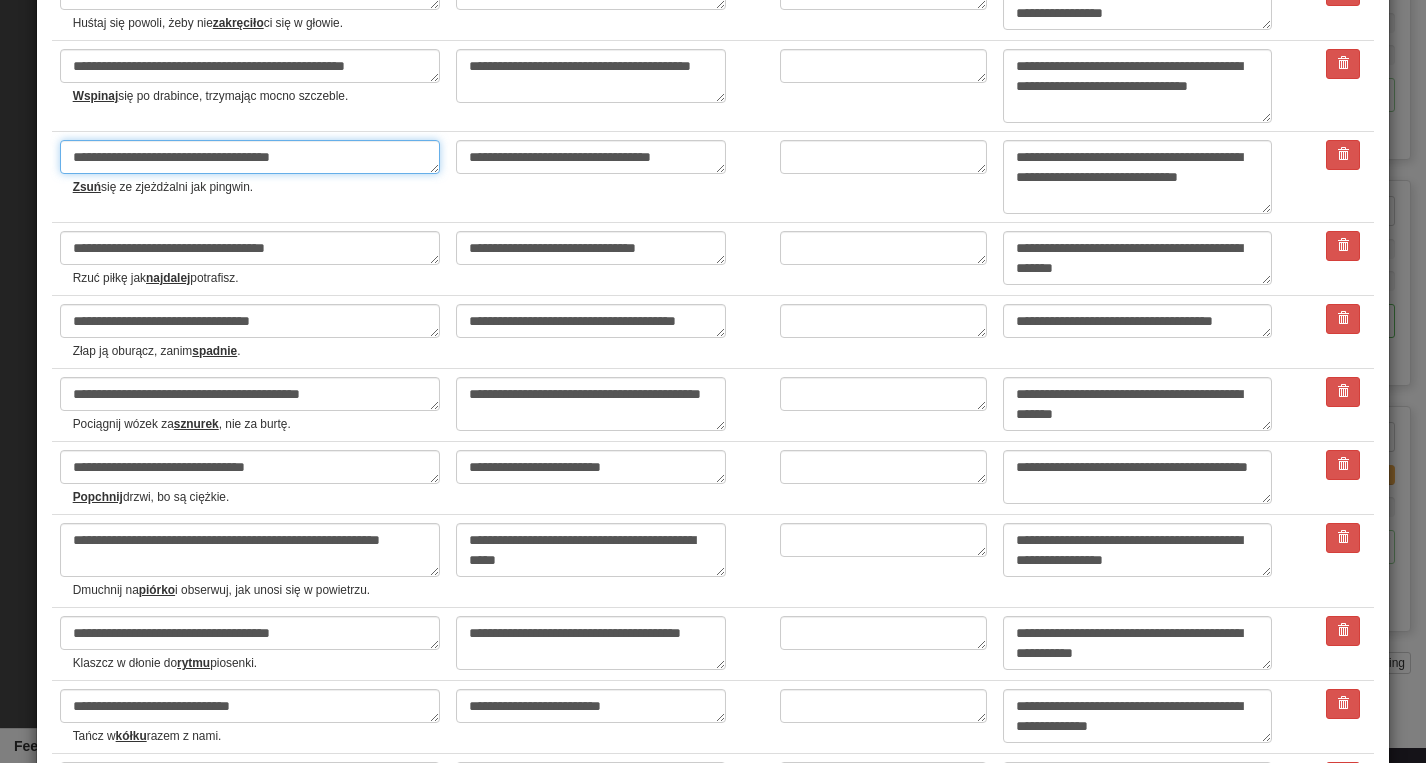 type on "**********" 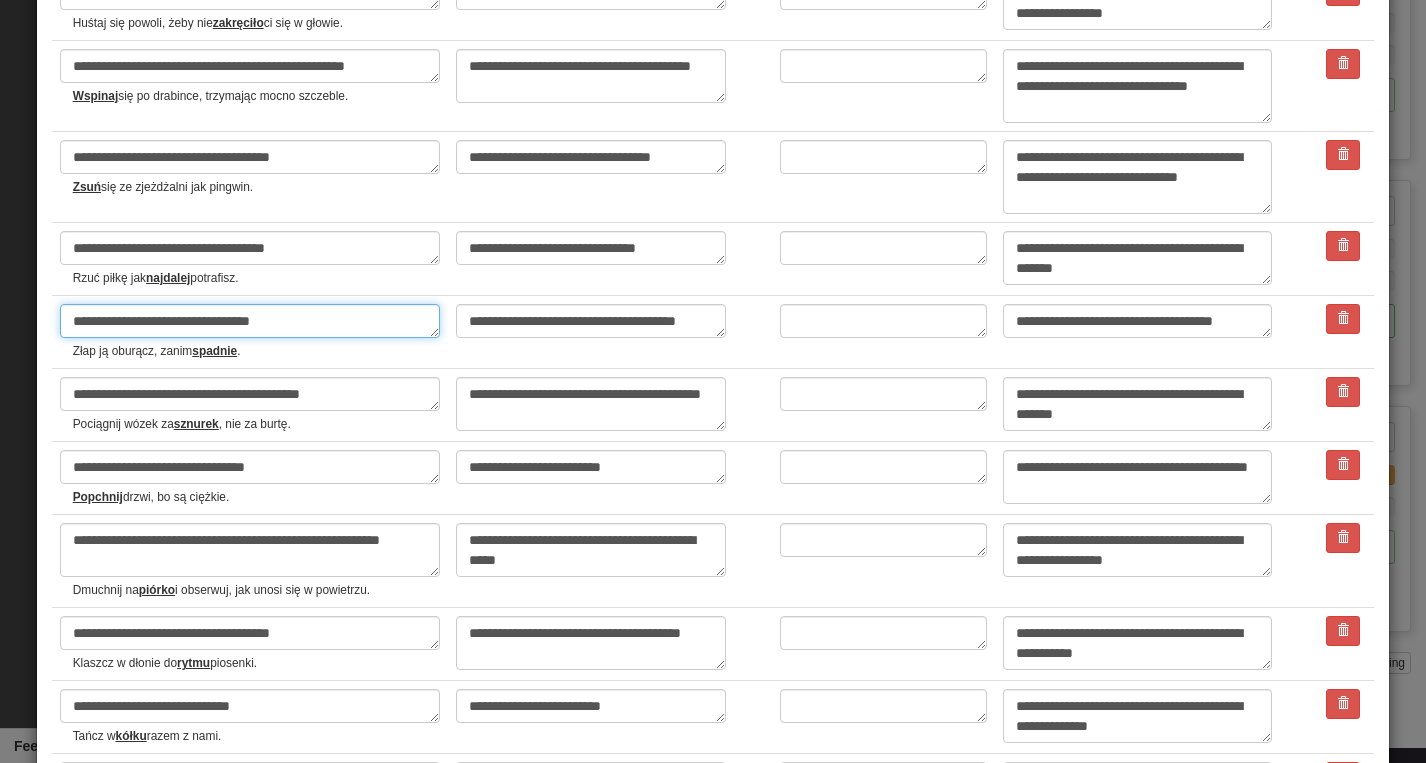 drag, startPoint x: 168, startPoint y: 329, endPoint x: 115, endPoint y: 333, distance: 53.15073 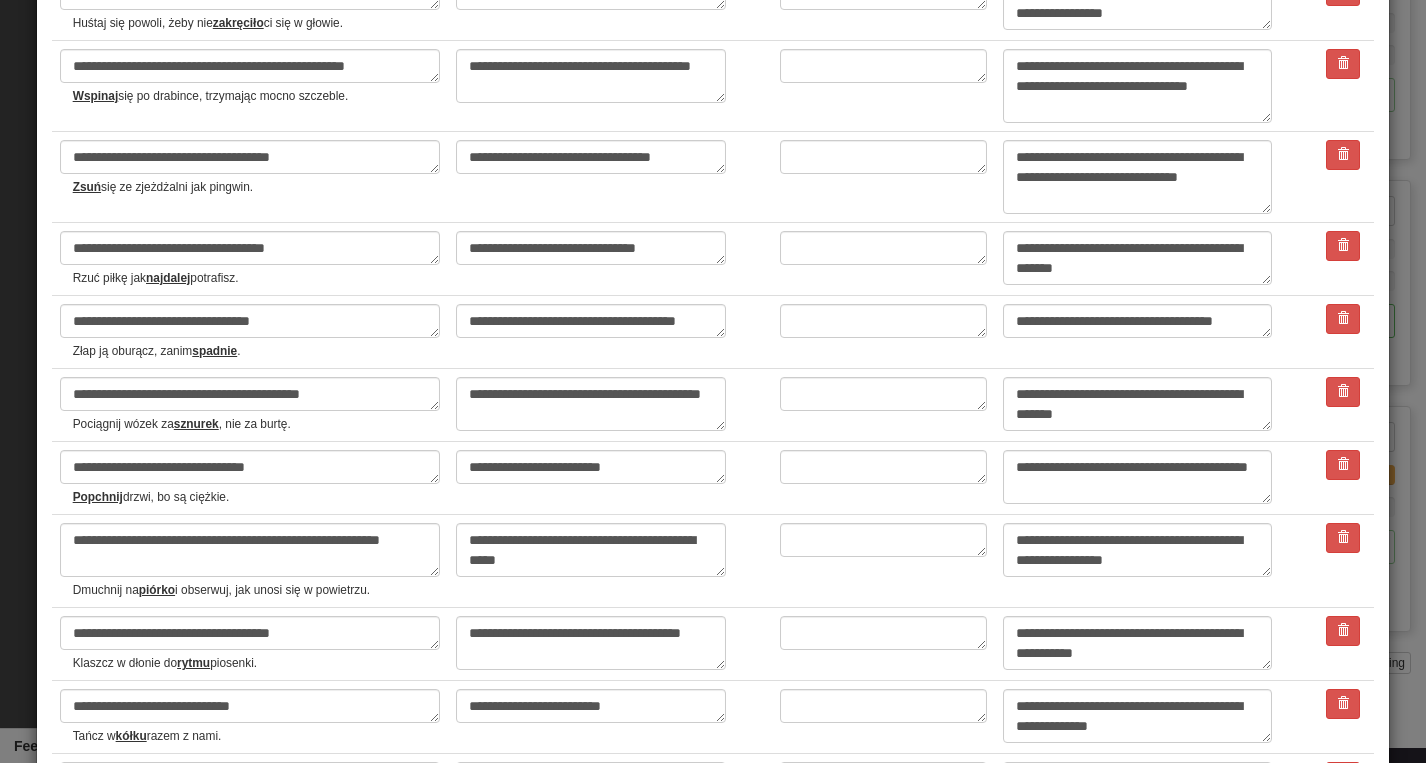 click on "**********" at bounding box center (250, 332) 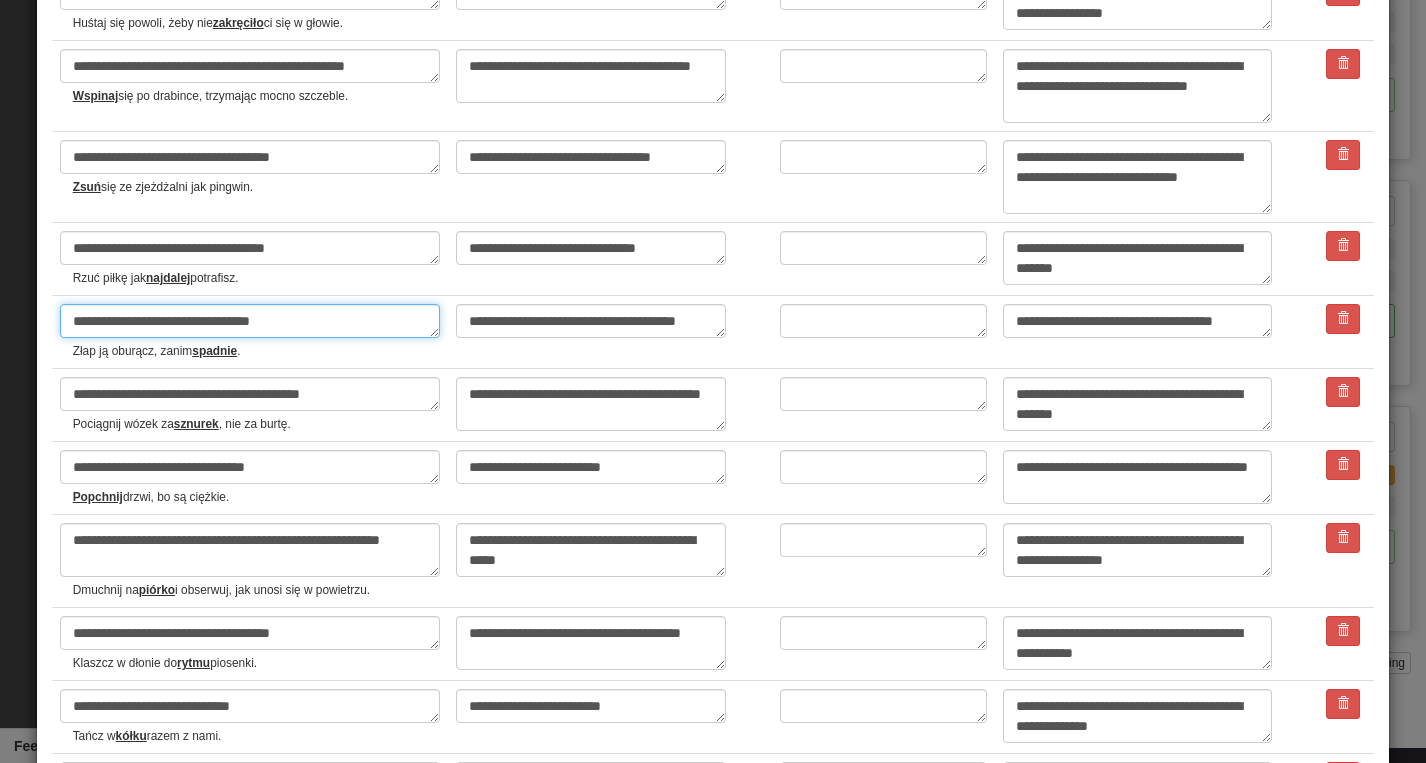 drag, startPoint x: 286, startPoint y: 332, endPoint x: 51, endPoint y: 333, distance: 235.00212 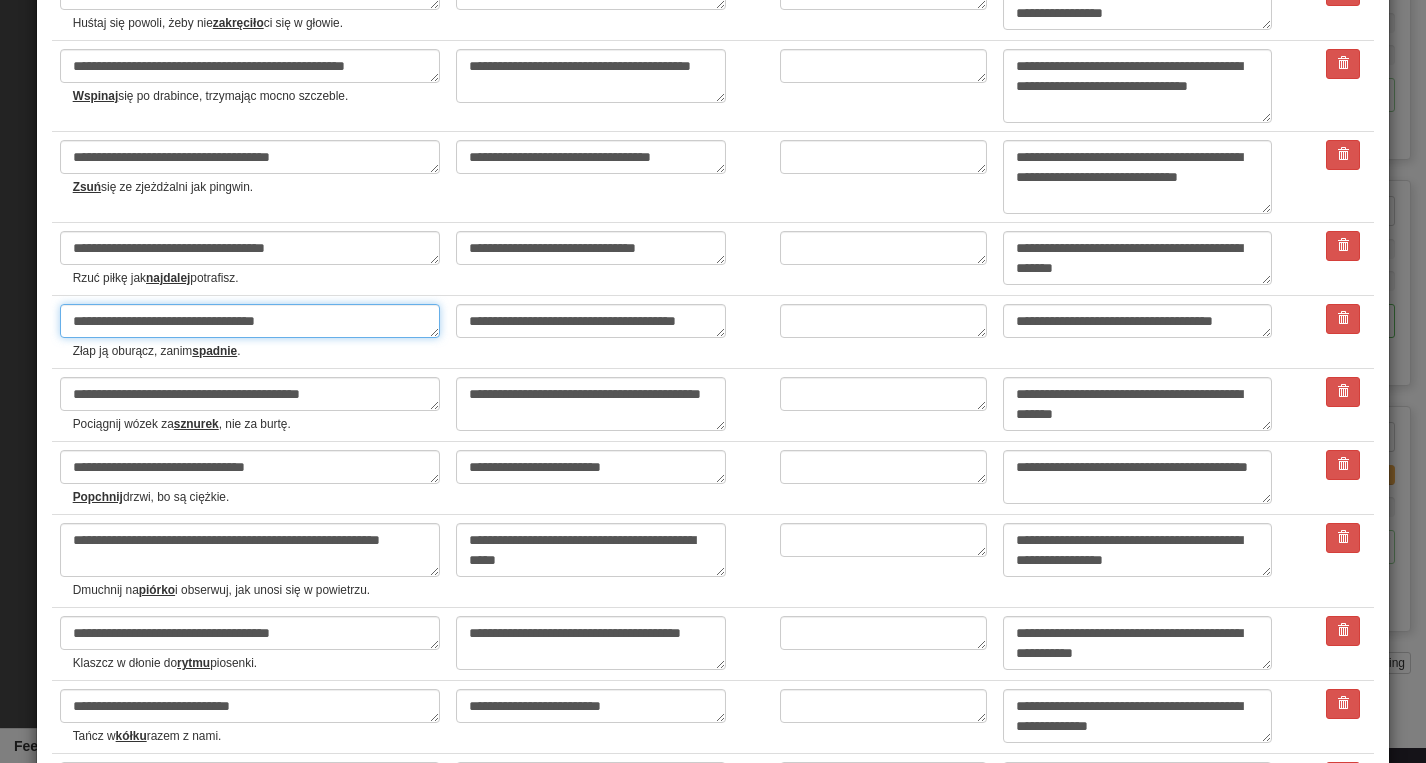 type on "**********" 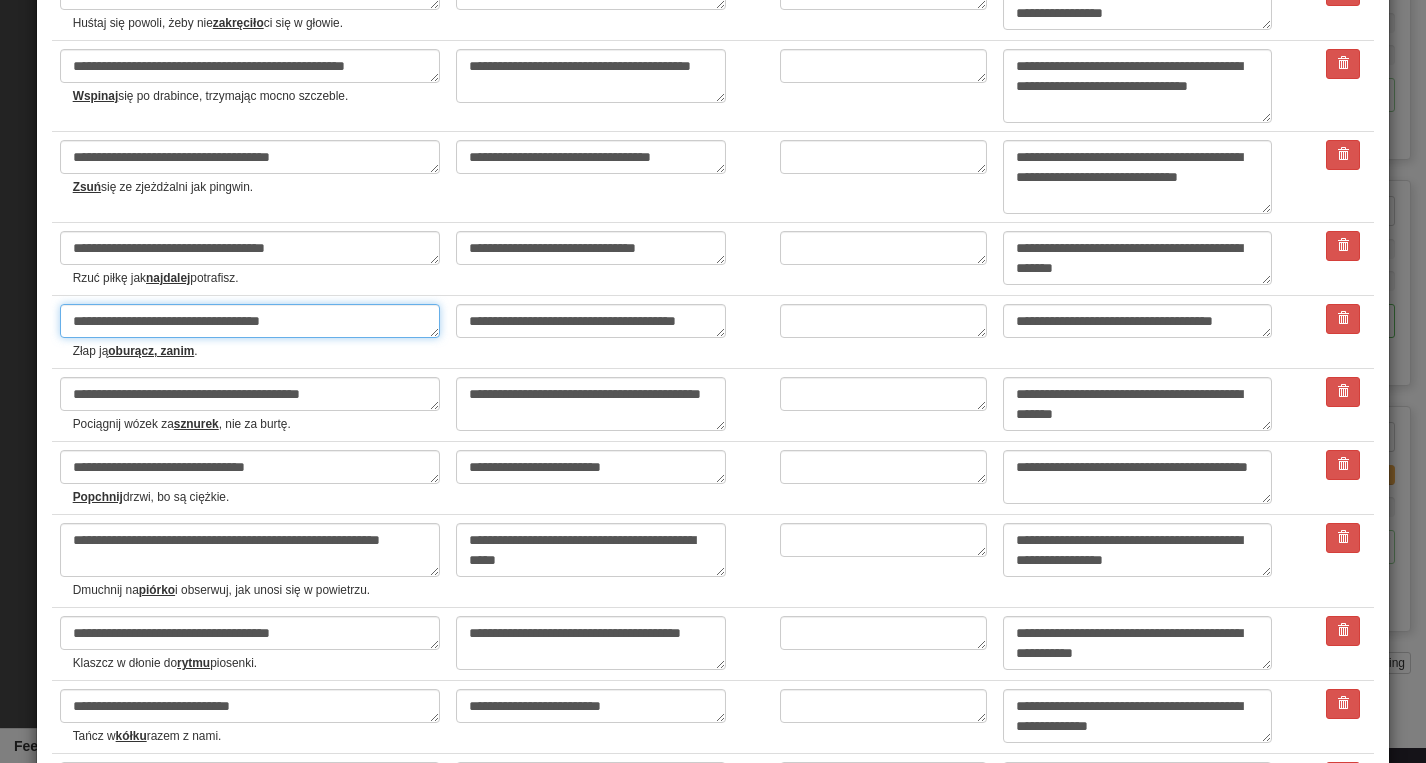 click on "**********" at bounding box center (250, 321) 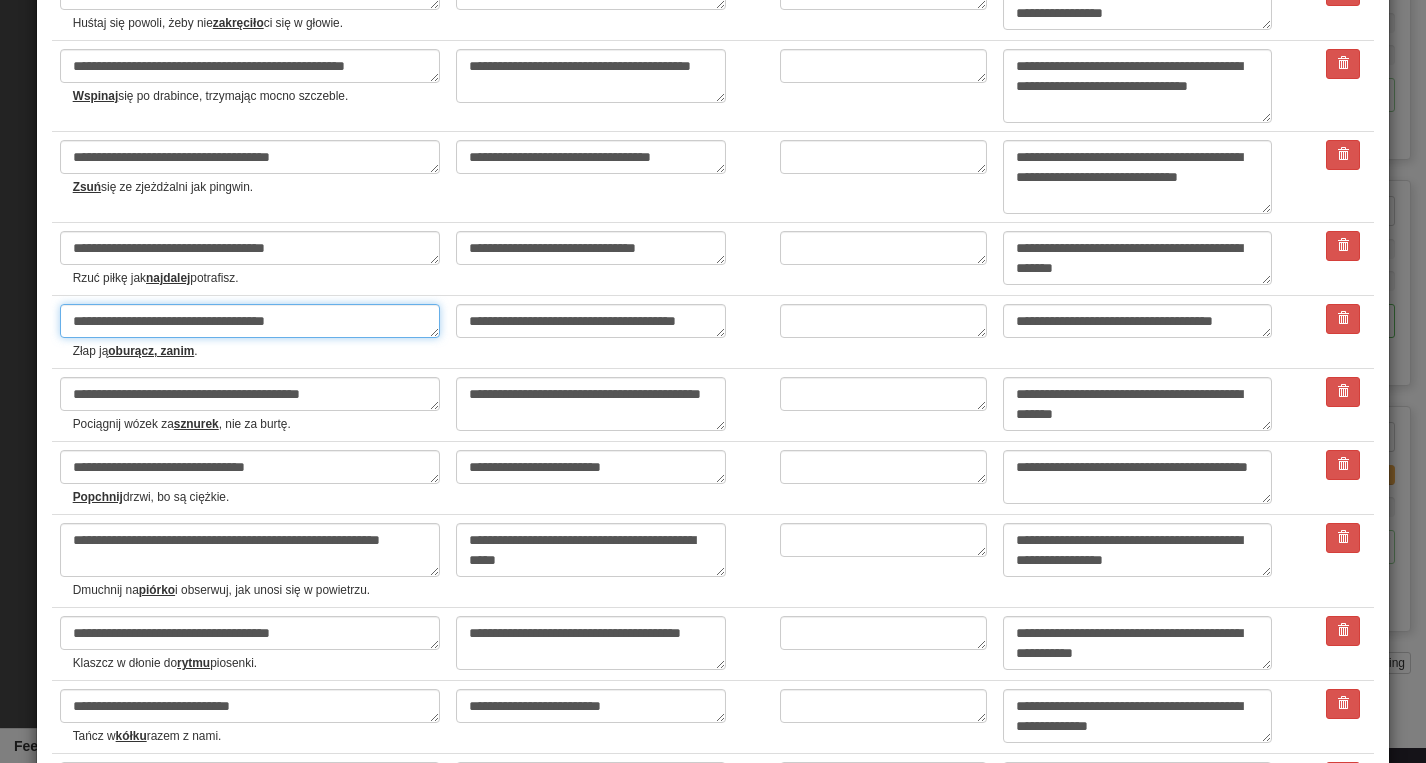 type on "*" 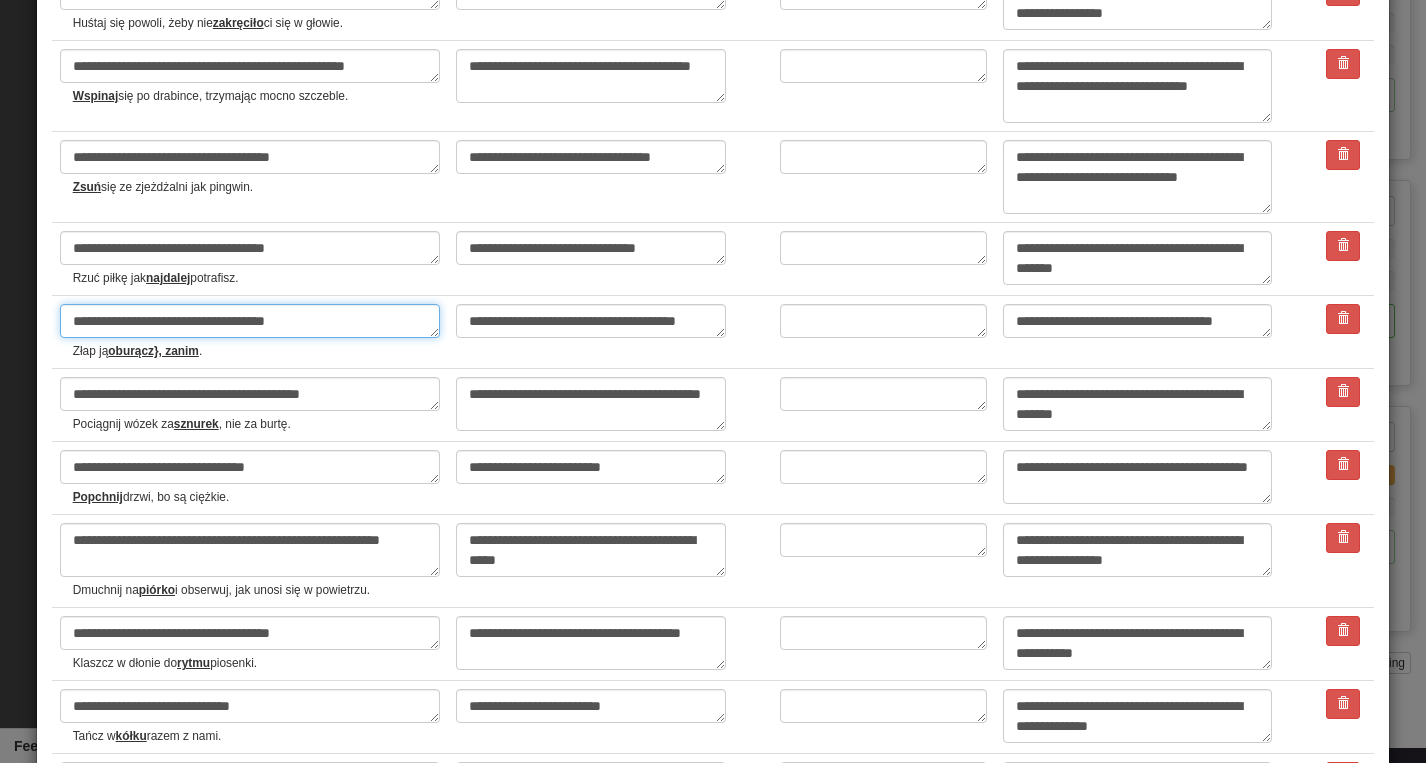 type on "**********" 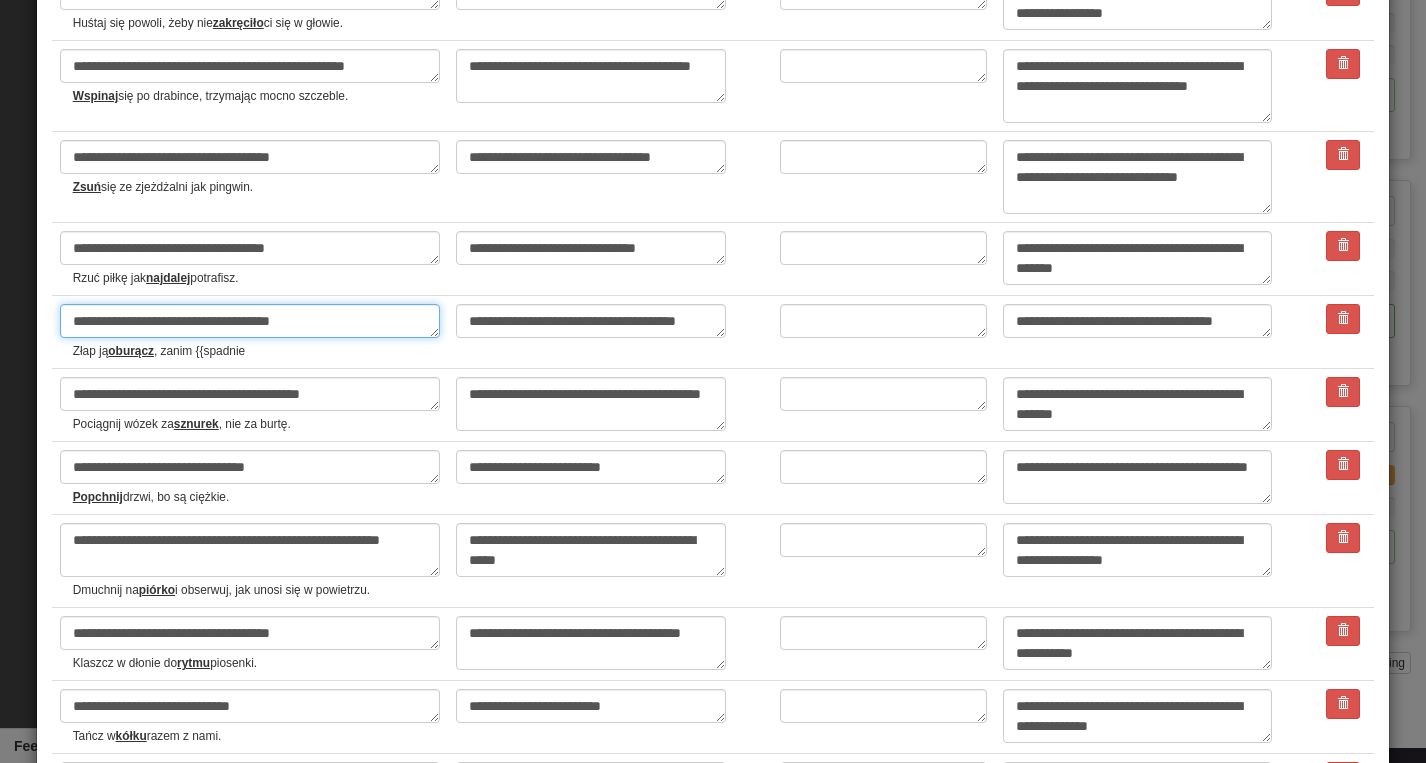click on "**********" at bounding box center [250, 321] 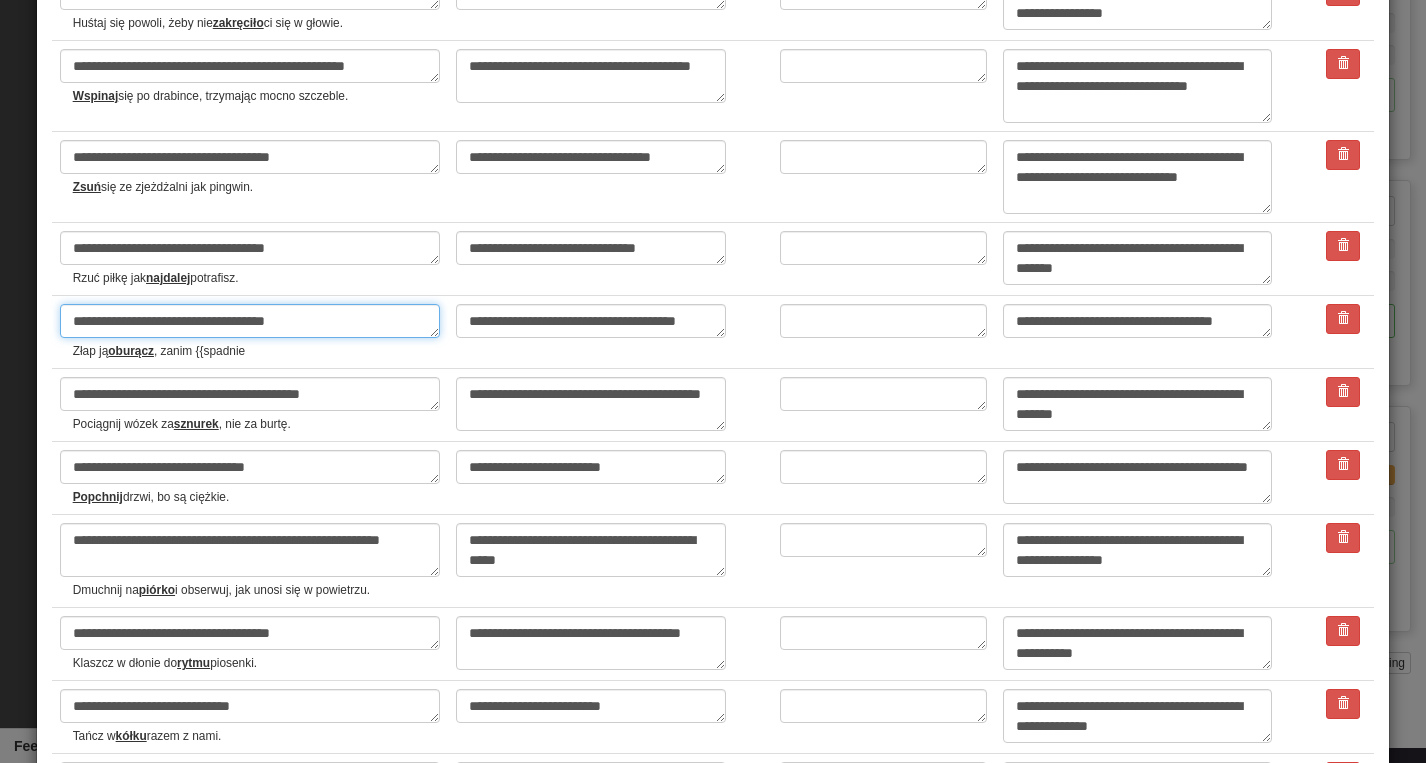 type on "**********" 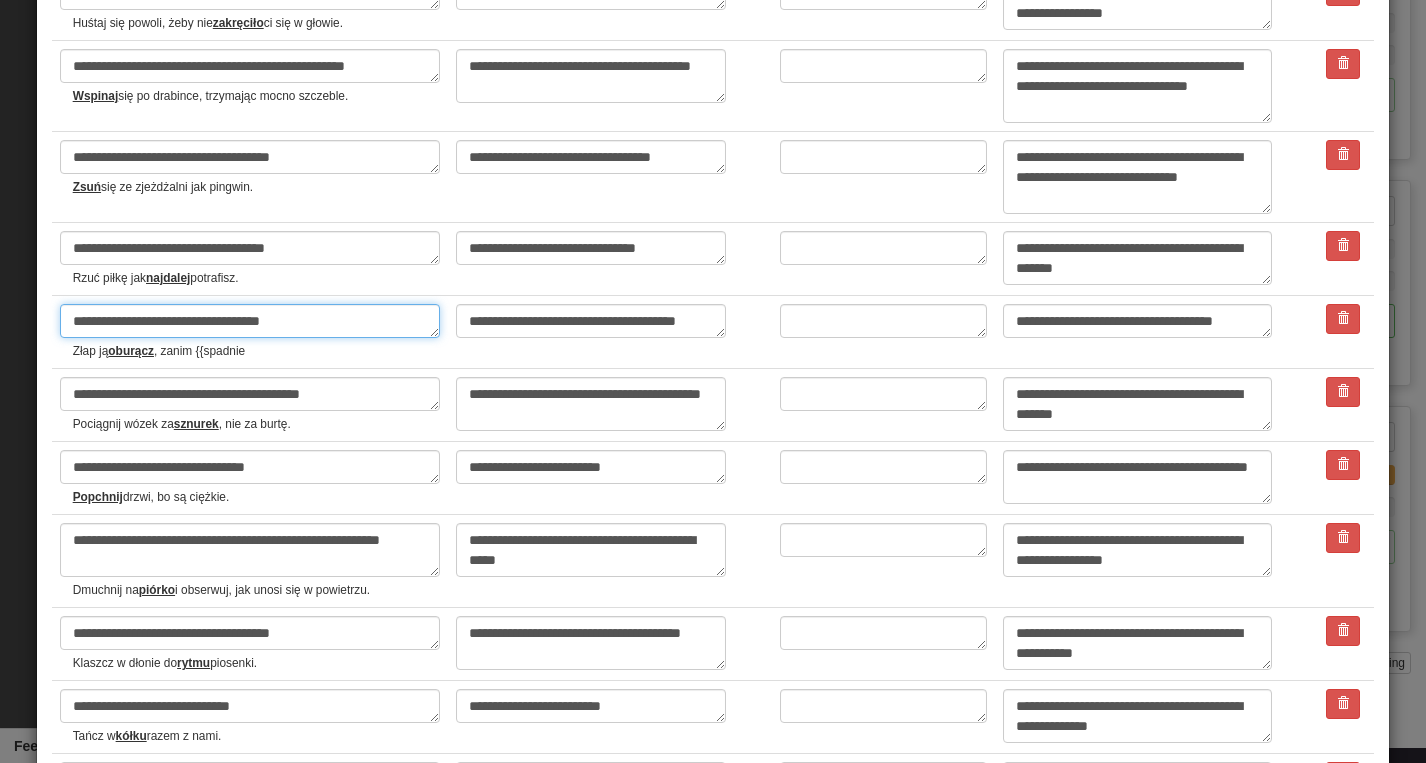 type on "*" 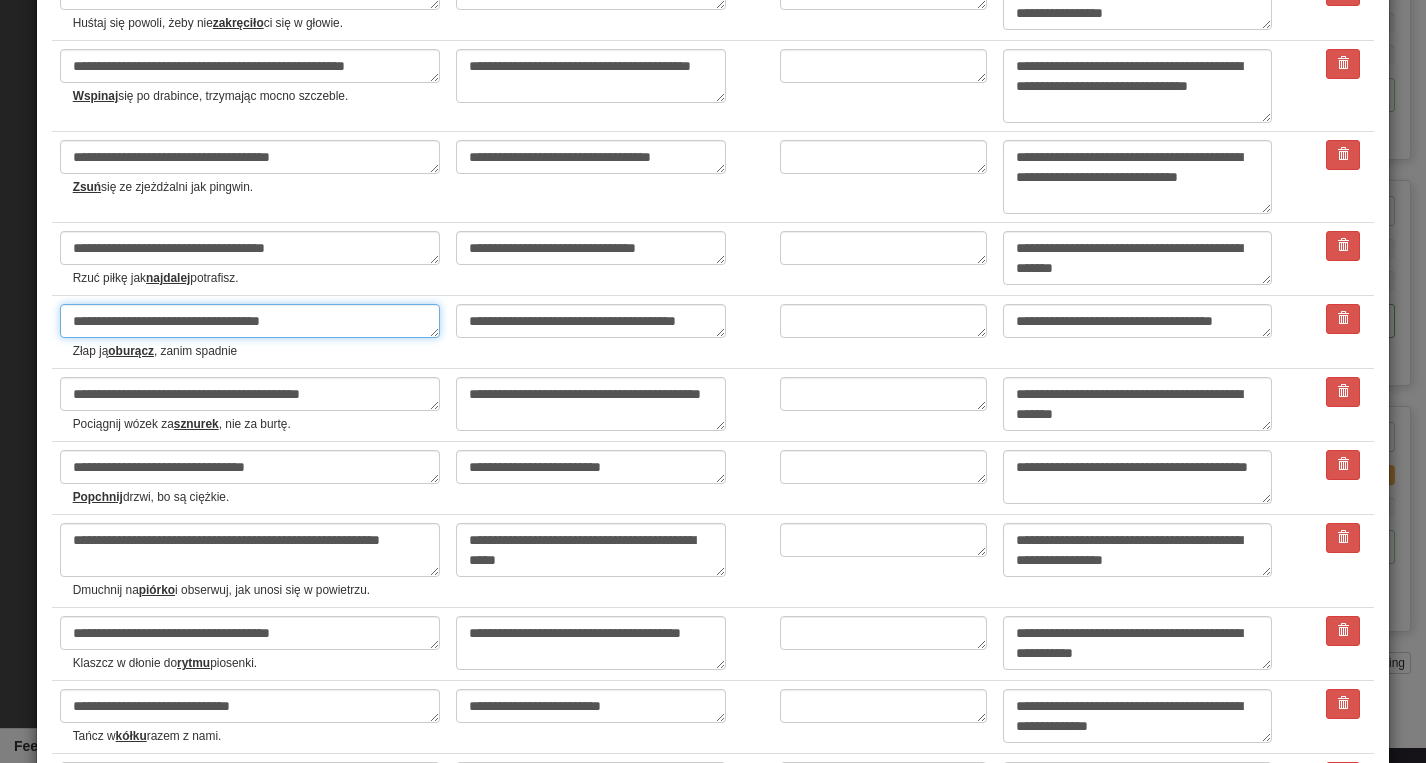 click on "**********" at bounding box center (250, 321) 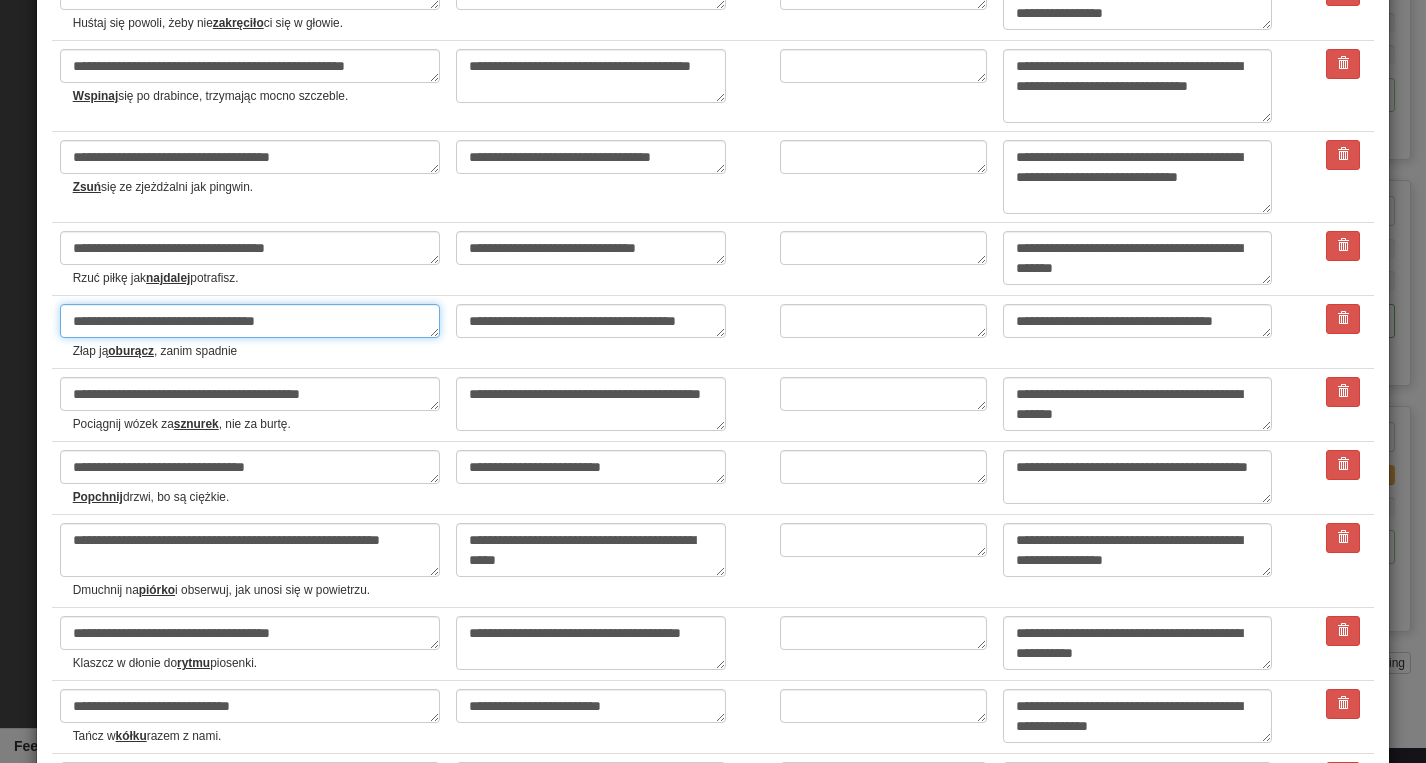 type on "*" 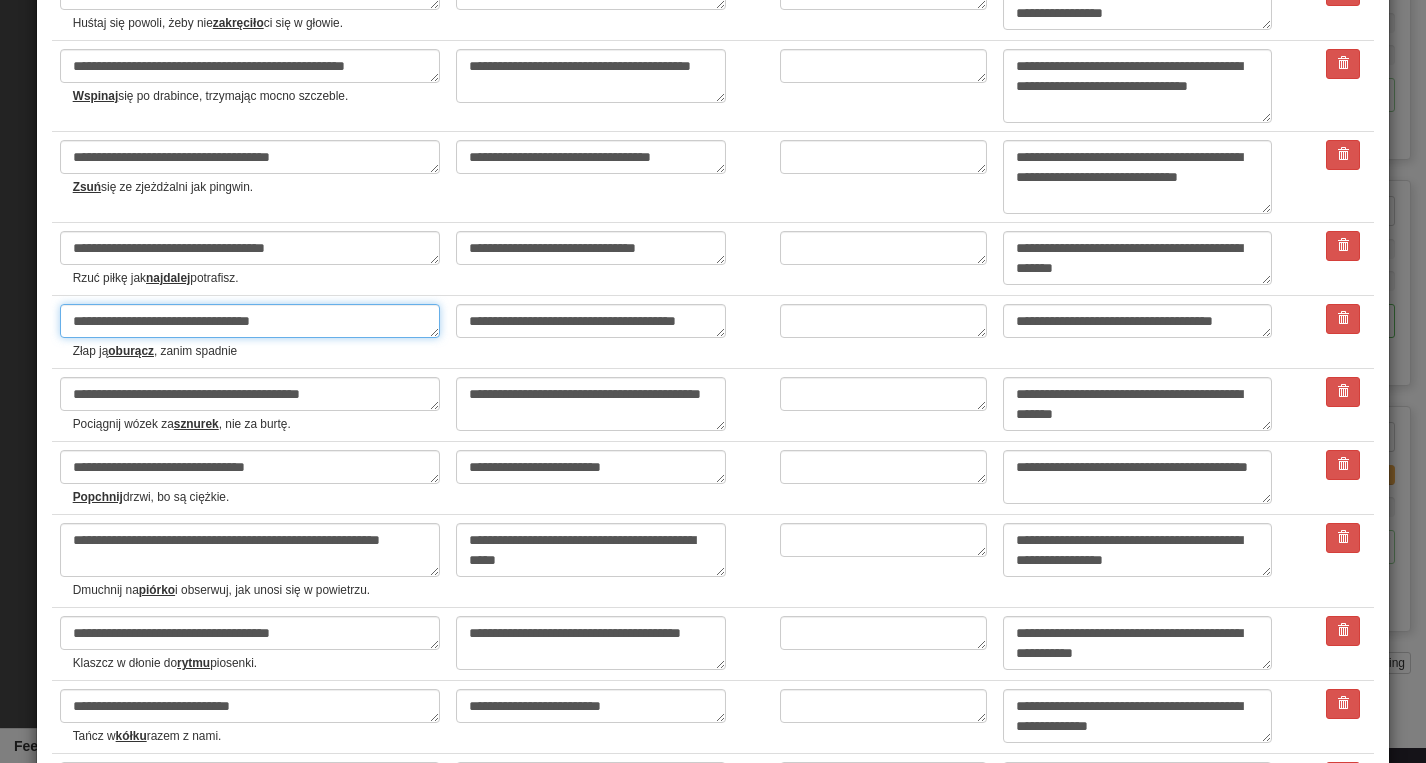 type on "*" 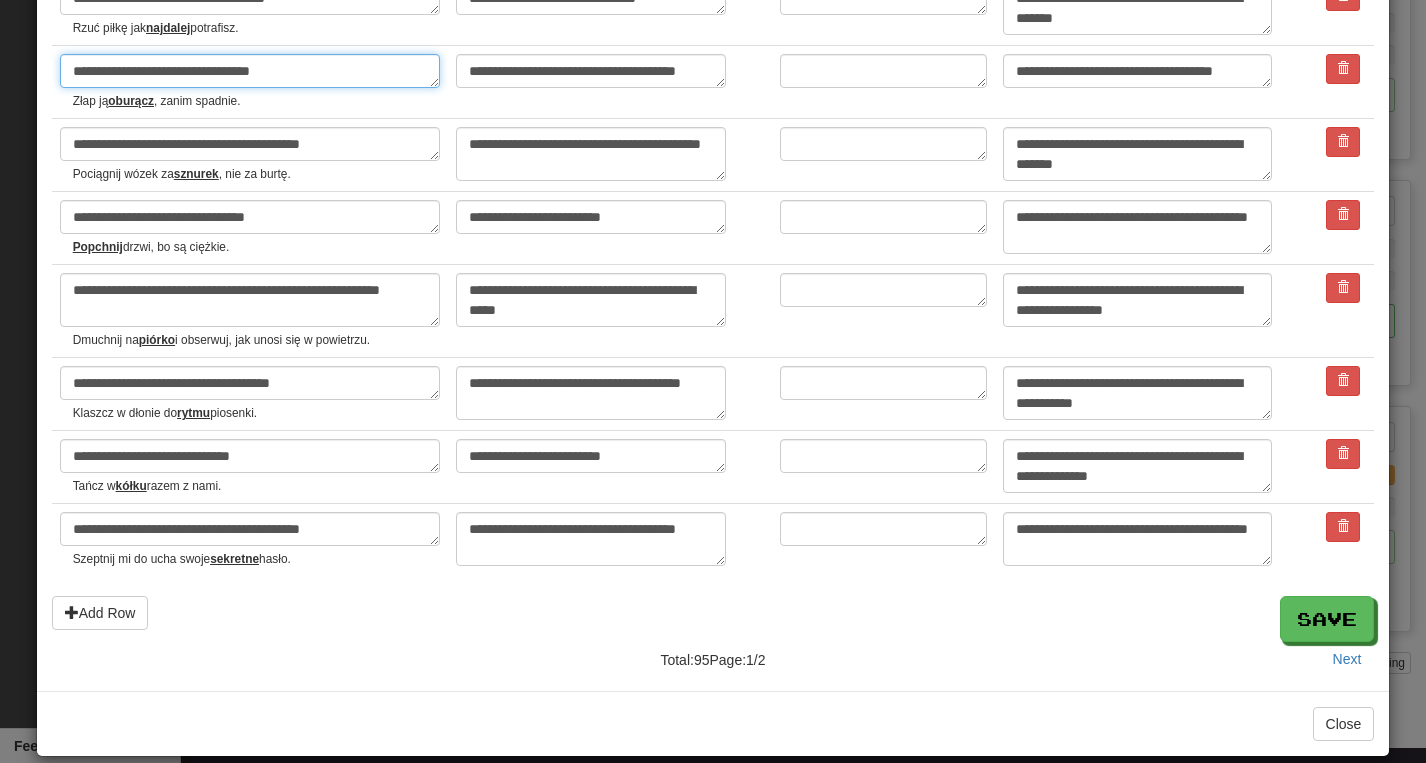 scroll, scrollTop: 3599, scrollLeft: 0, axis: vertical 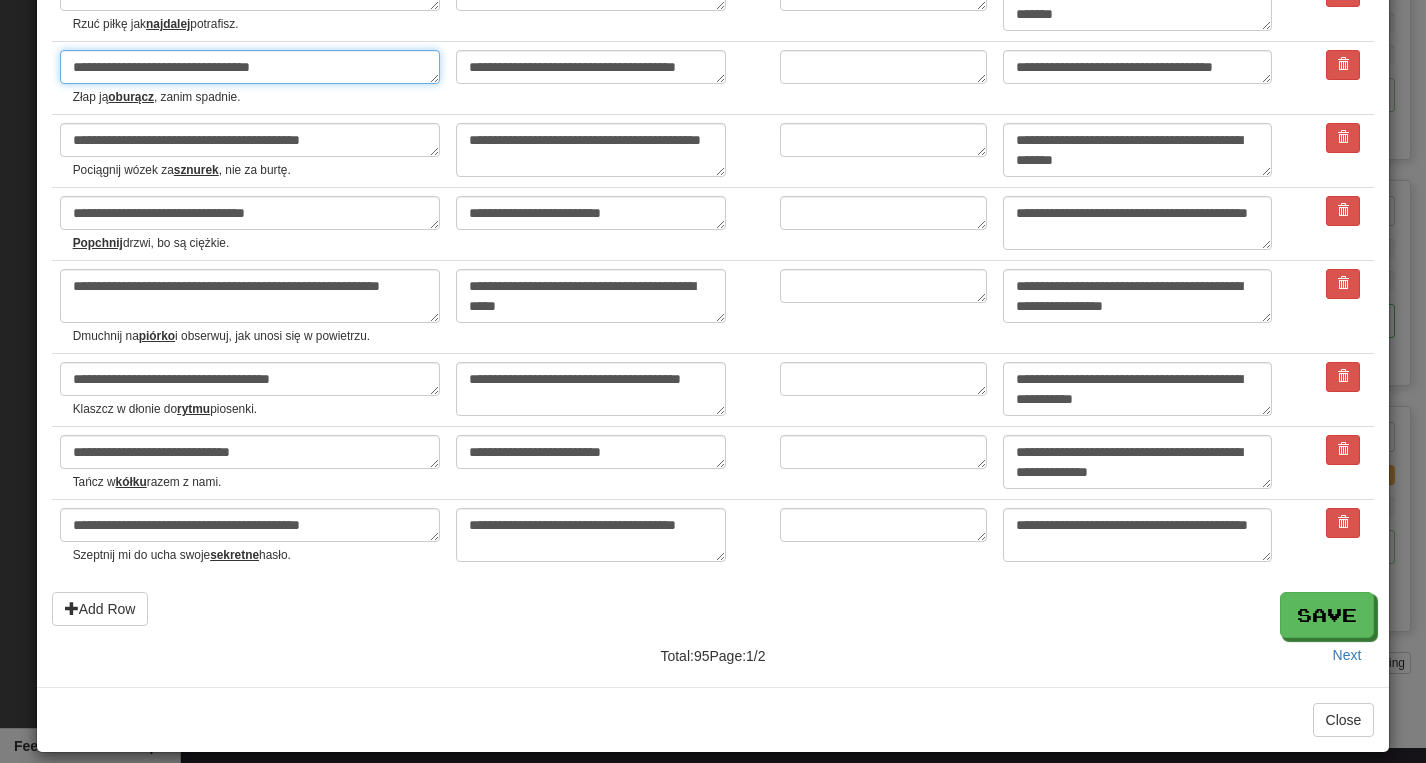 type on "**********" 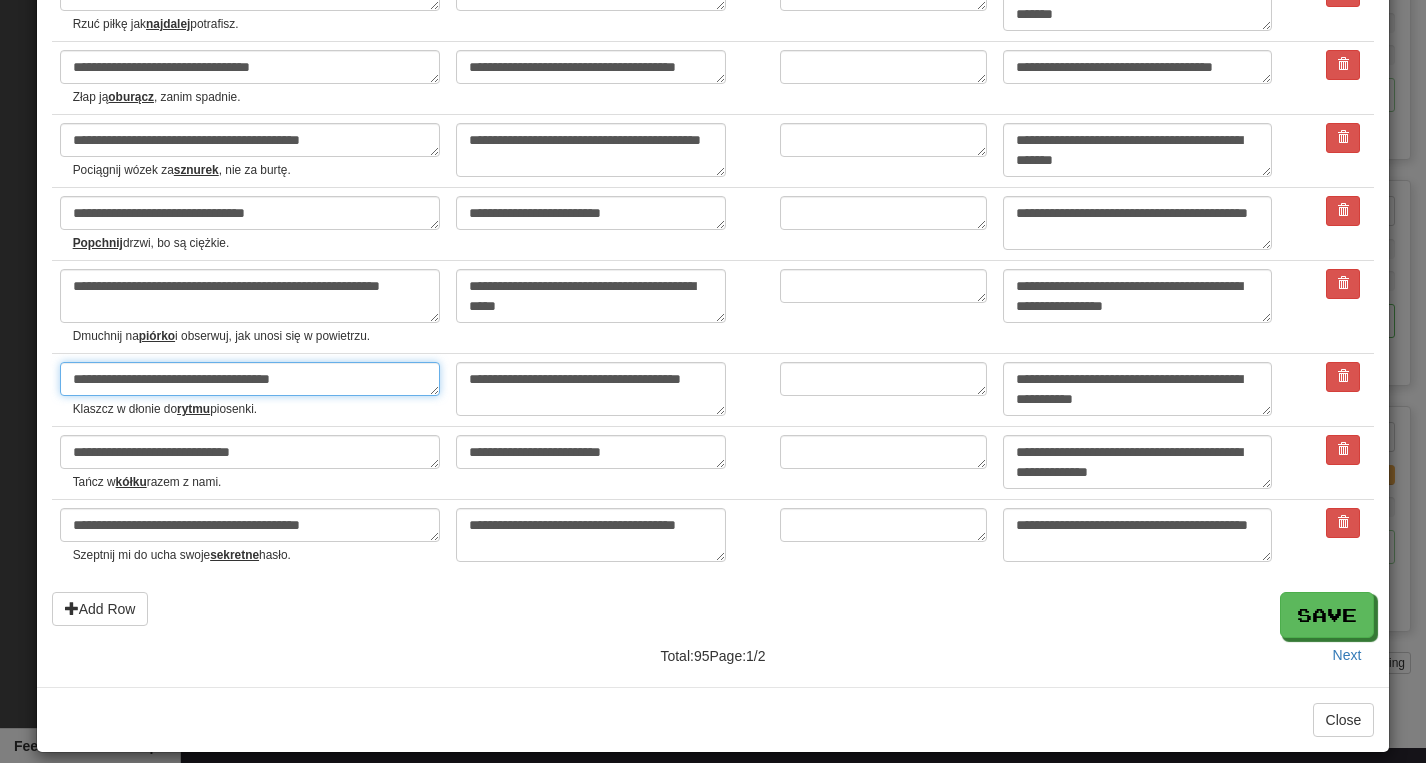 click on "**********" at bounding box center [250, 379] 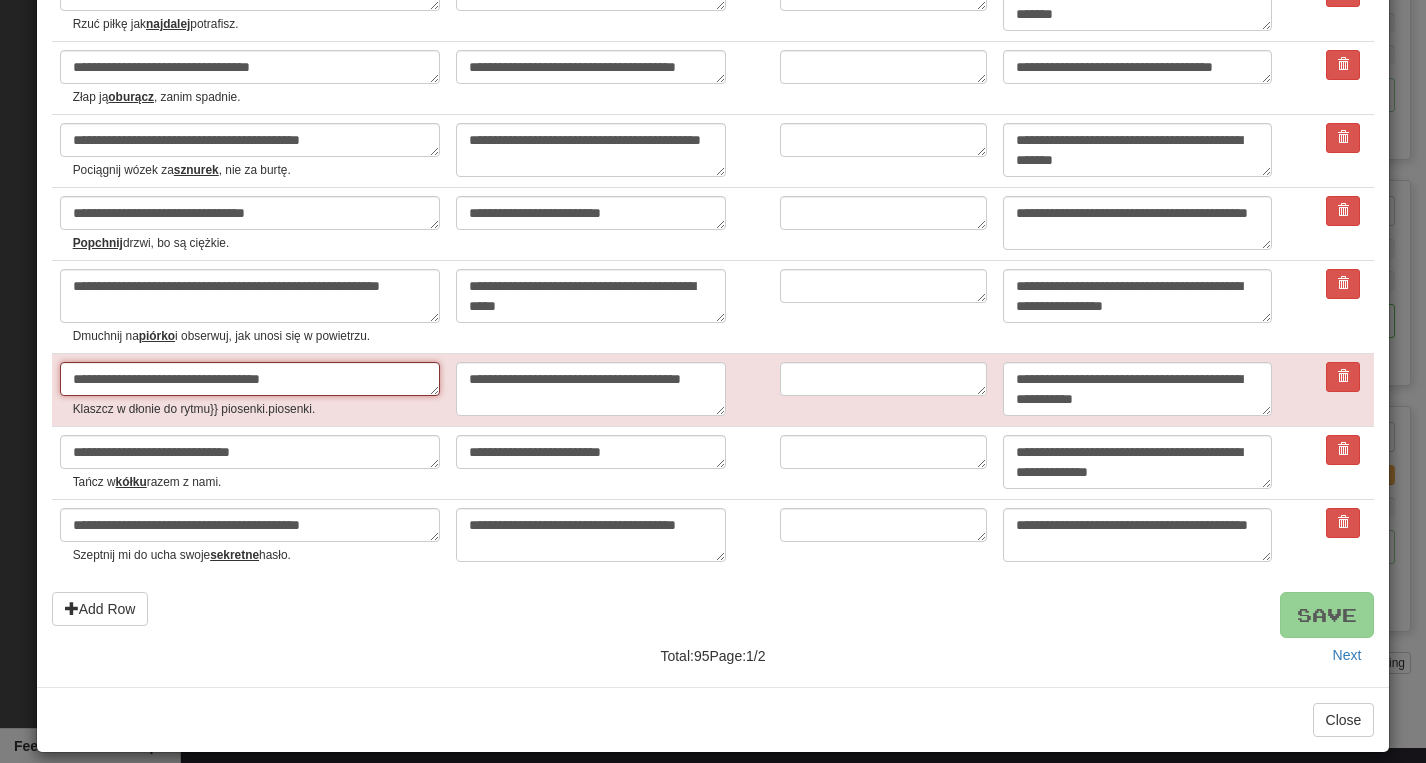 click on "**********" at bounding box center [250, 379] 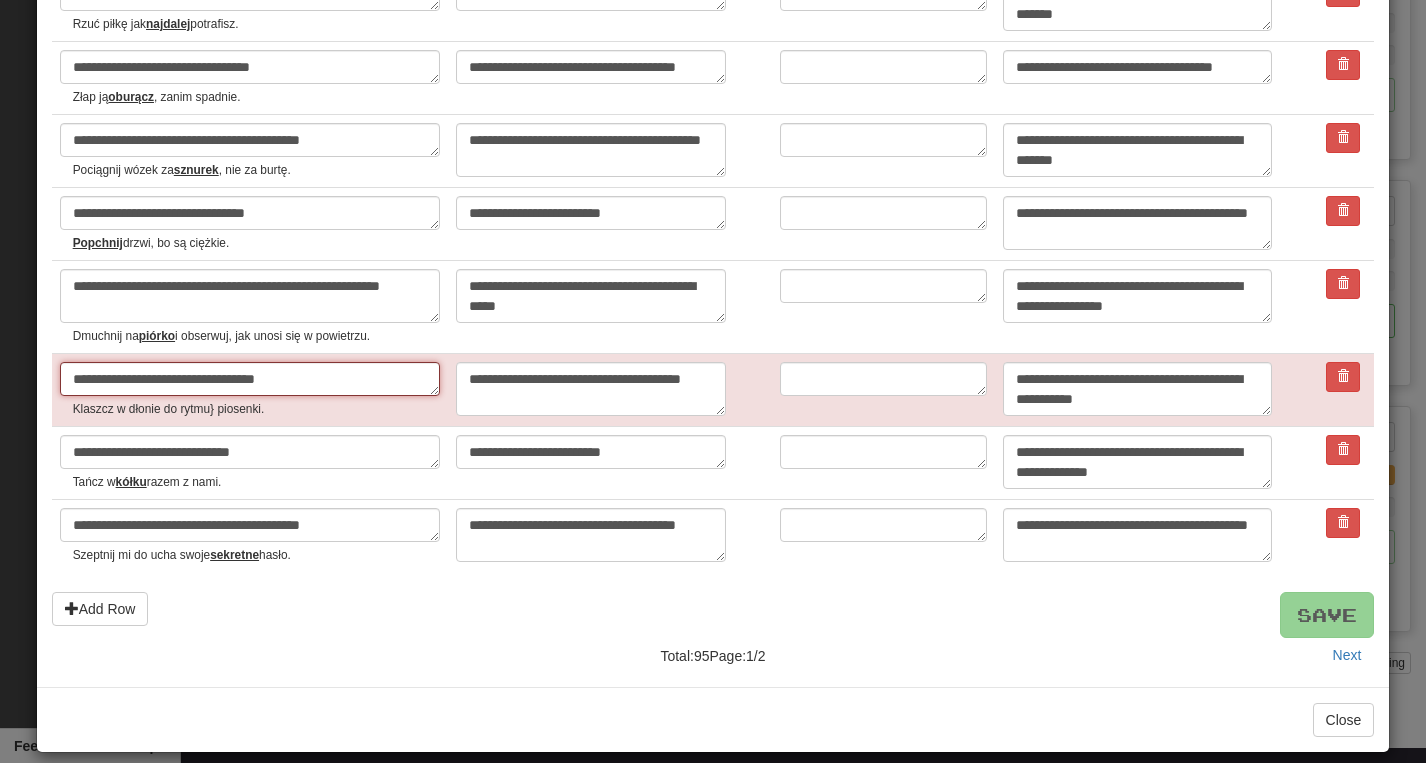 type on "*" 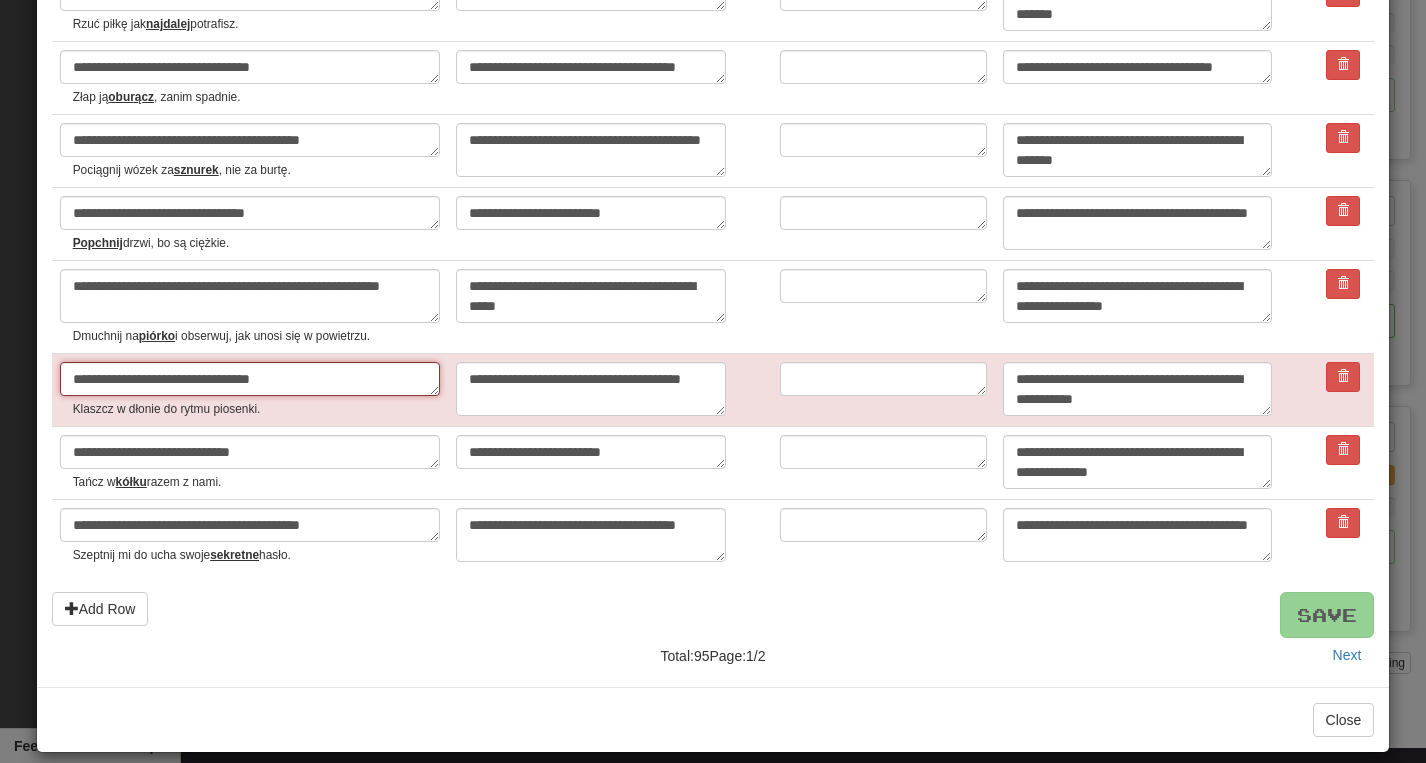click on "**********" at bounding box center (250, 379) 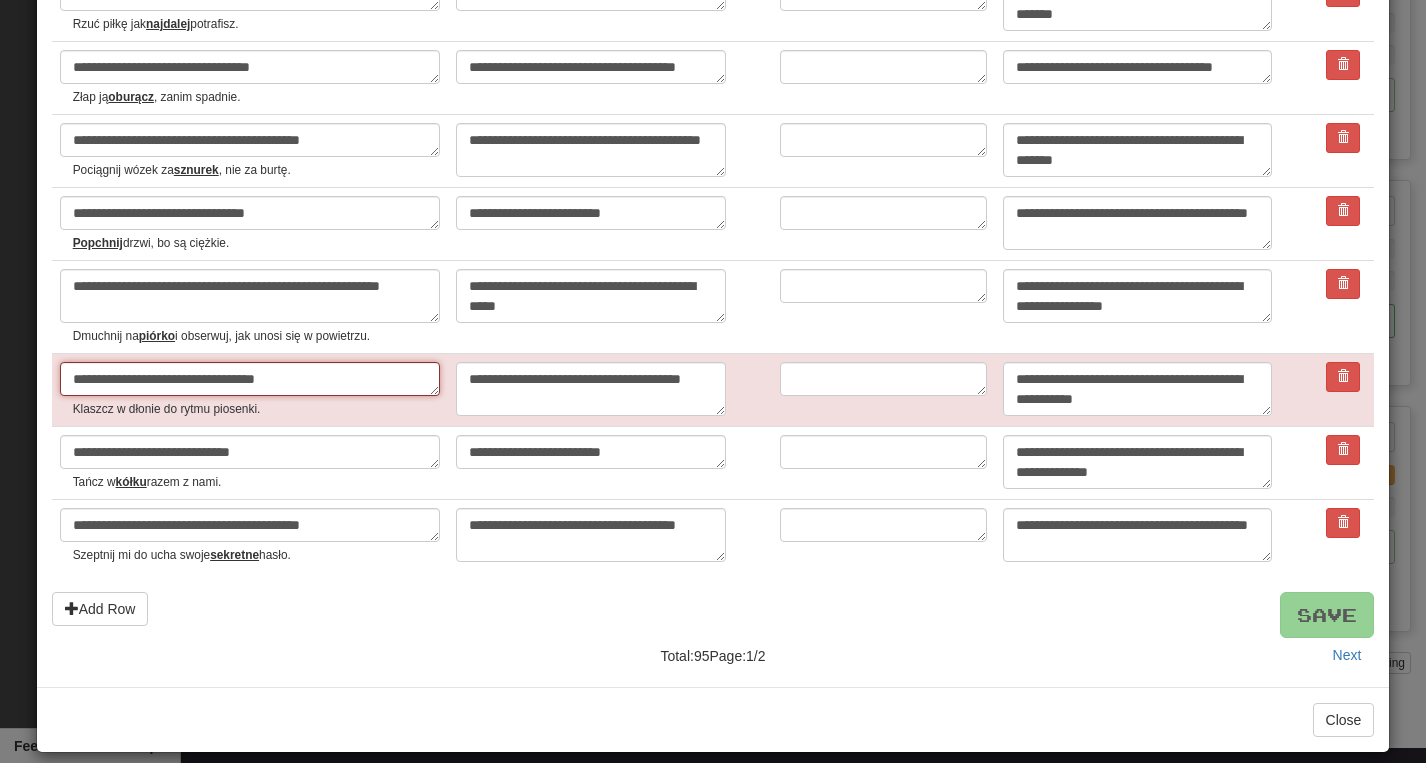 type on "*" 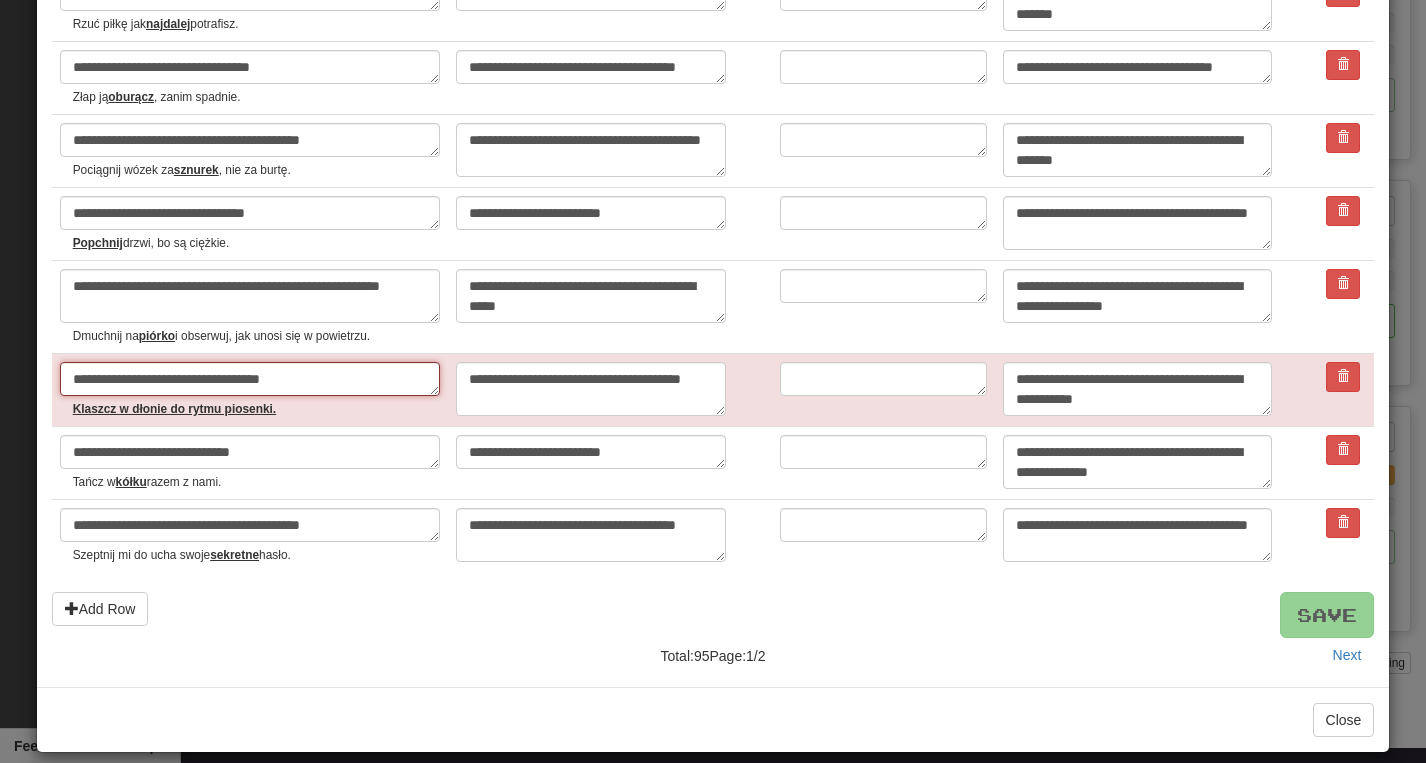 click on "**********" at bounding box center [250, 379] 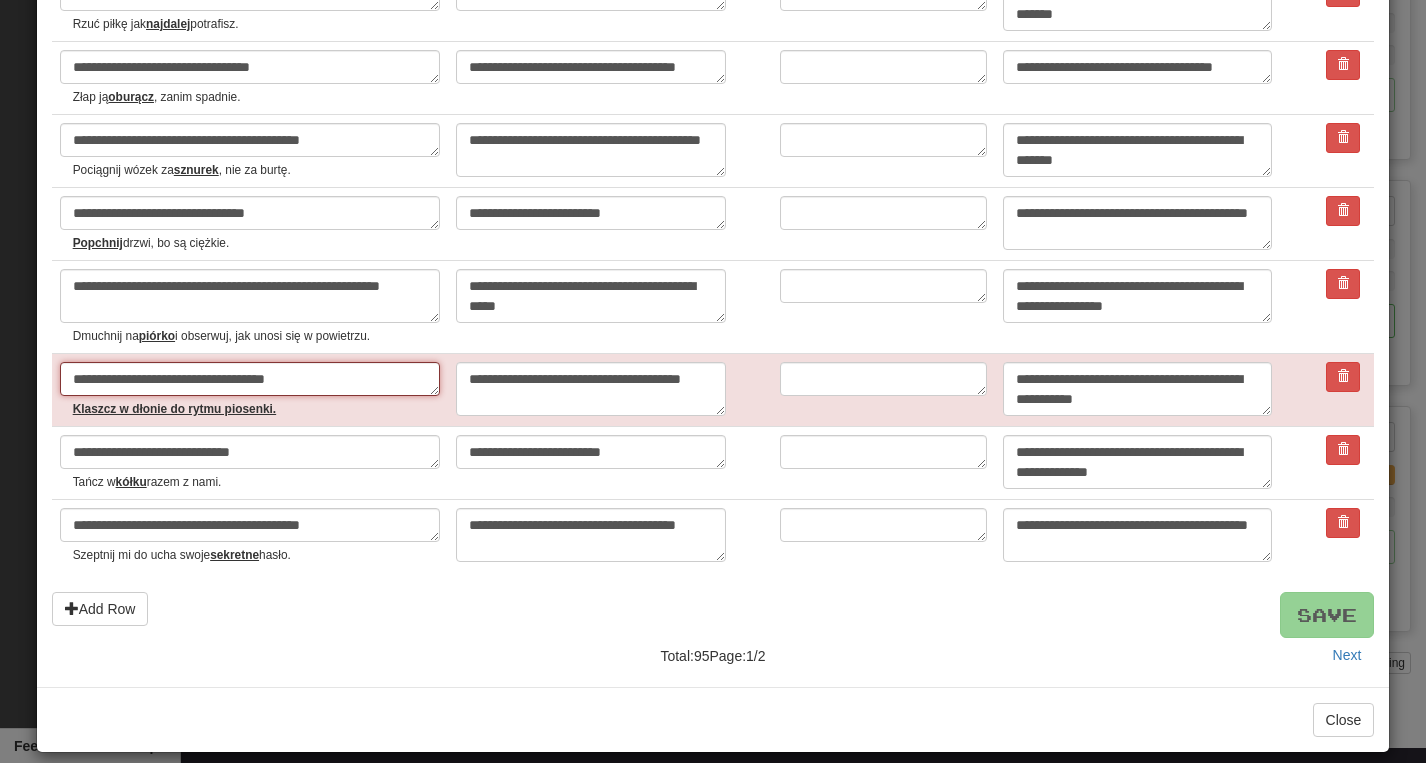 type on "*" 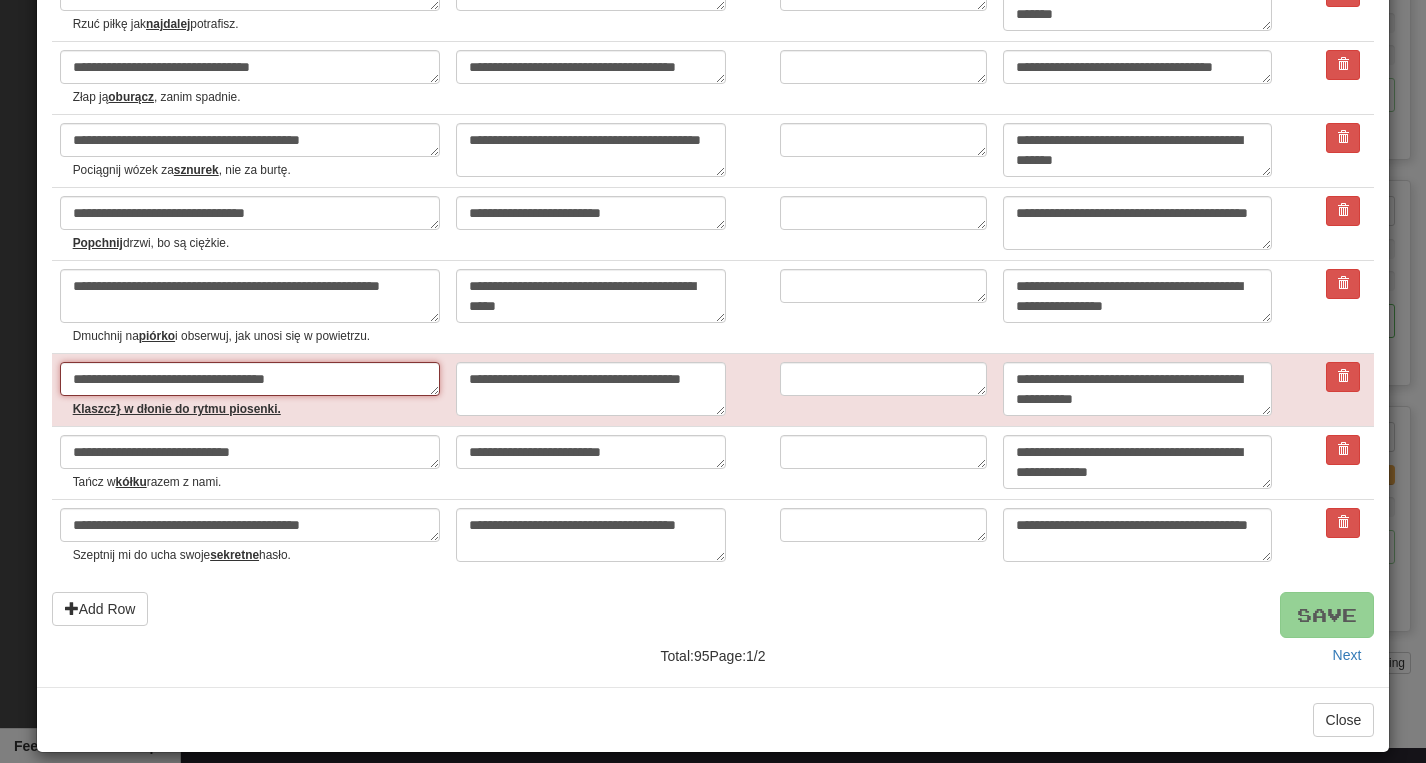 type on "**********" 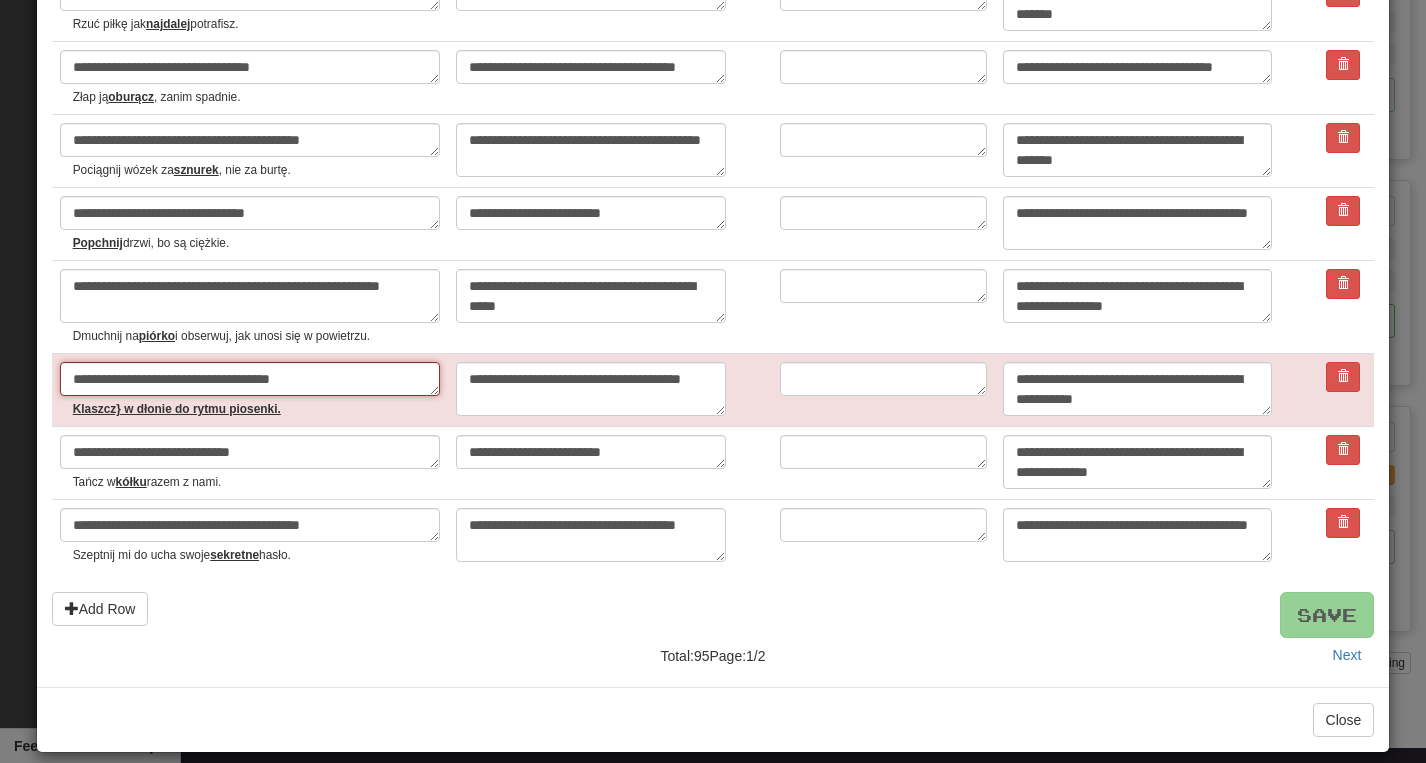 type on "*" 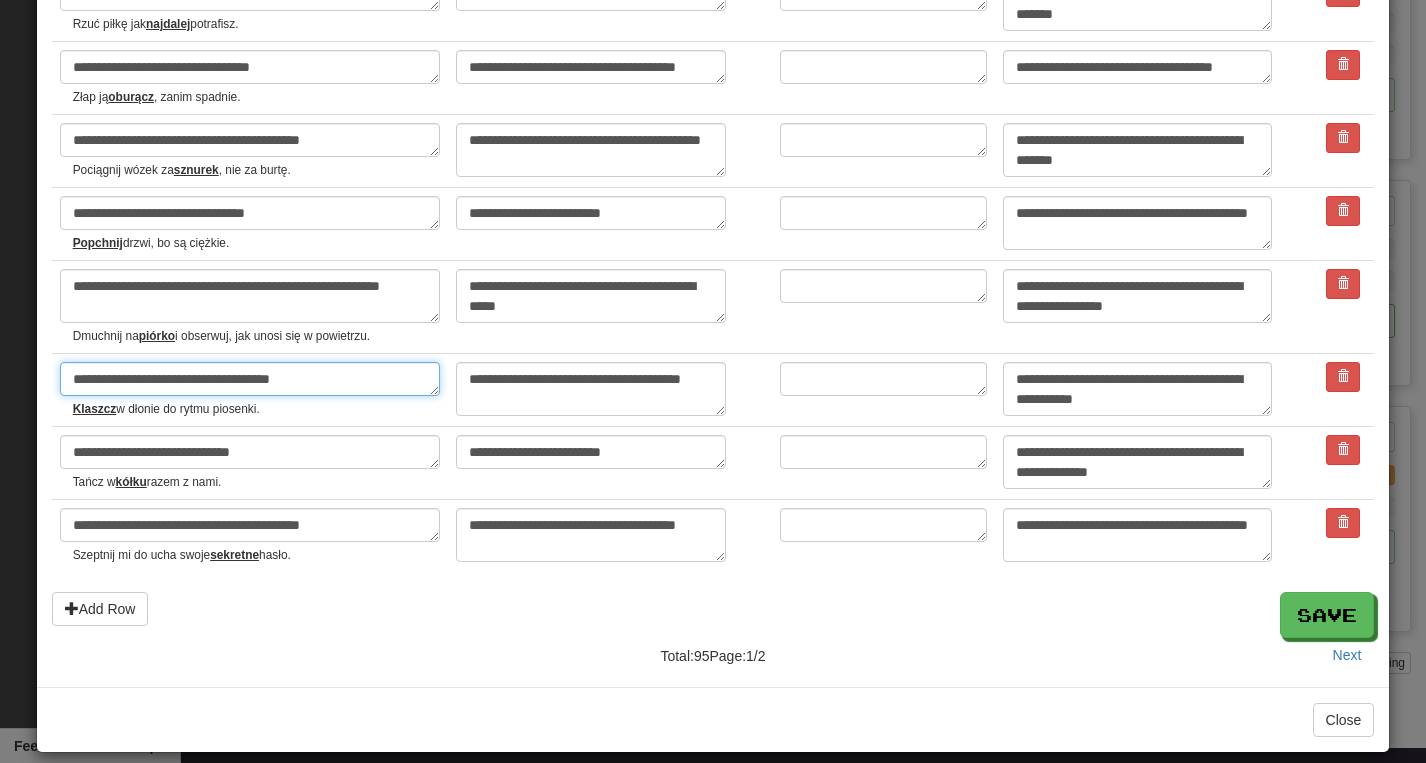 scroll, scrollTop: 3631, scrollLeft: 0, axis: vertical 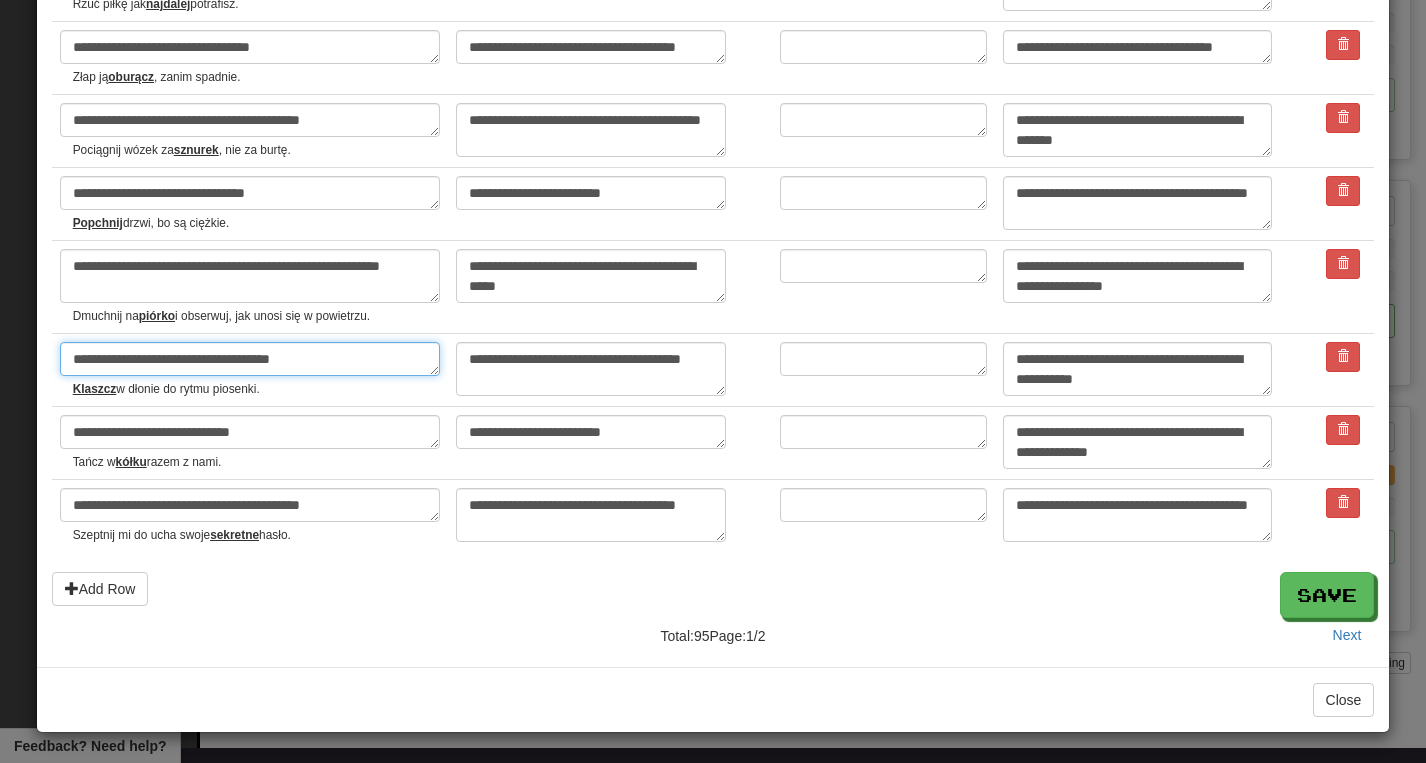 type on "**********" 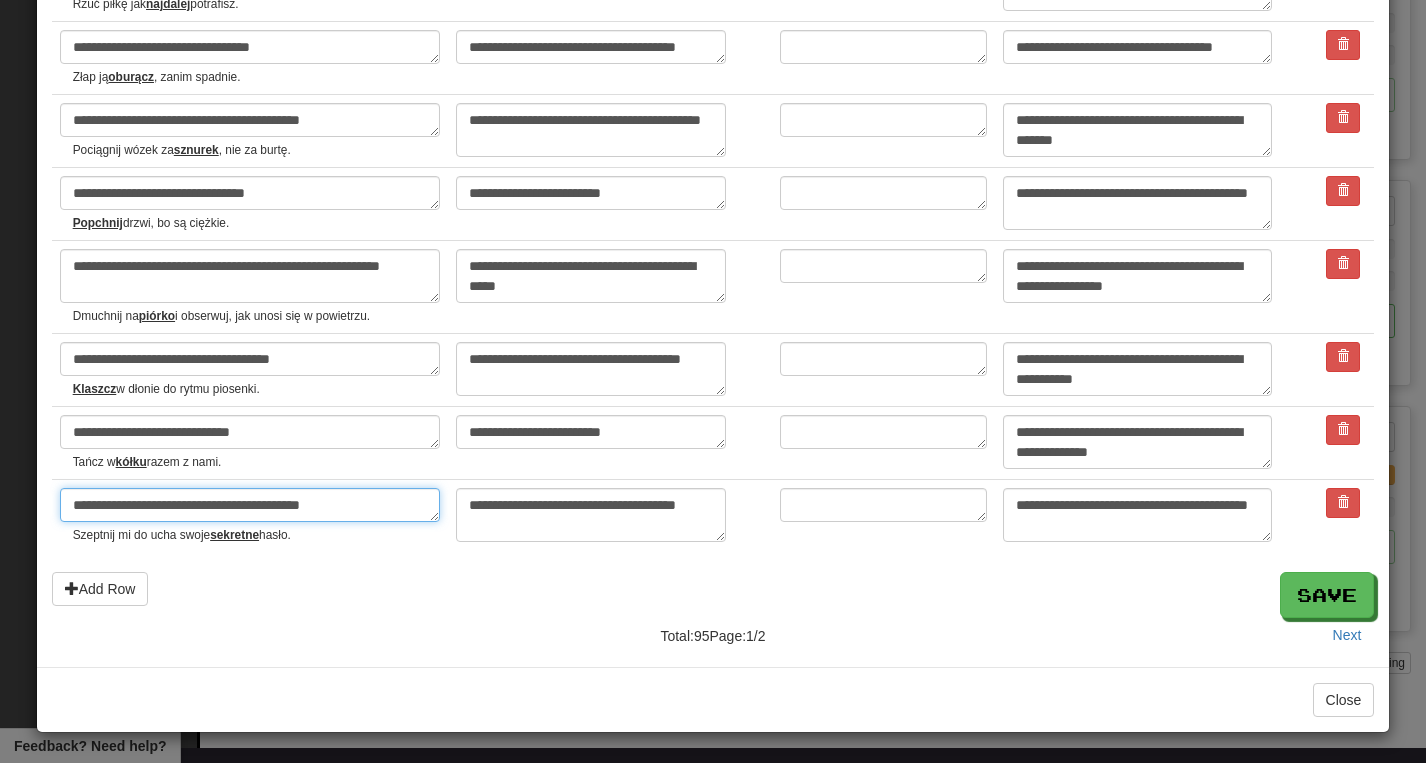 drag, startPoint x: 360, startPoint y: 503, endPoint x: 65, endPoint y: 512, distance: 295.13727 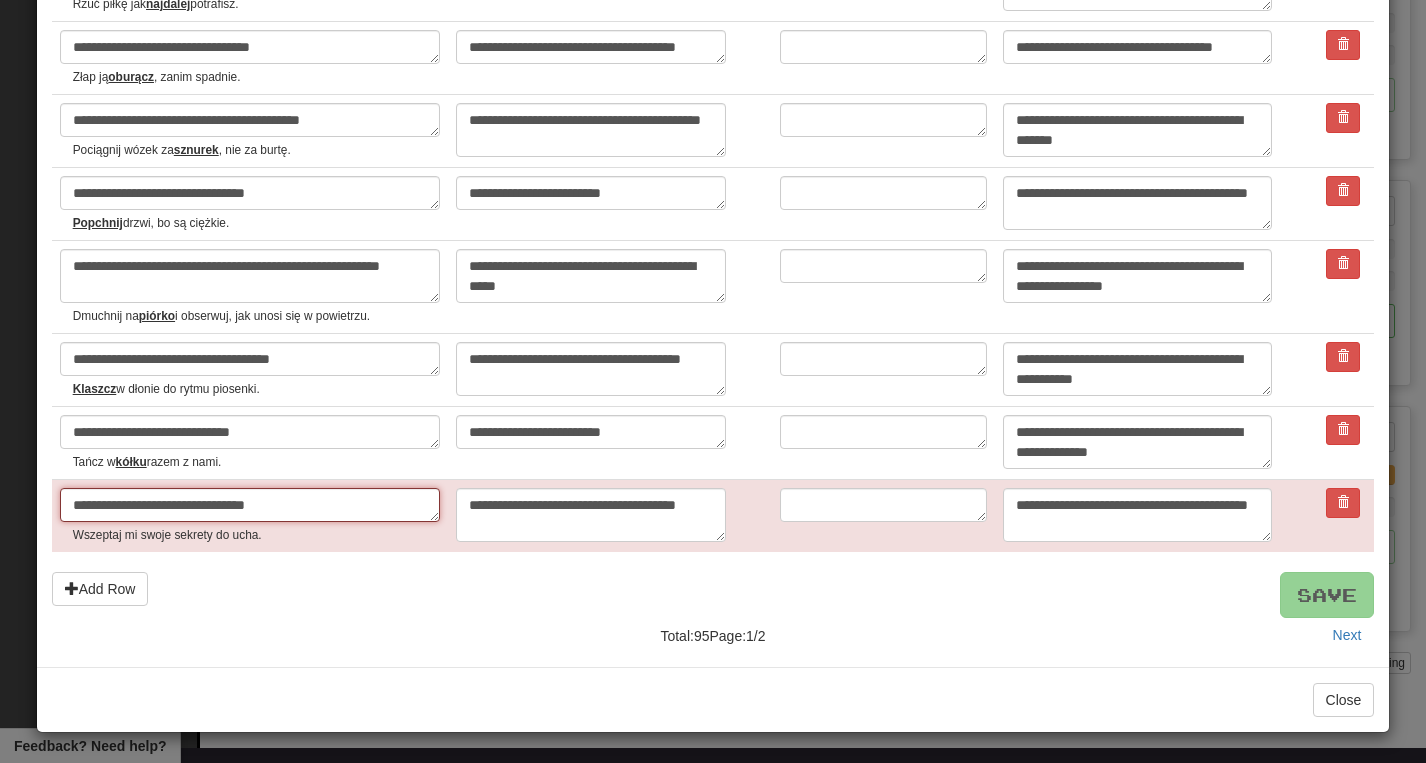 click on "**********" at bounding box center [250, 505] 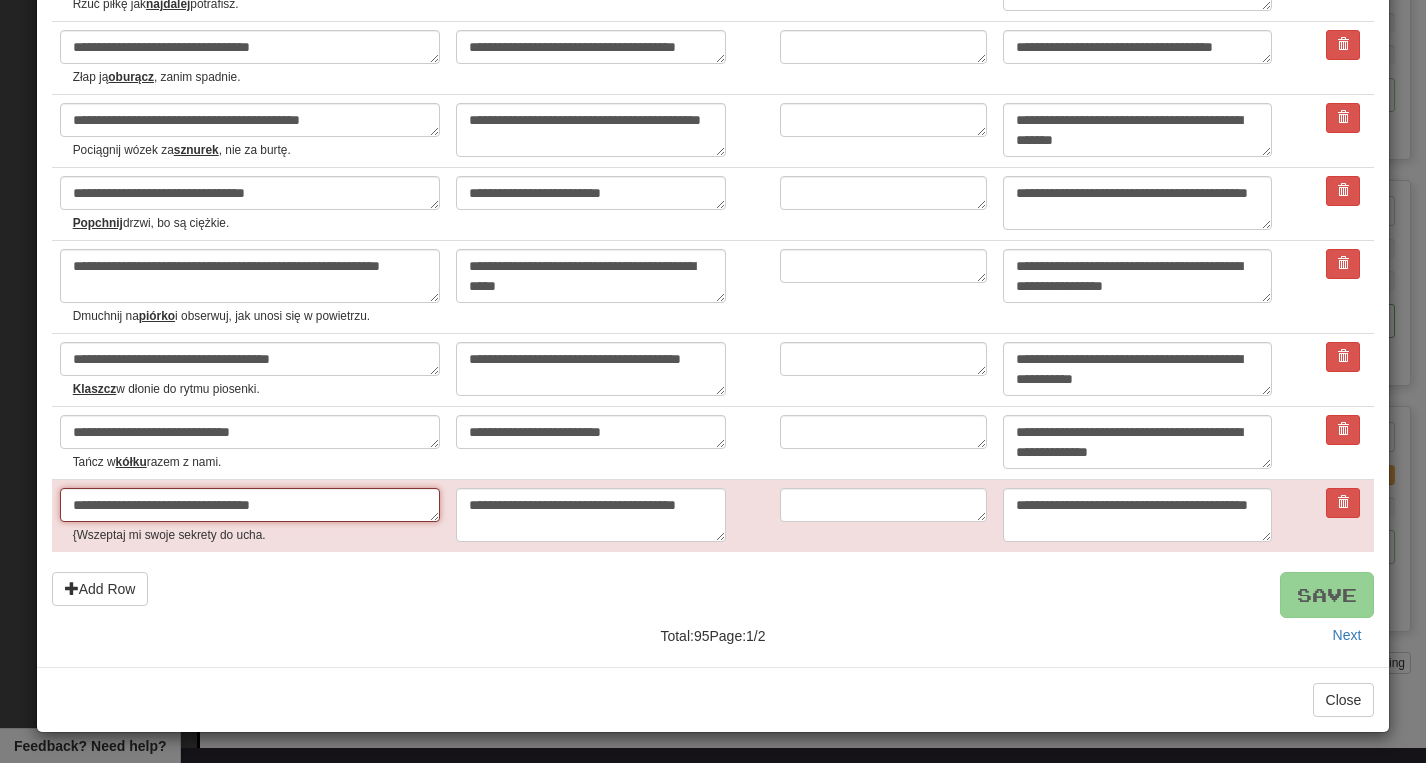 type on "*" 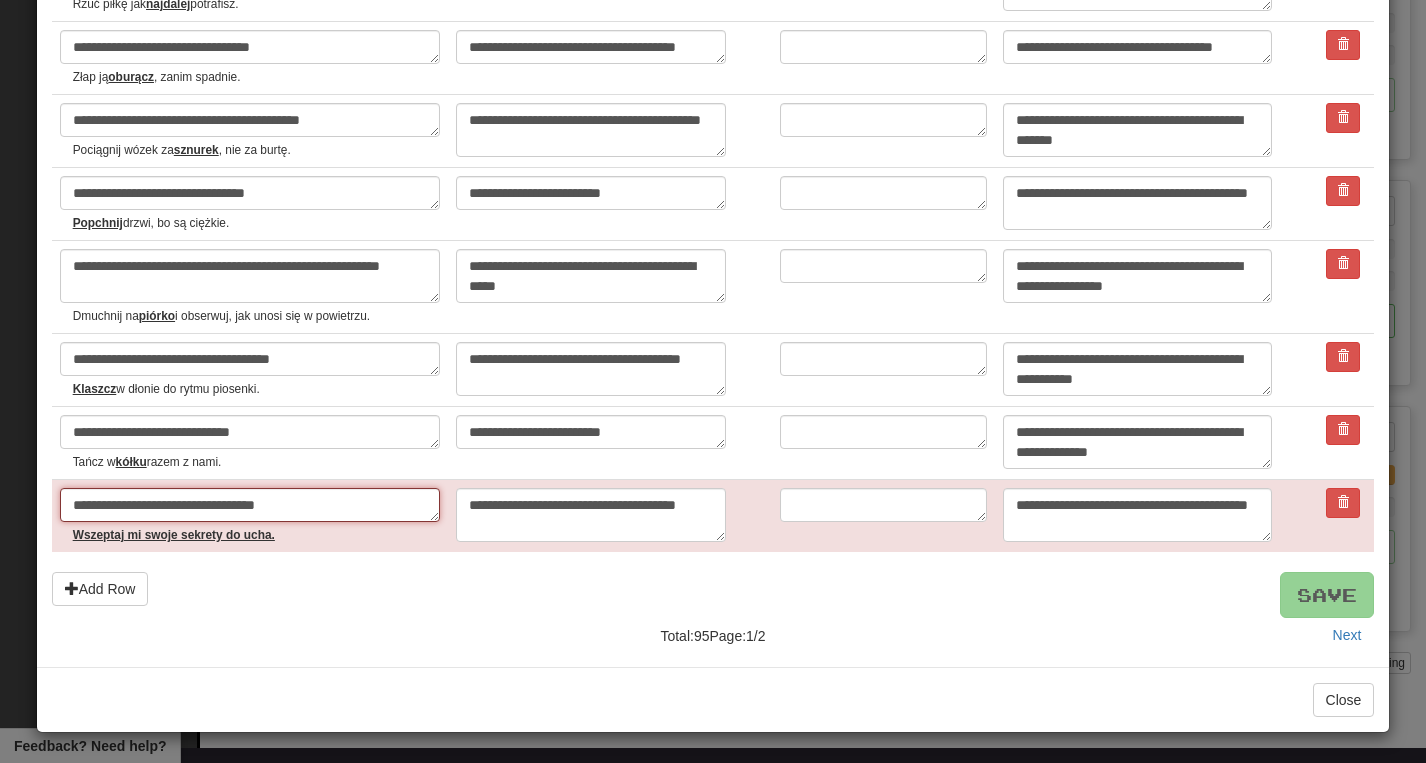 click on "**********" at bounding box center (250, 505) 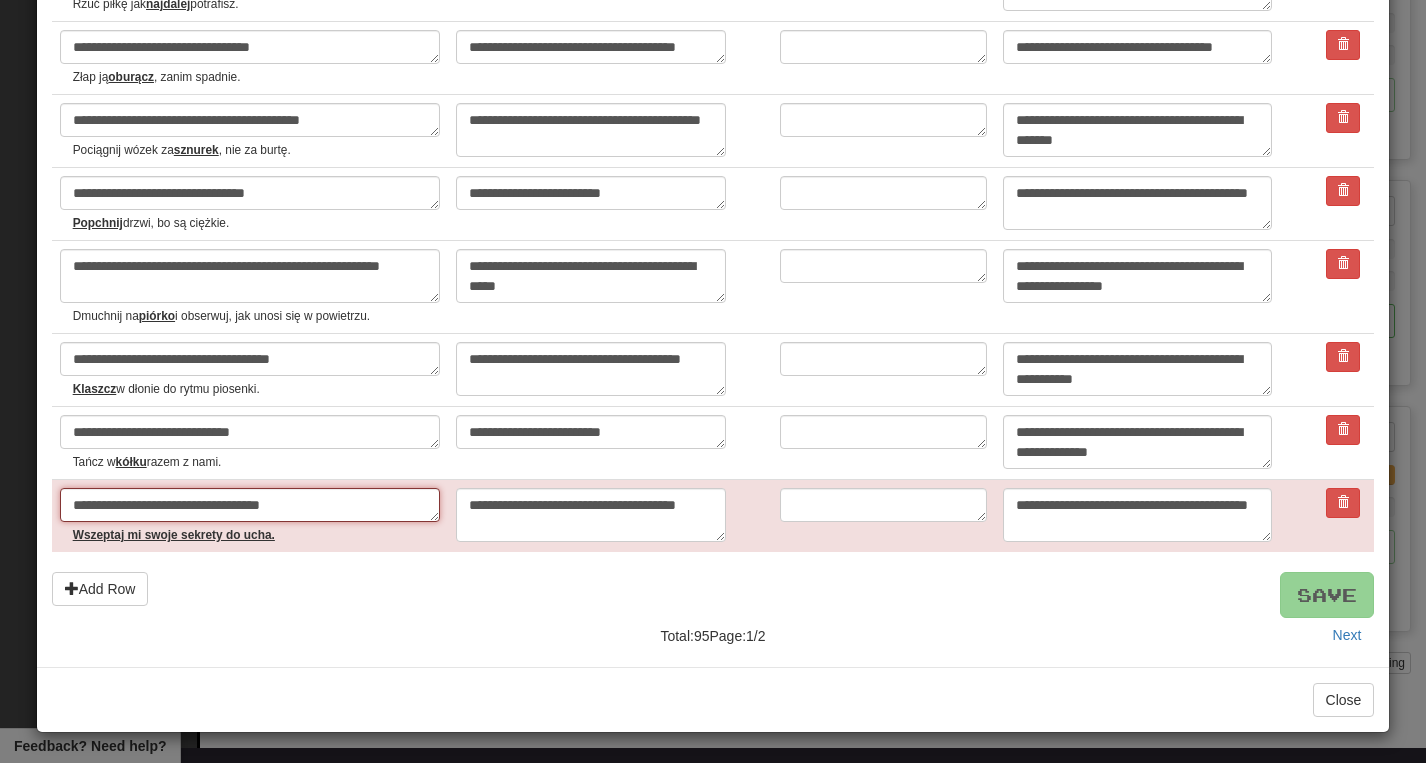 type on "*" 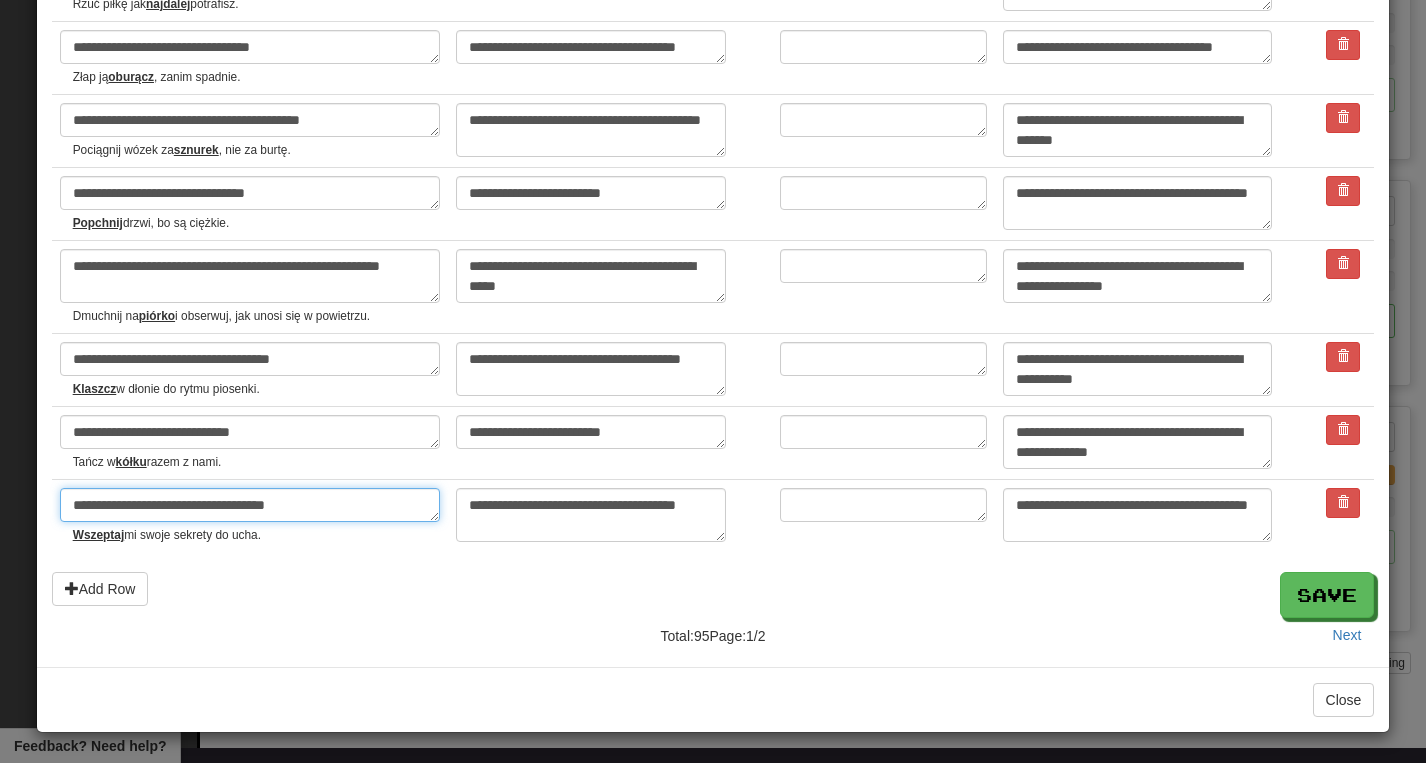 type on "**********" 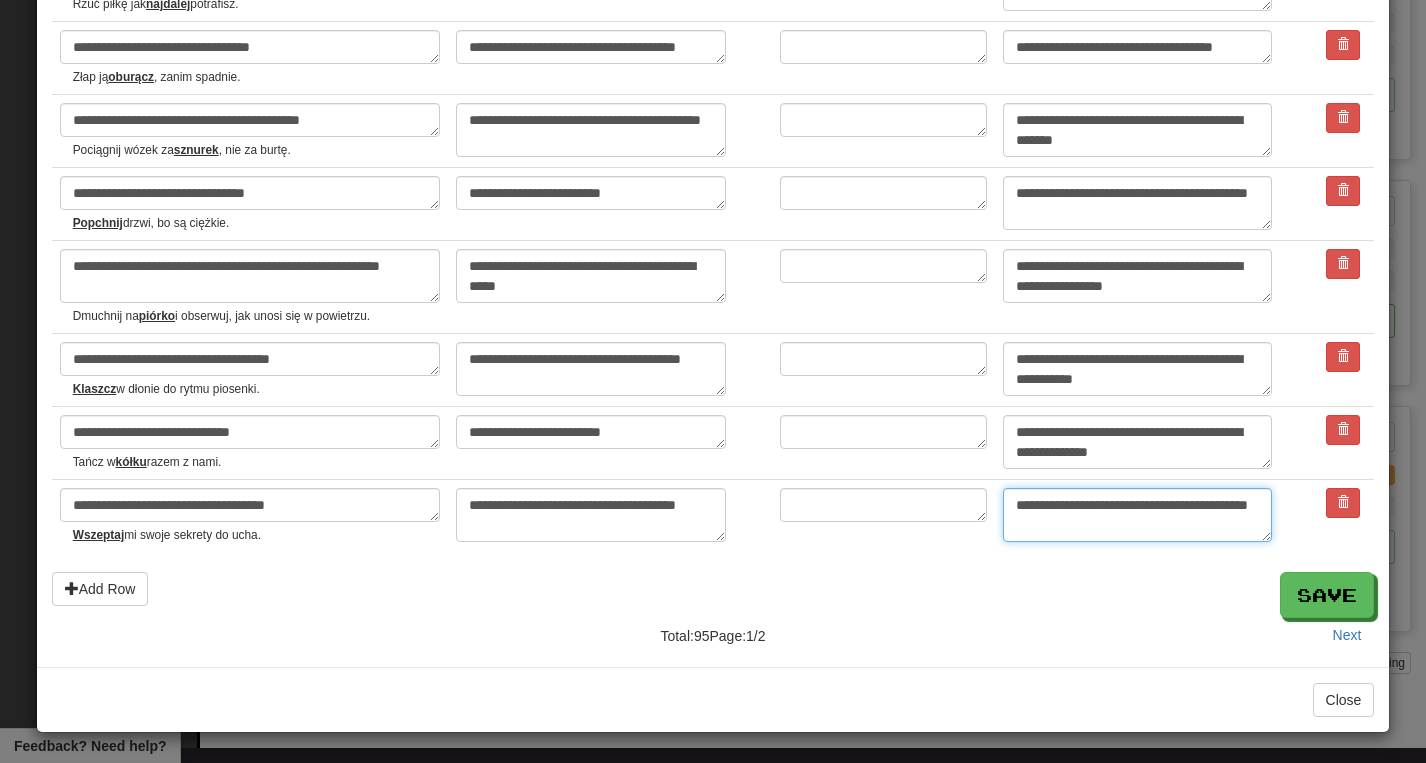 drag, startPoint x: 1099, startPoint y: 526, endPoint x: 1024, endPoint y: 504, distance: 78.160095 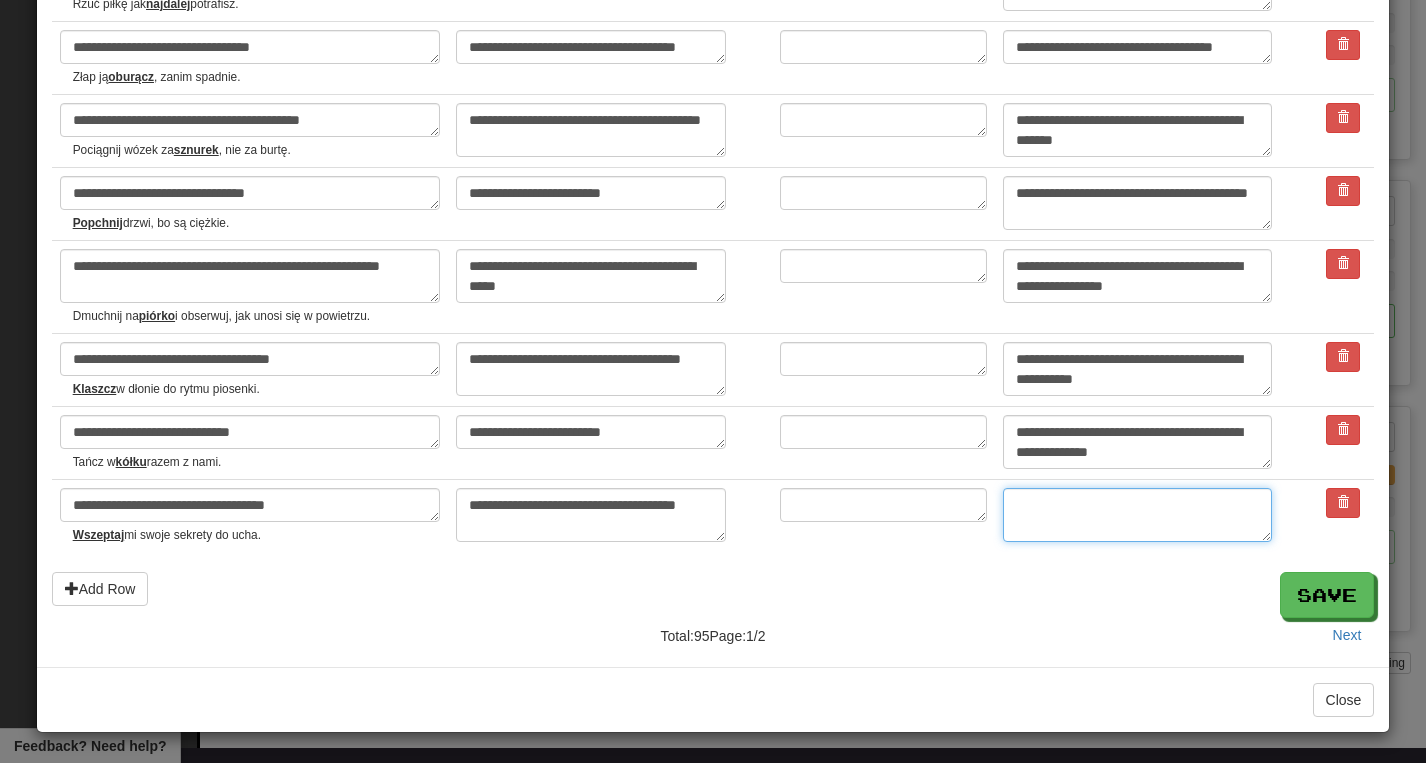 type on "*" 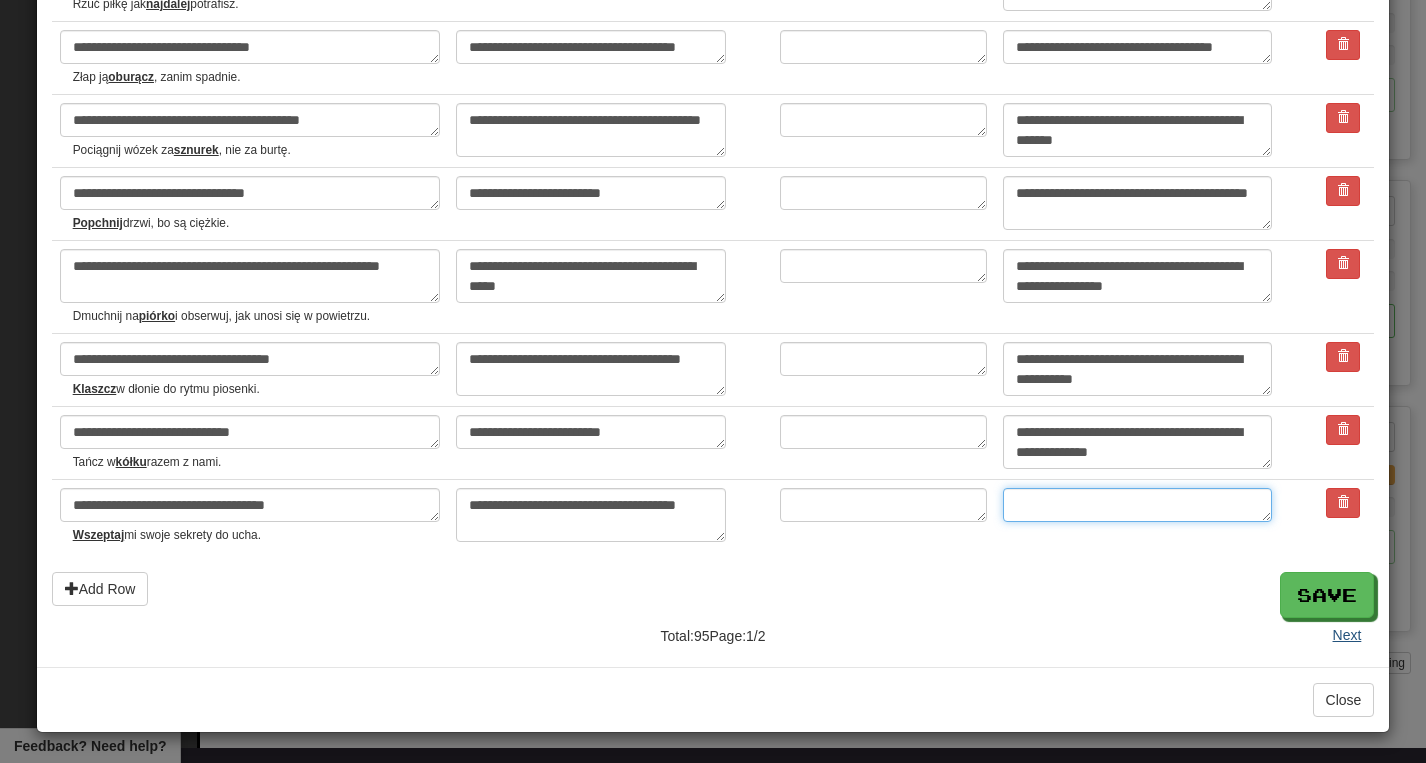 type 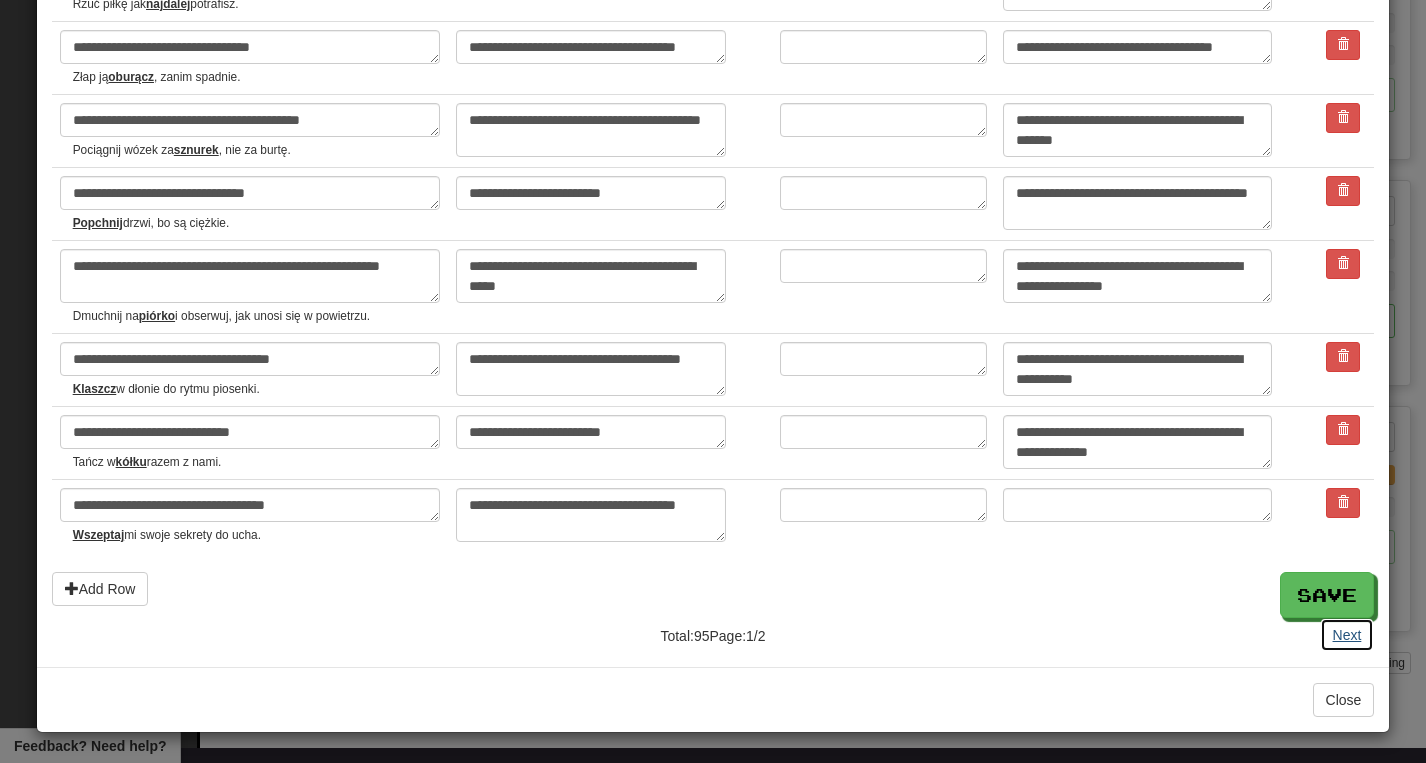 click on "Next" at bounding box center [1347, 635] 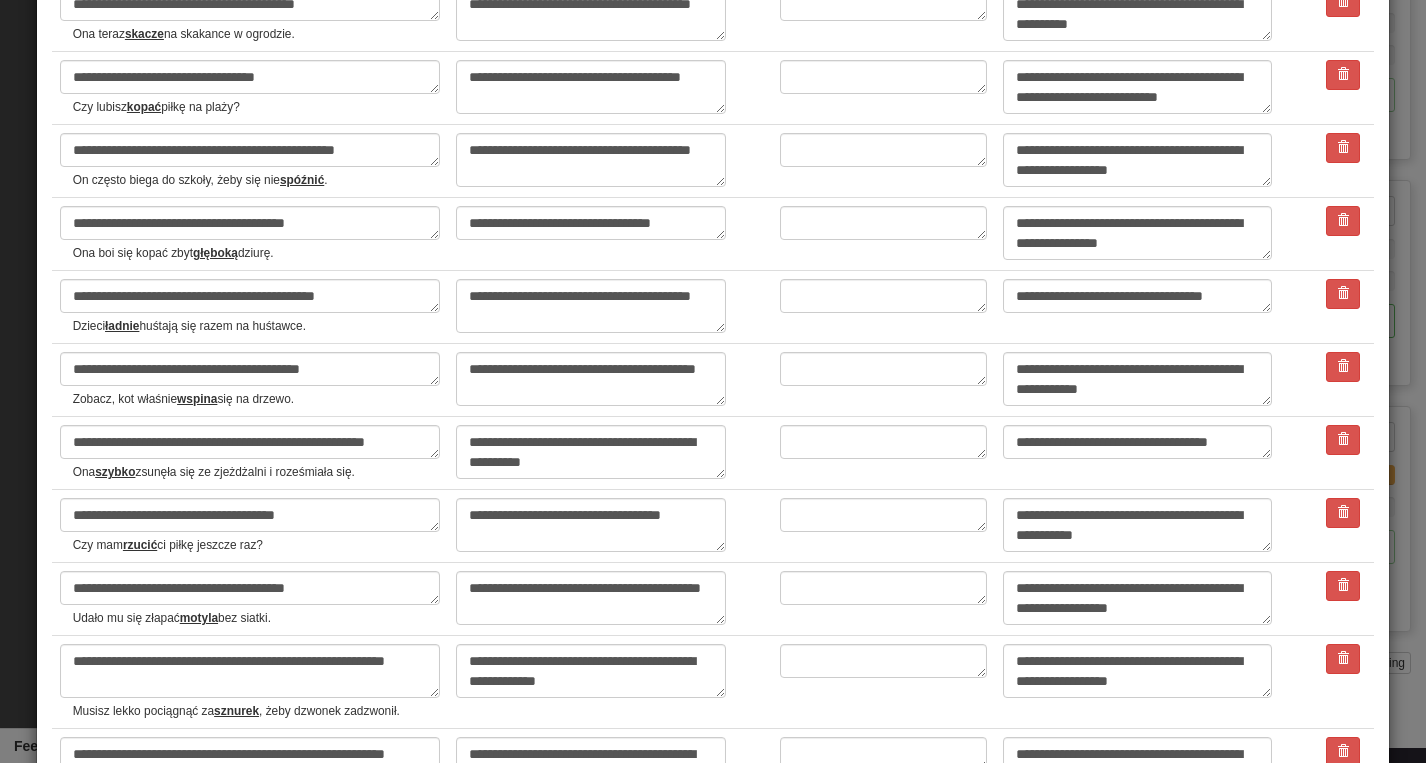 scroll, scrollTop: 197, scrollLeft: 0, axis: vertical 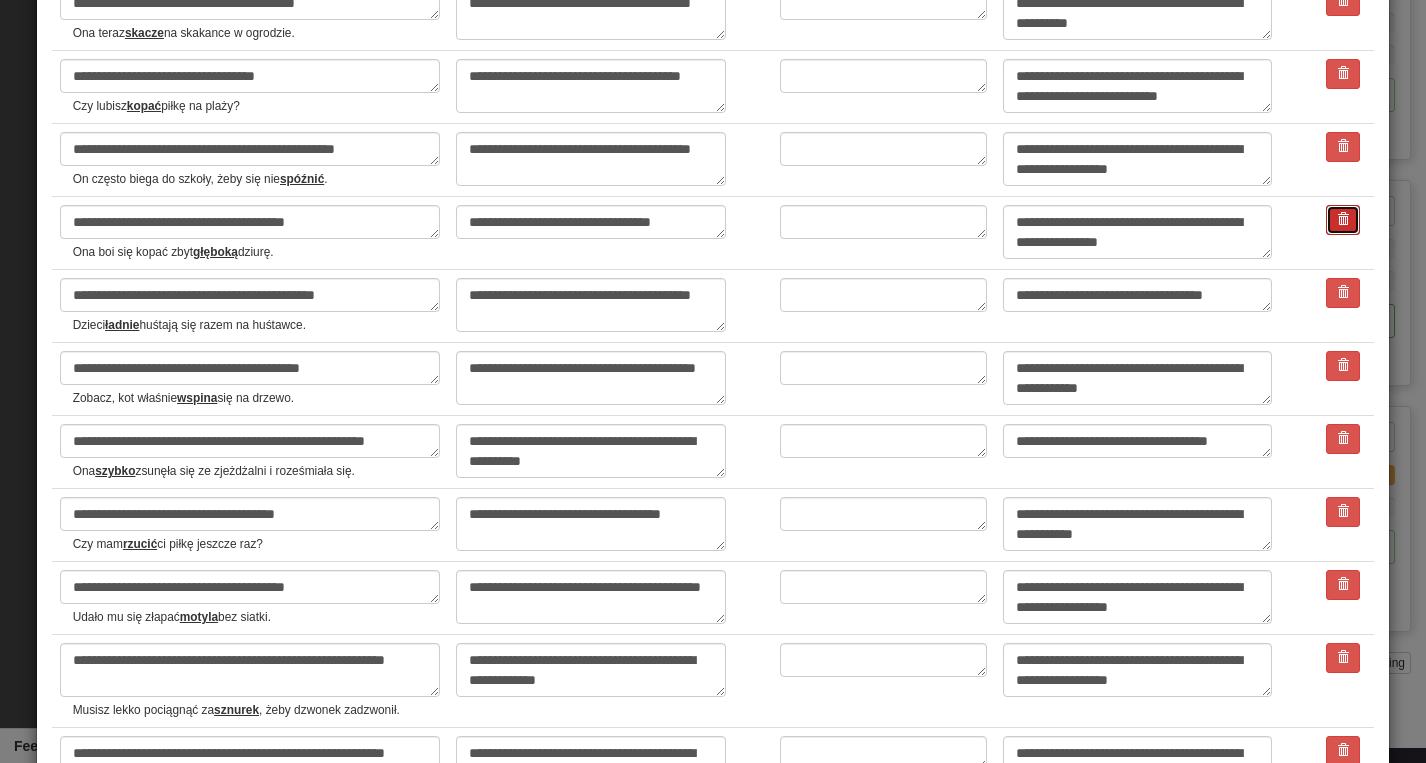 click at bounding box center [1343, 219] 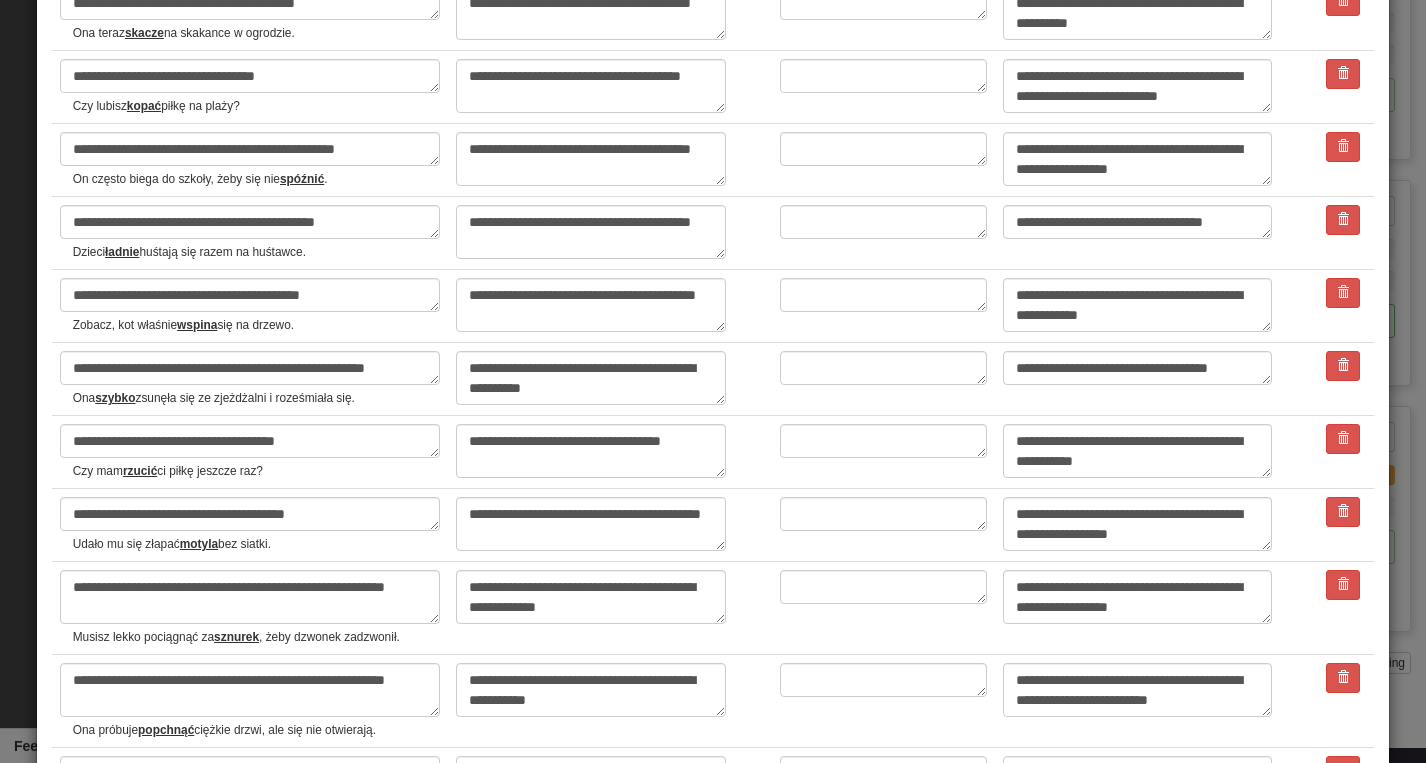type on "*" 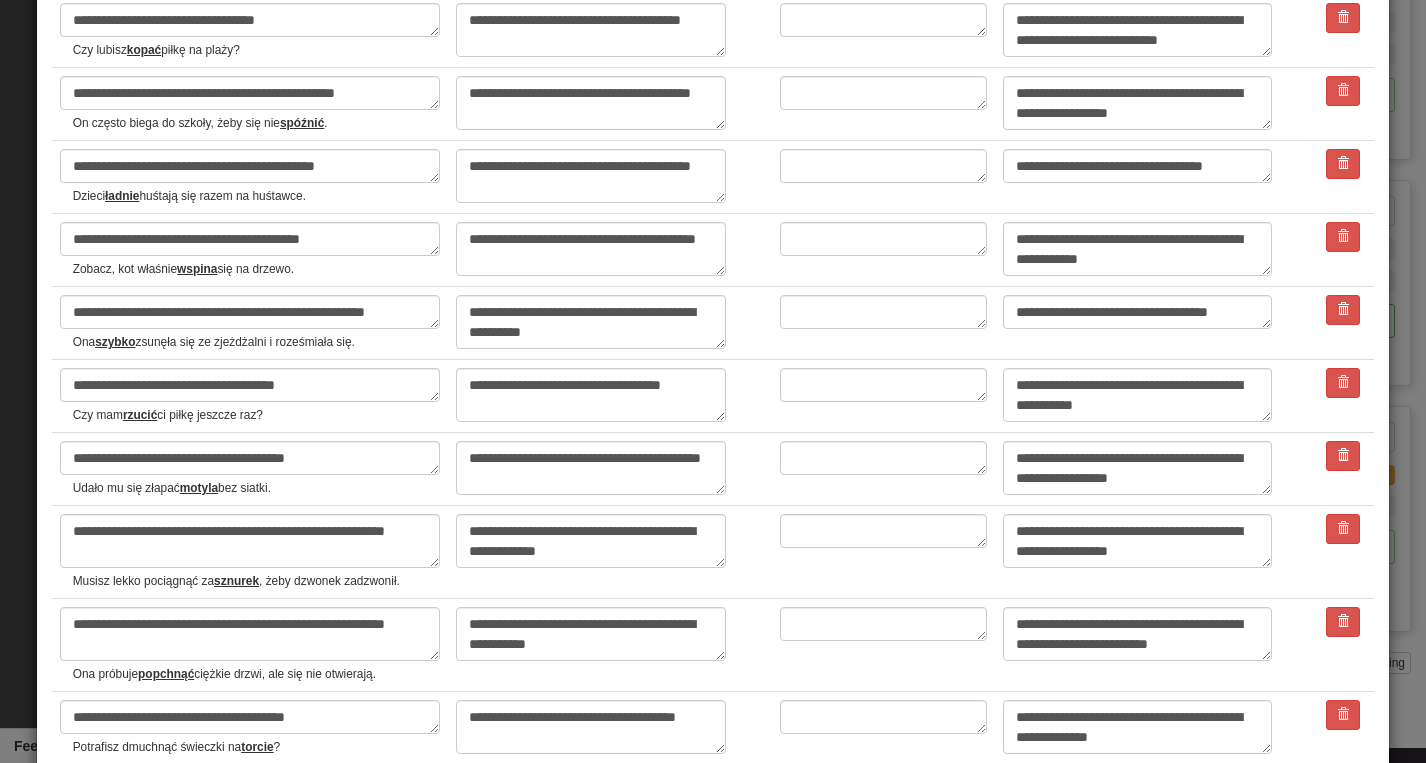 scroll, scrollTop: 254, scrollLeft: 0, axis: vertical 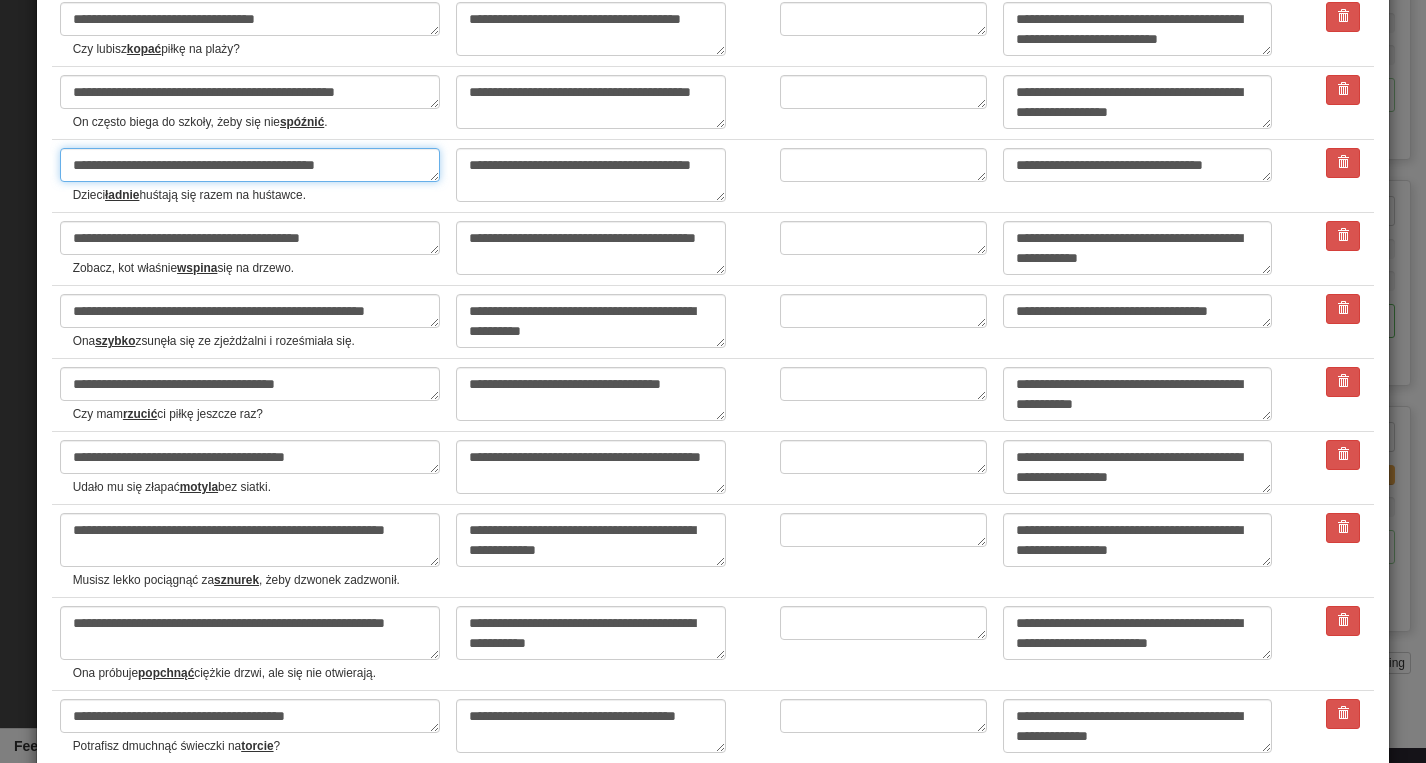 click on "**********" at bounding box center [250, 165] 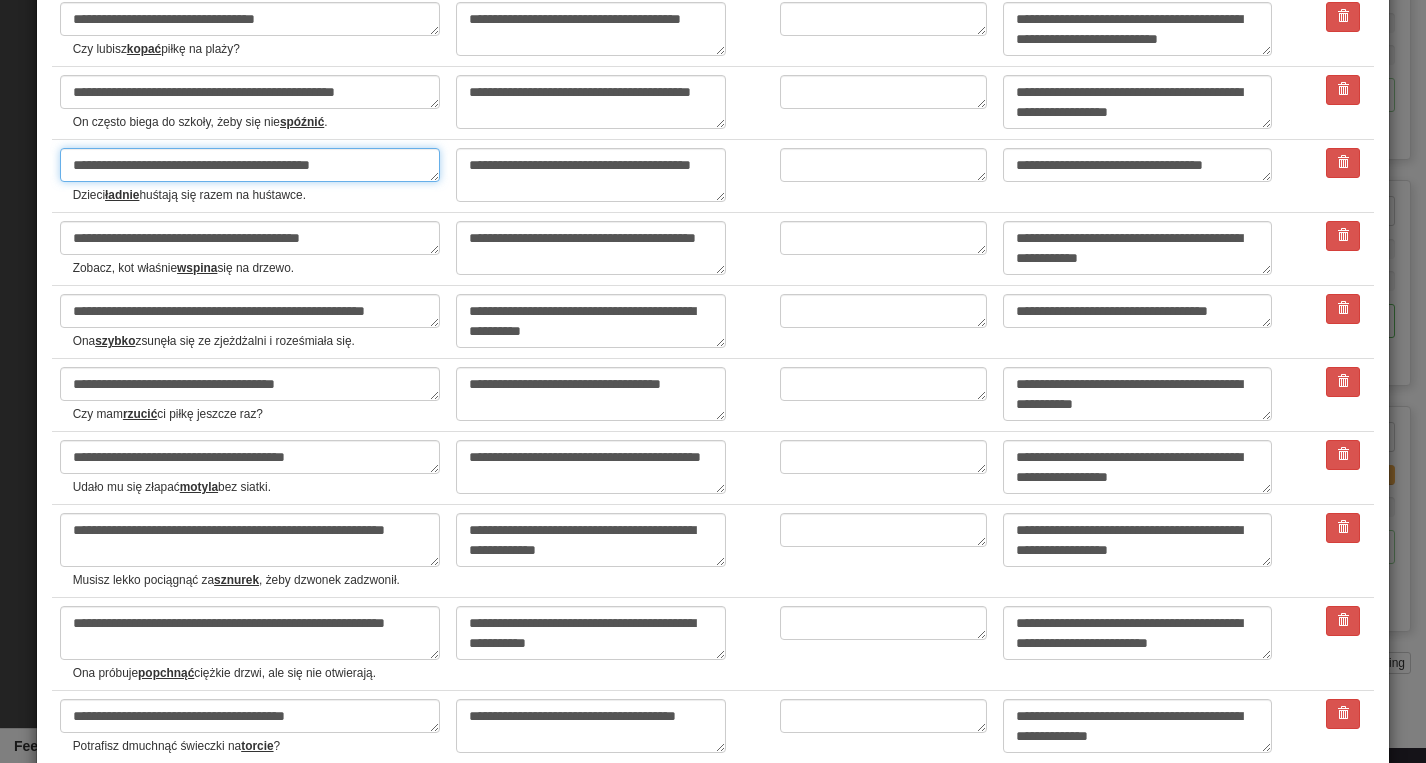 type on "*" 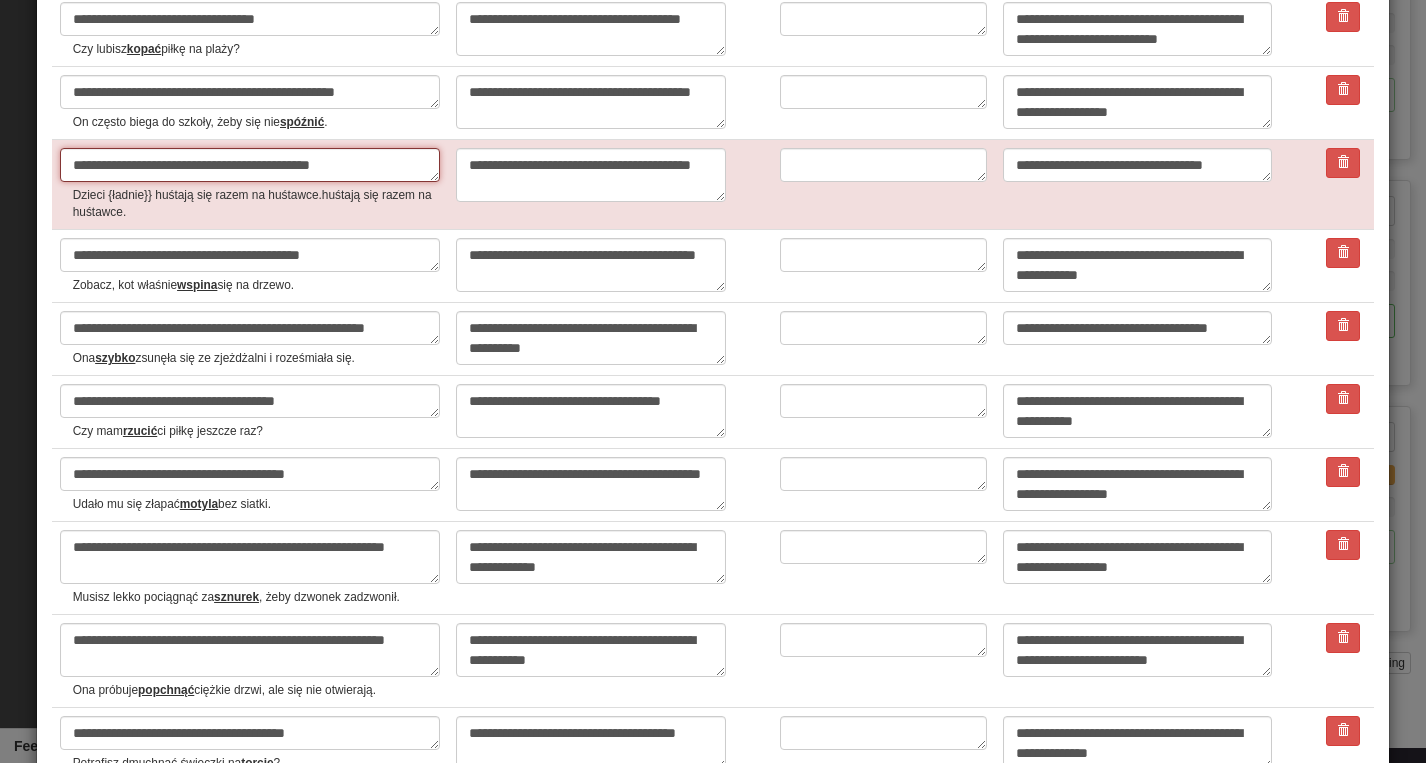 type on "**********" 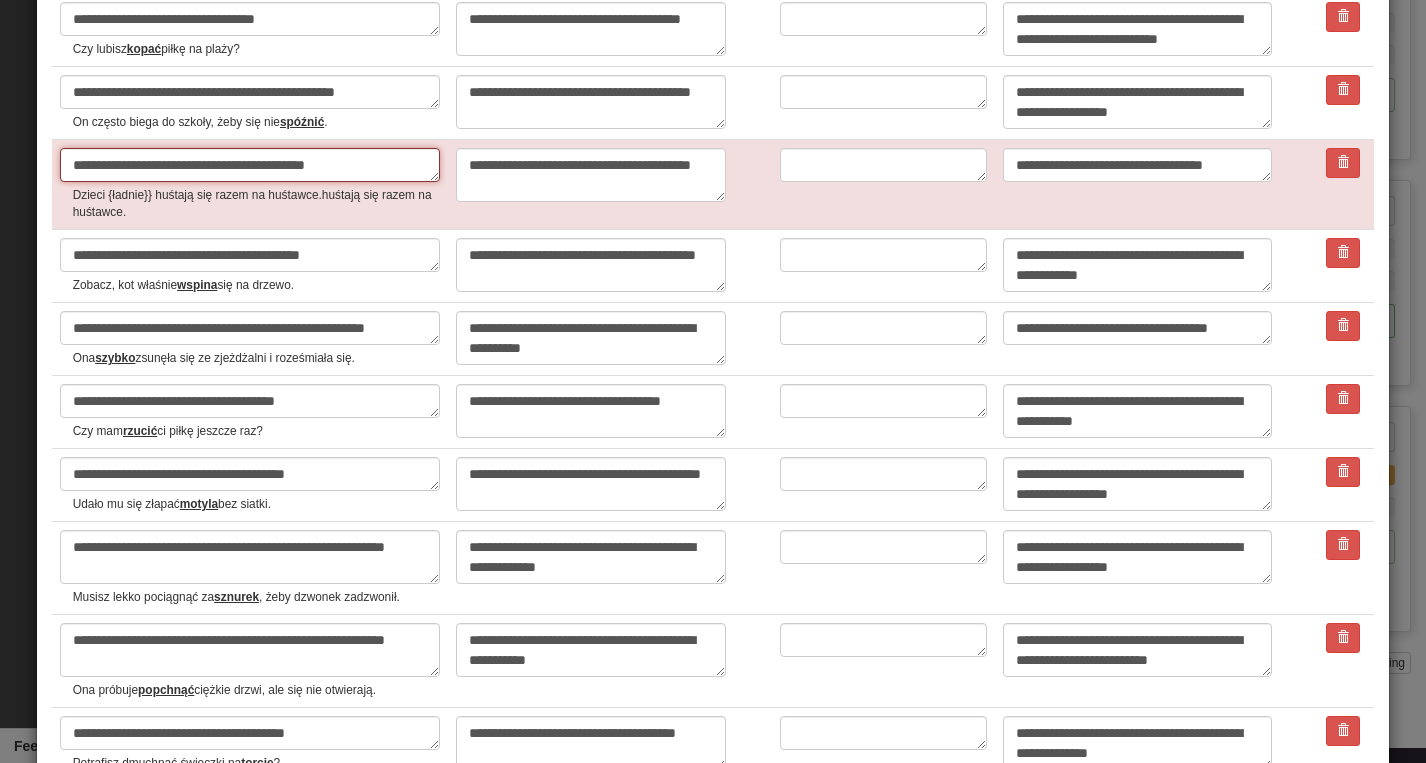 type on "*" 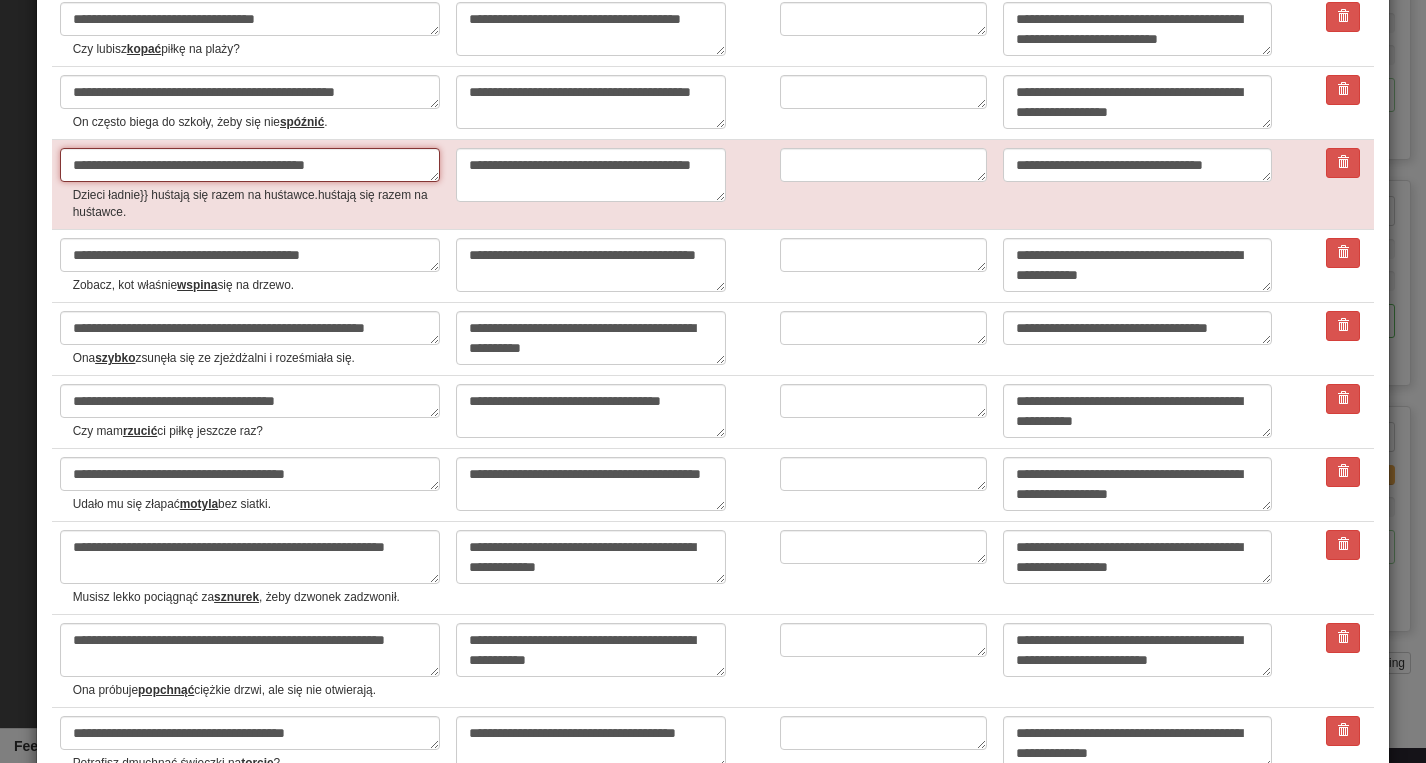 type on "**********" 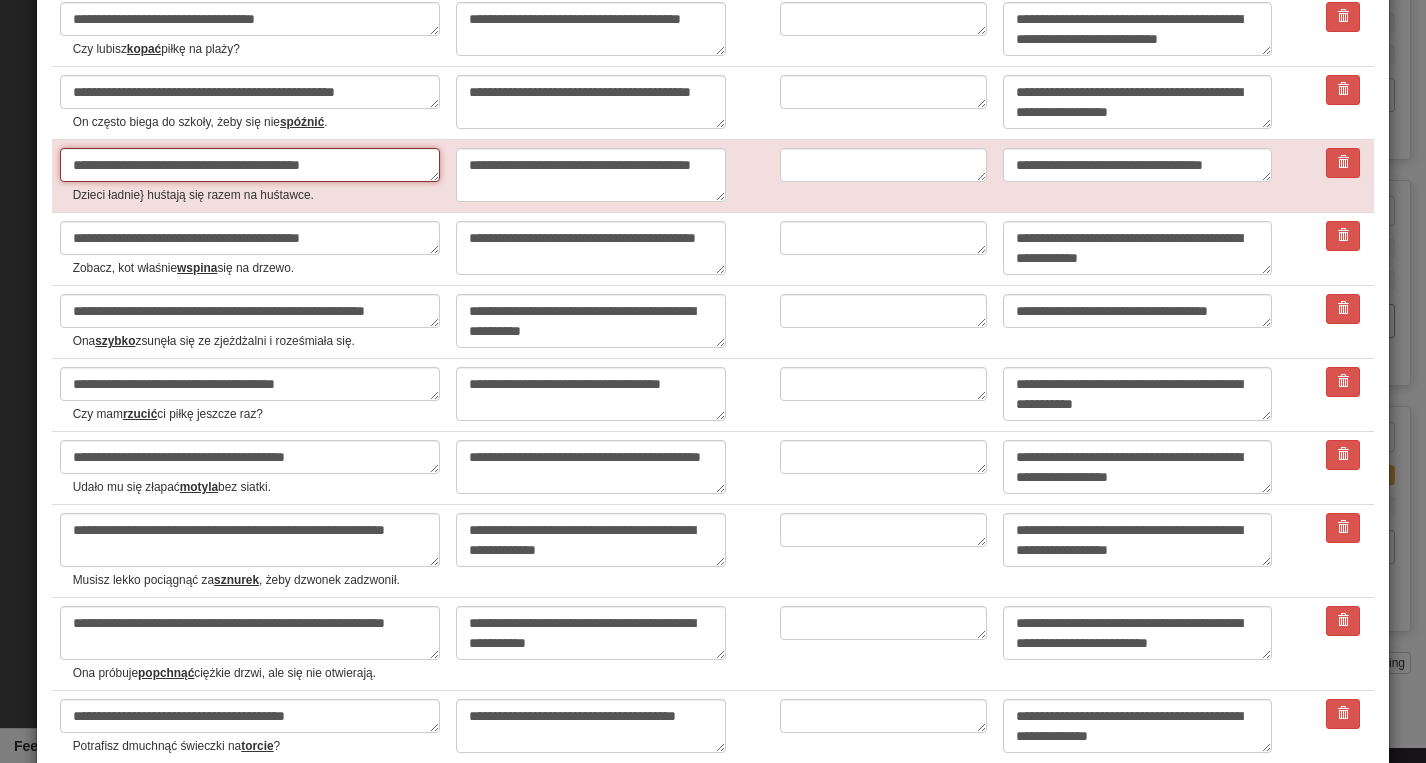 type on "*" 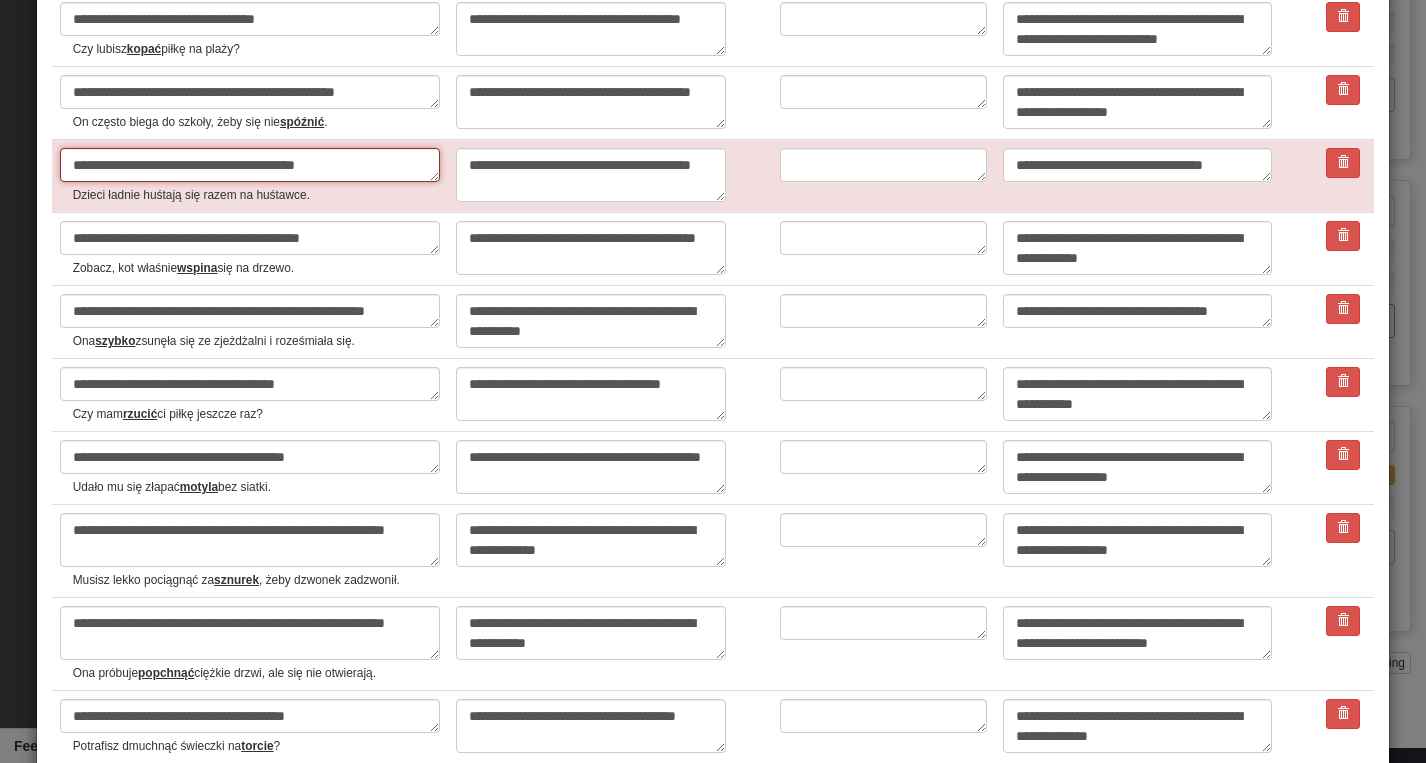 click on "**********" at bounding box center (250, 165) 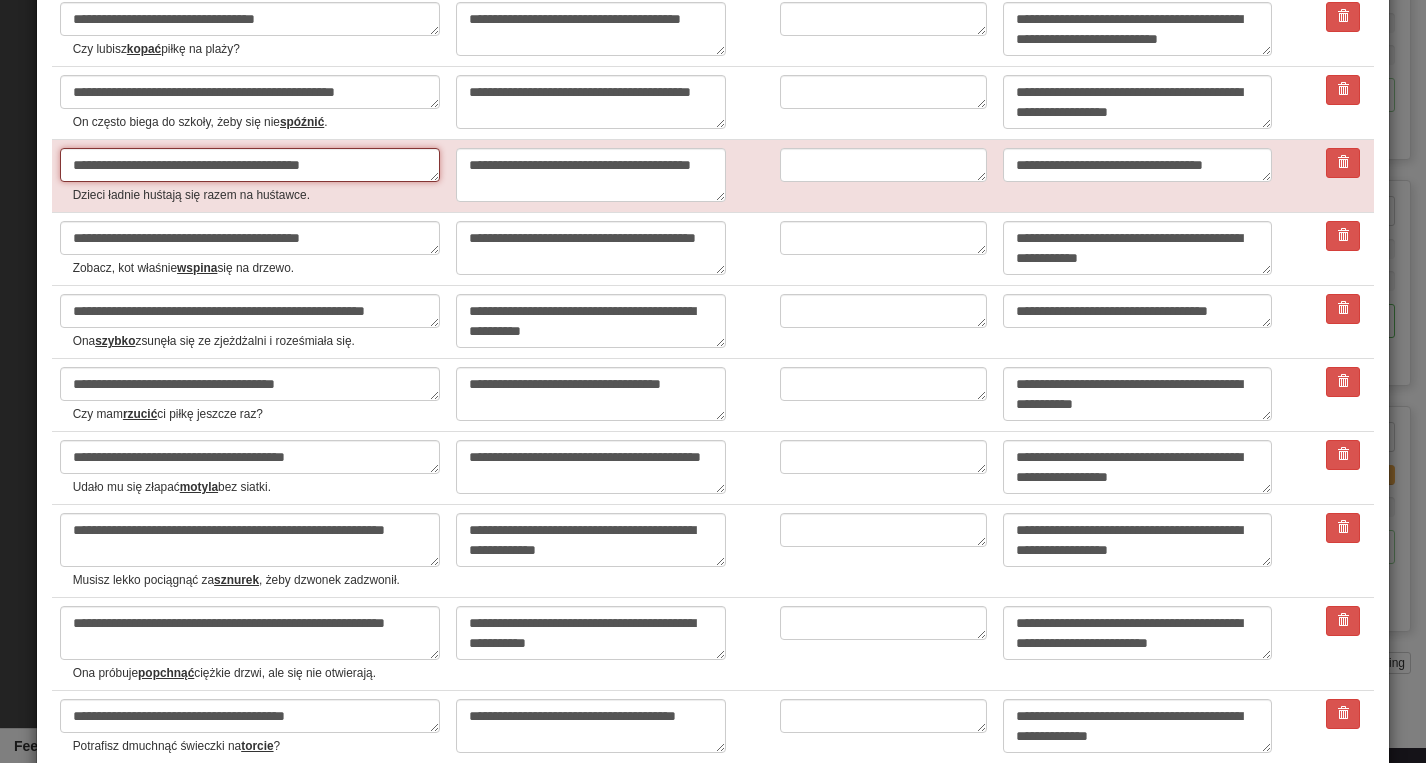 type on "*" 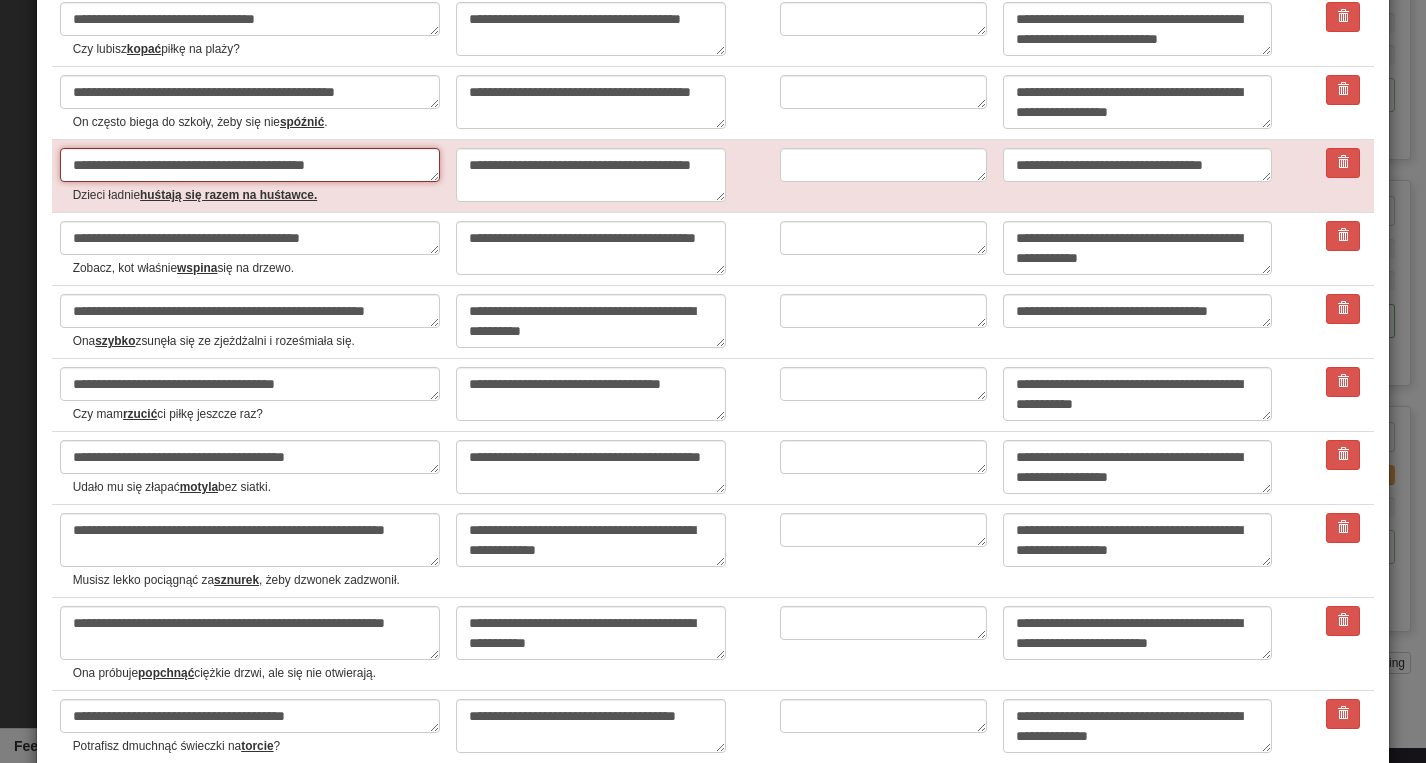 click on "**********" at bounding box center [250, 165] 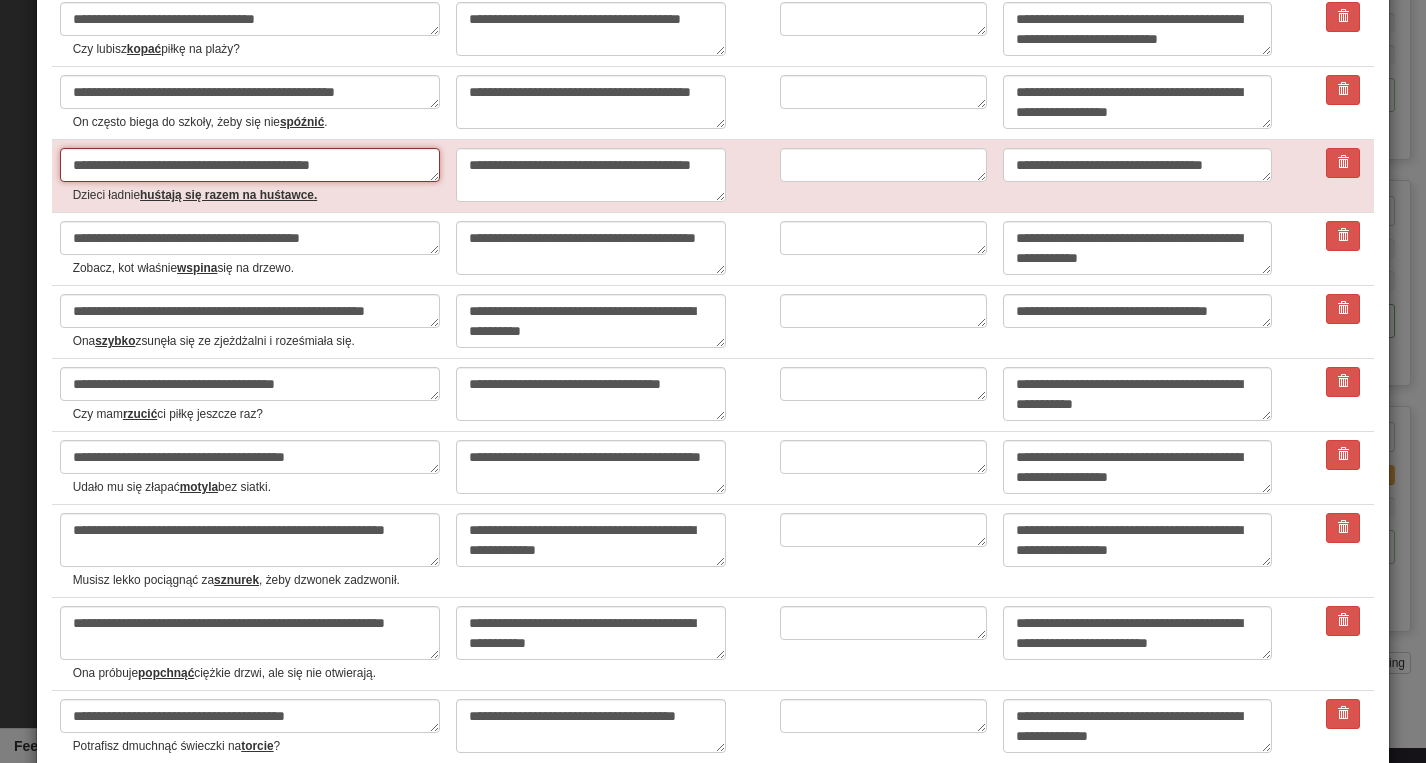 type on "**********" 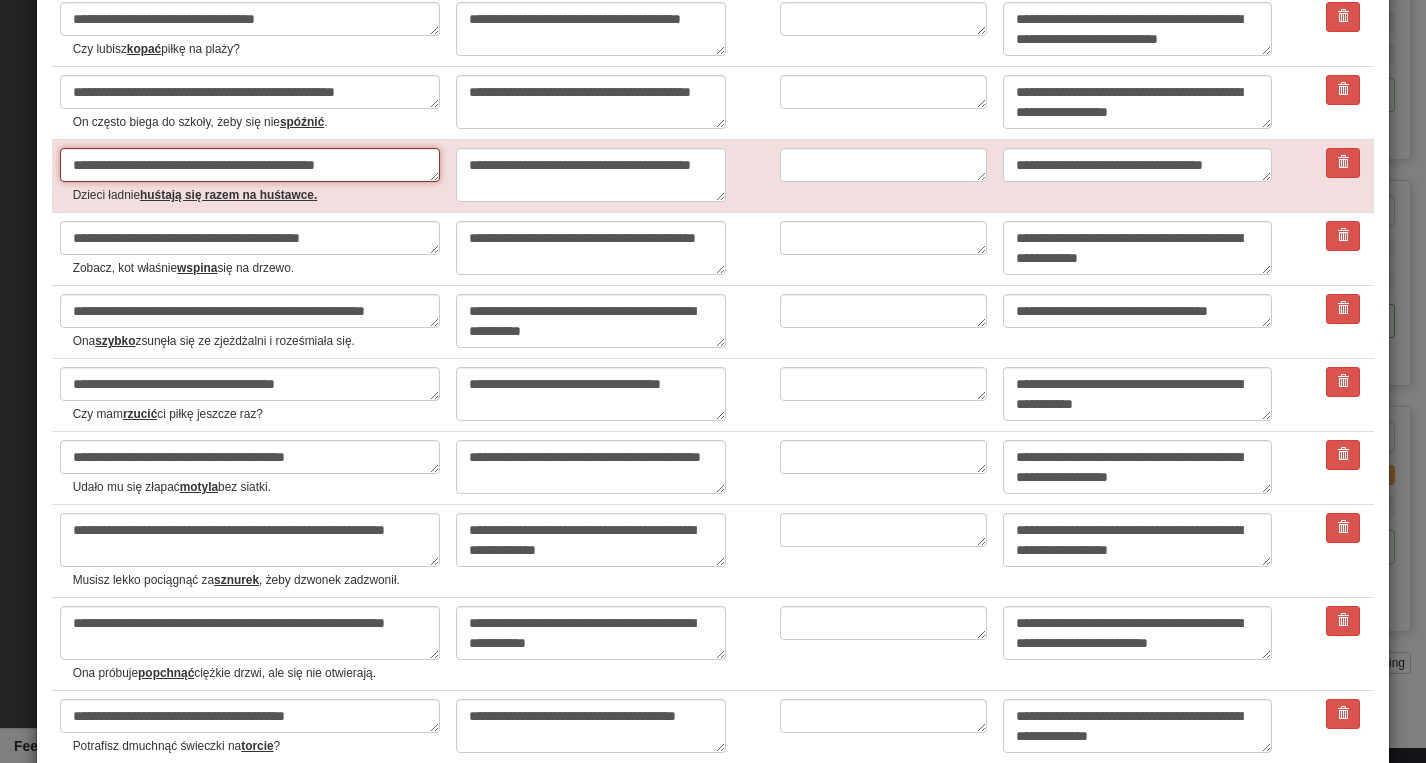 type on "*" 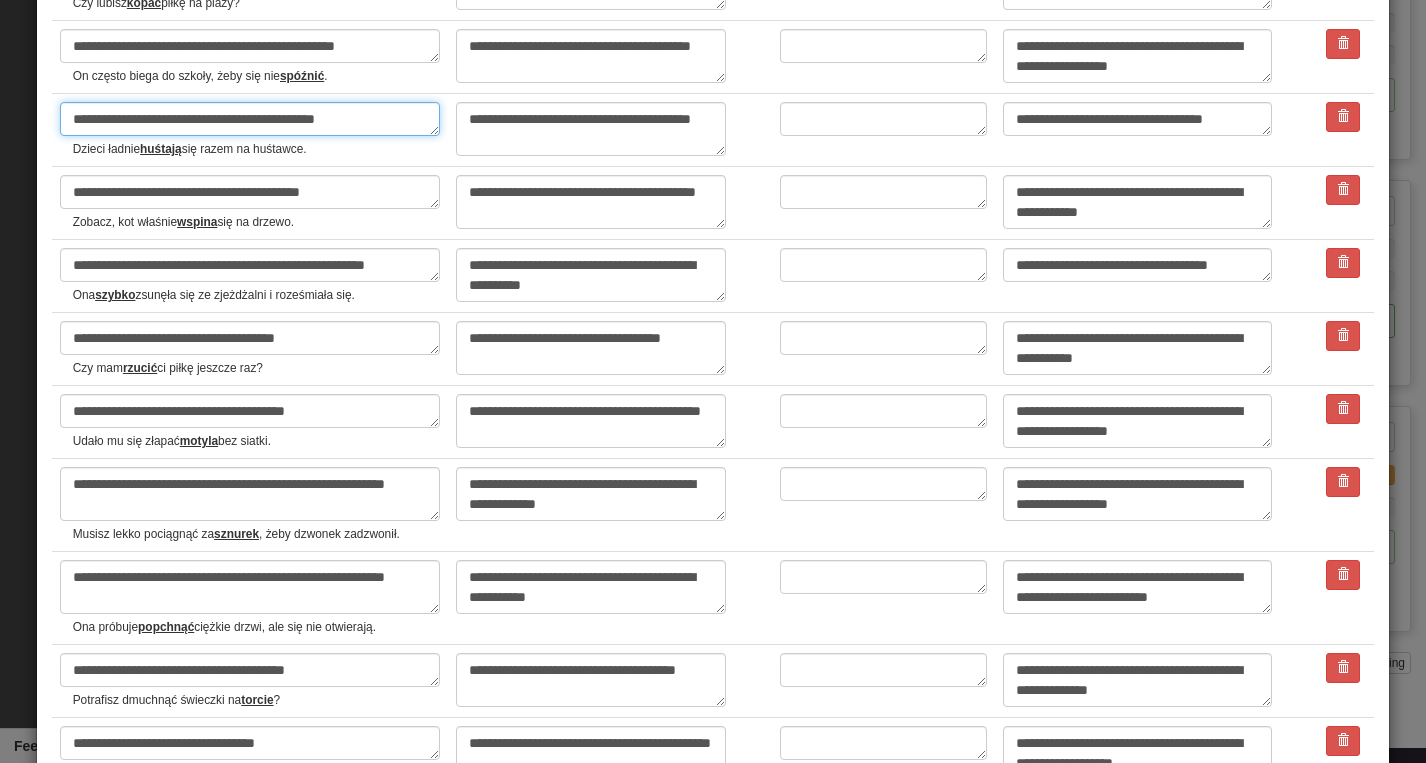 scroll, scrollTop: 301, scrollLeft: 0, axis: vertical 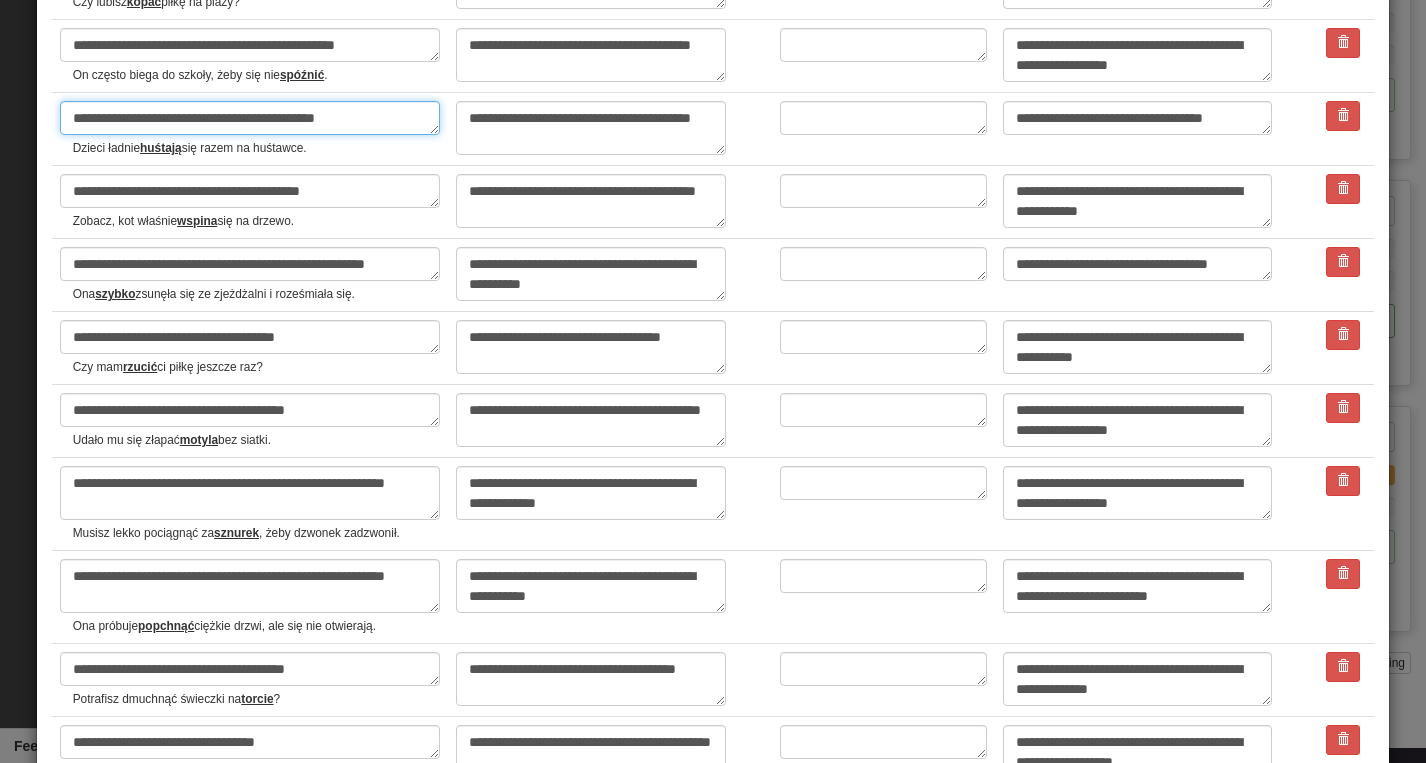 type on "**********" 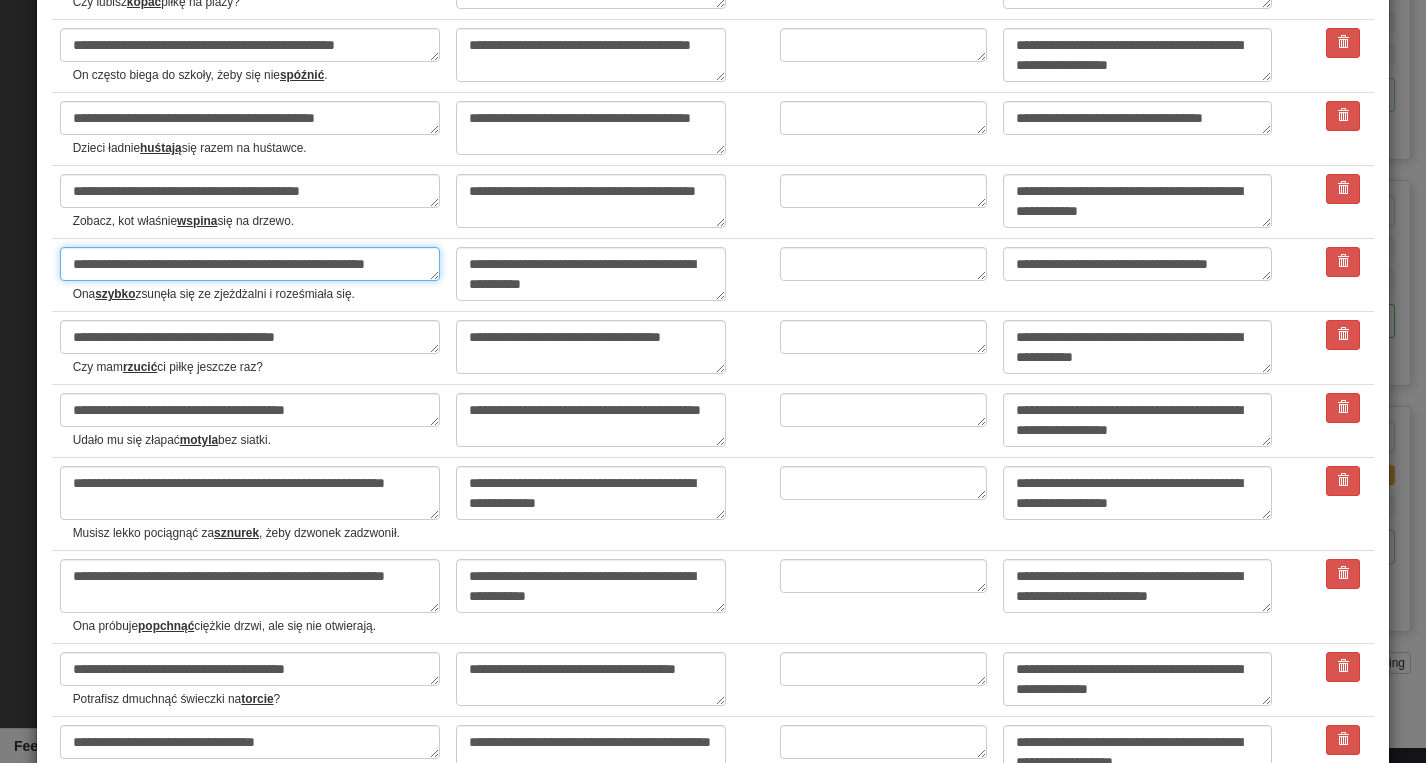 click on "**********" at bounding box center [250, 264] 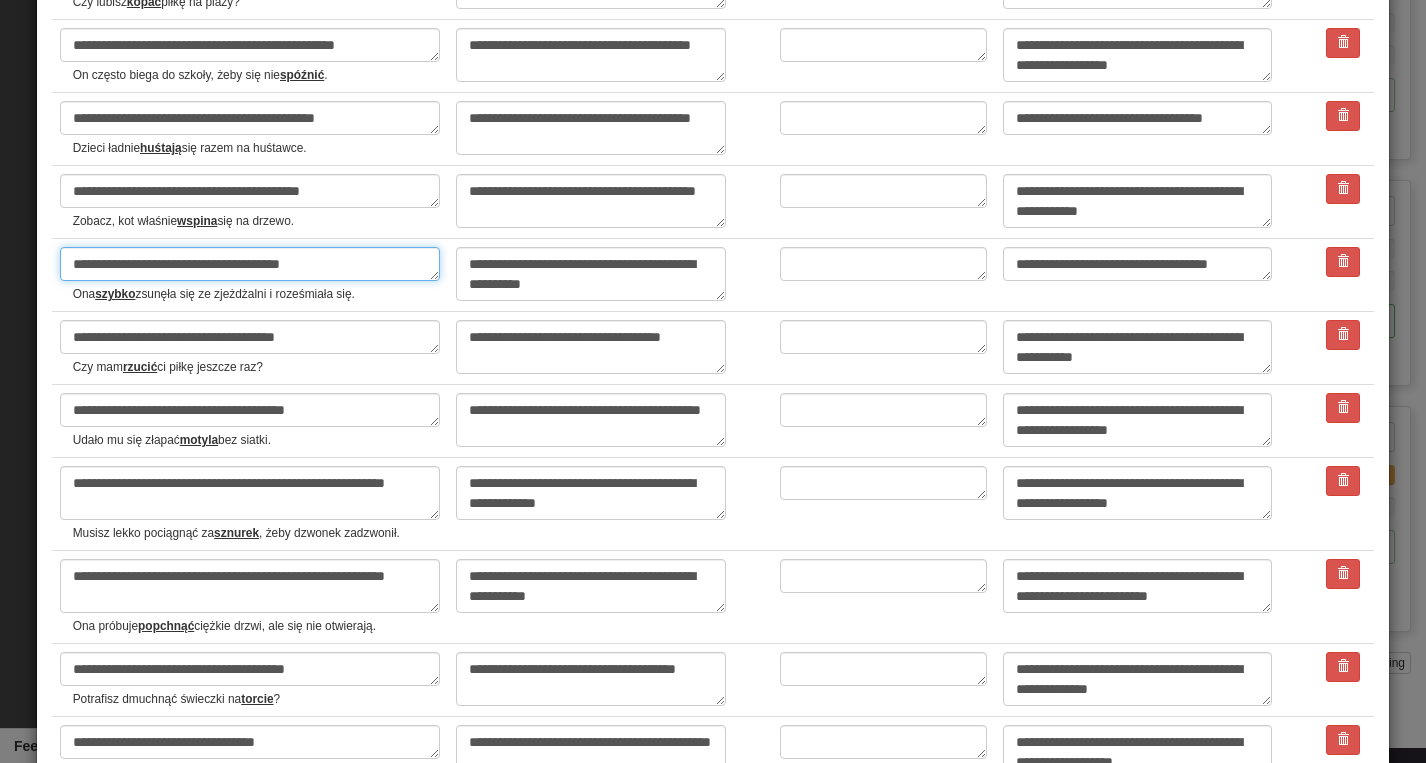 type on "*" 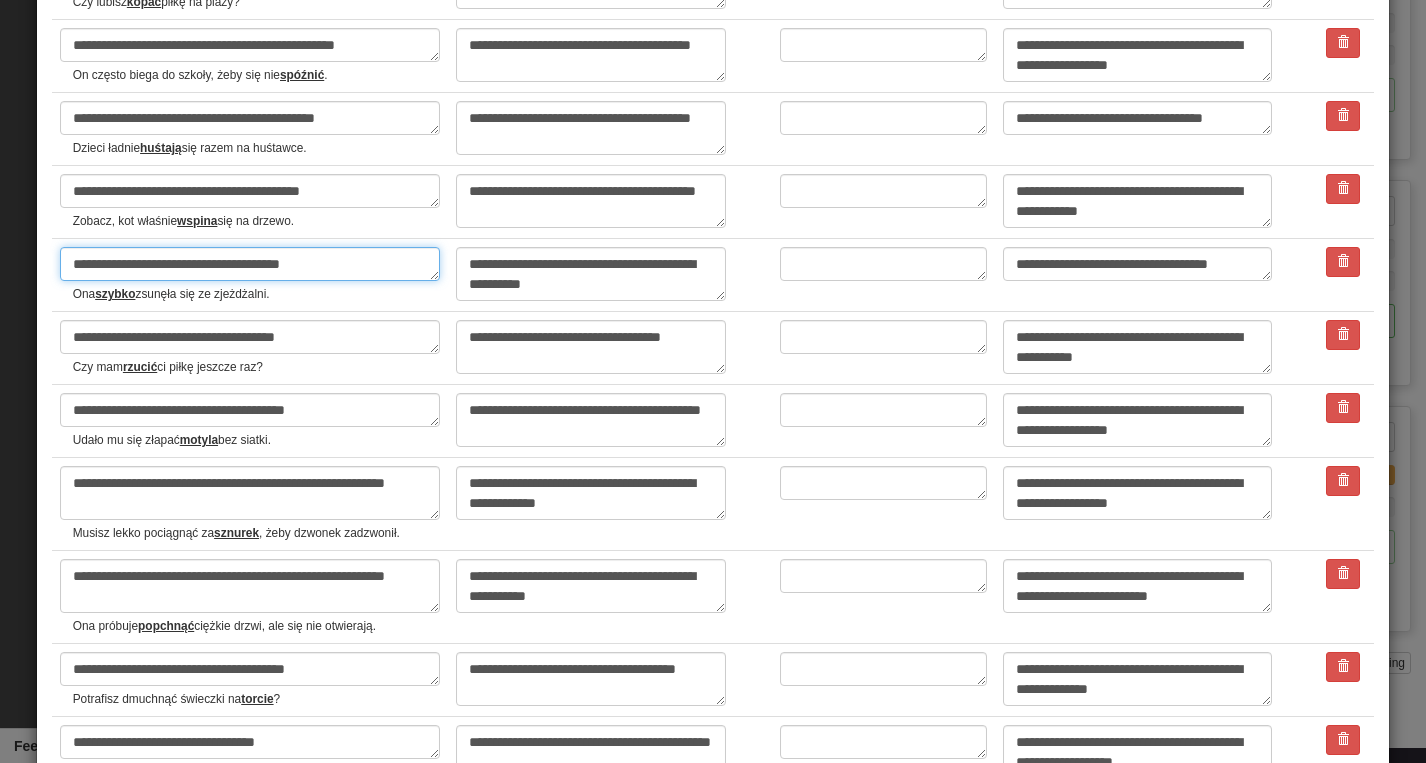 type on "**********" 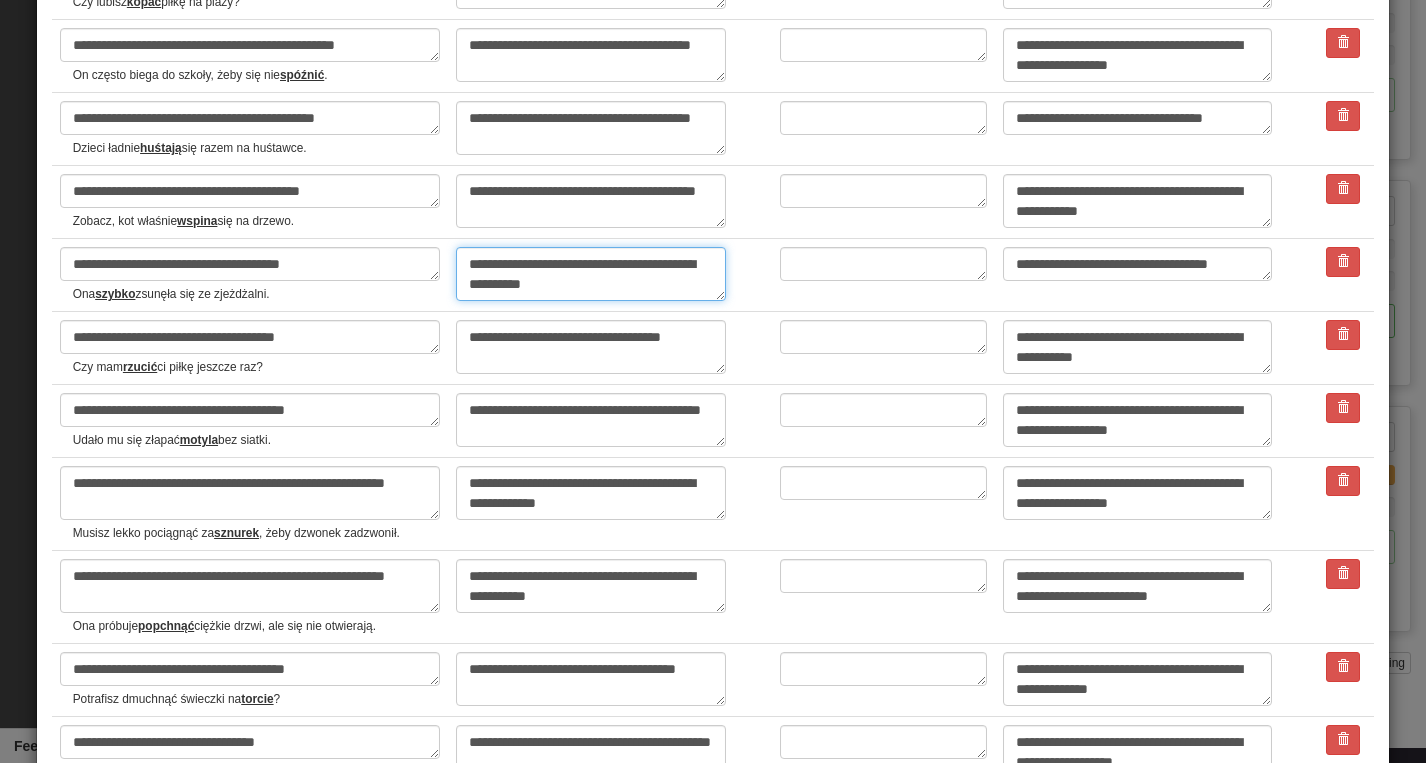 drag, startPoint x: 665, startPoint y: 262, endPoint x: 579, endPoint y: 289, distance: 90.13878 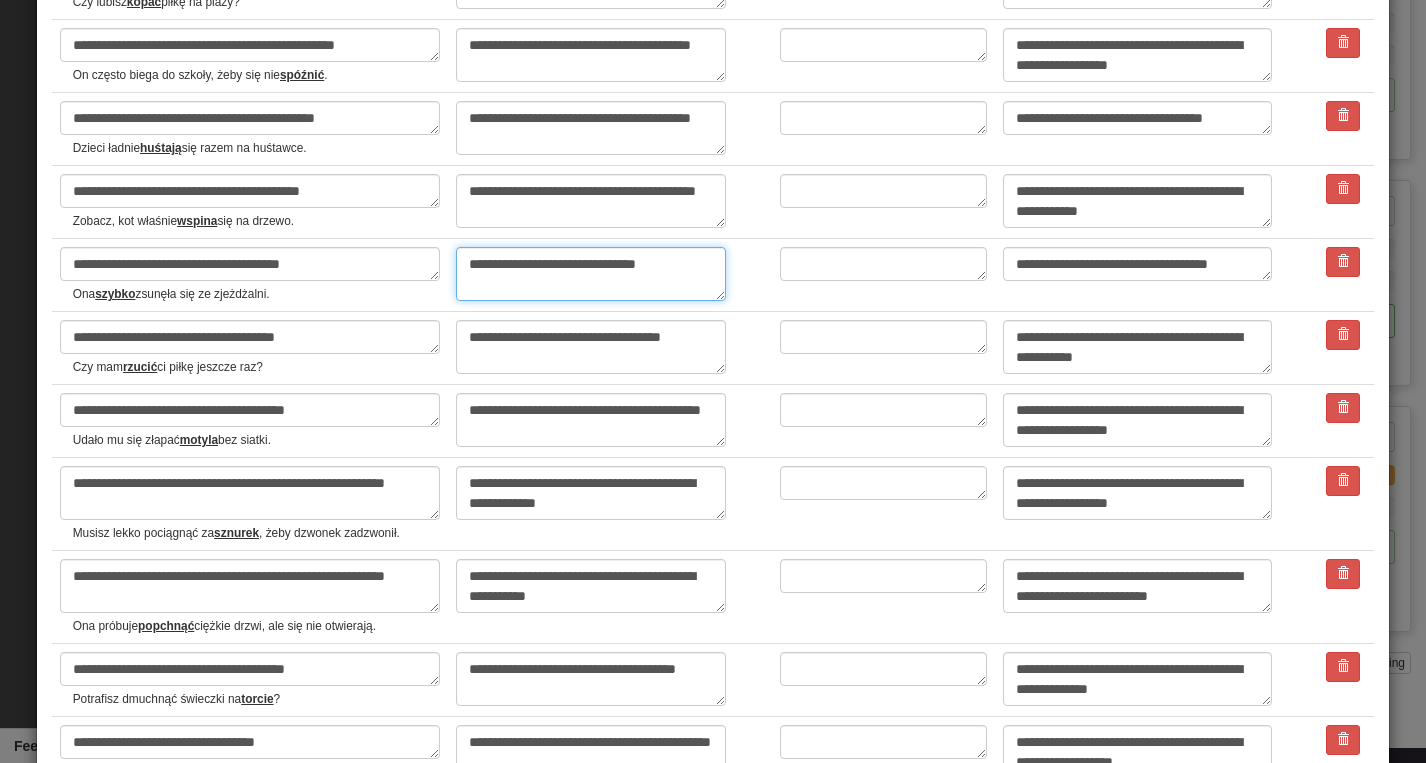 type on "*" 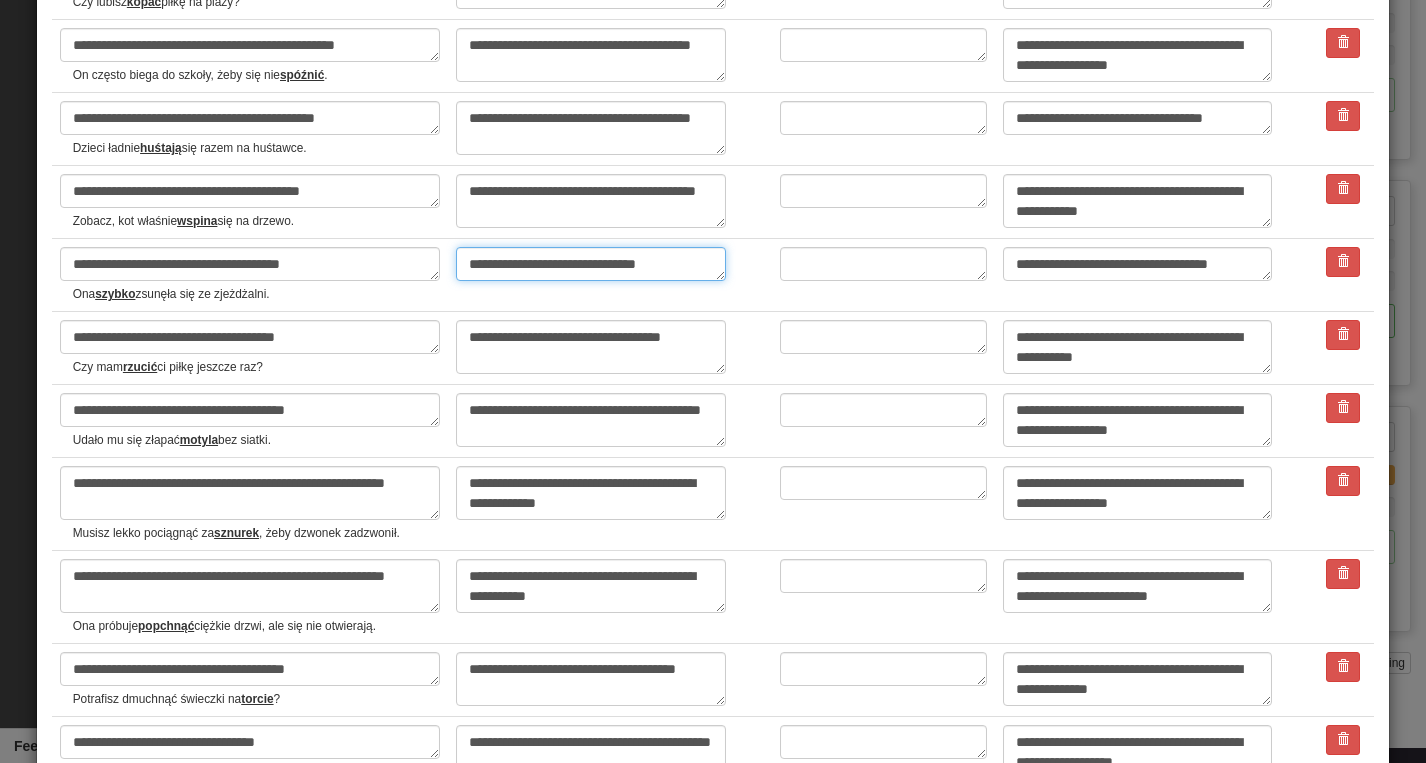 type on "**********" 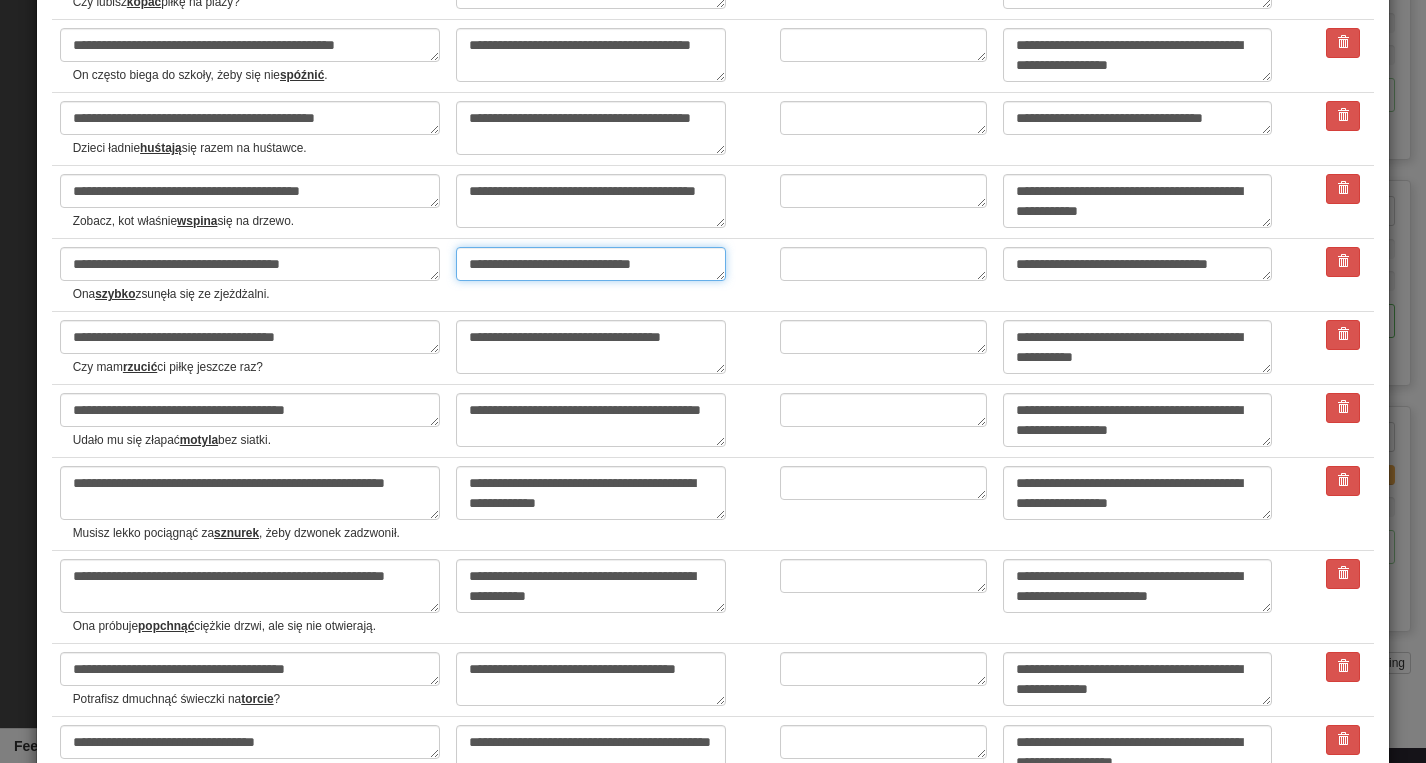 type on "*" 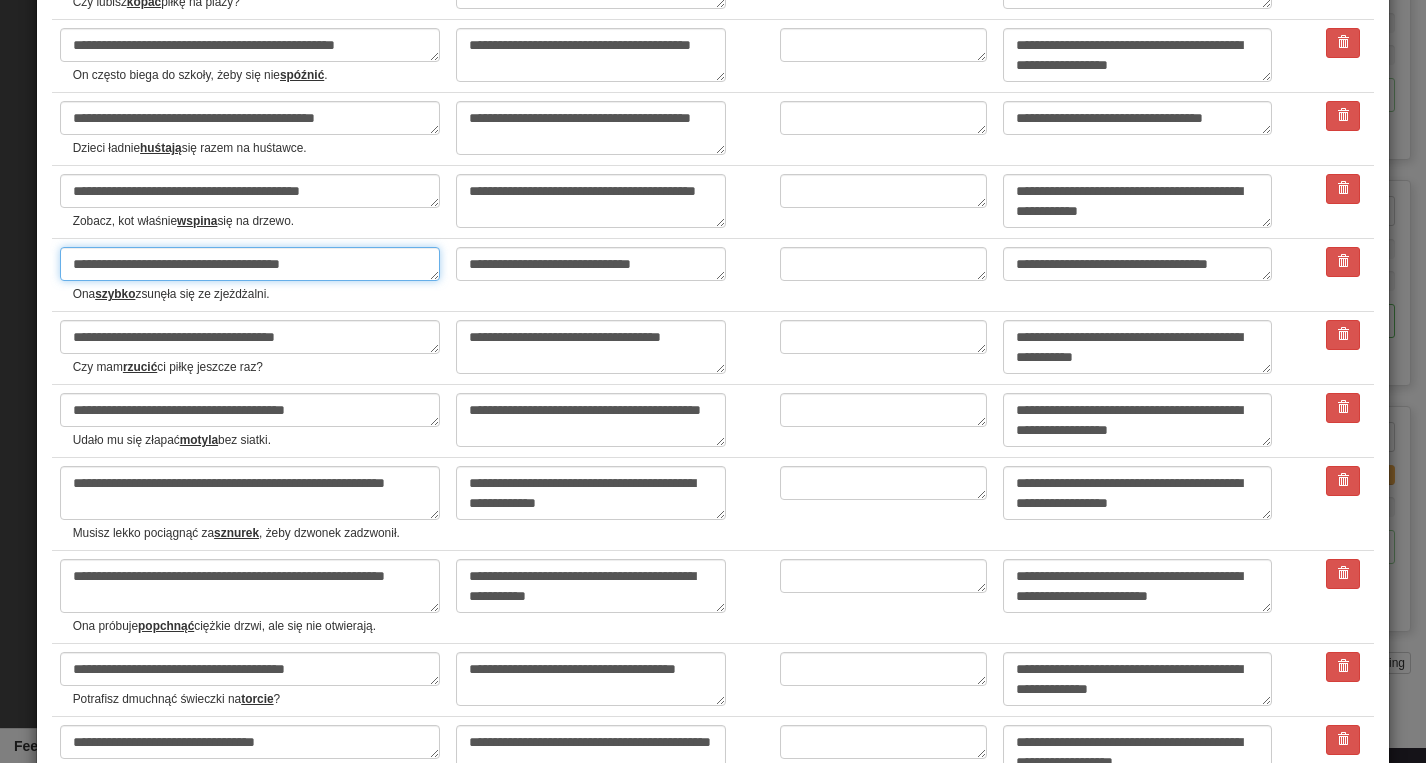 click on "**********" at bounding box center (250, 264) 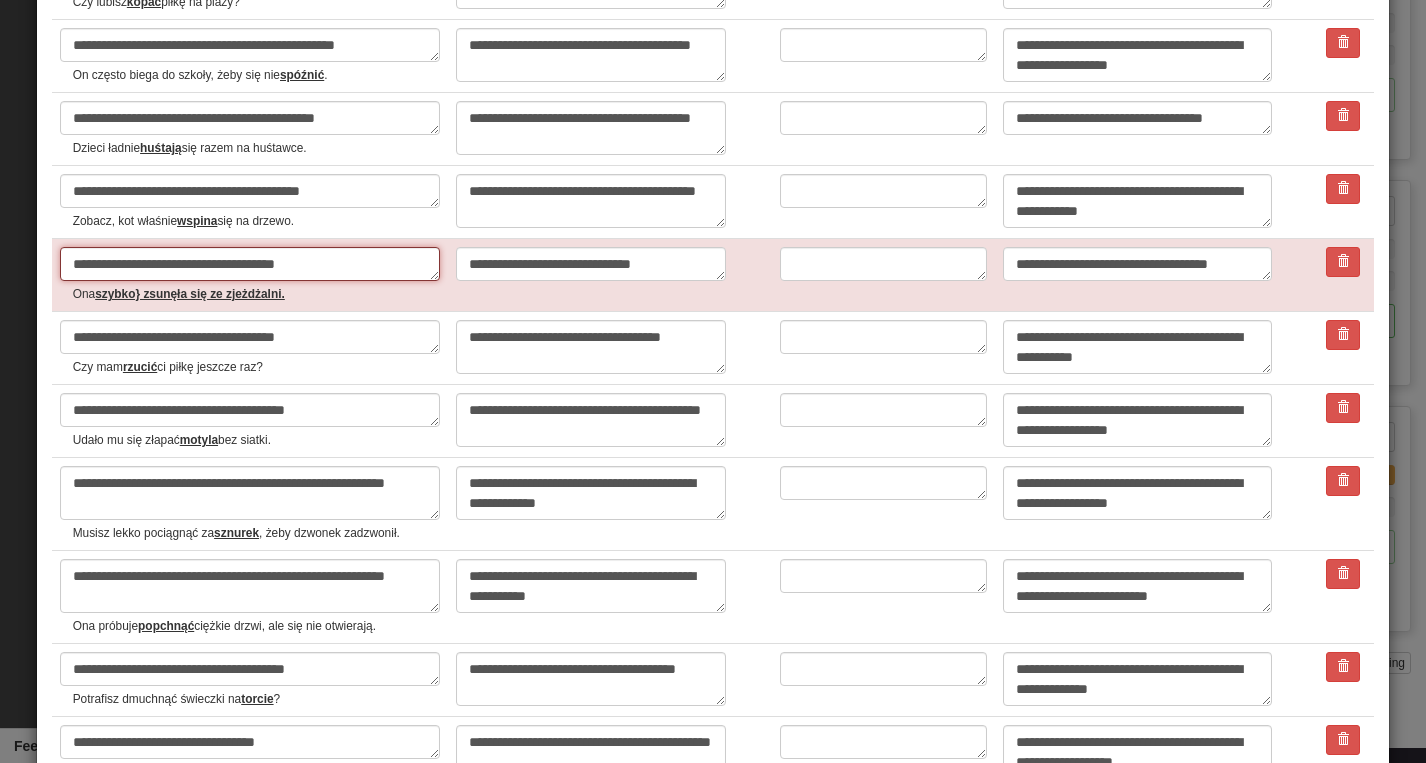 type on "**********" 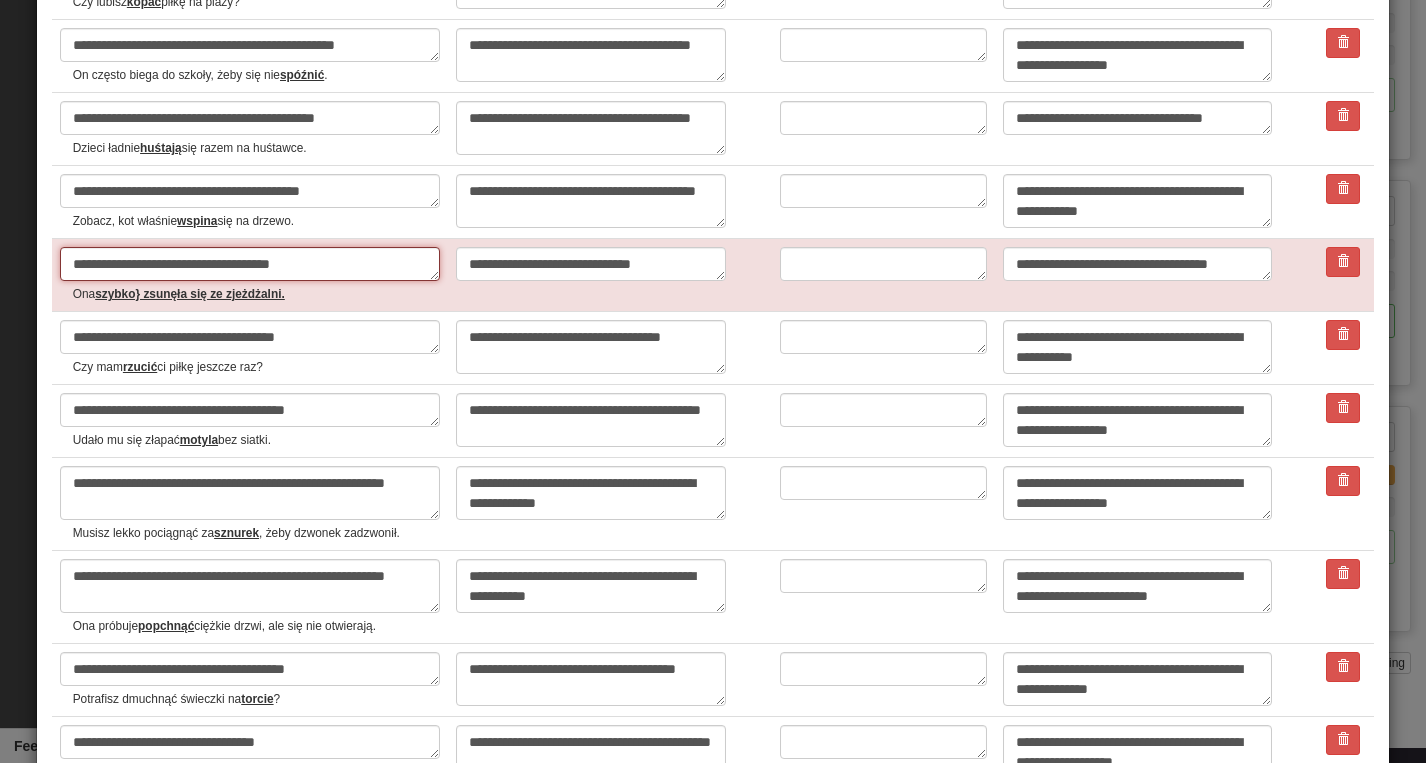 type on "*" 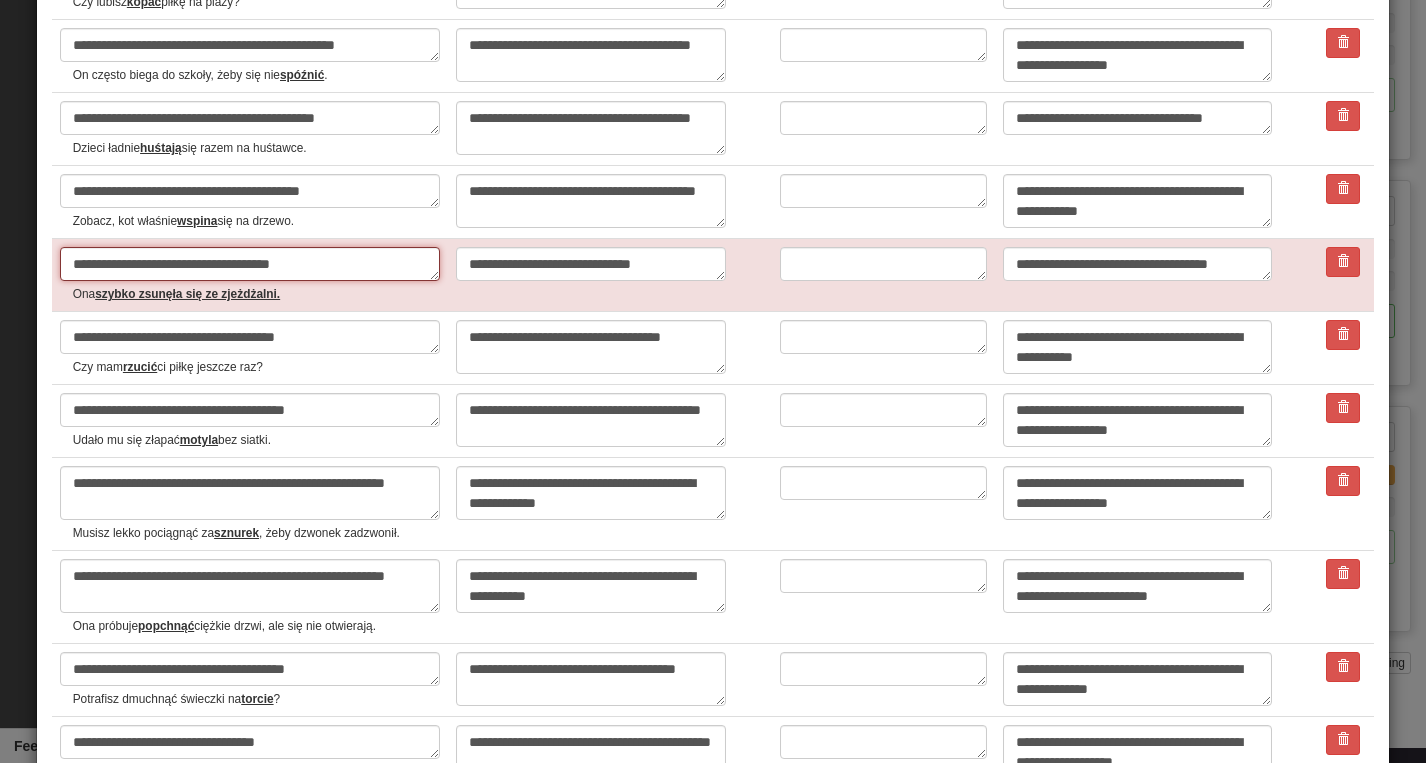 click on "**********" at bounding box center [250, 264] 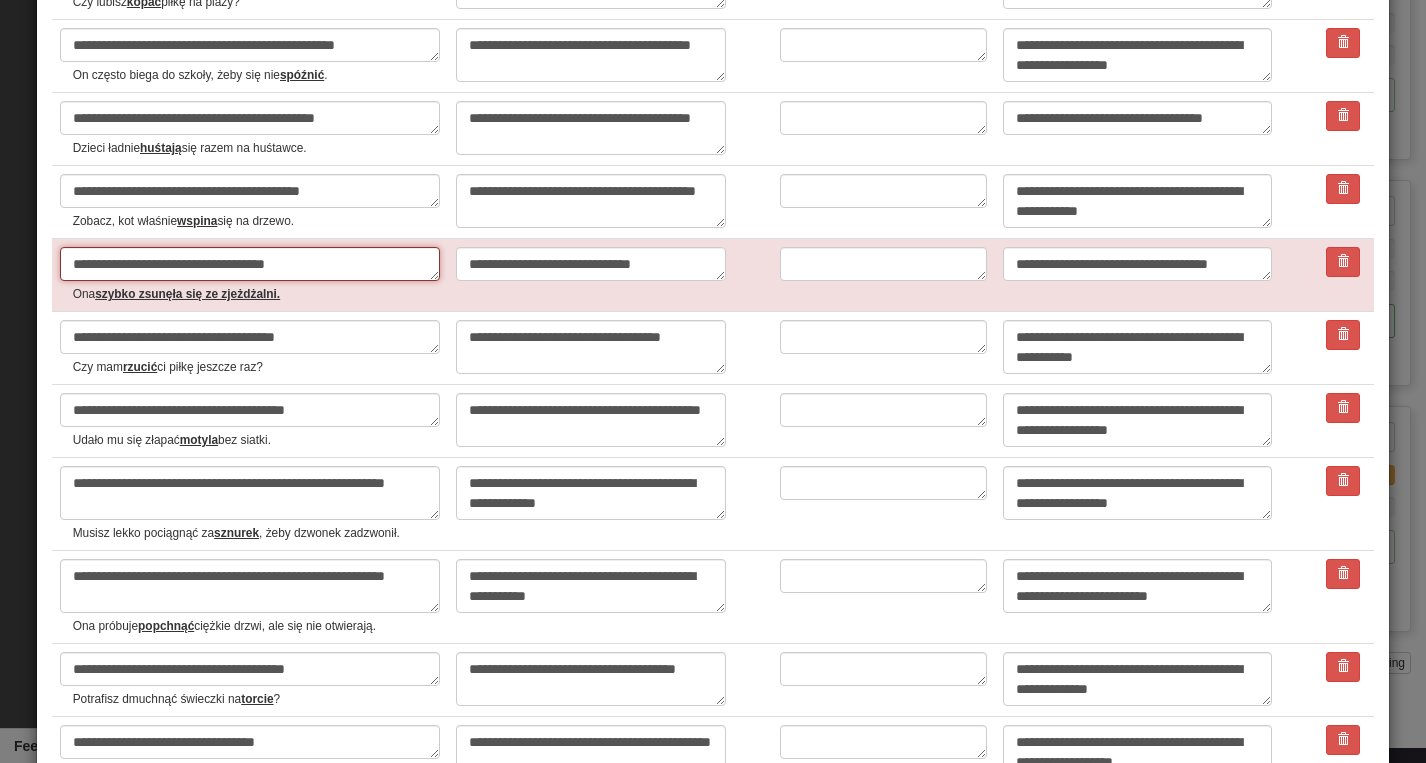 type on "*" 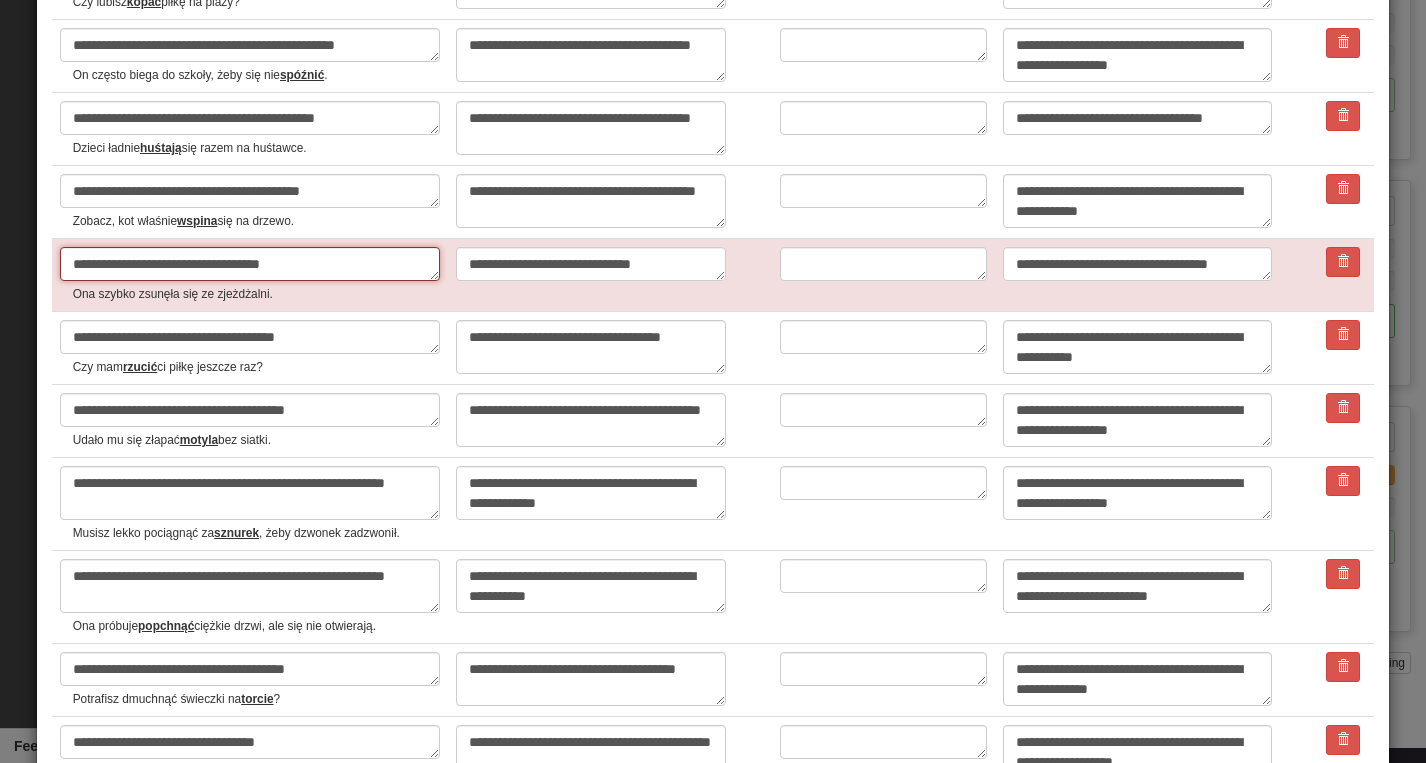 click on "**********" at bounding box center (250, 264) 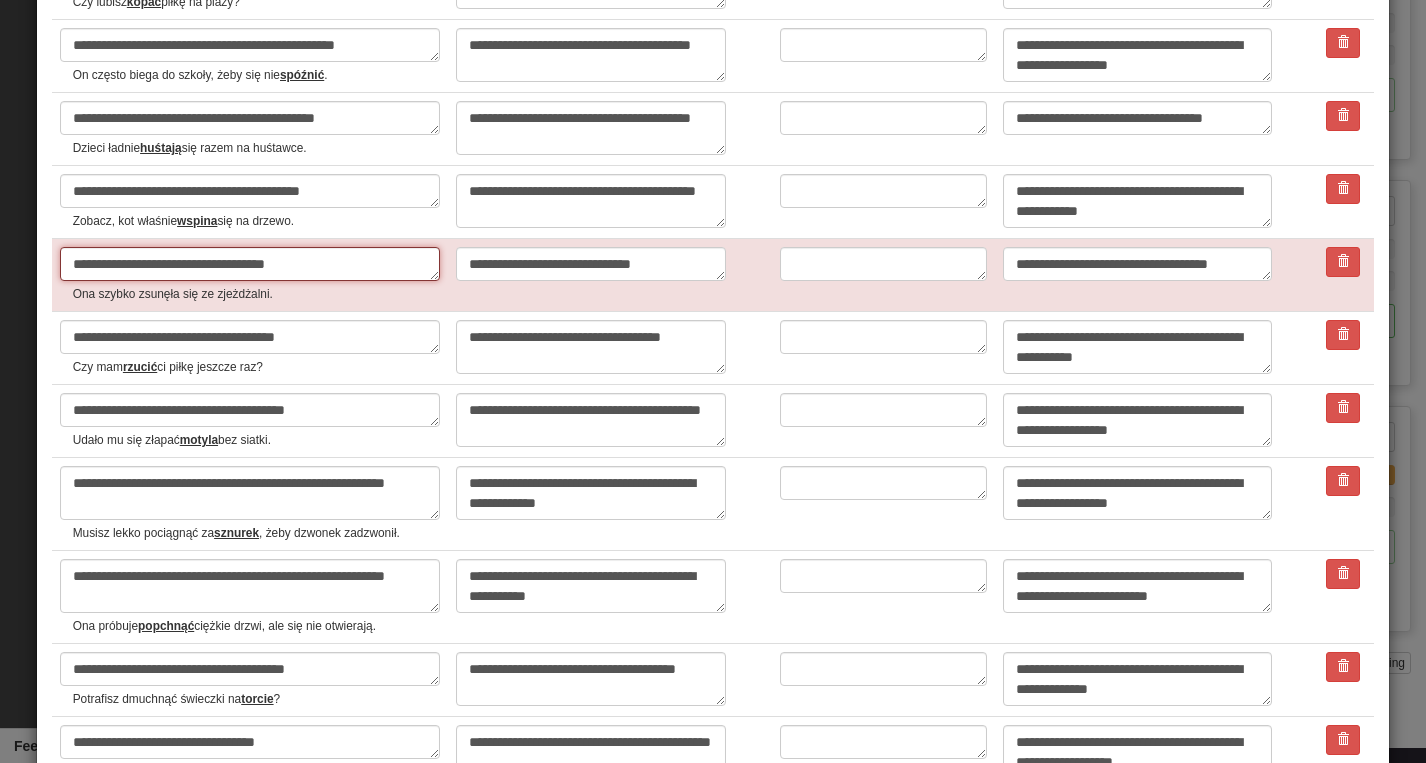 type on "**********" 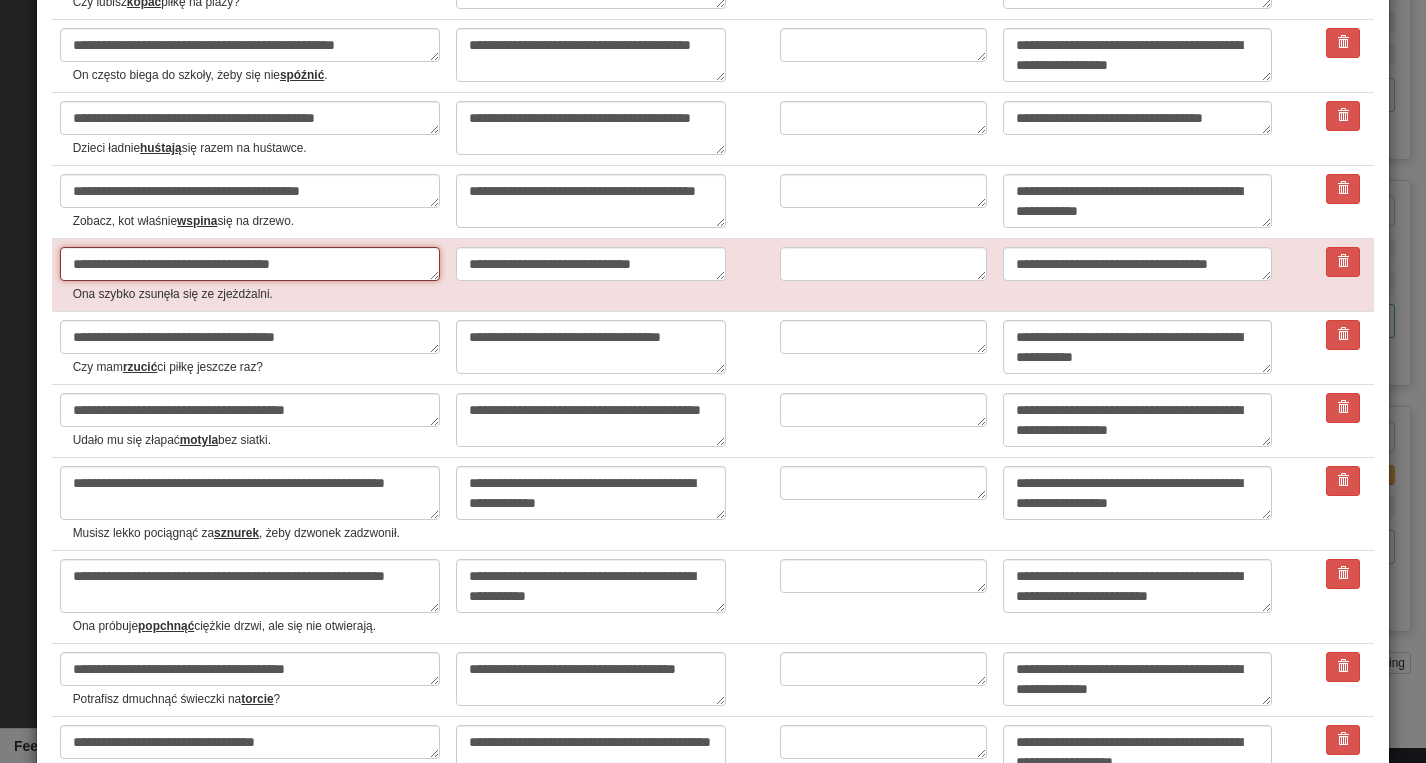 type on "*" 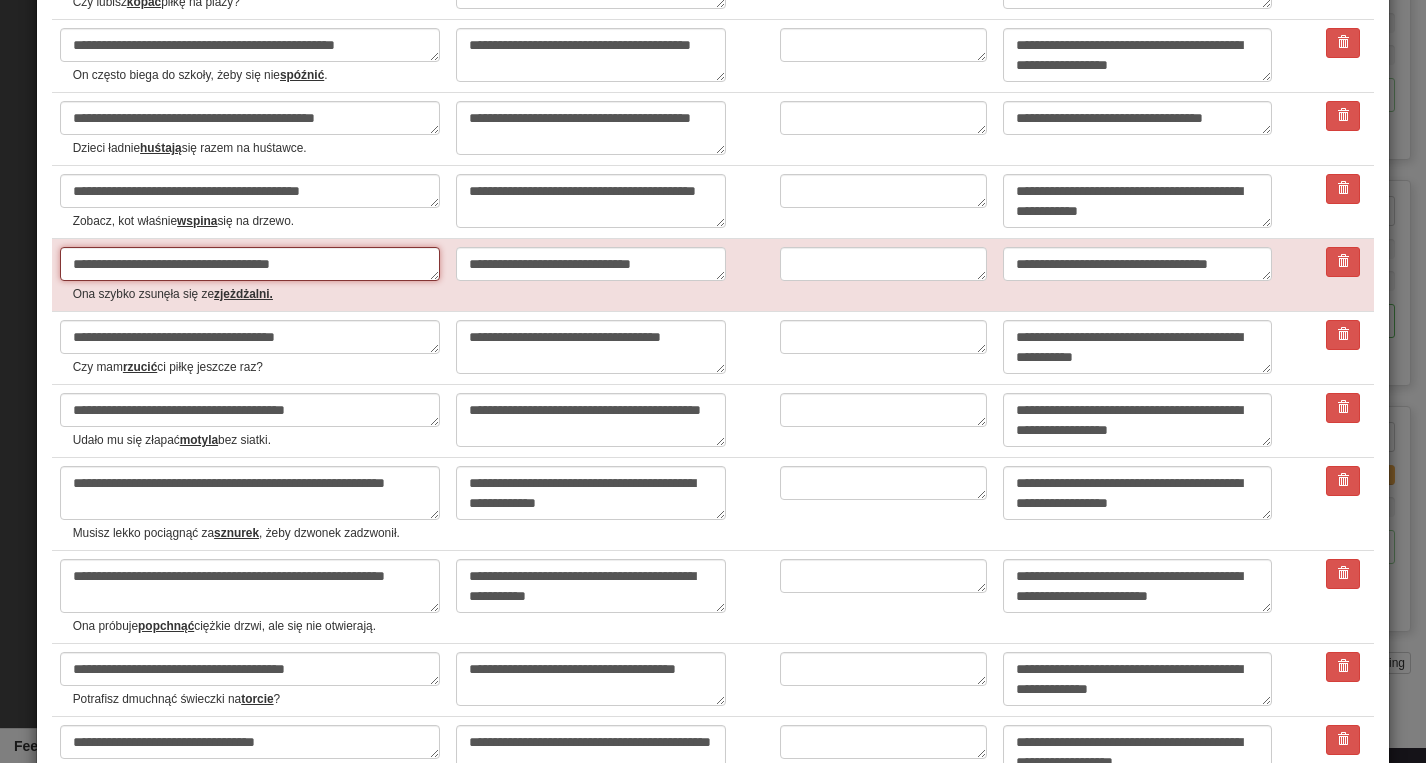 click on "**********" at bounding box center (250, 264) 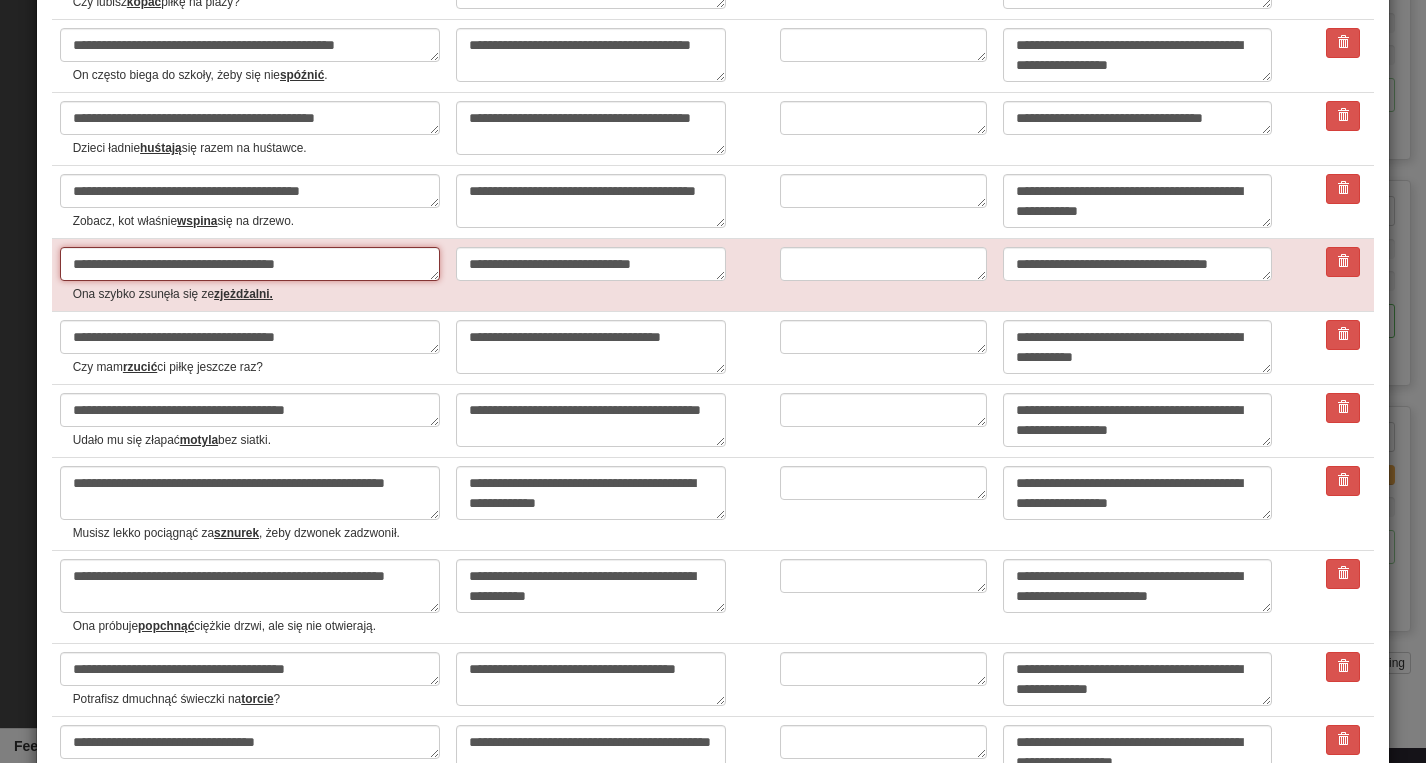 type on "*" 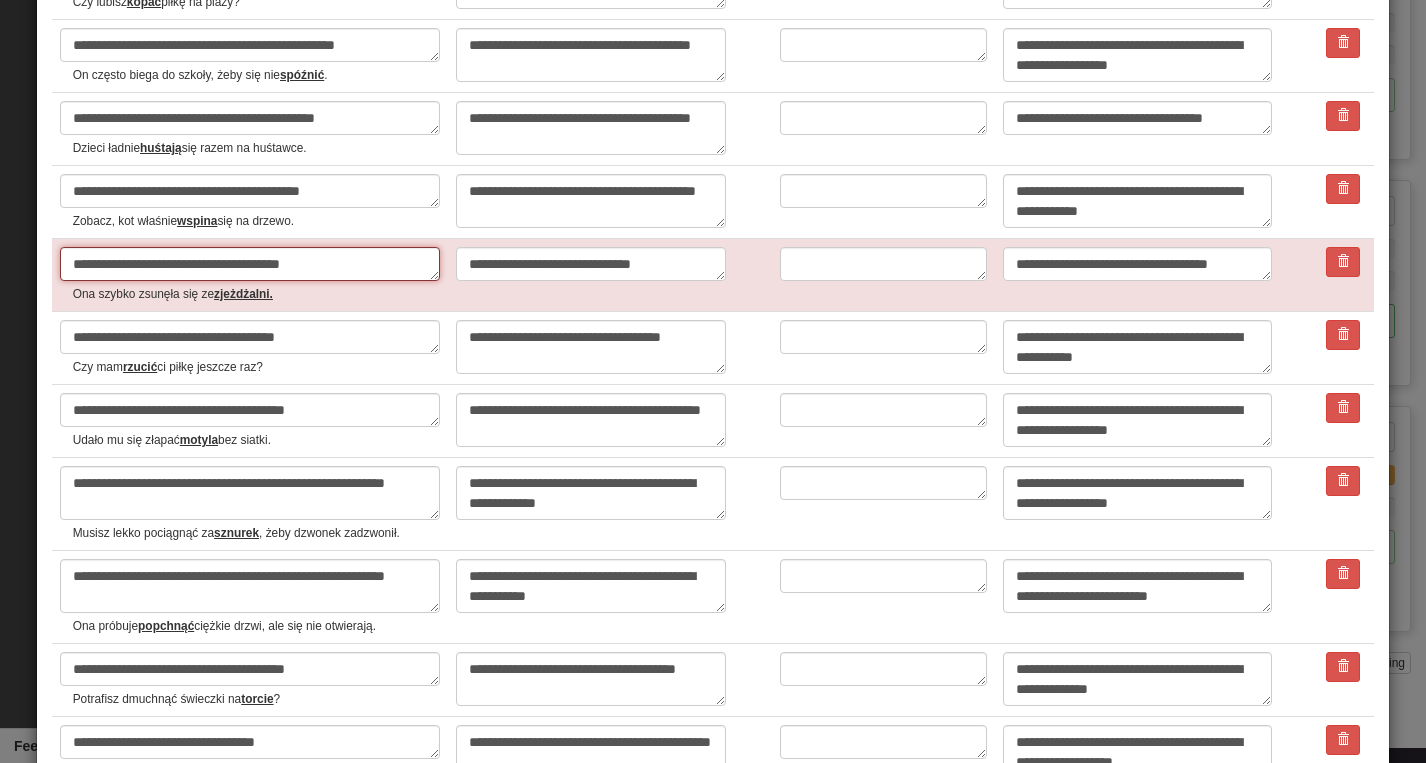 type on "*" 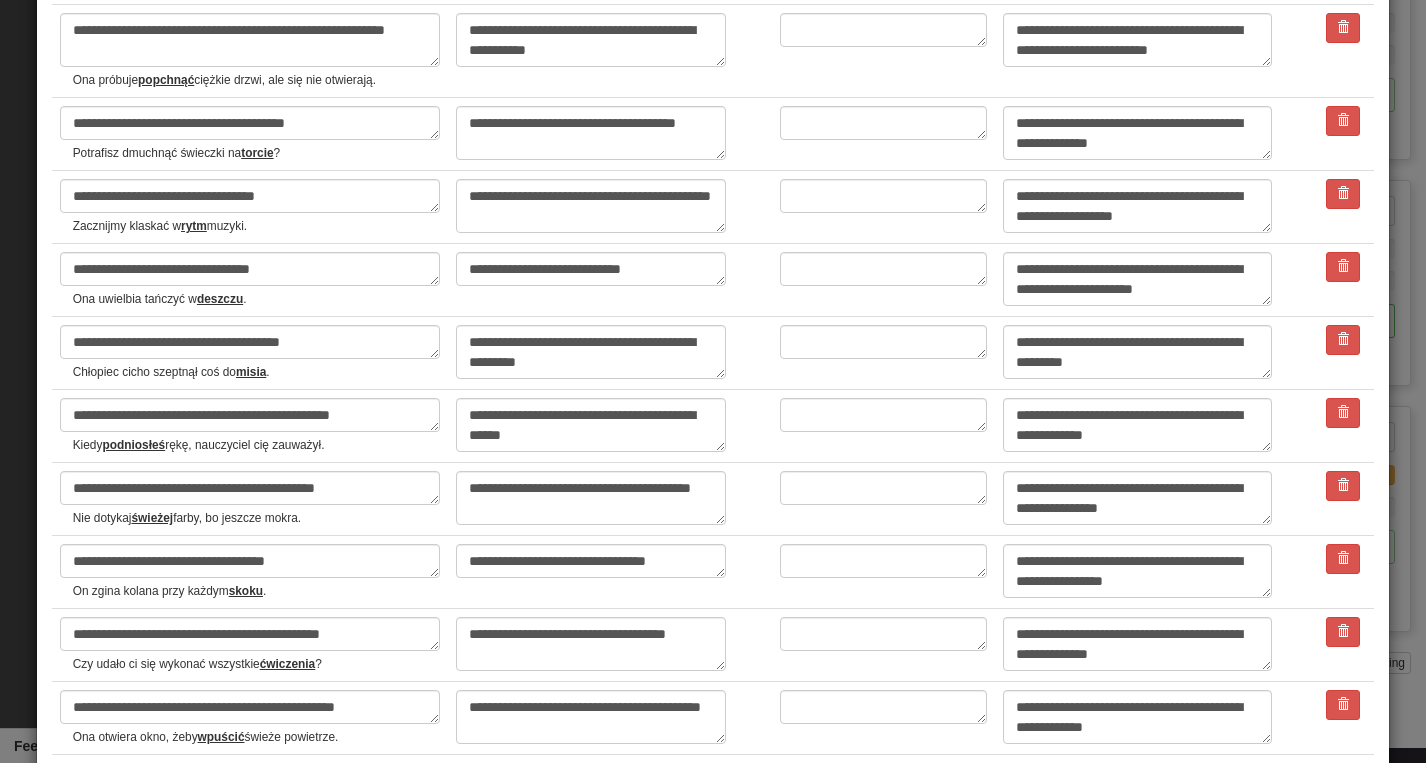 scroll, scrollTop: 853, scrollLeft: 0, axis: vertical 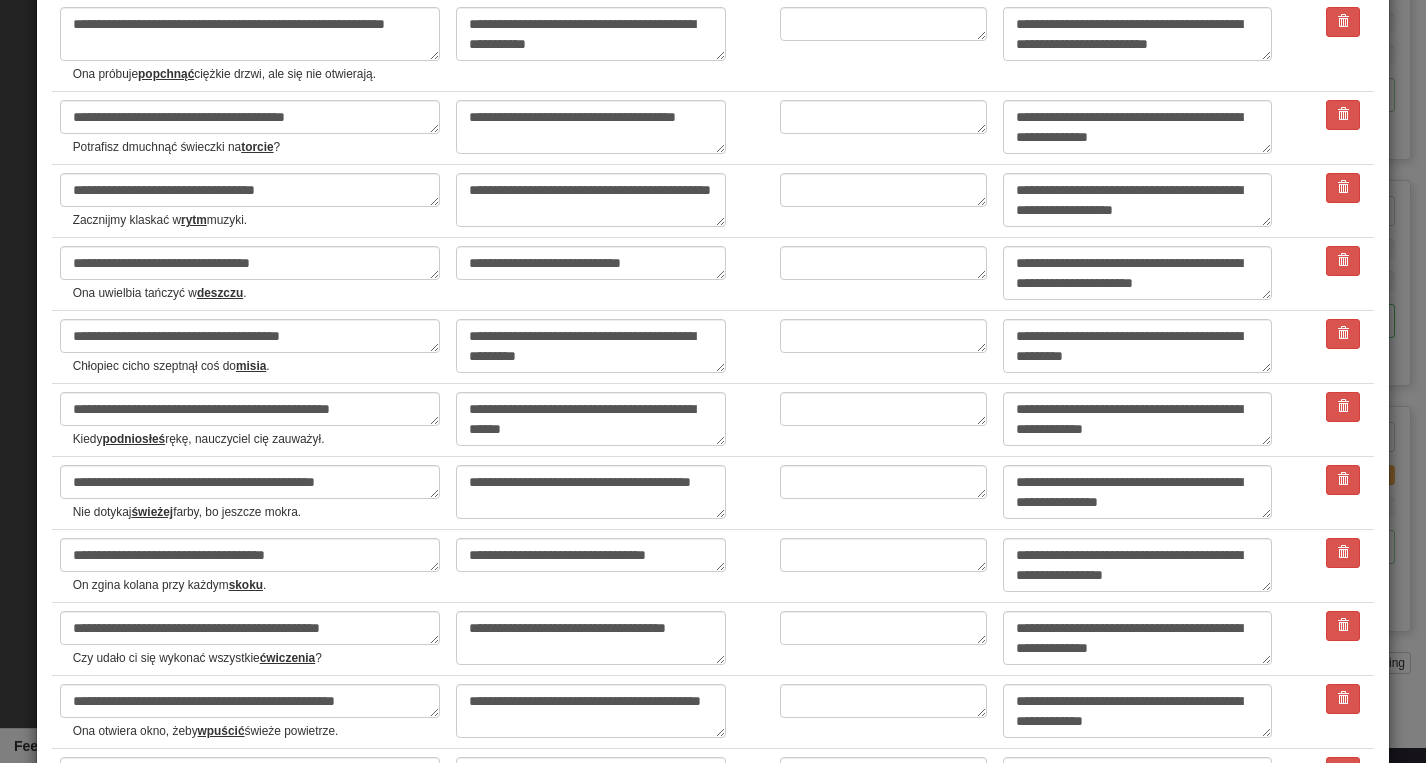 type on "**********" 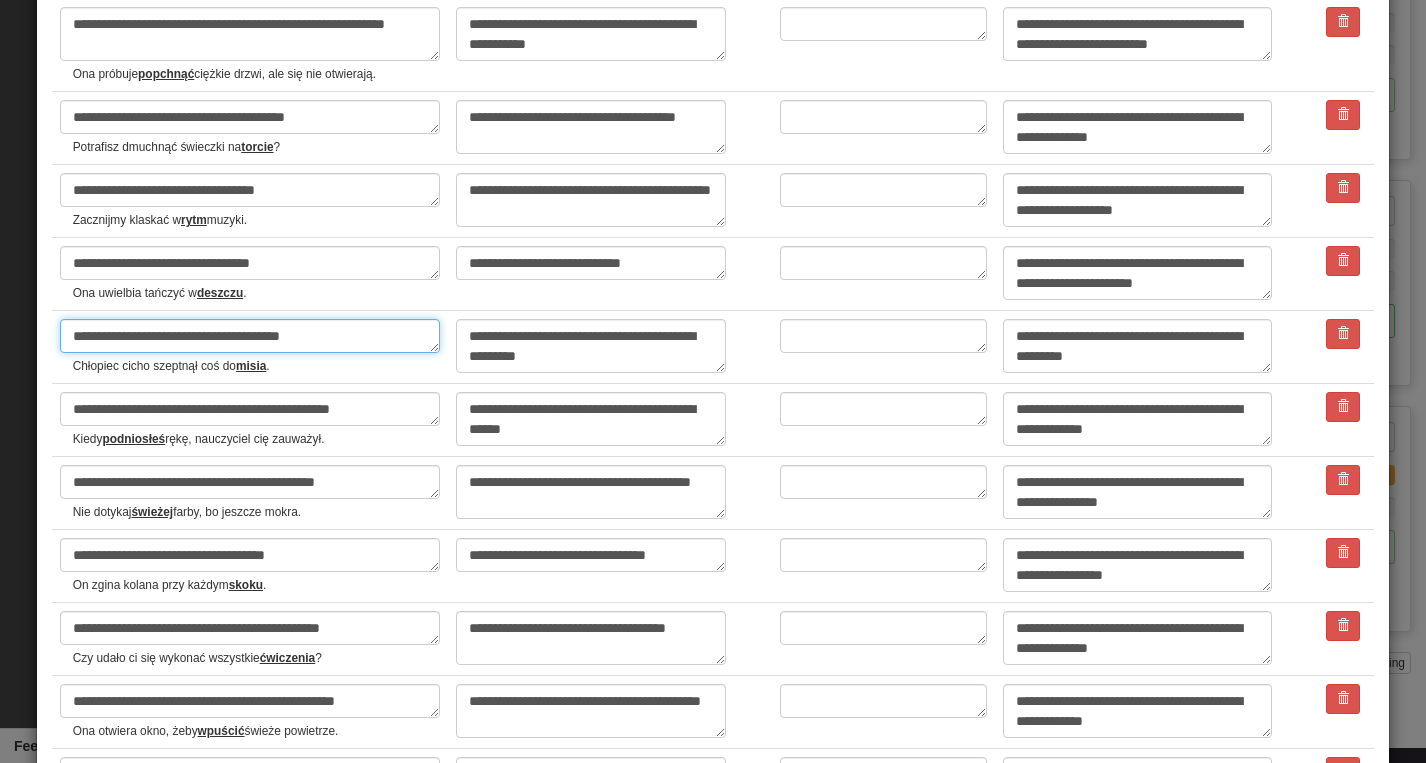 drag, startPoint x: 351, startPoint y: 342, endPoint x: 32, endPoint y: 349, distance: 319.07678 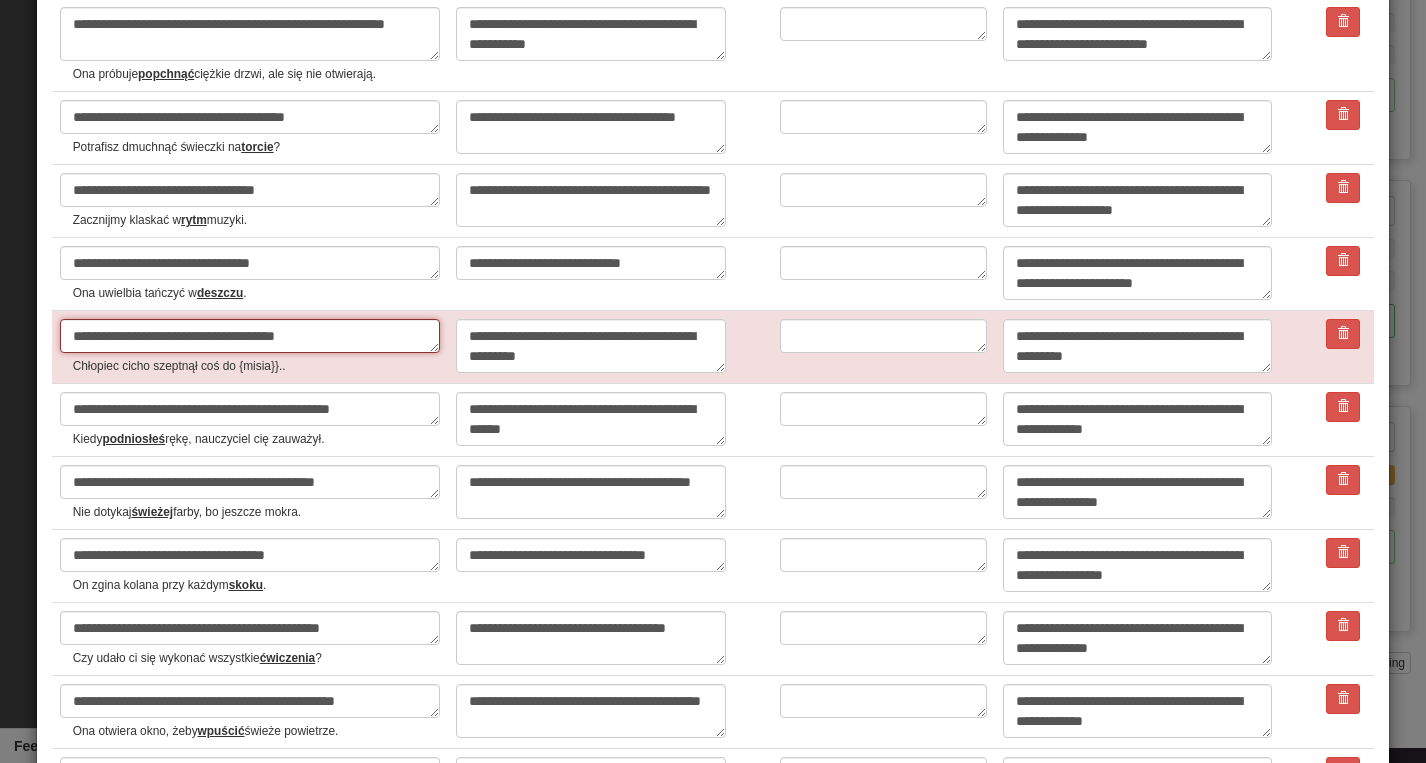 type on "**********" 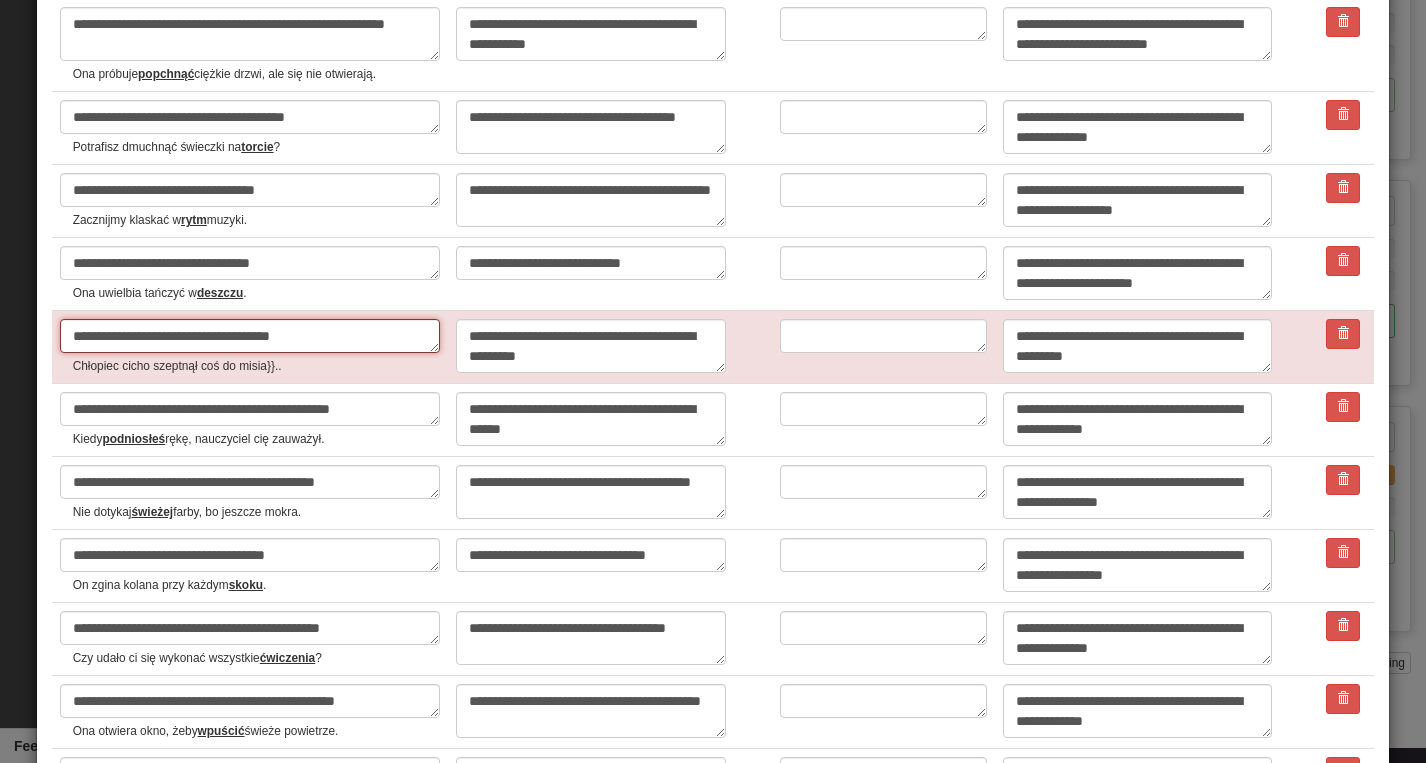 click on "**********" at bounding box center (250, 336) 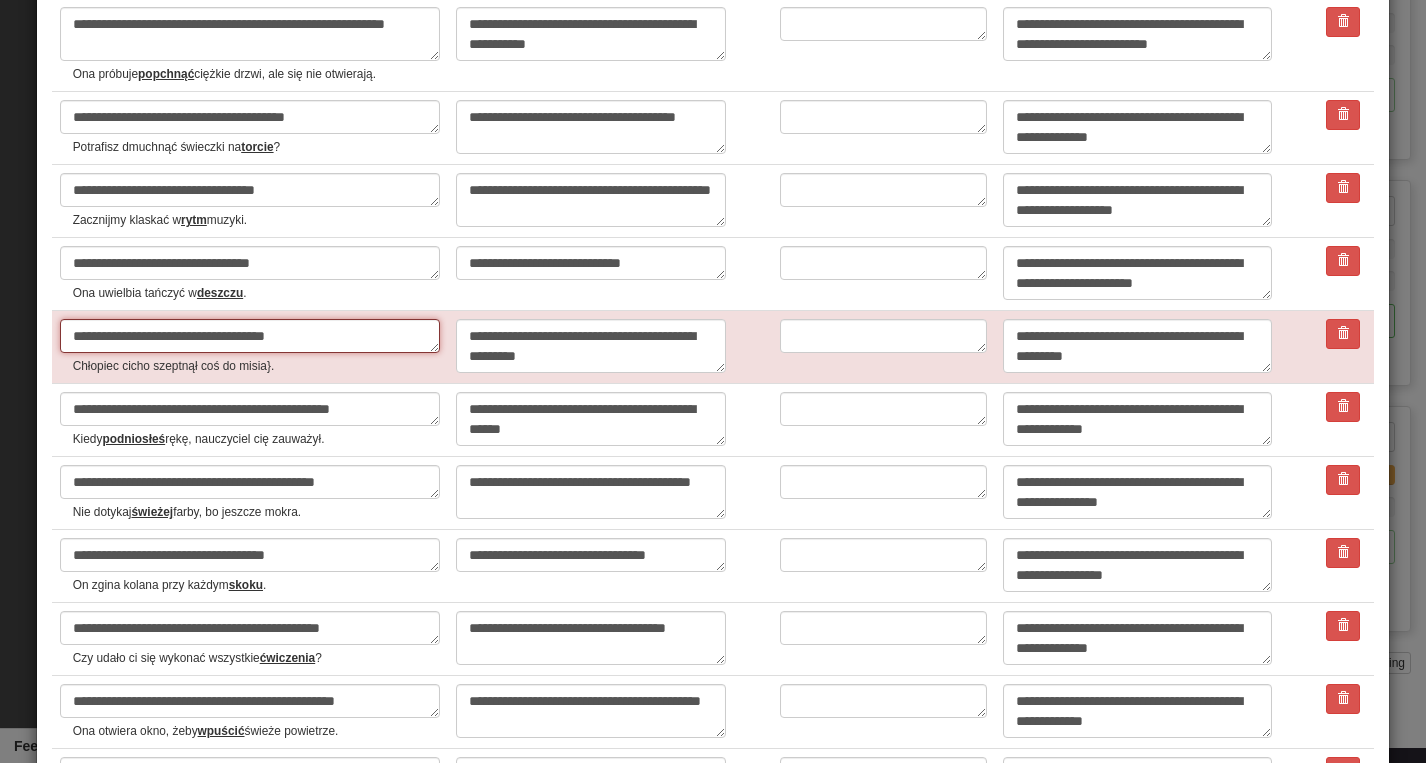 type on "*" 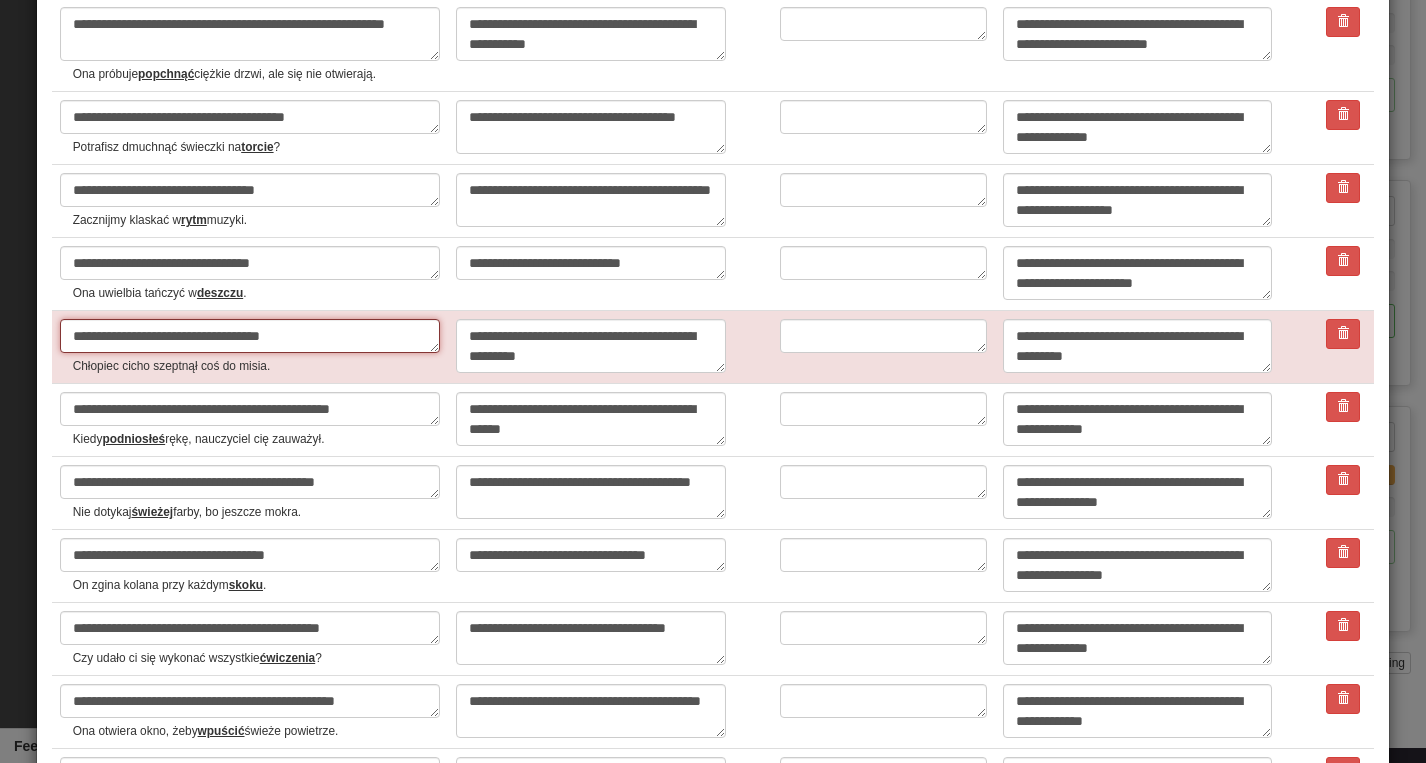 click on "**********" at bounding box center [250, 336] 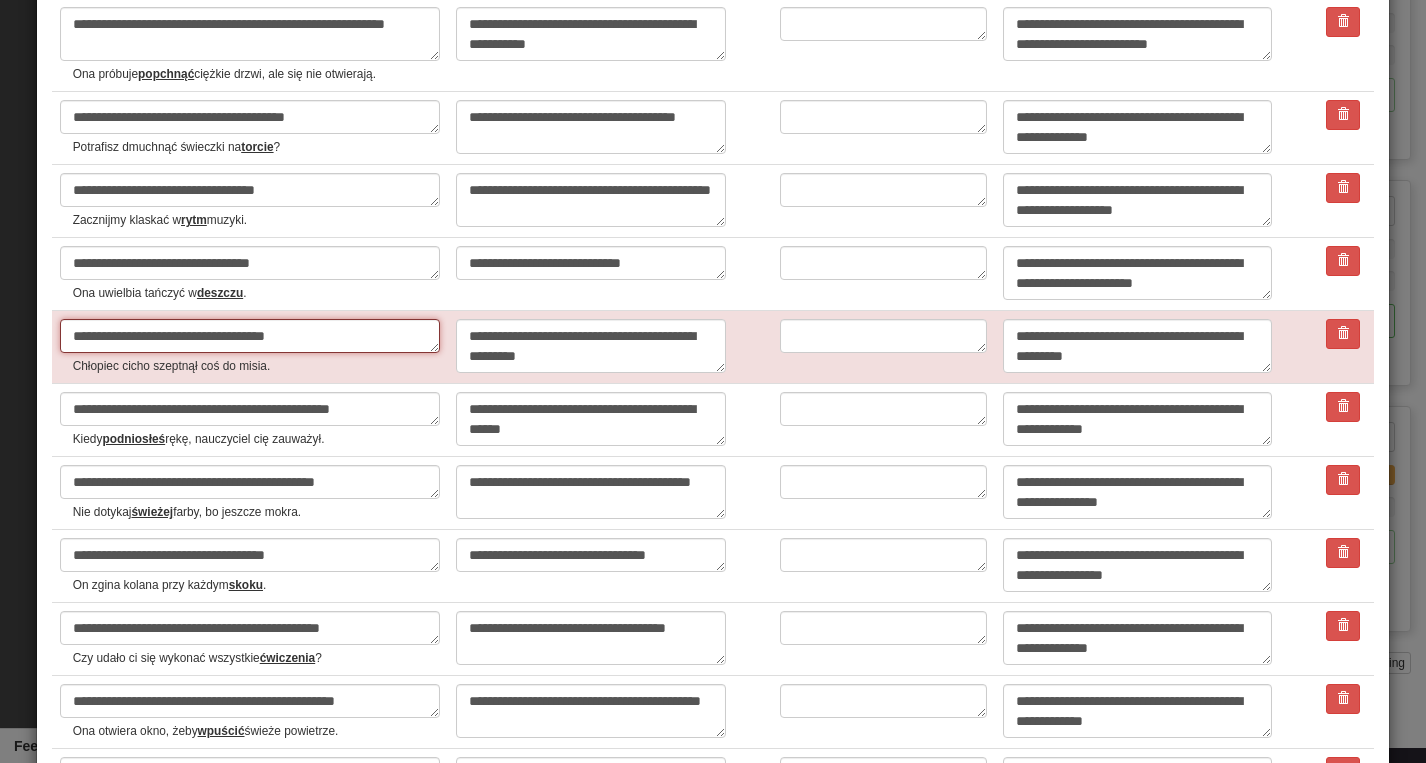 type on "*" 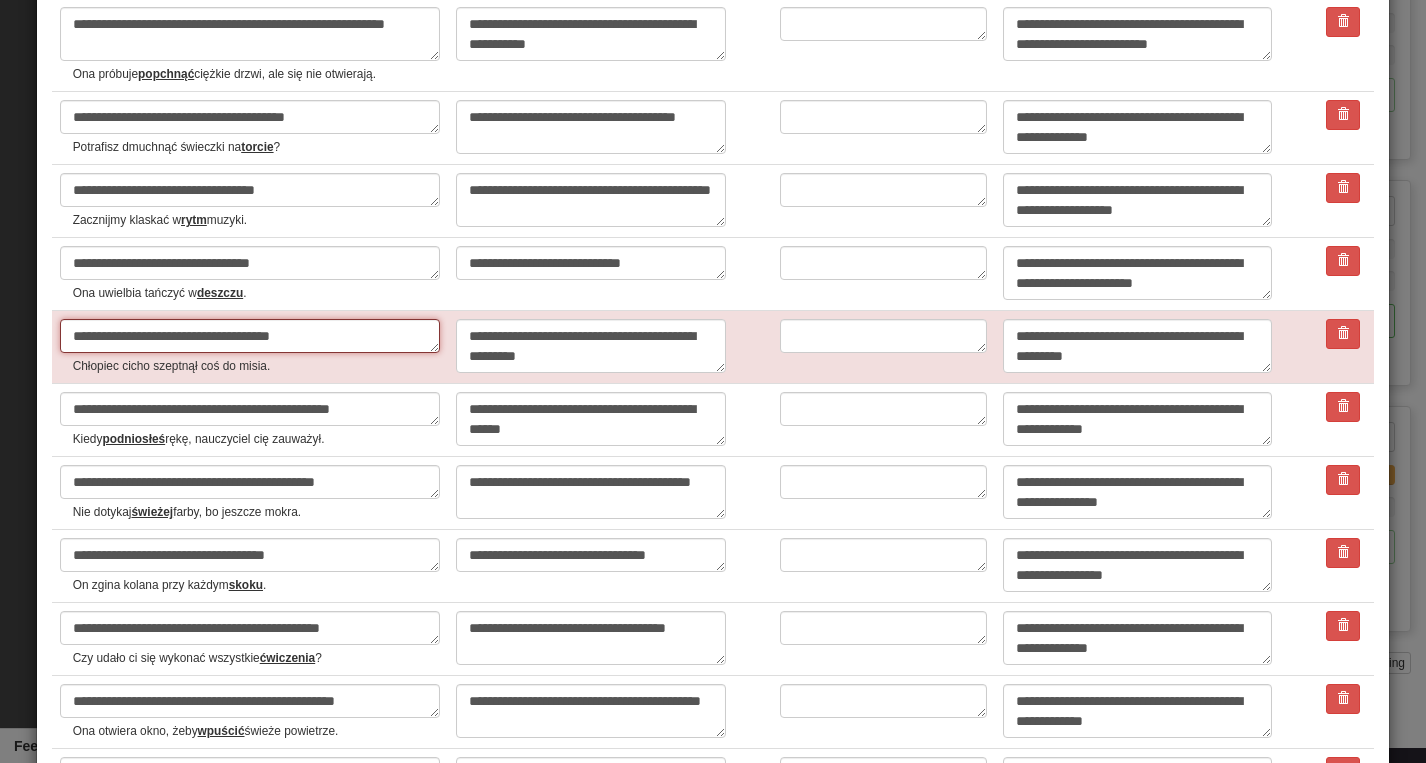 type on "*" 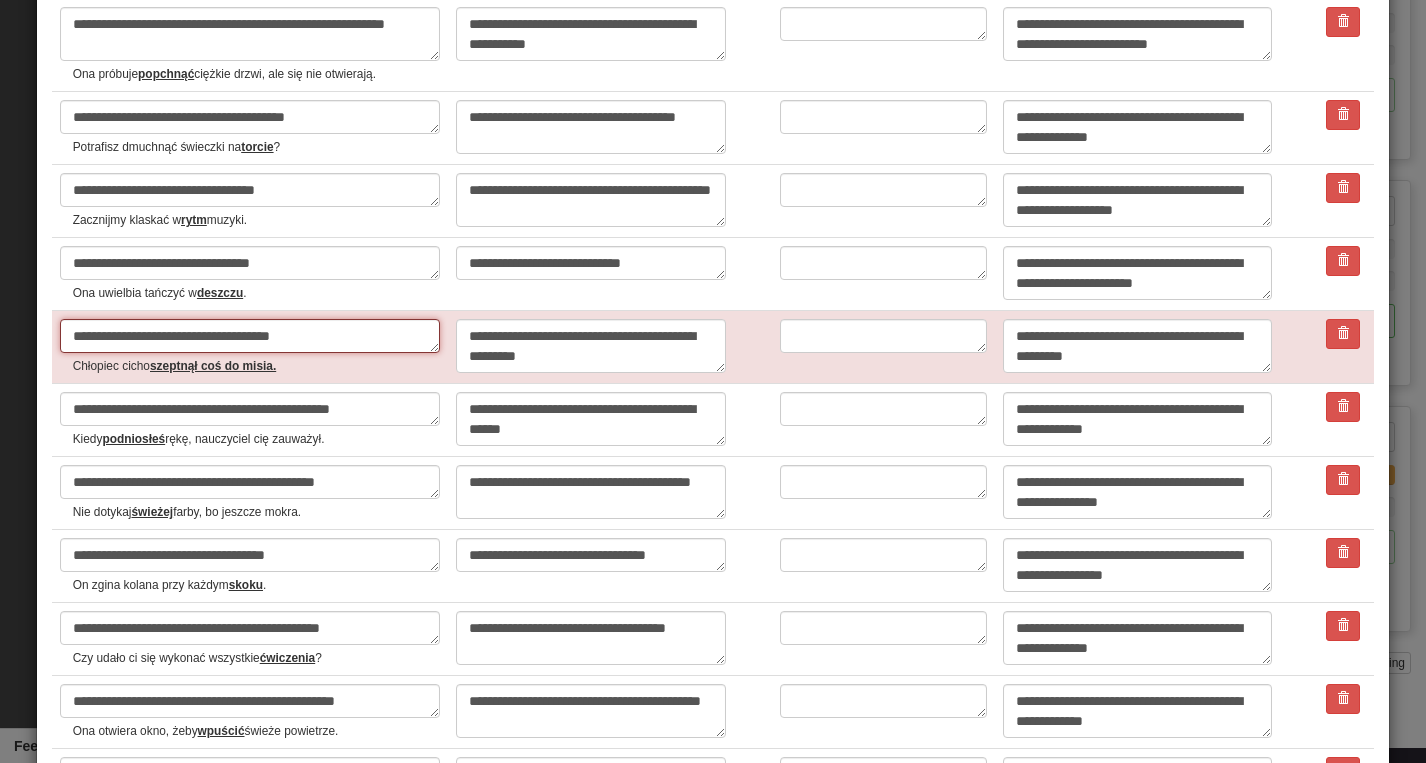 click on "**********" at bounding box center [250, 336] 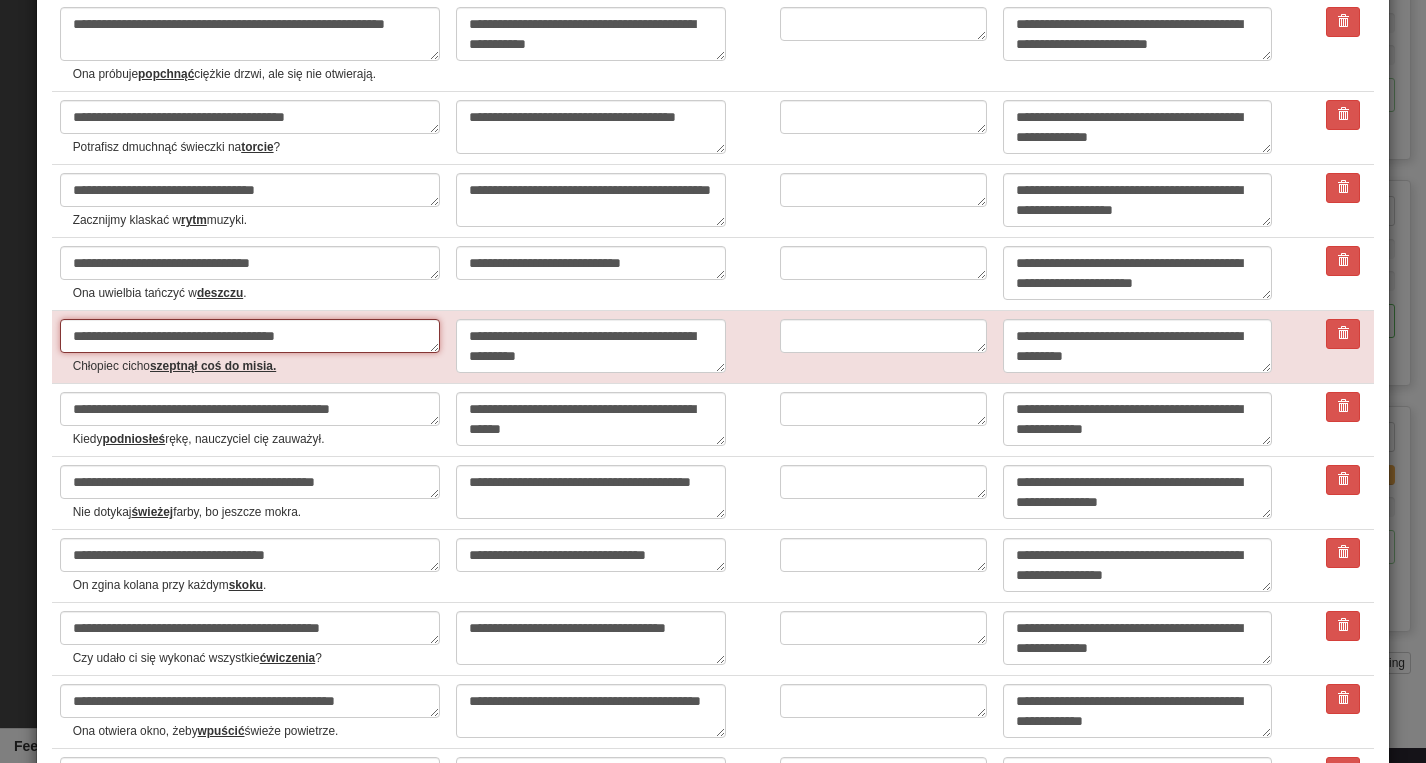type on "**********" 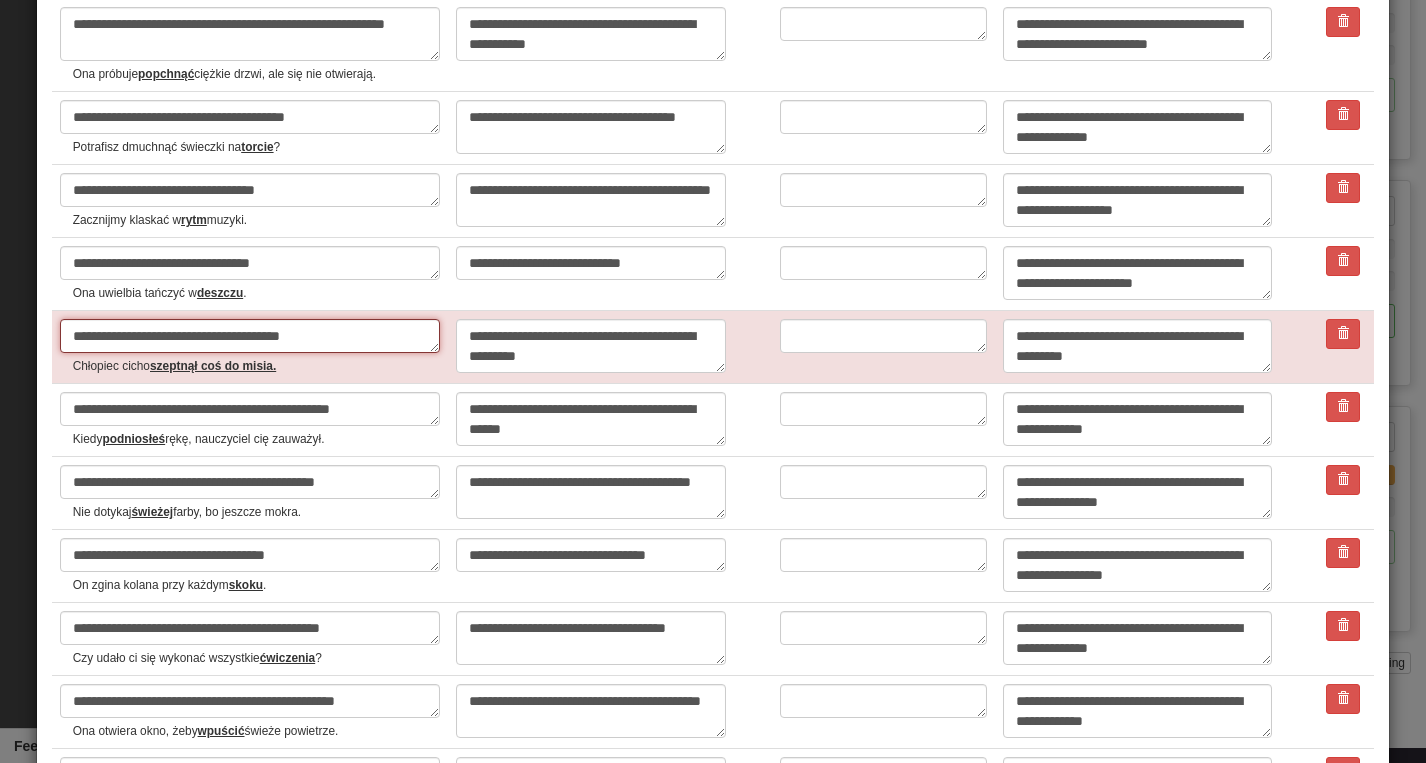 type on "*" 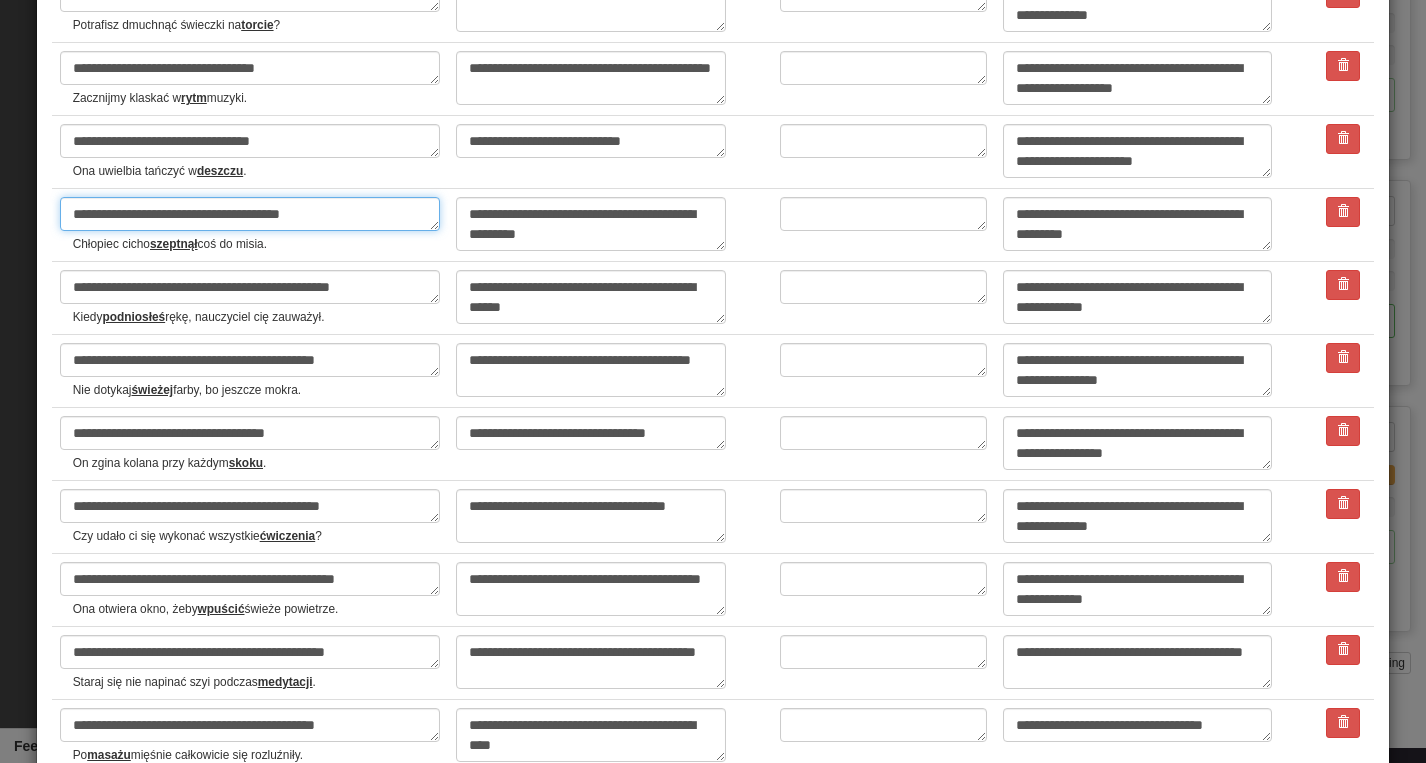 scroll, scrollTop: 981, scrollLeft: 0, axis: vertical 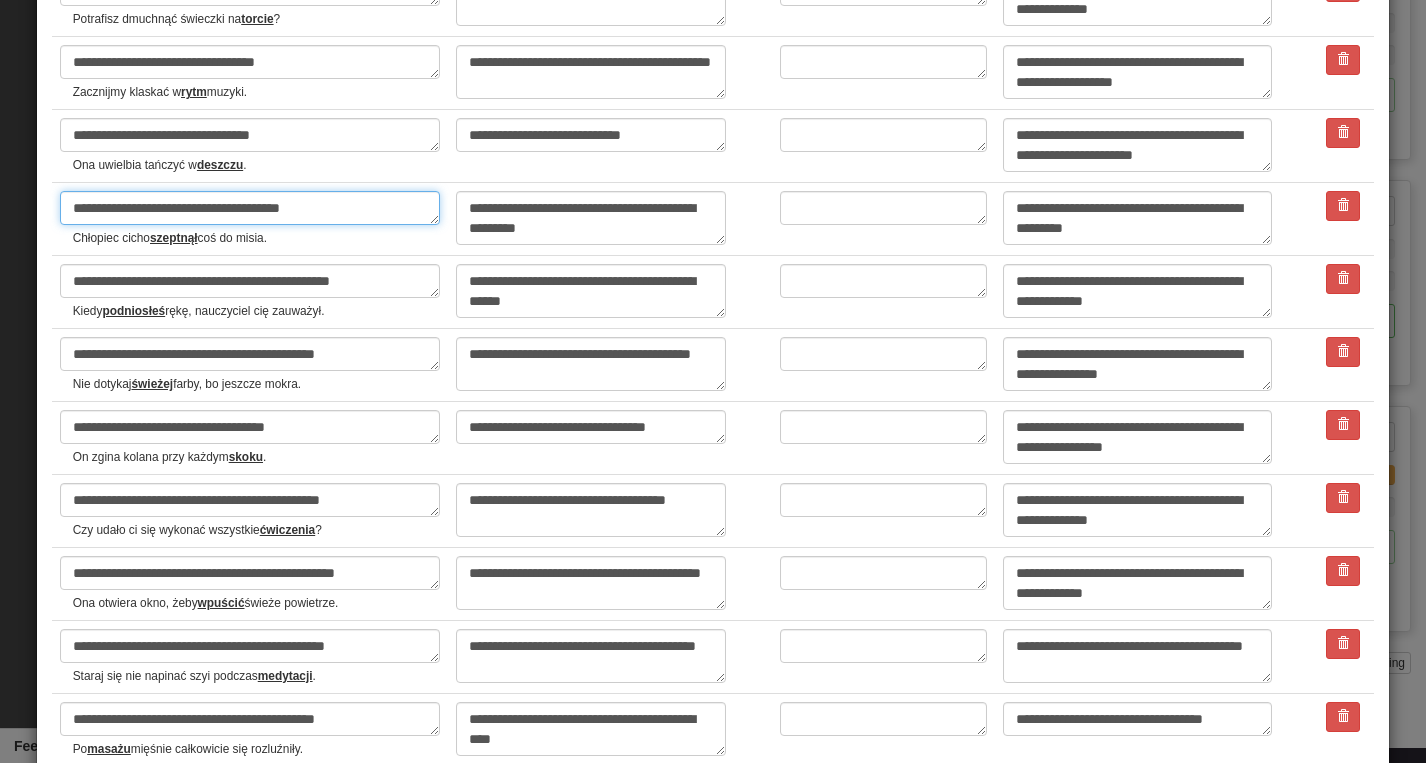 type on "**********" 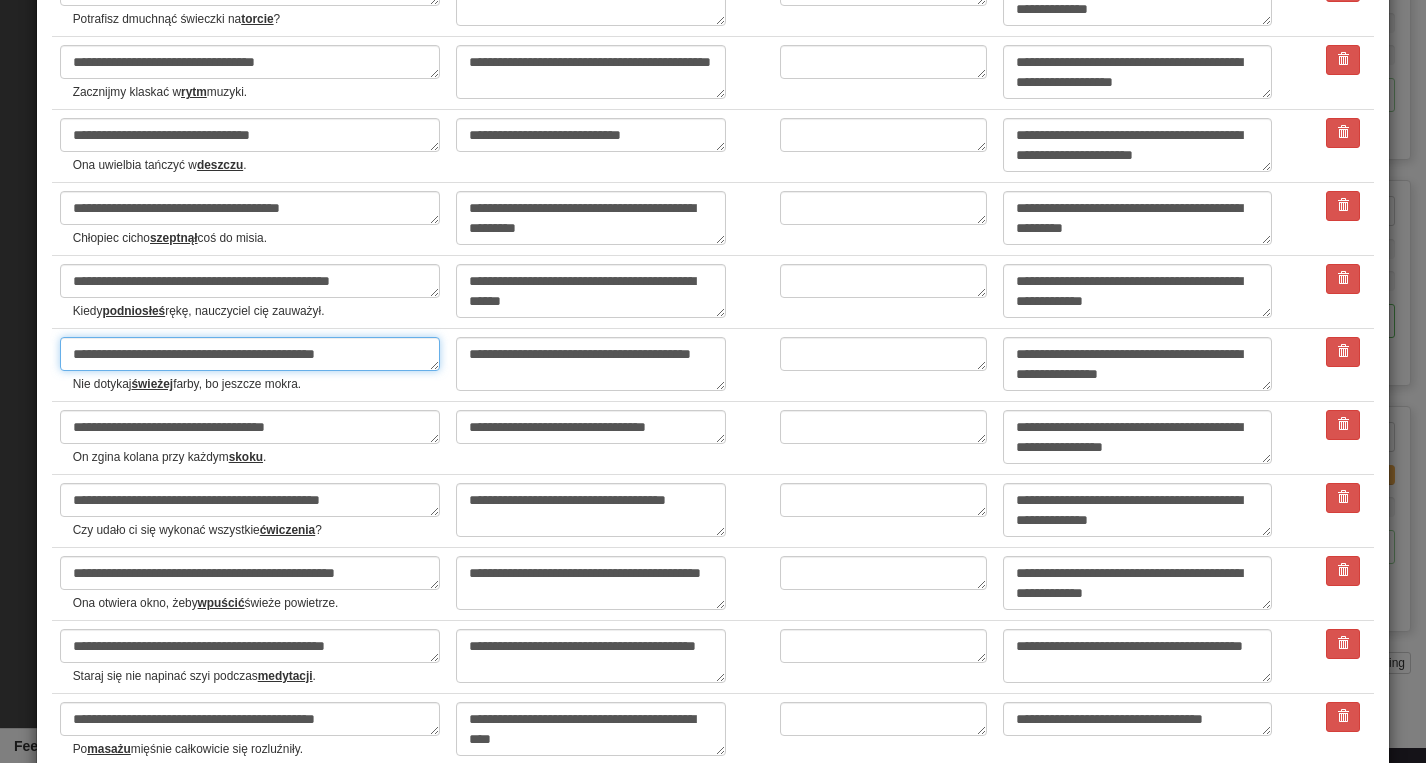 click on "**********" at bounding box center (250, 354) 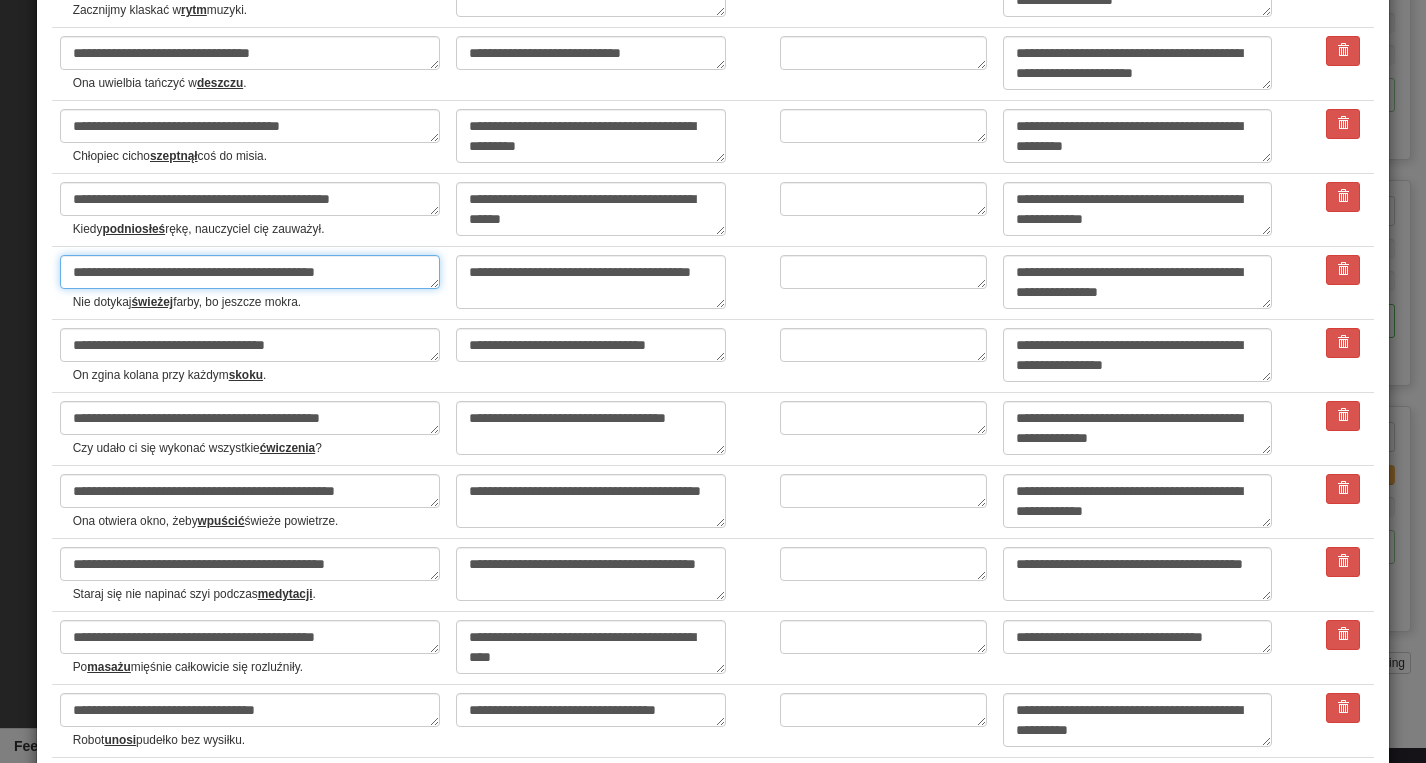 scroll, scrollTop: 1065, scrollLeft: 0, axis: vertical 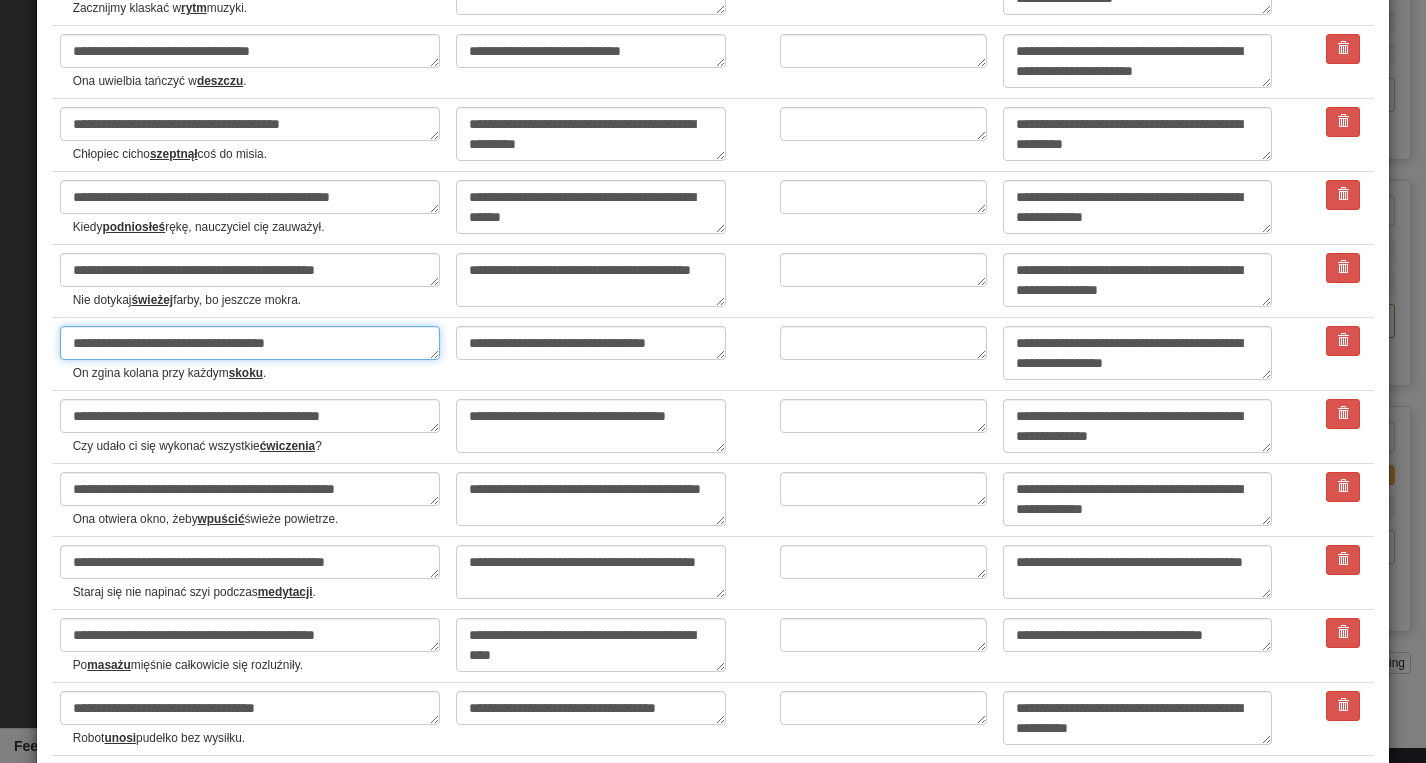 click on "**********" at bounding box center [250, 343] 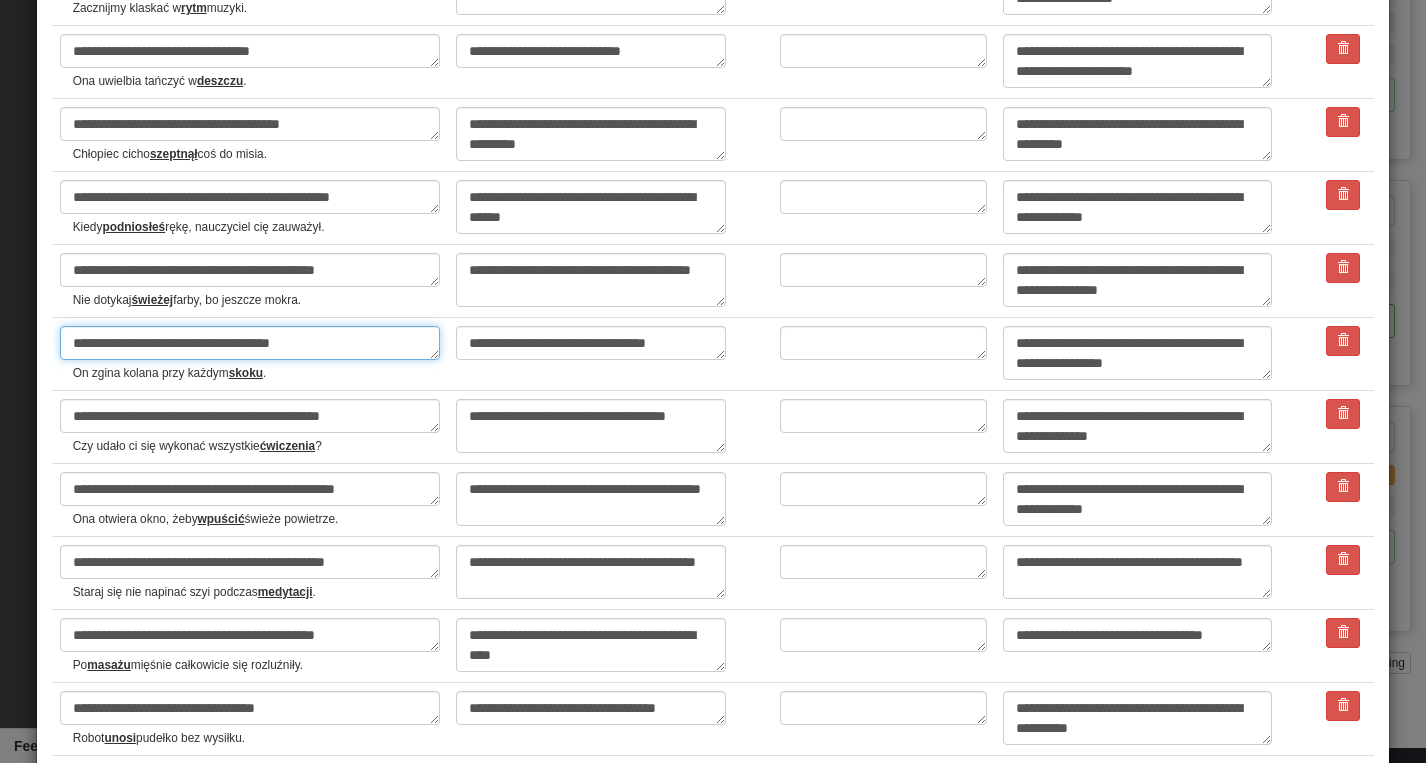 type on "*" 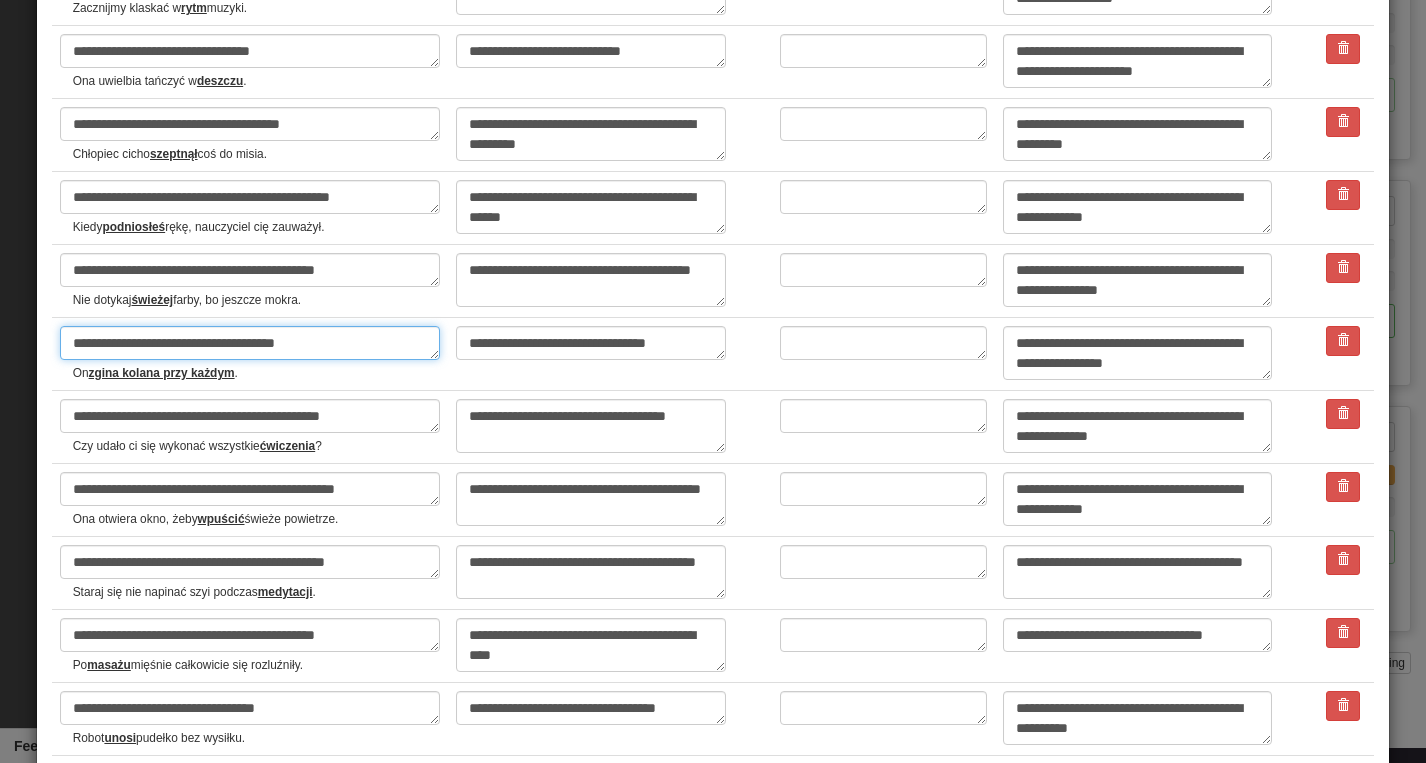 click on "**********" at bounding box center [250, 343] 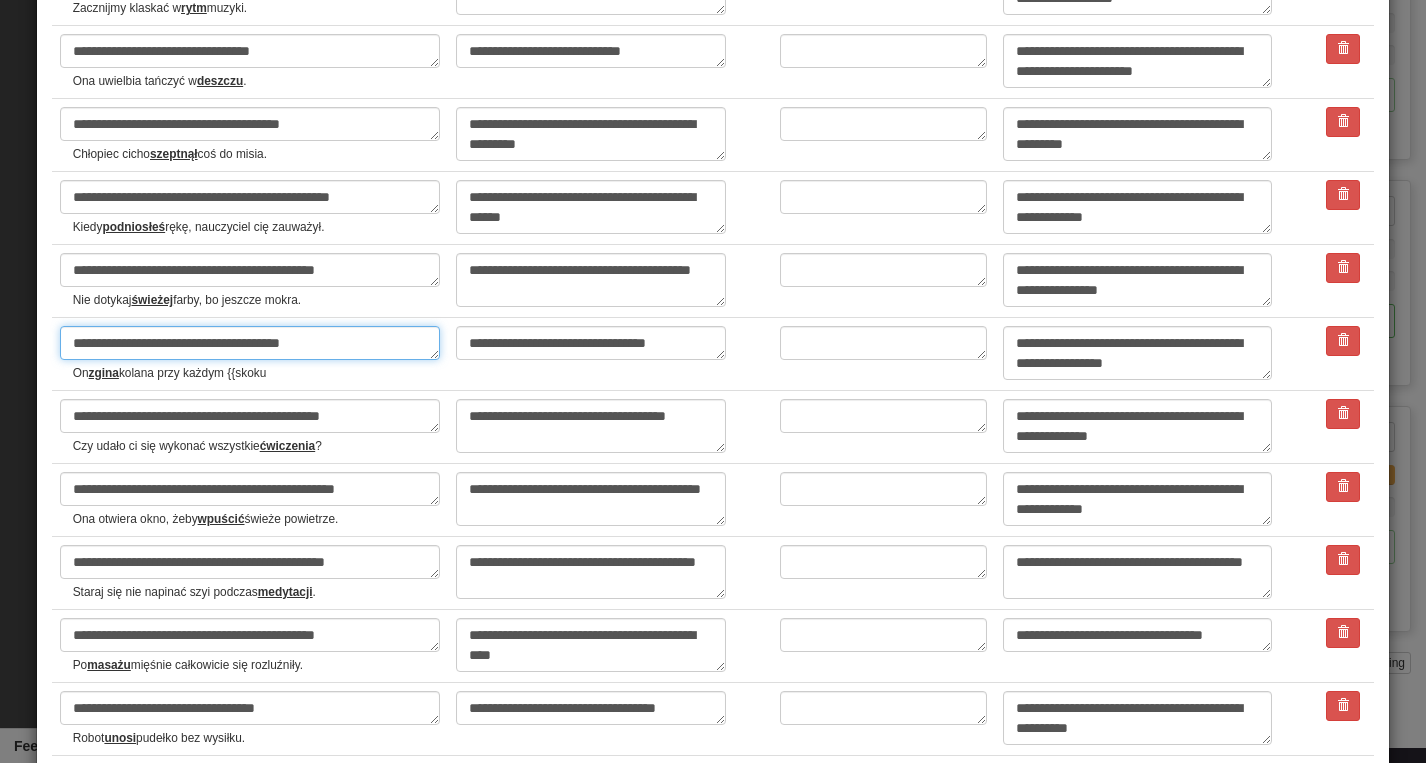 type on "*" 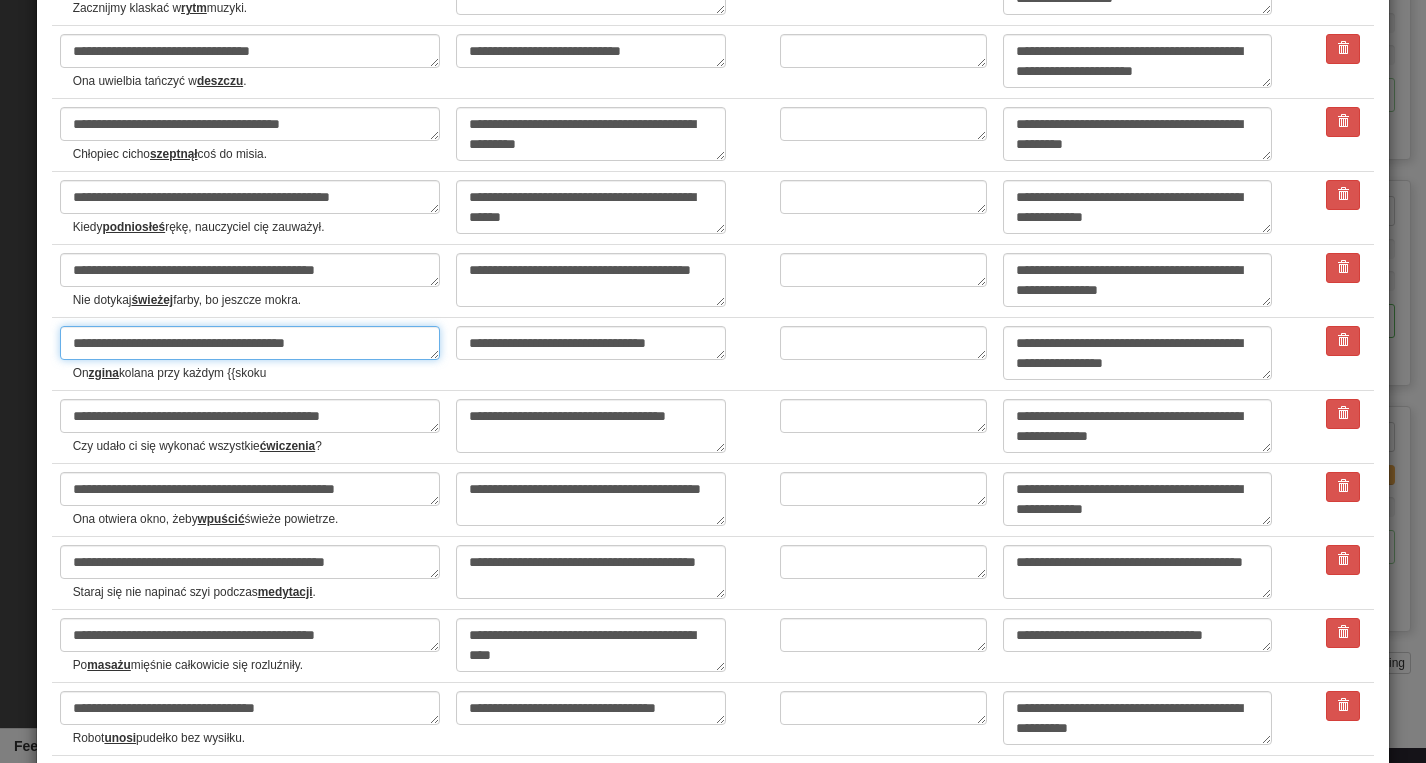click on "**********" at bounding box center (250, 343) 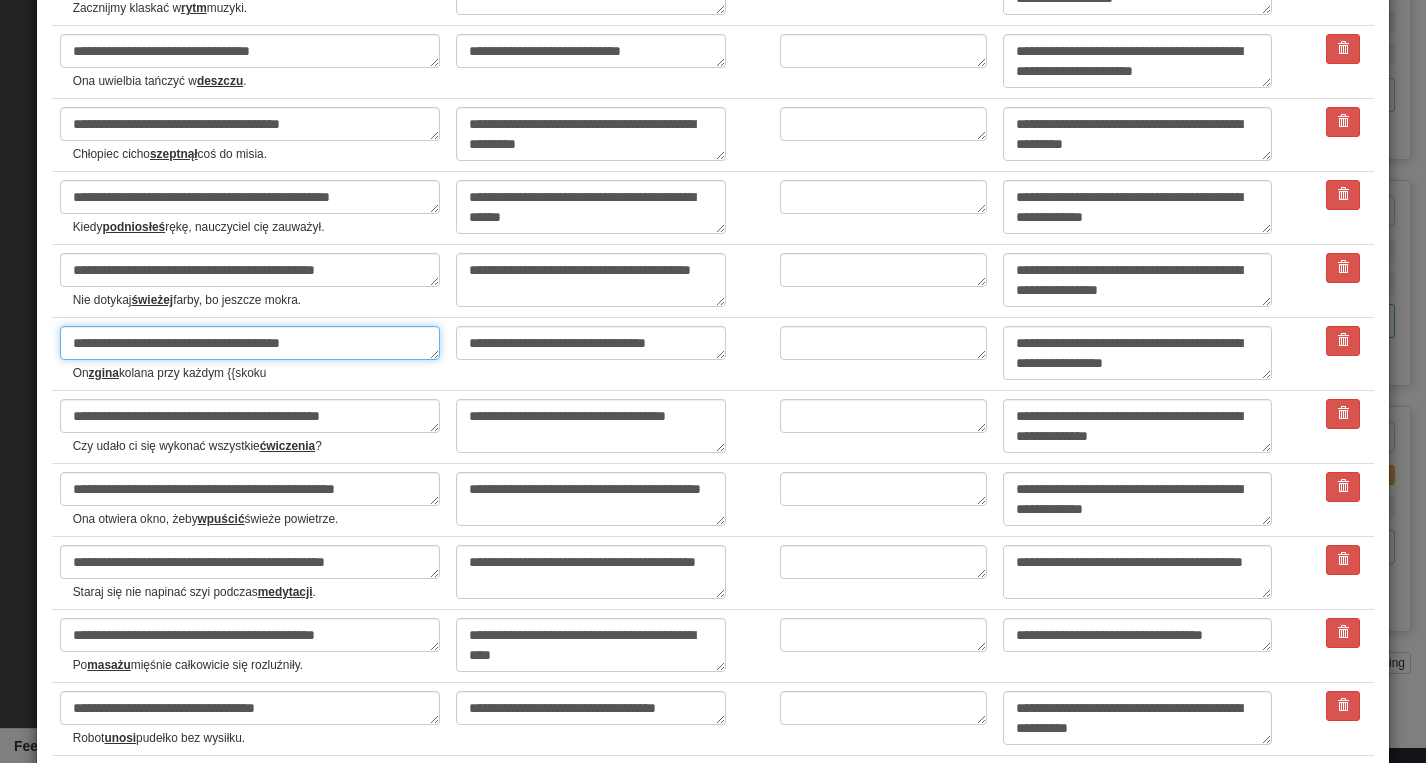 type on "*" 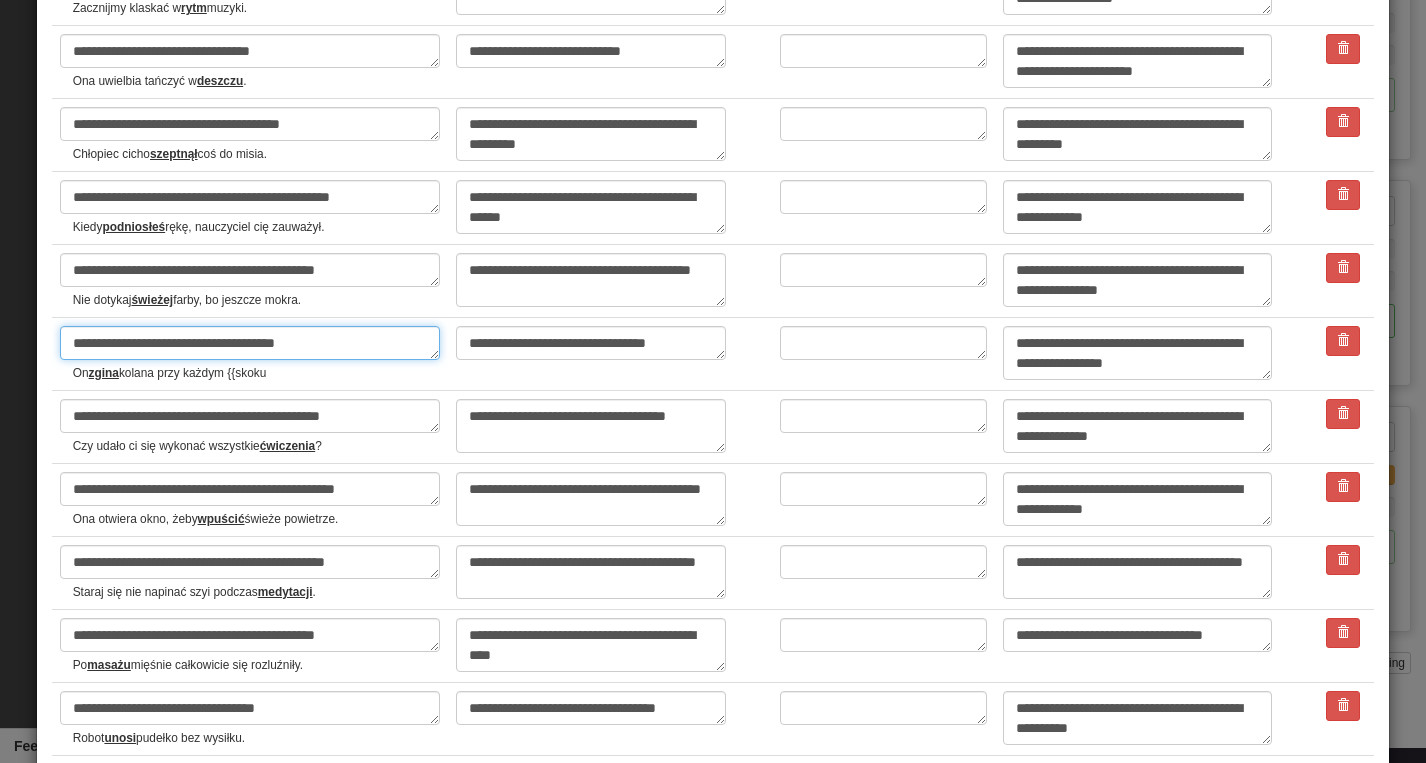 type on "*" 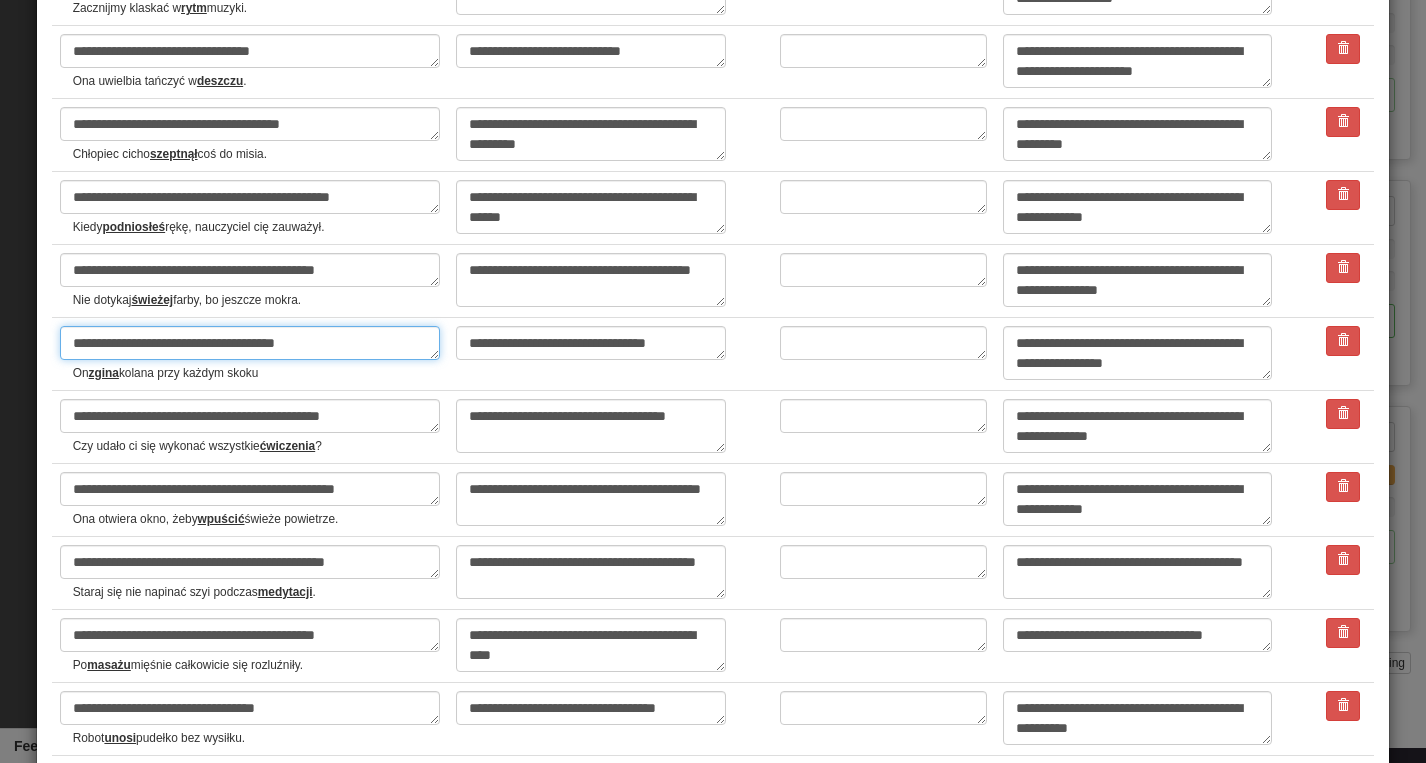 click on "**********" at bounding box center [250, 343] 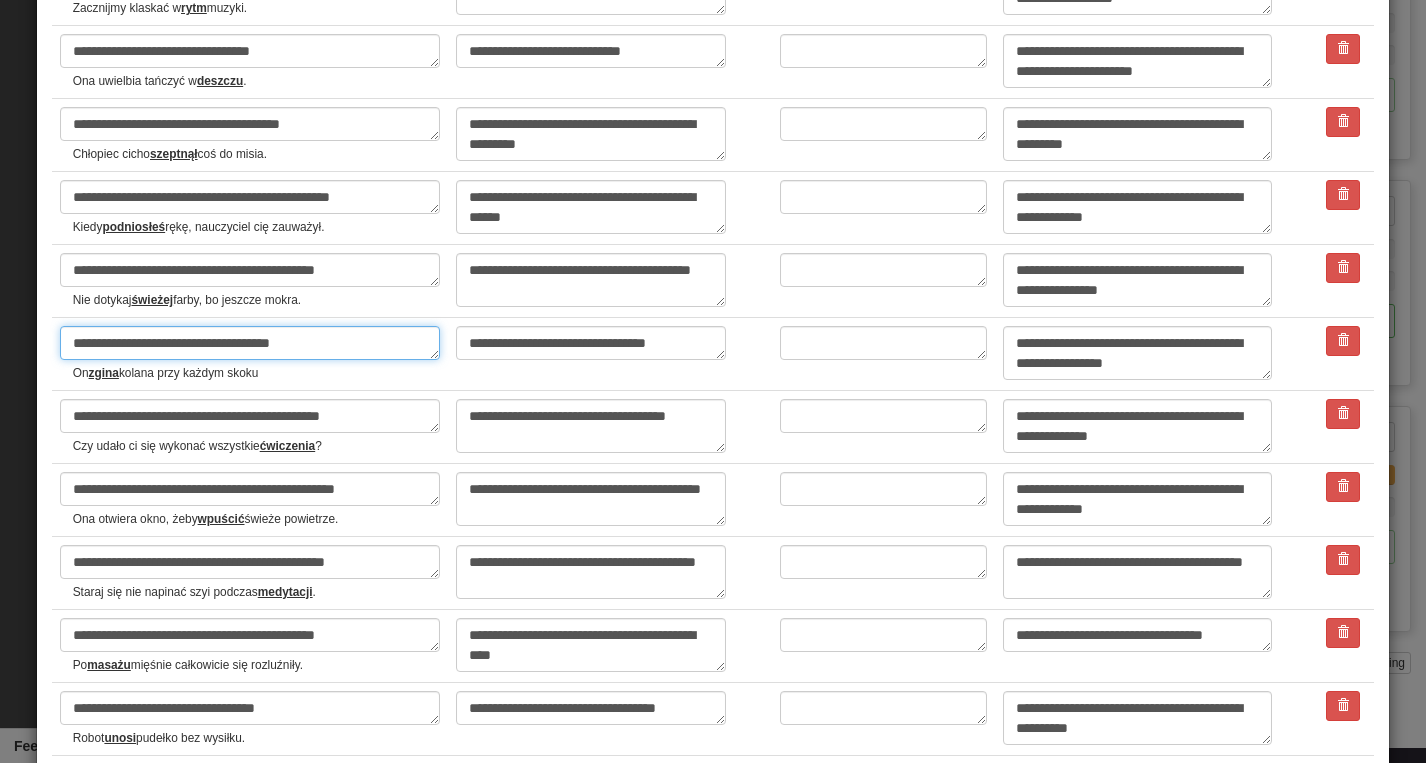 type on "*" 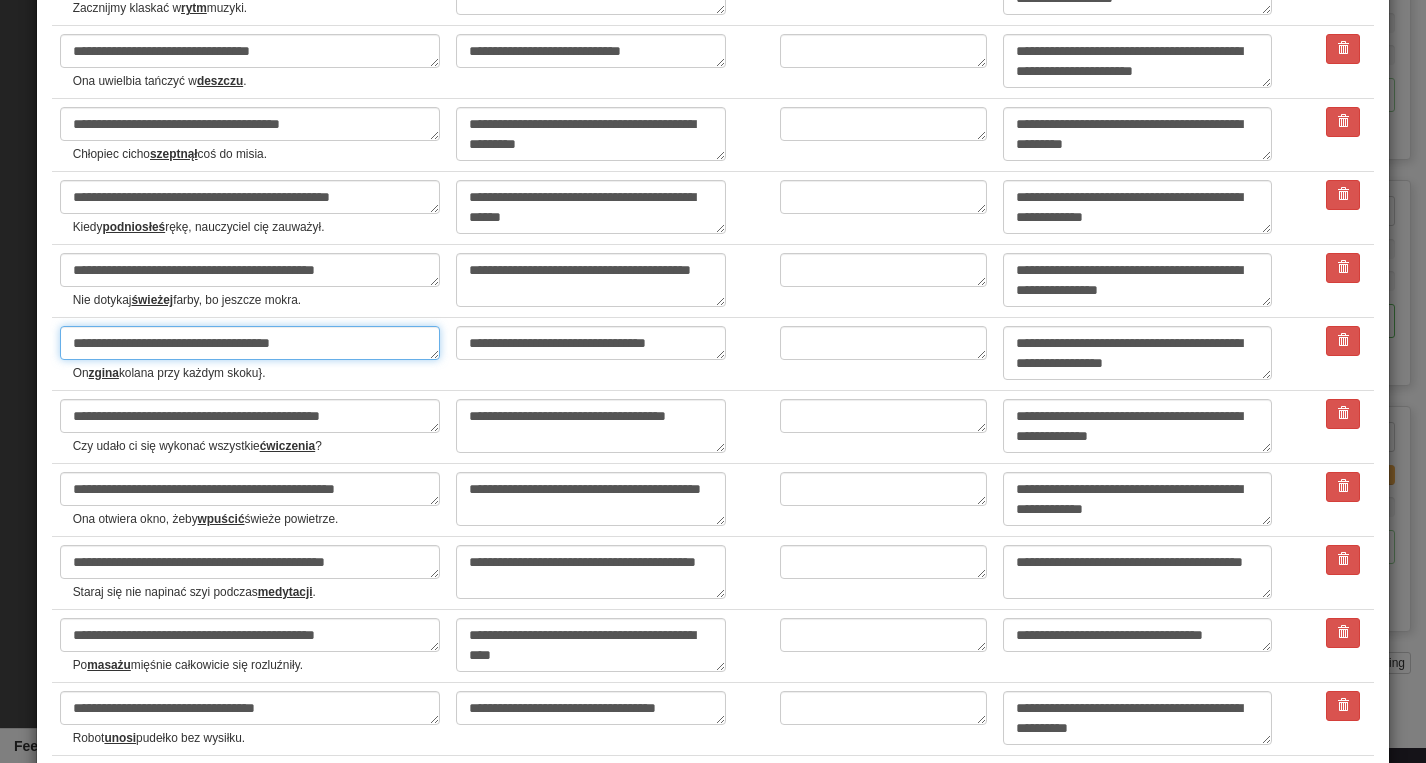 type on "**********" 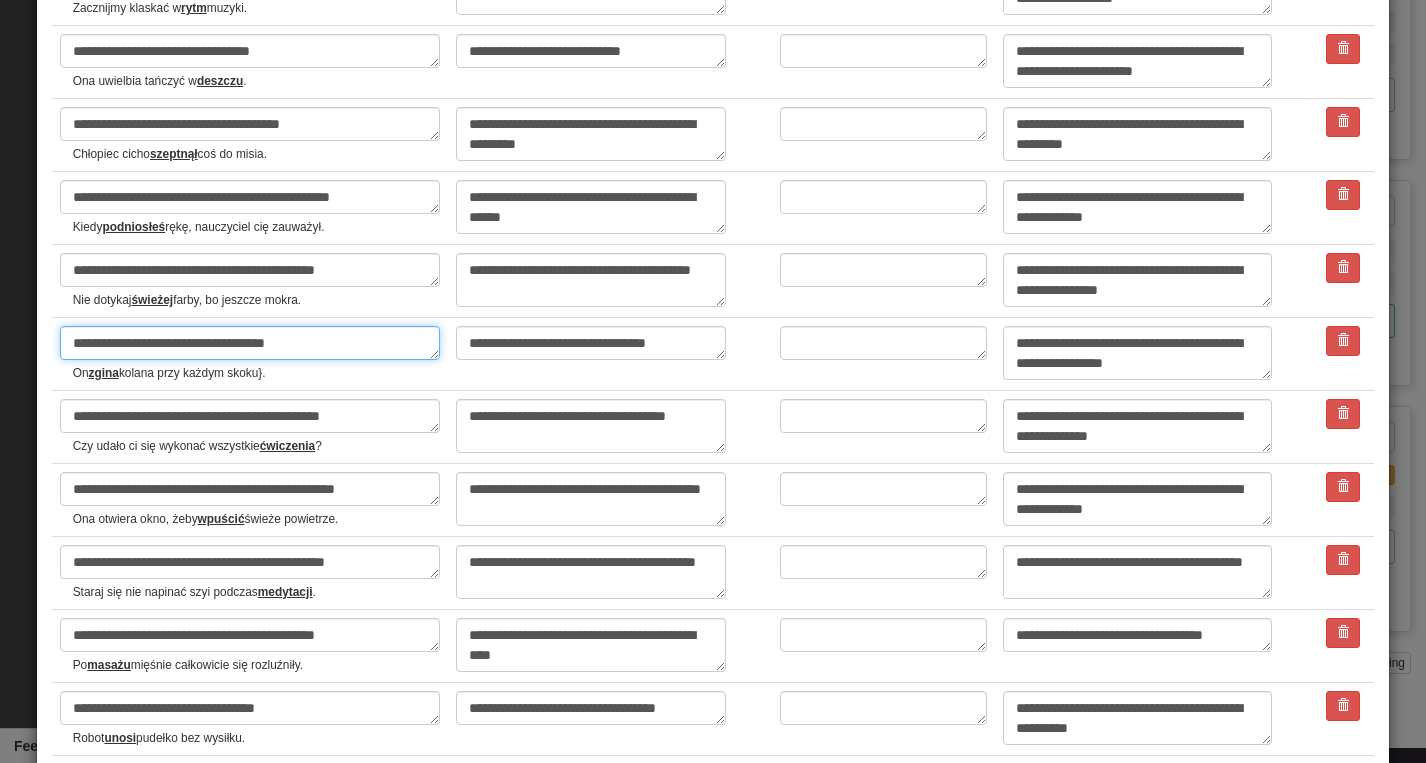 type on "*" 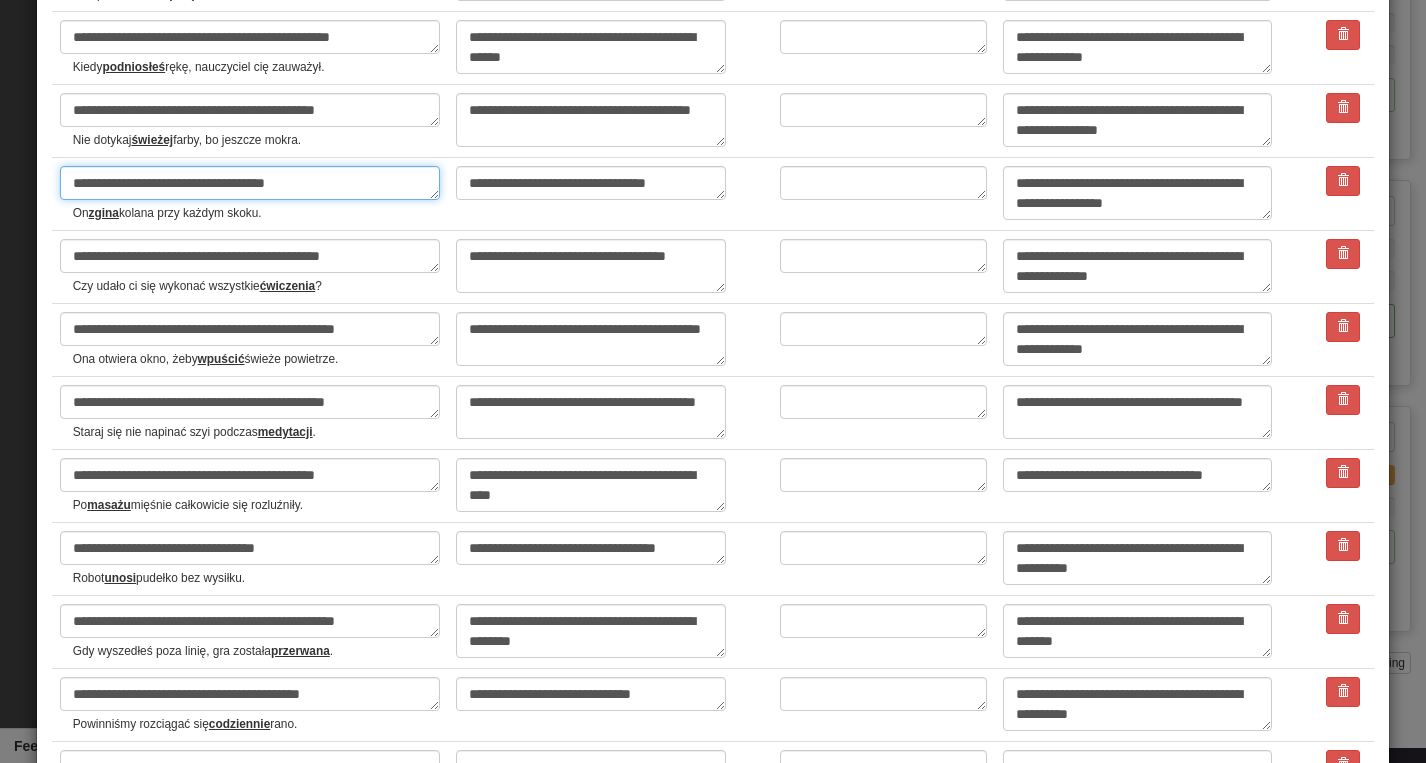 scroll, scrollTop: 1237, scrollLeft: 0, axis: vertical 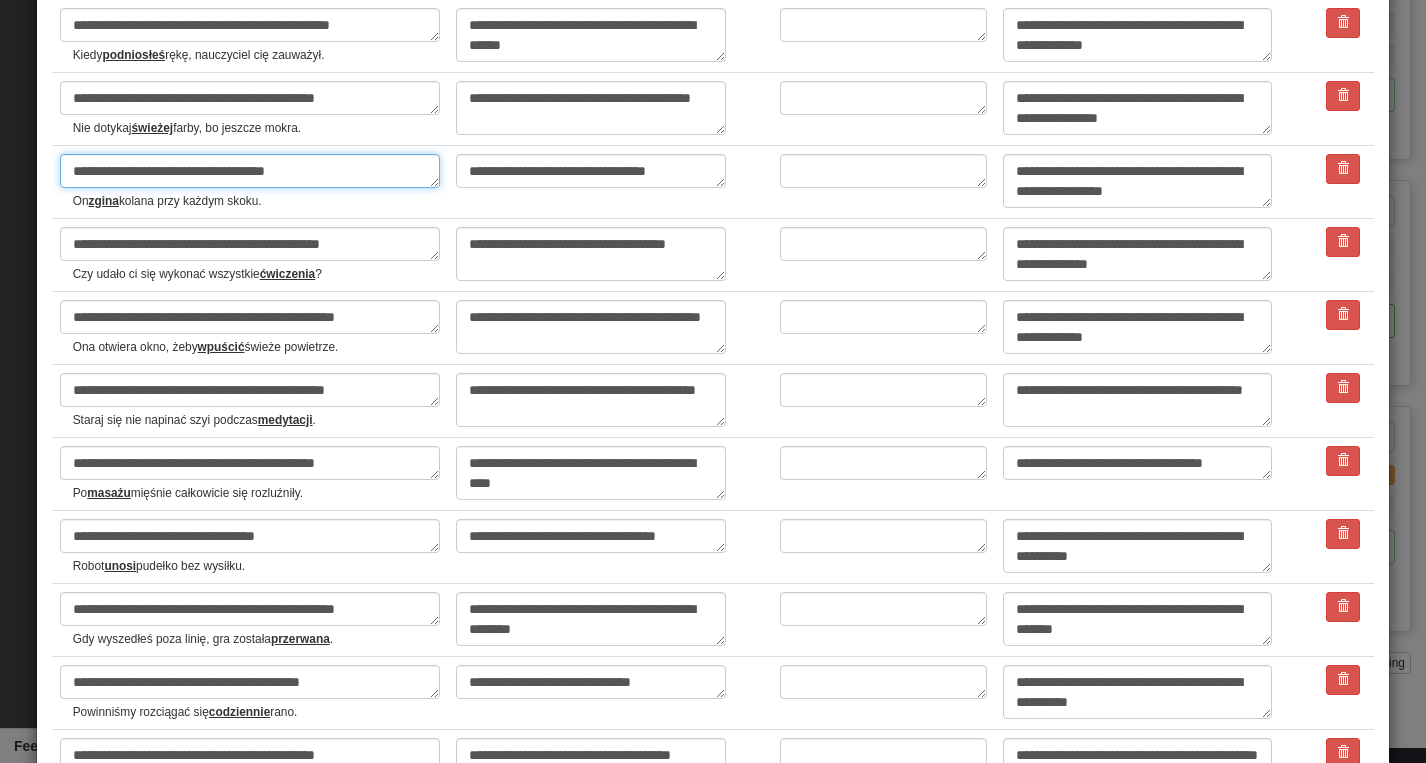 type on "**********" 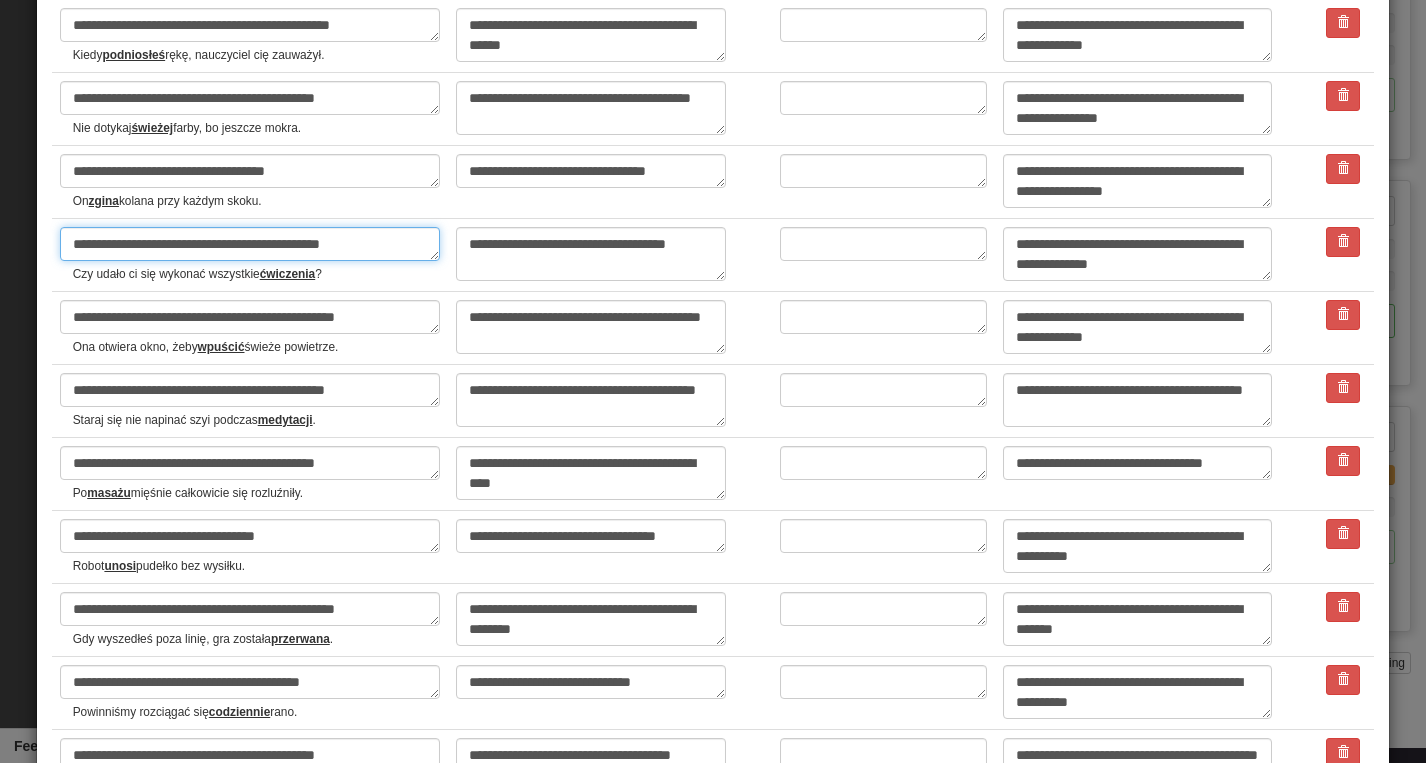 click on "**********" at bounding box center (250, 244) 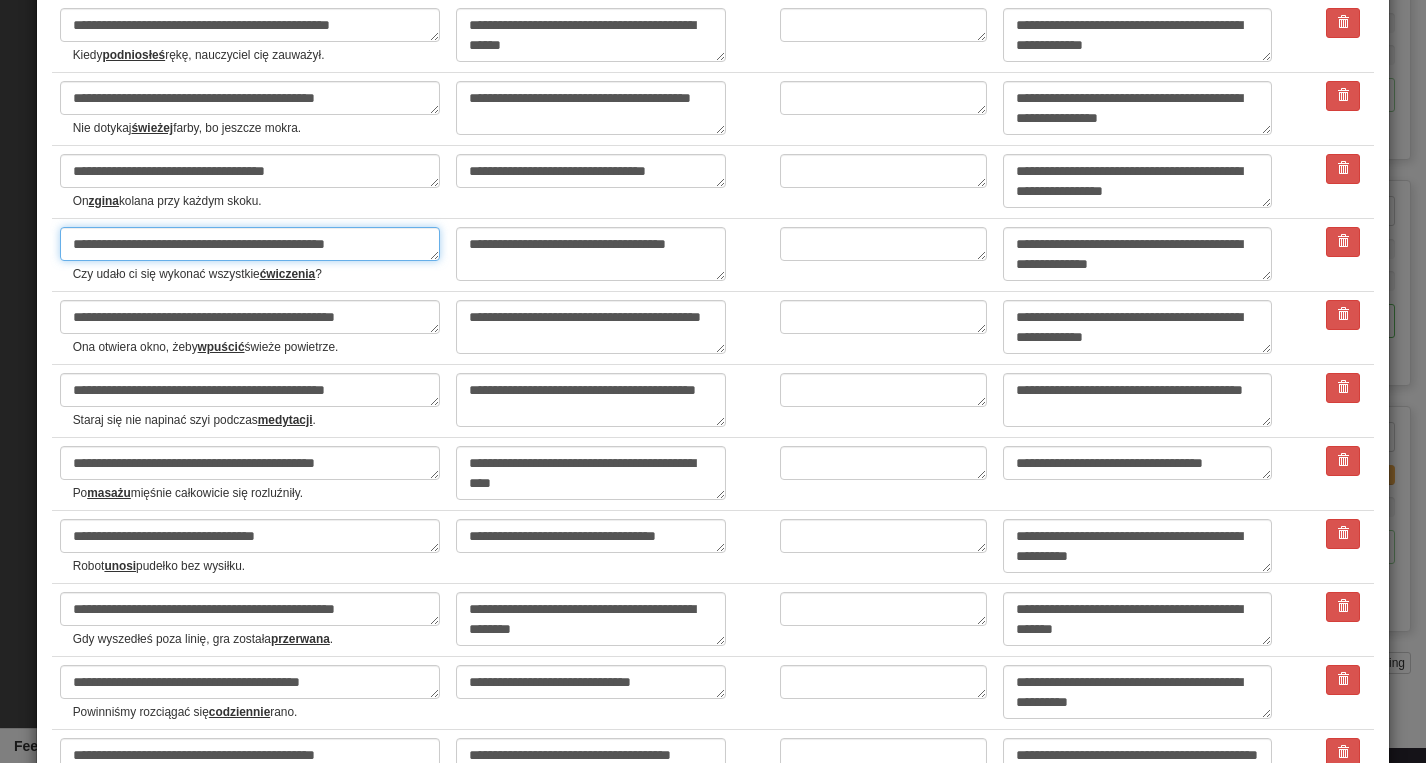 type on "*" 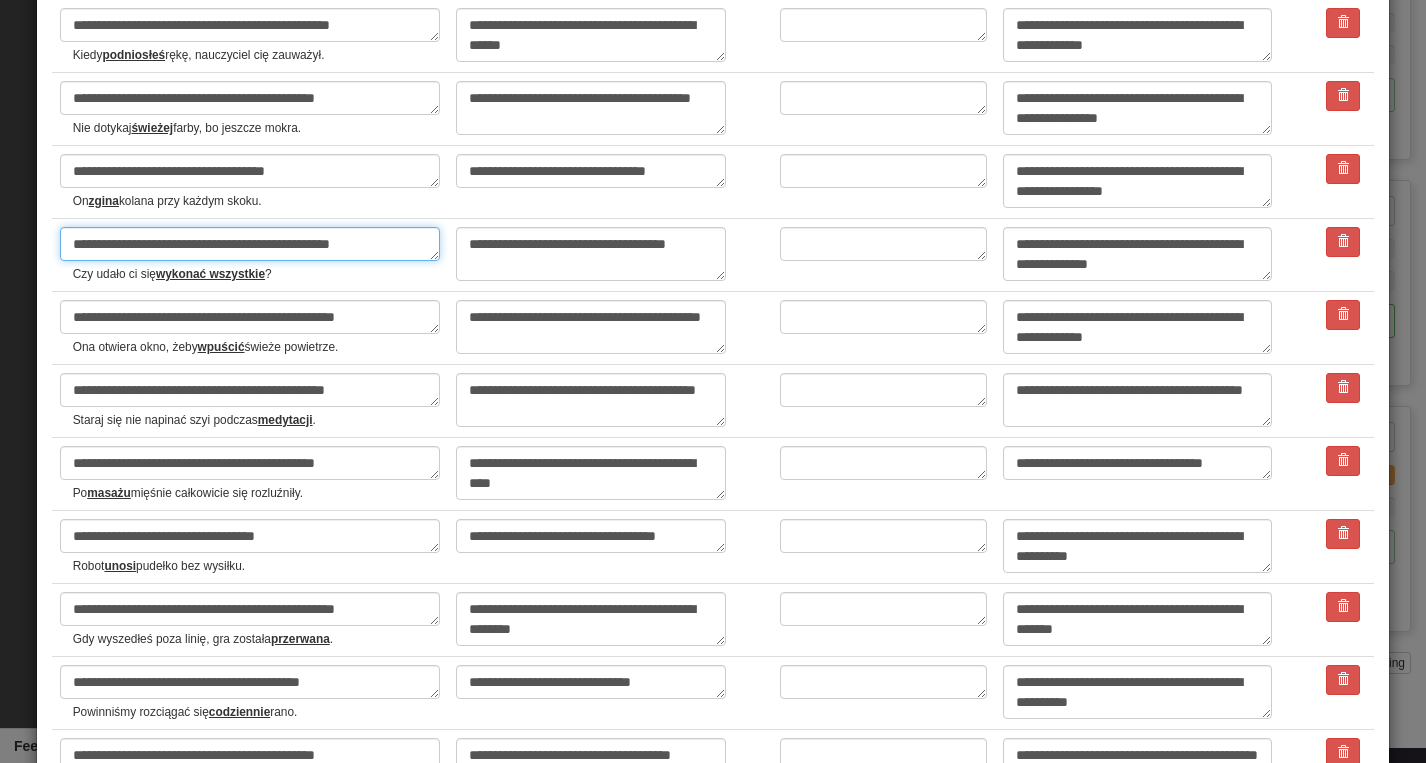 click on "**********" at bounding box center (250, 244) 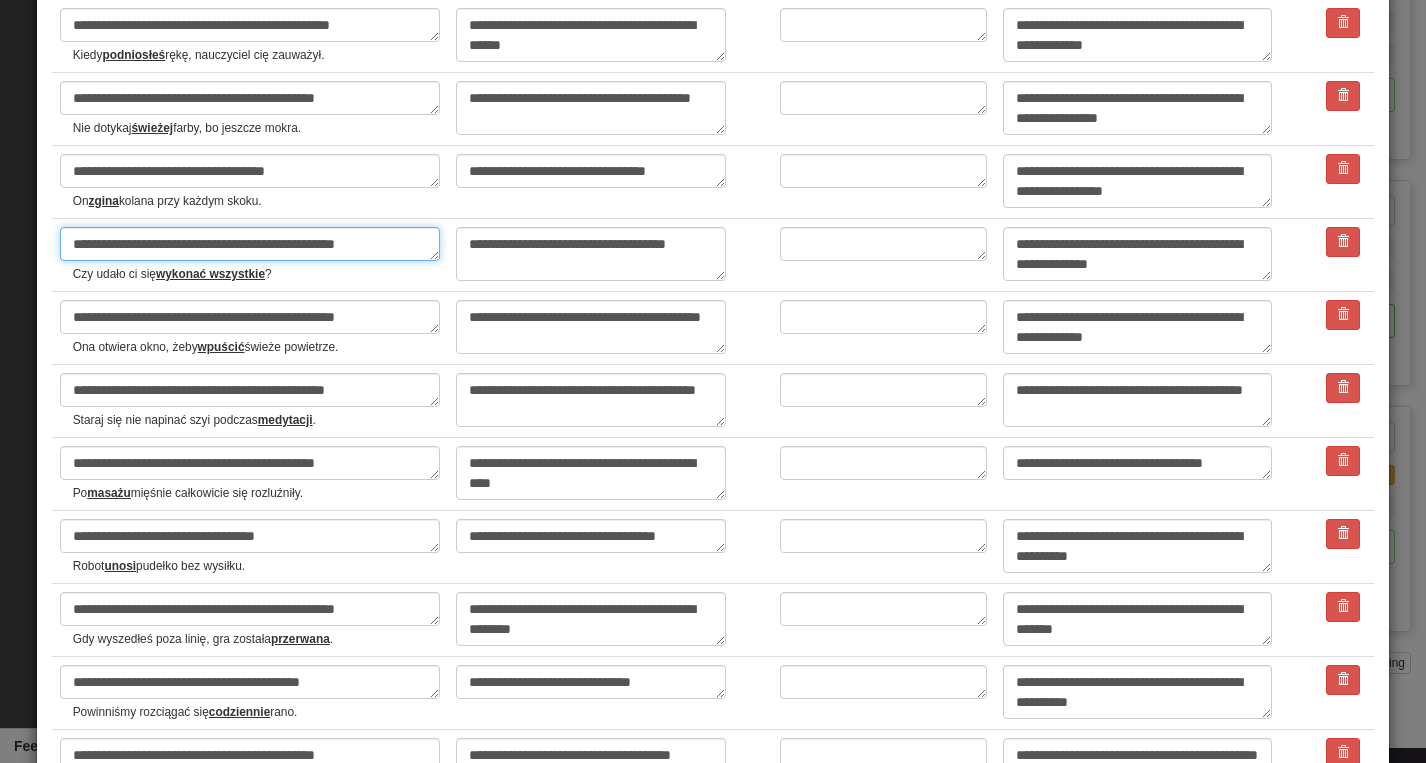 type on "*" 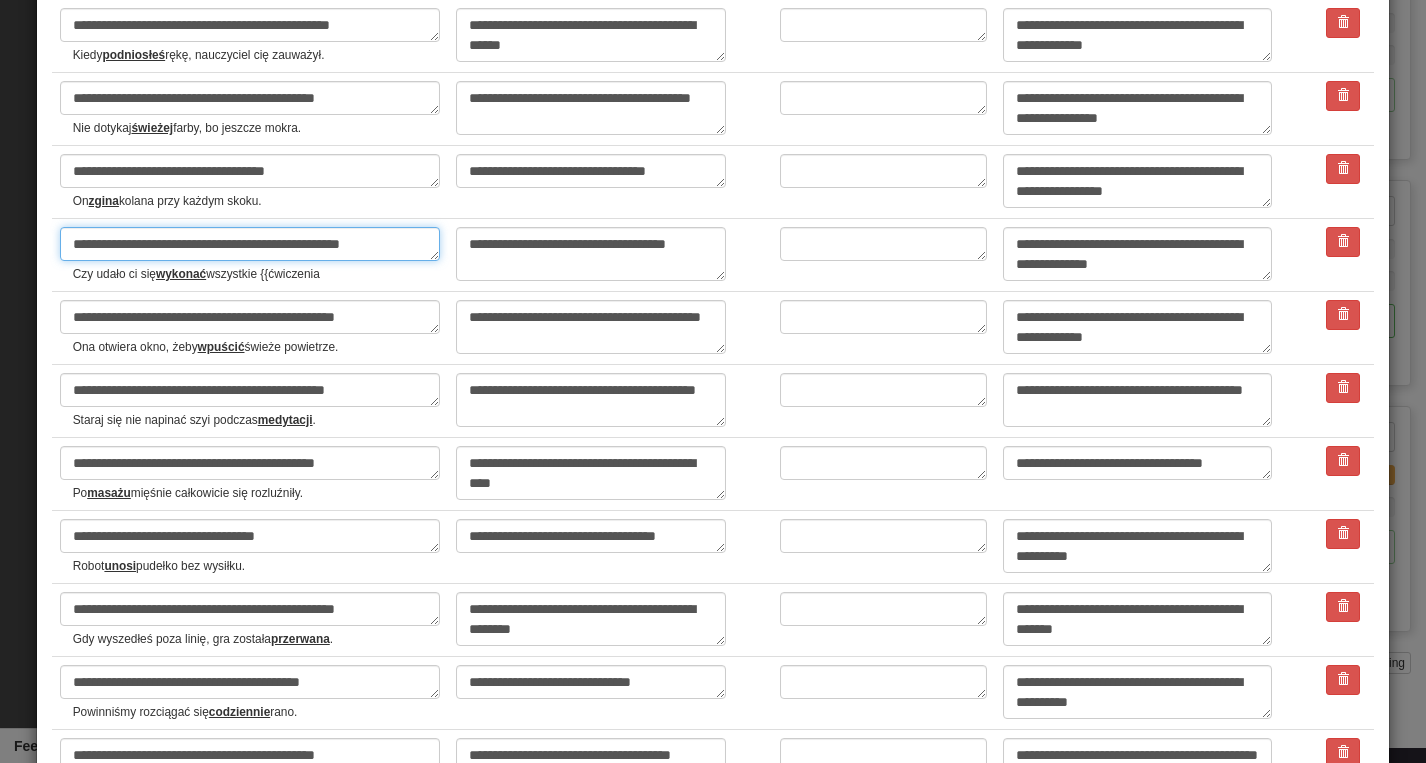 click on "**********" at bounding box center [250, 244] 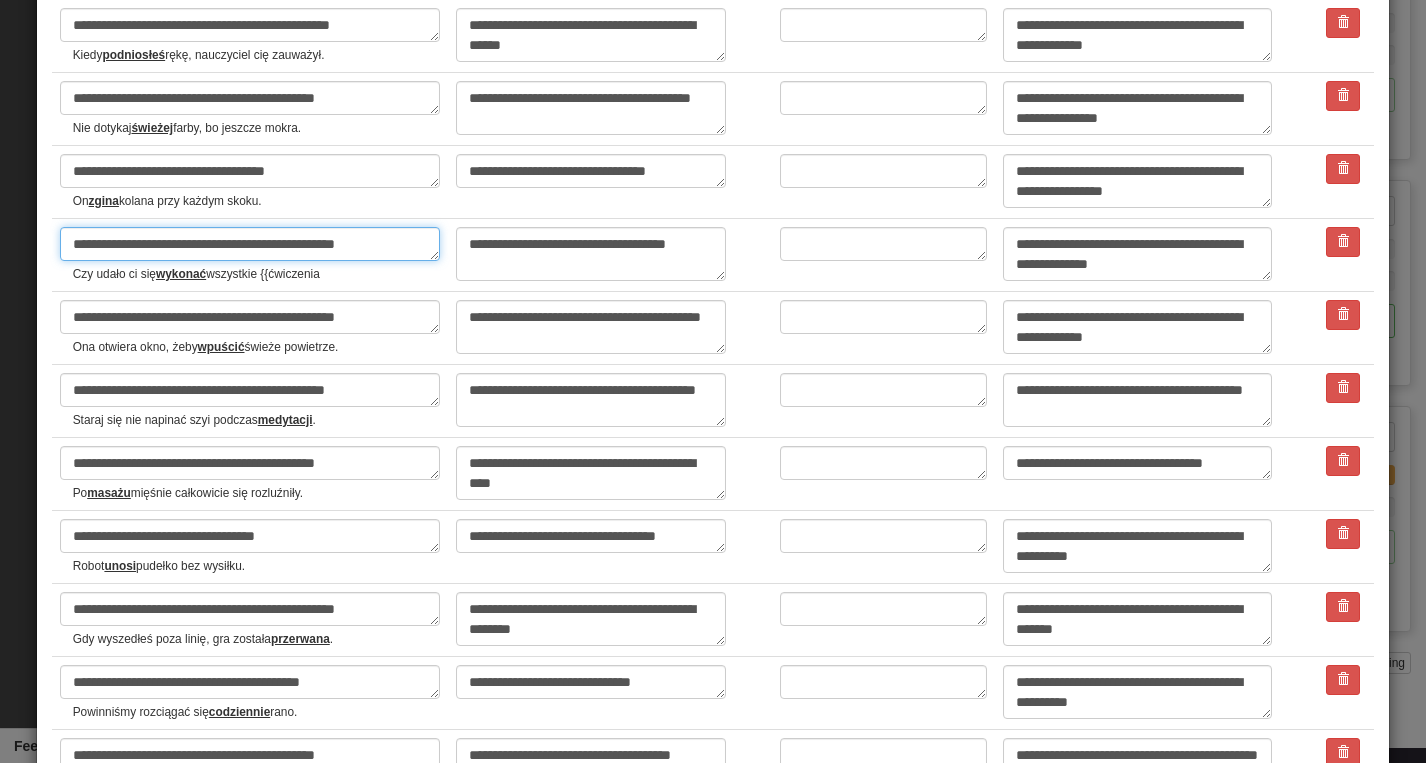 type on "*" 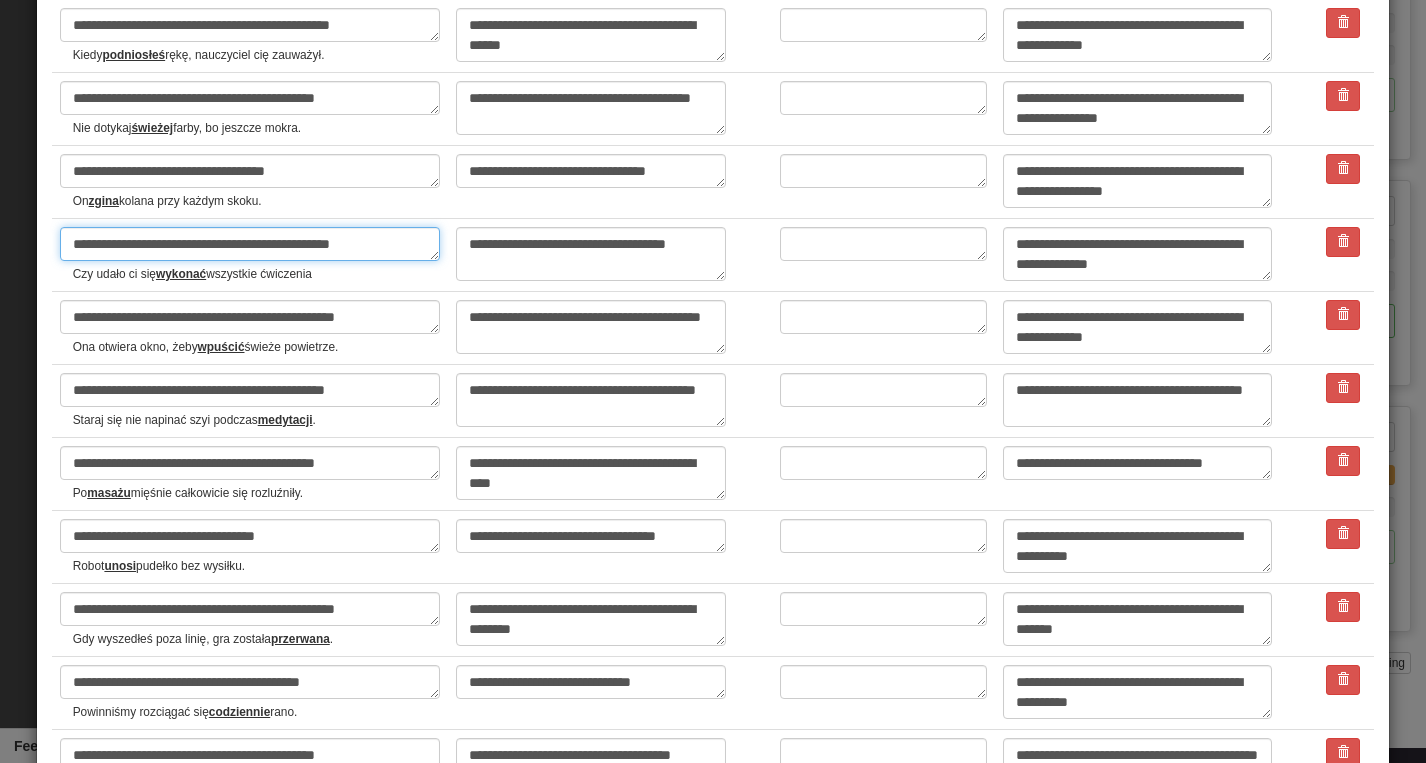 click on "**********" at bounding box center [250, 244] 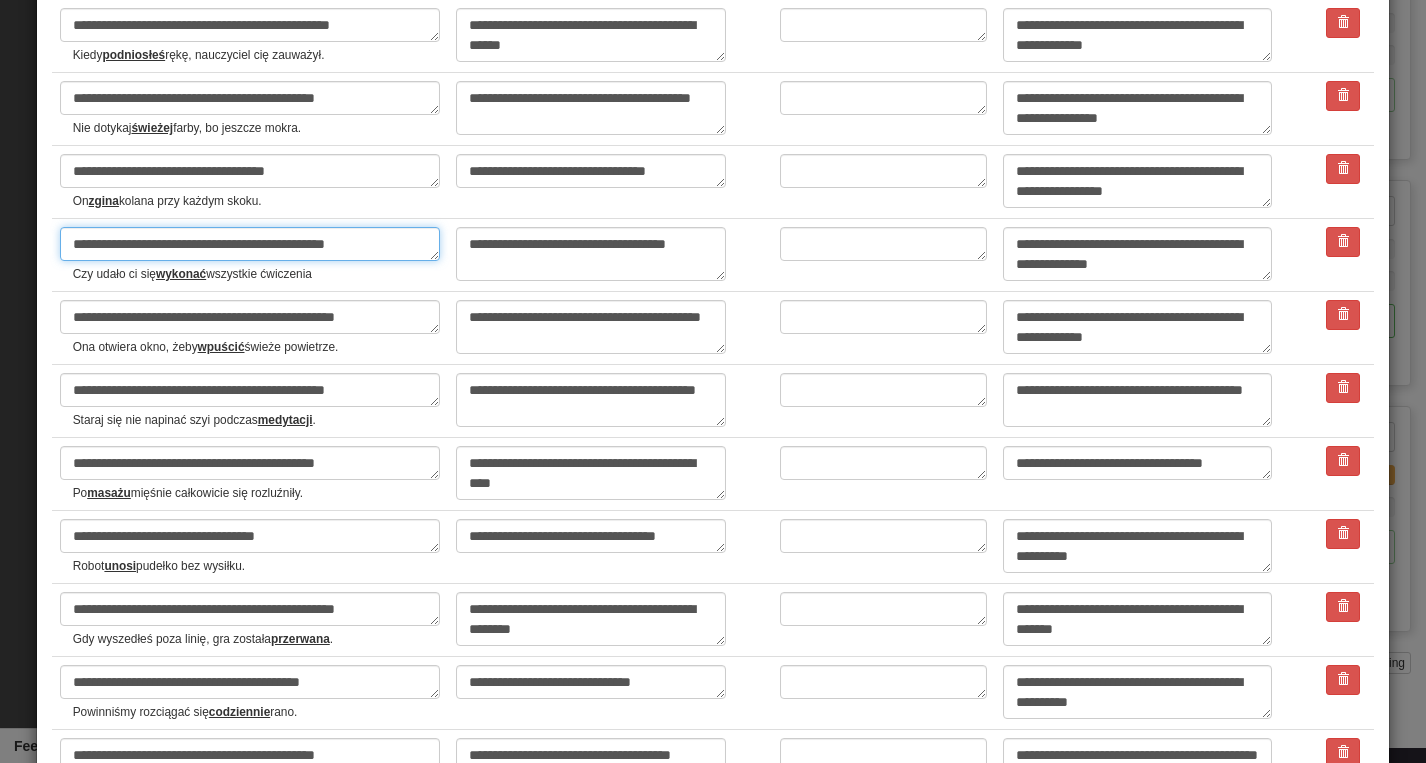 type on "*" 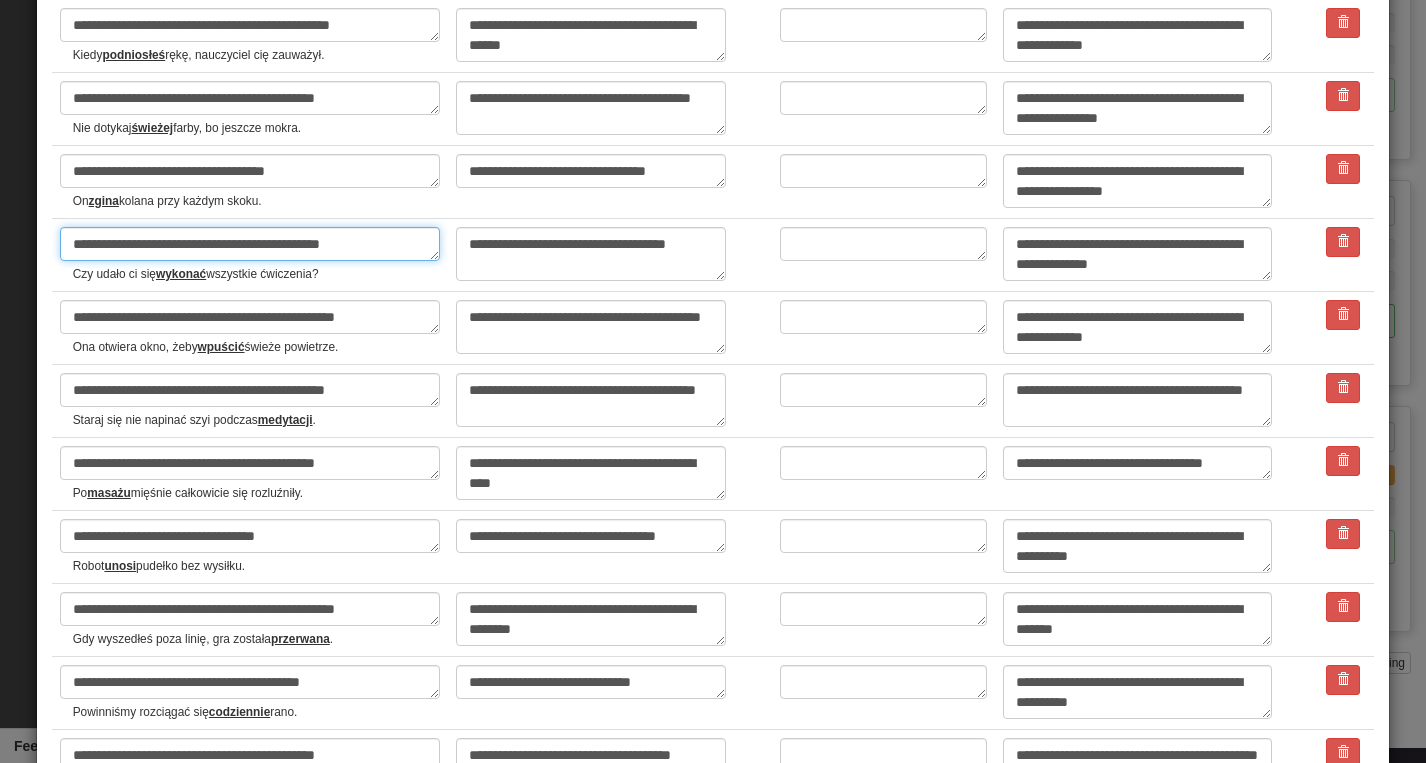 type on "**********" 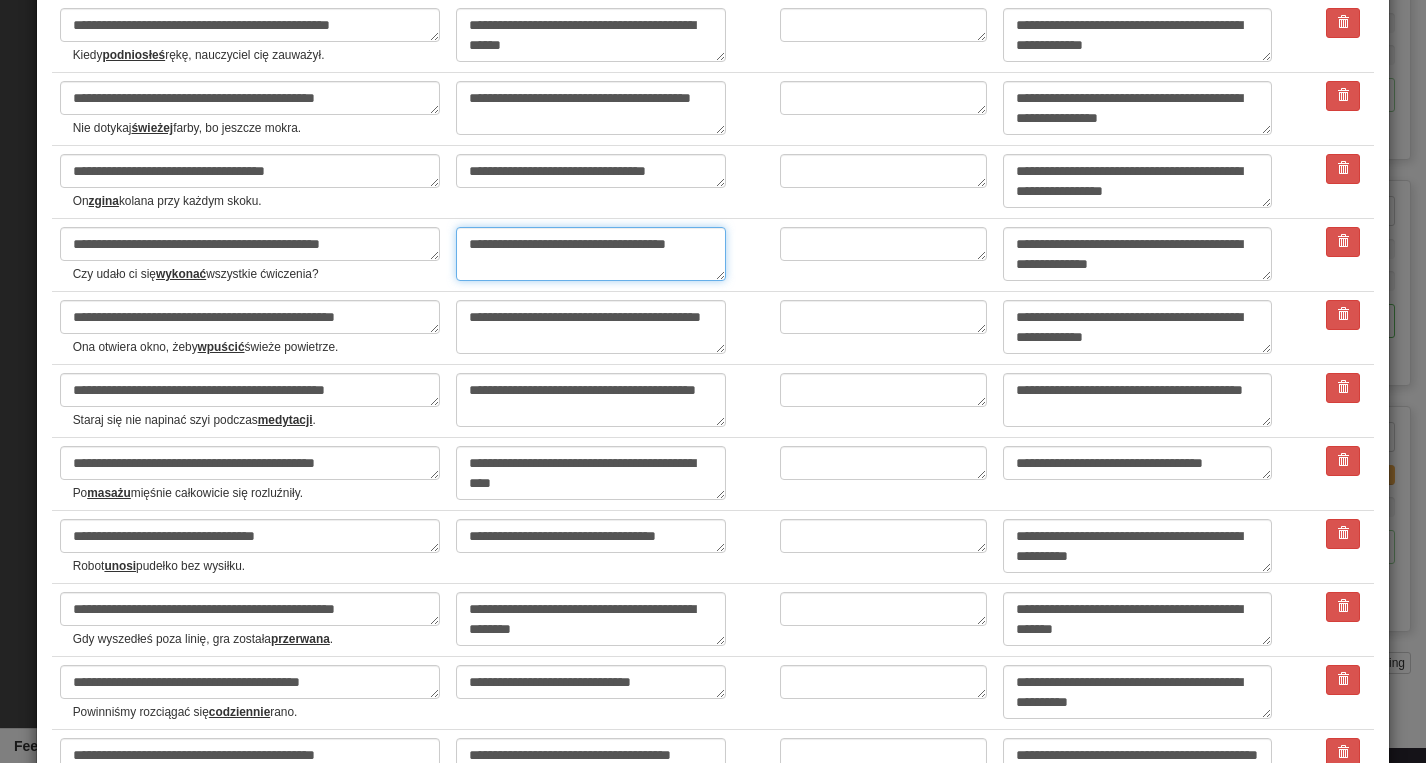 drag, startPoint x: 591, startPoint y: 269, endPoint x: 470, endPoint y: 249, distance: 122.641754 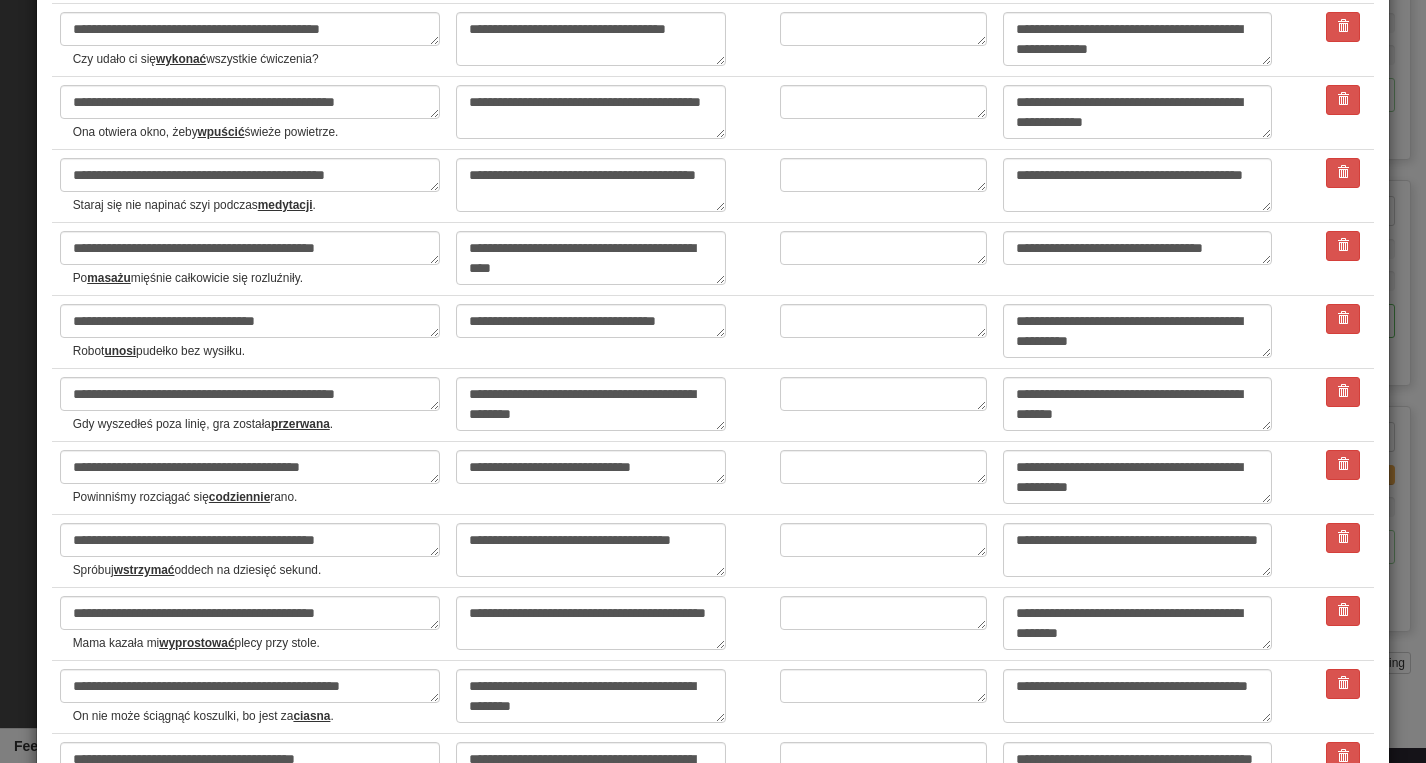 scroll, scrollTop: 1456, scrollLeft: 0, axis: vertical 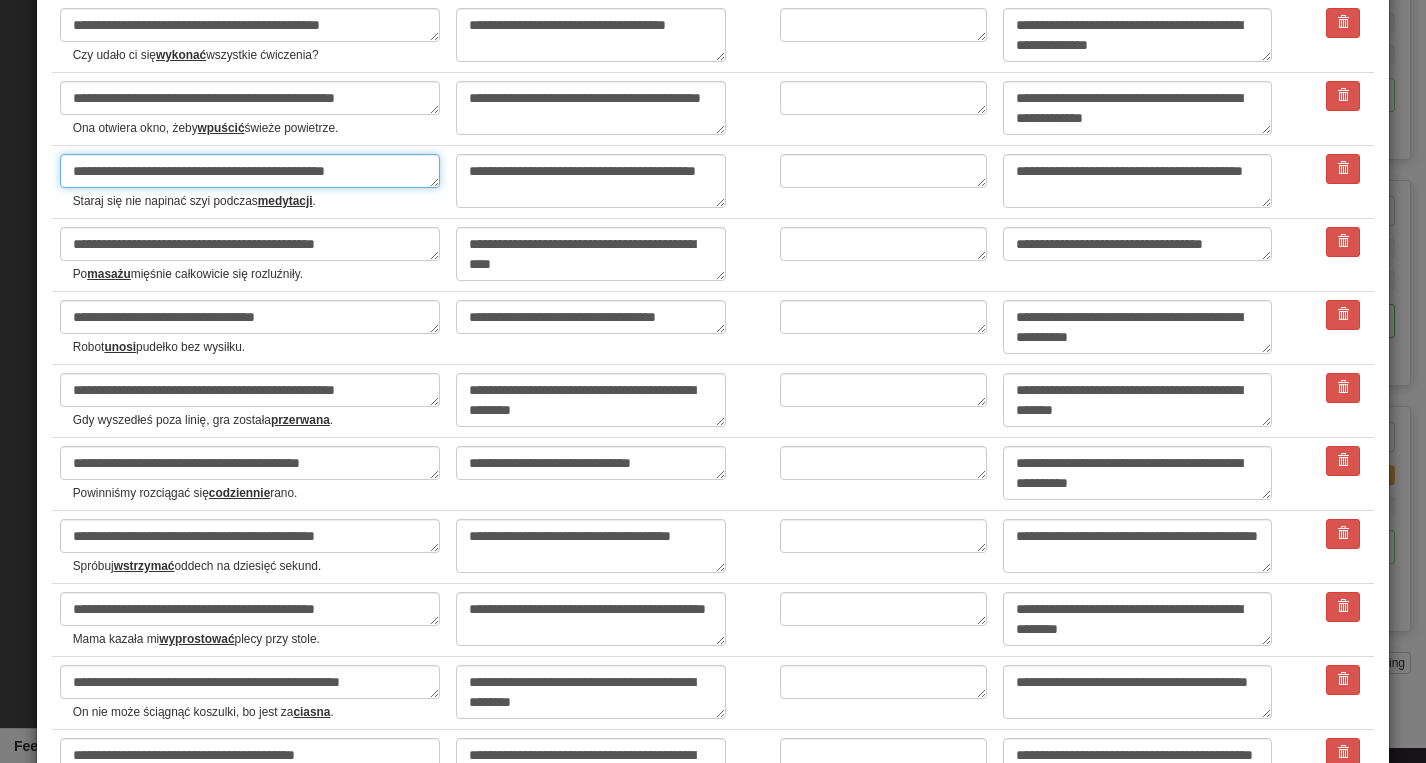click on "**********" at bounding box center [250, 171] 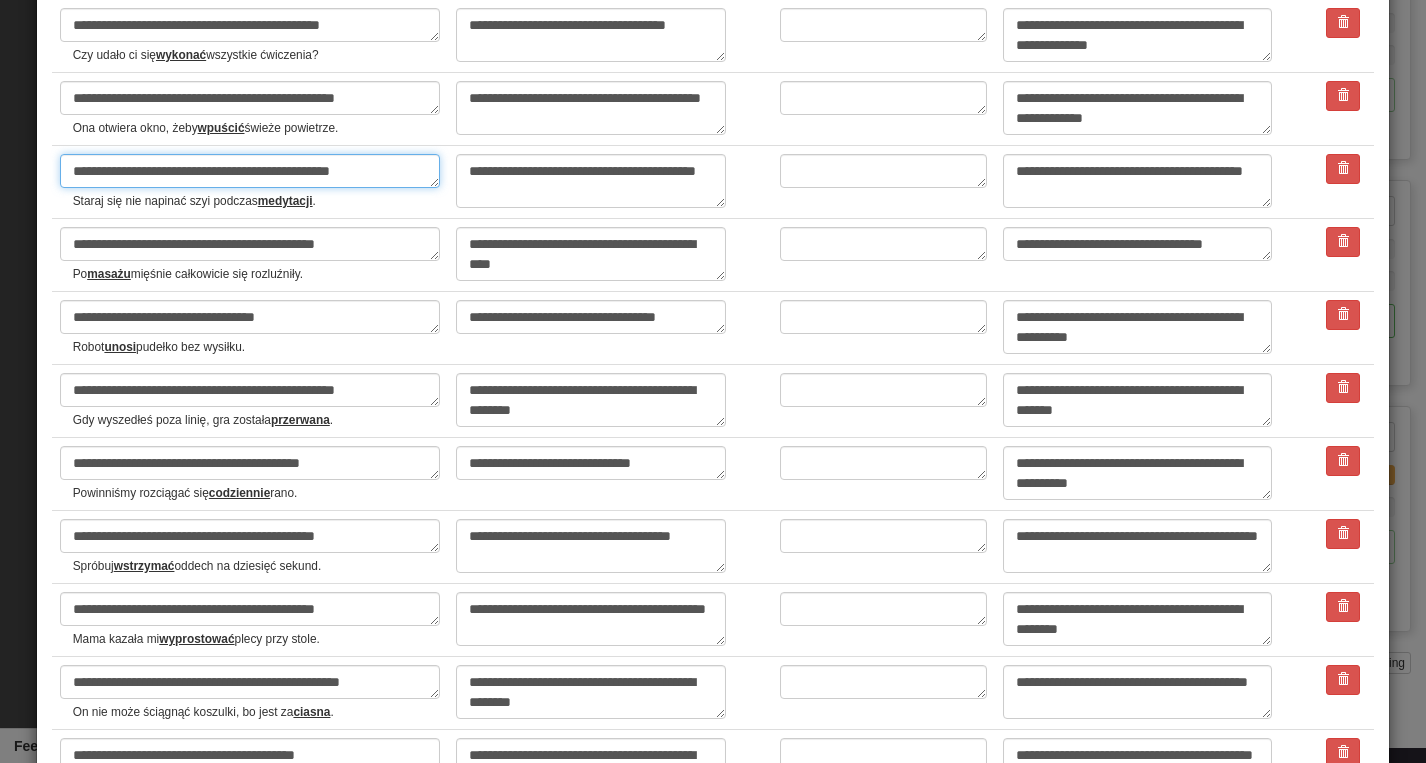 type on "**********" 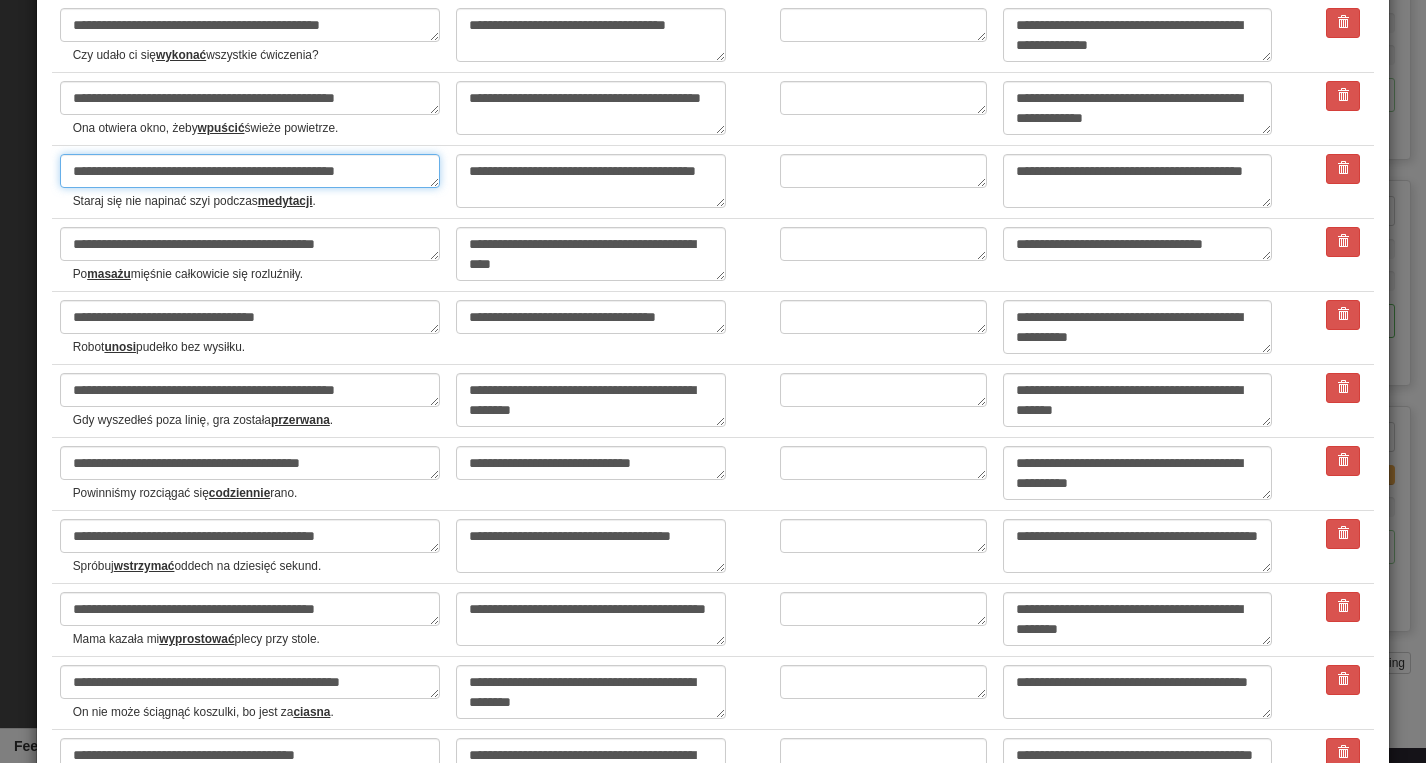 type on "*" 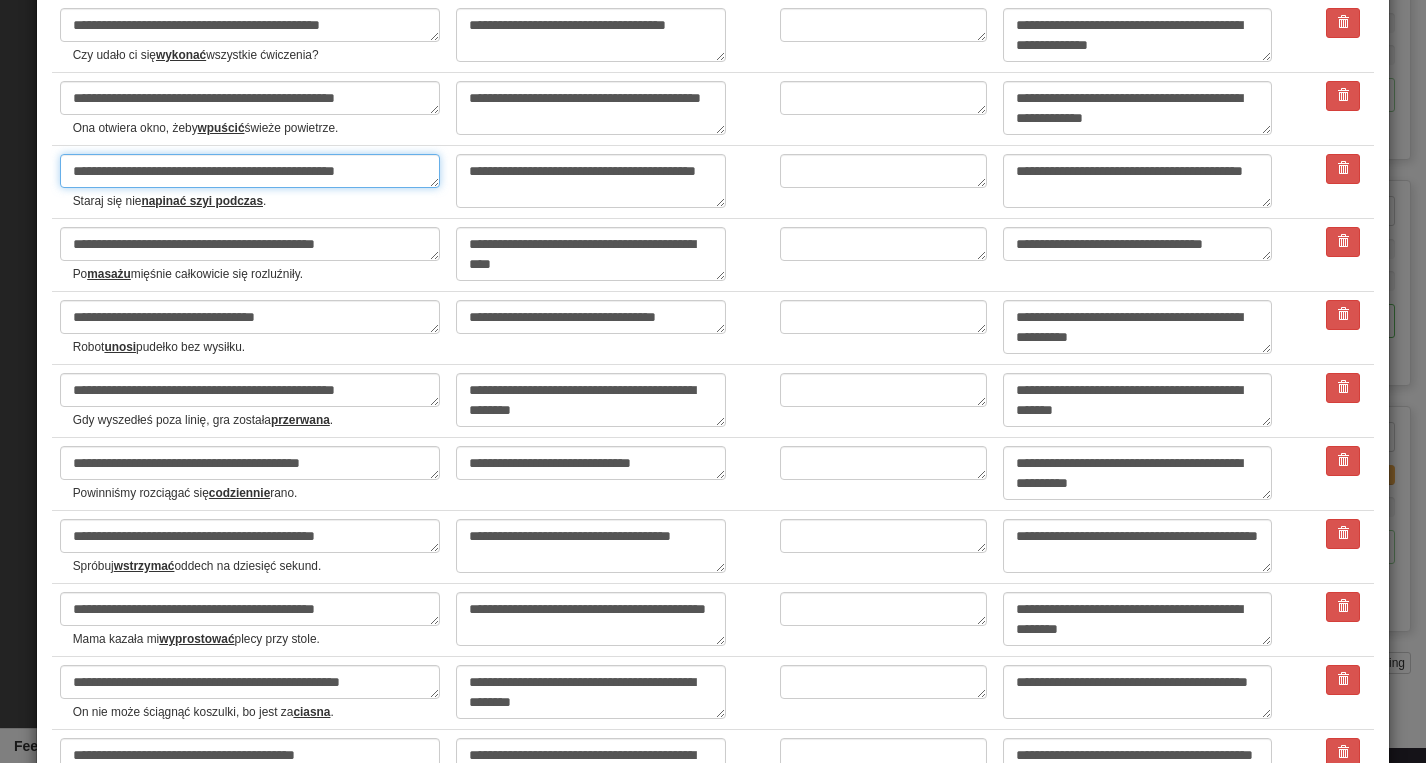 click on "**********" at bounding box center [250, 171] 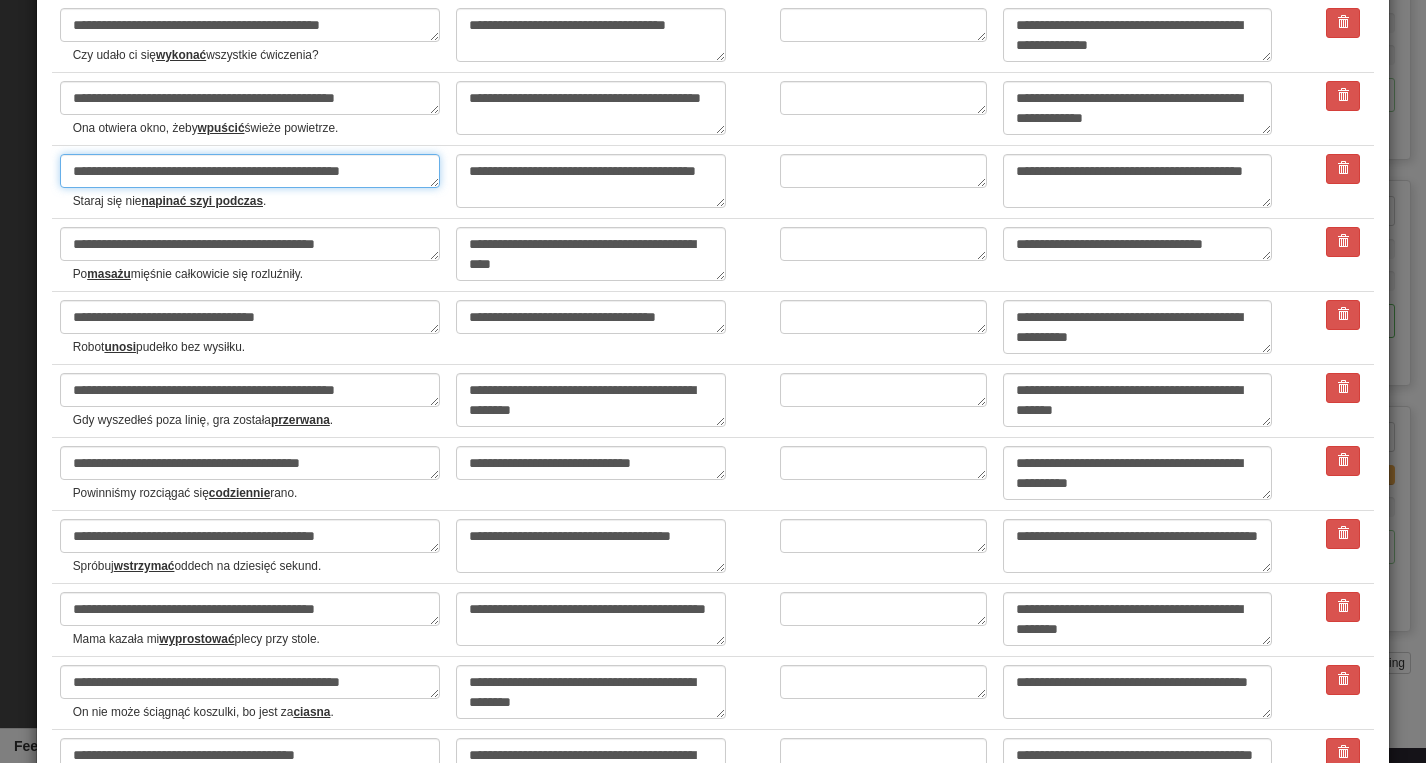 type on "*" 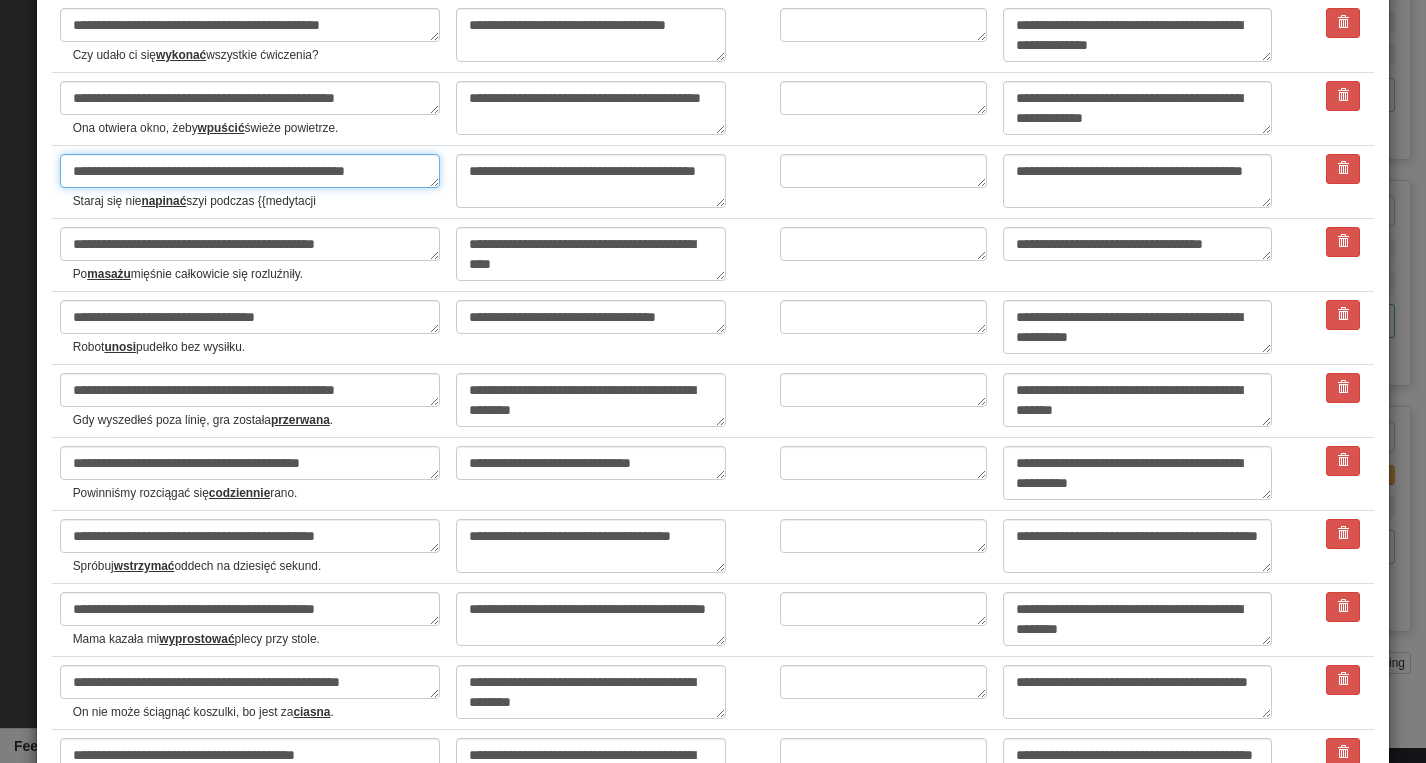 click on "**********" at bounding box center (250, 171) 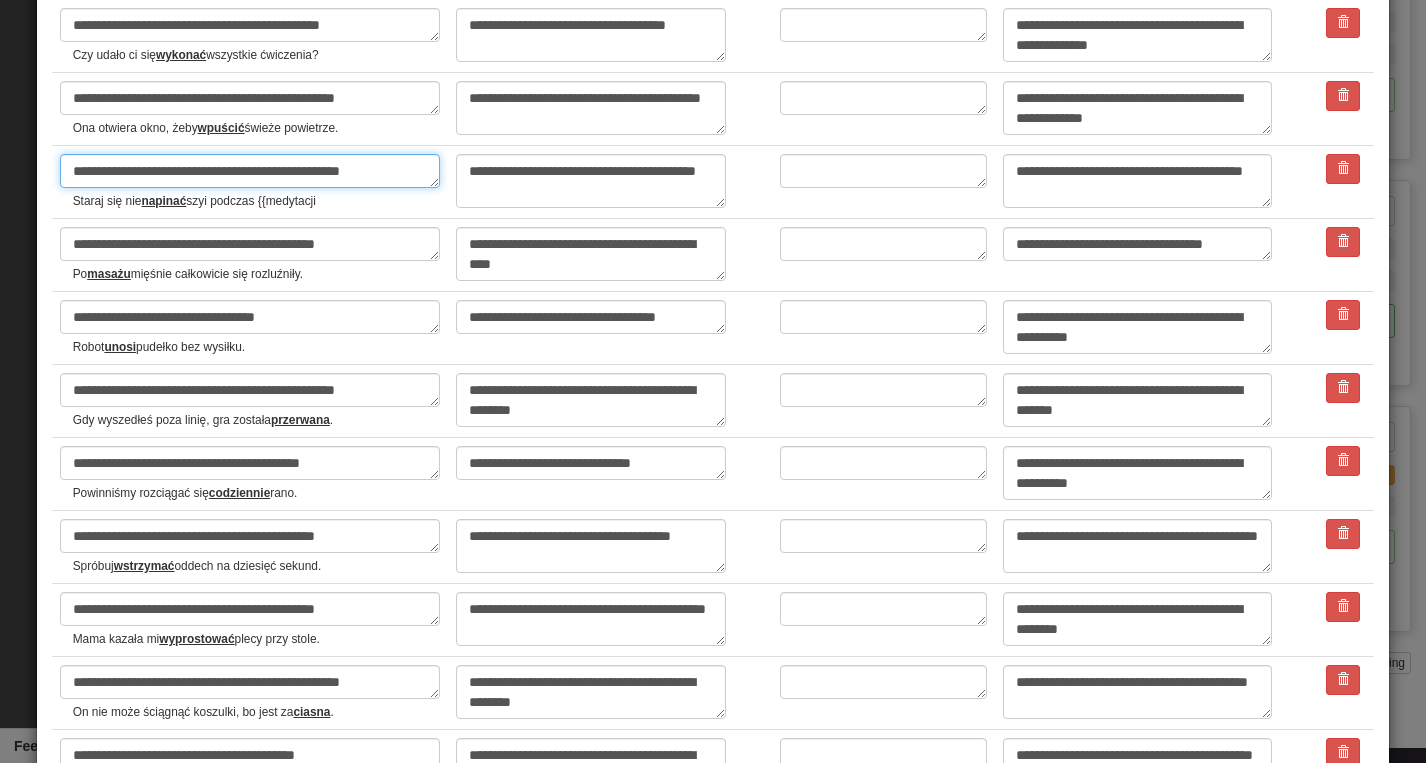 type on "*" 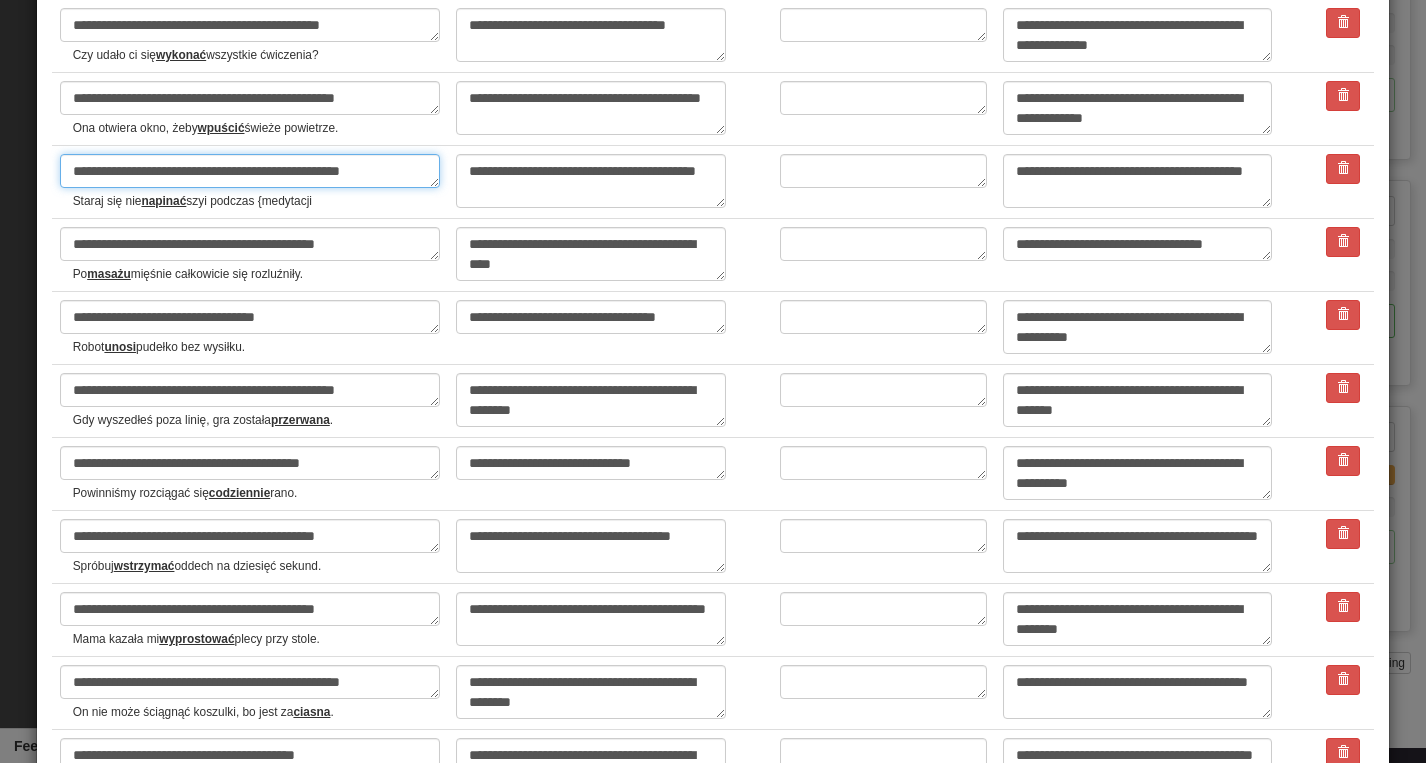 type on "**********" 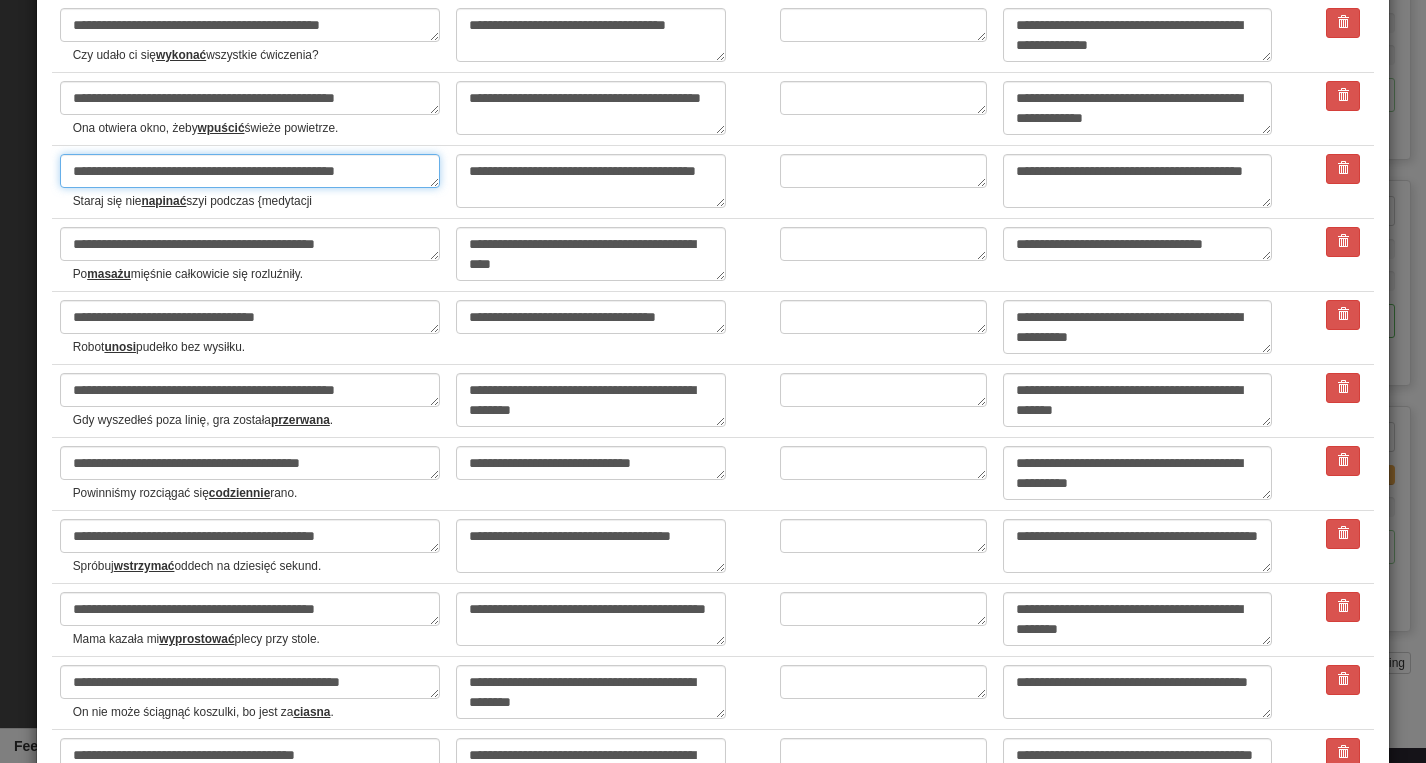 type on "*" 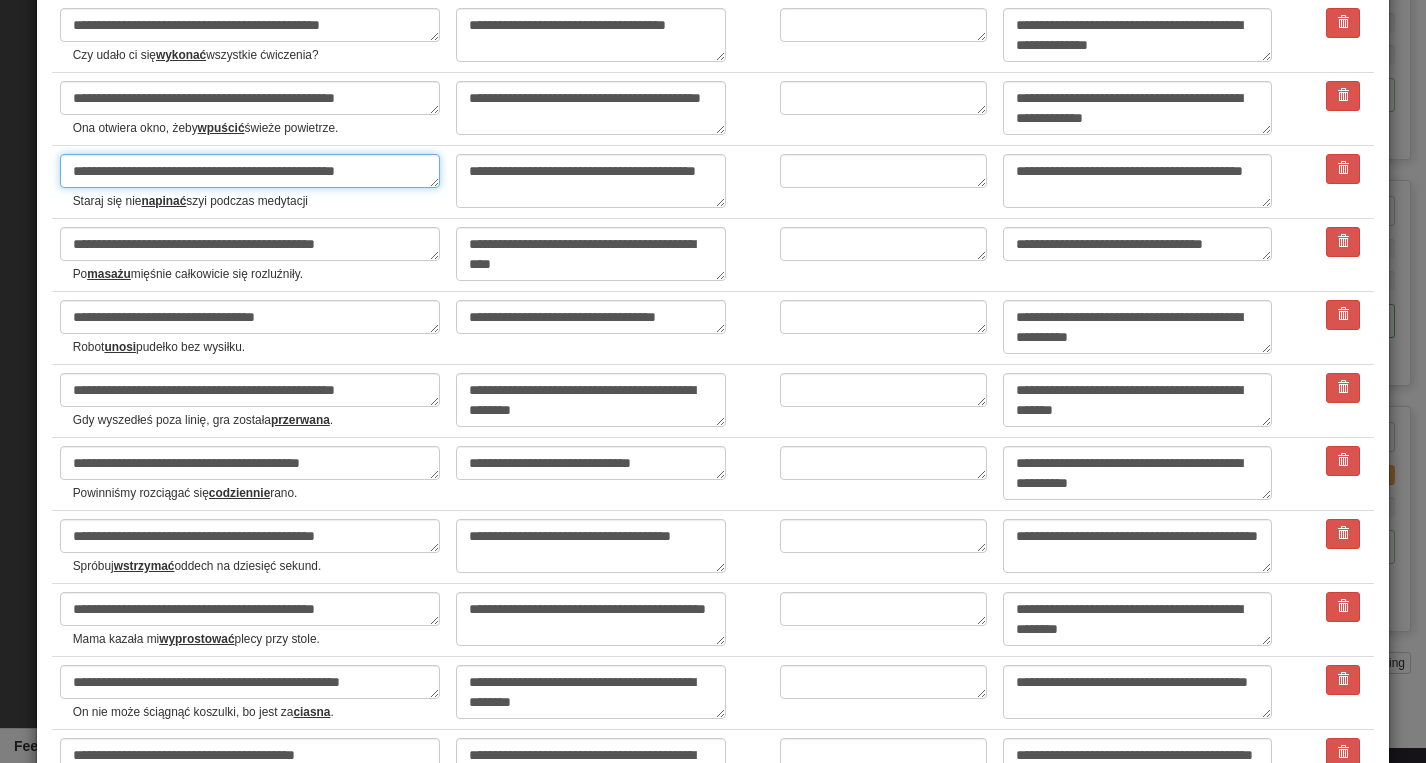 click on "**********" at bounding box center [250, 171] 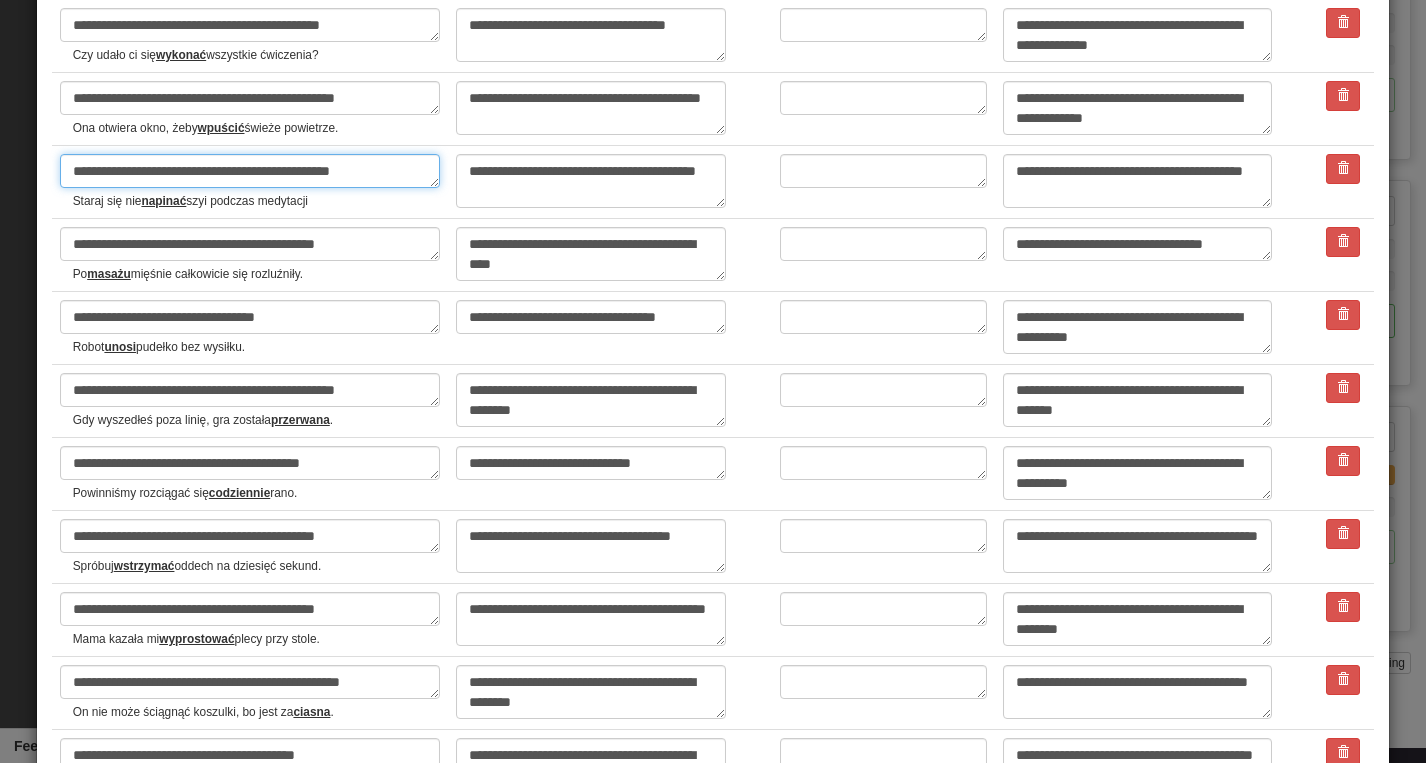 type on "*" 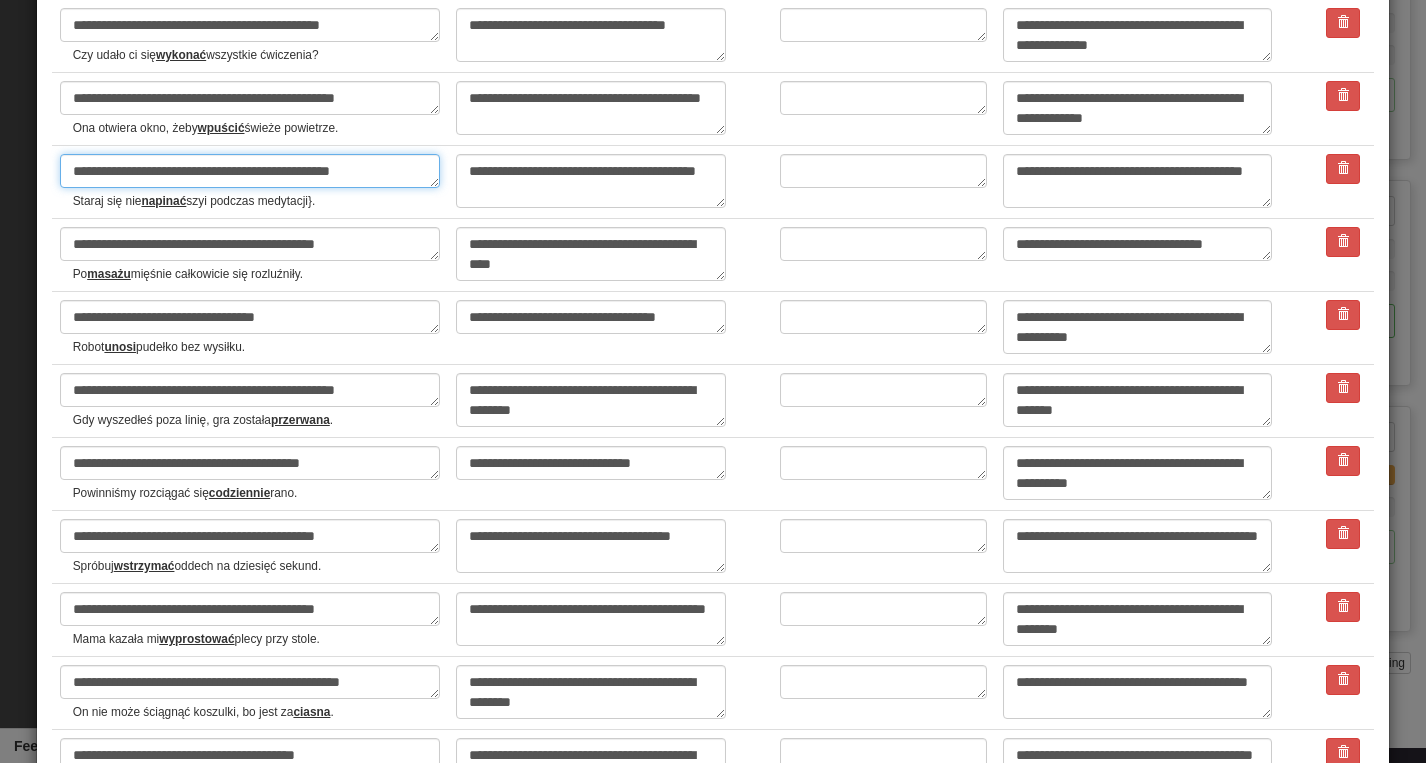 type on "**********" 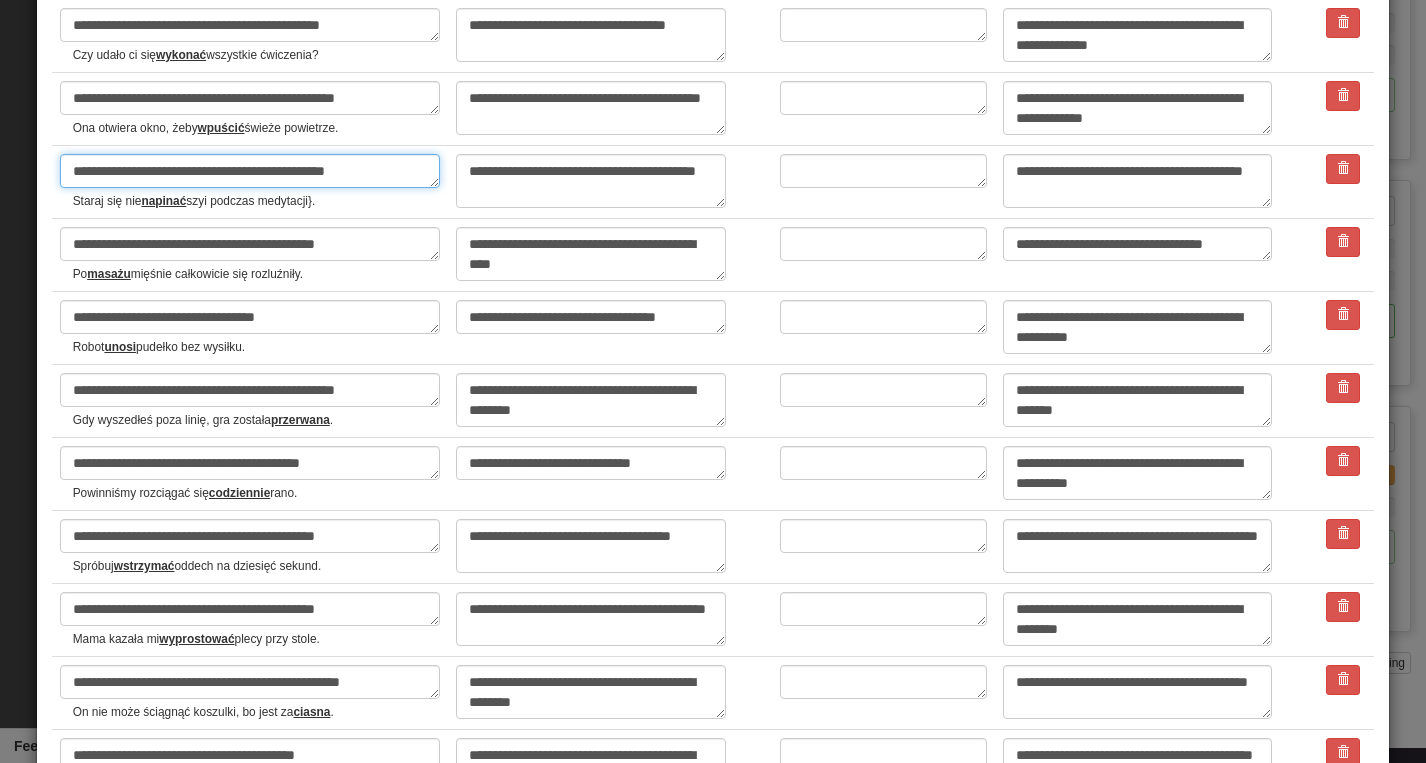 type on "*" 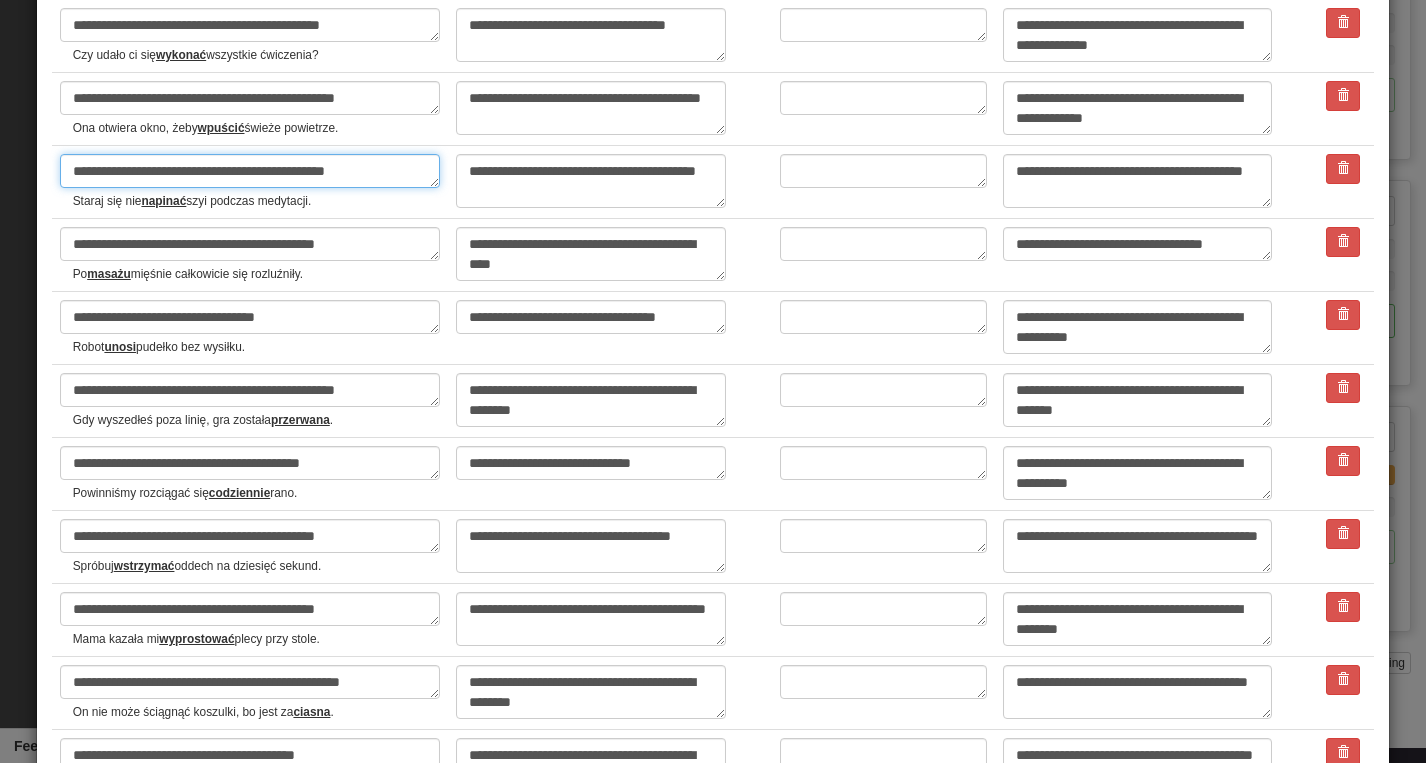 type on "**********" 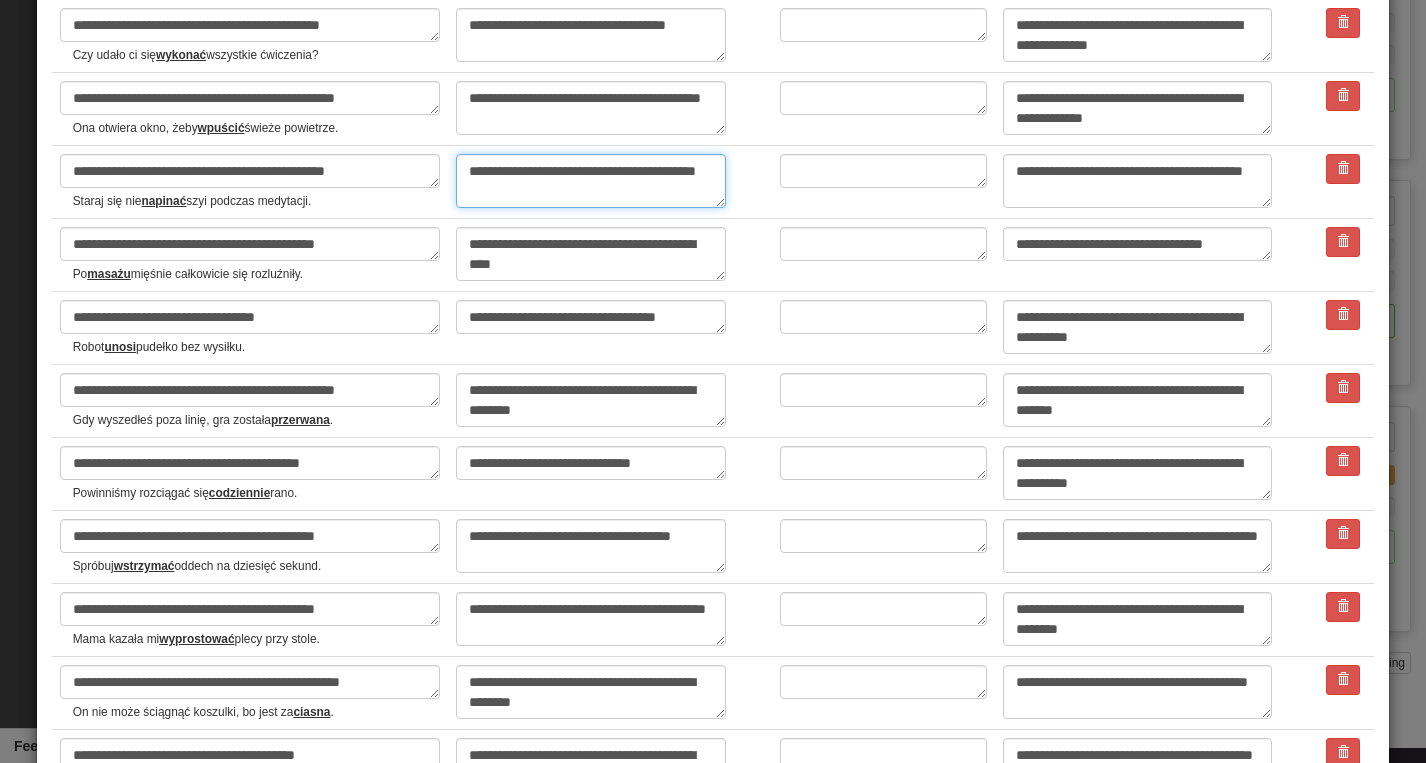 drag, startPoint x: 552, startPoint y: 202, endPoint x: 471, endPoint y: 179, distance: 84.20214 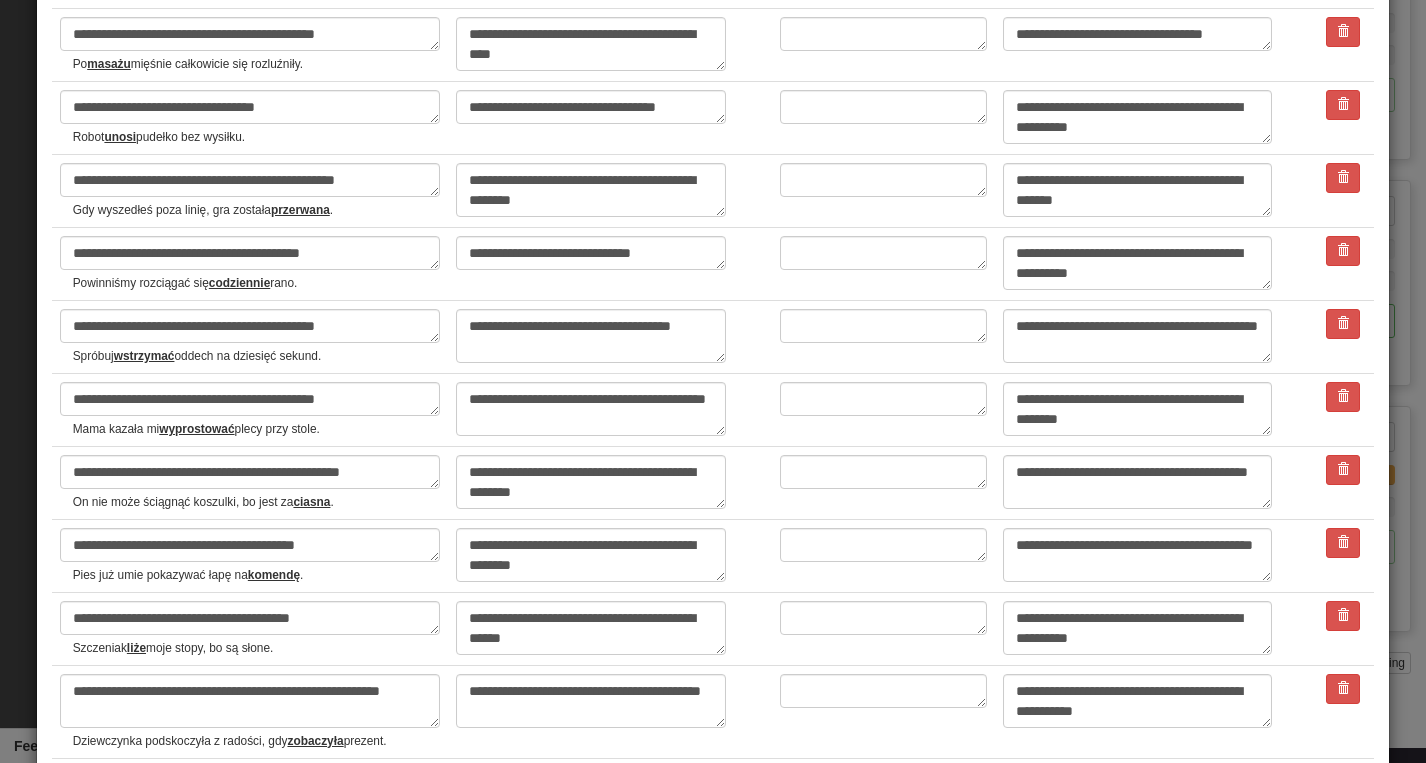 scroll, scrollTop: 1679, scrollLeft: 0, axis: vertical 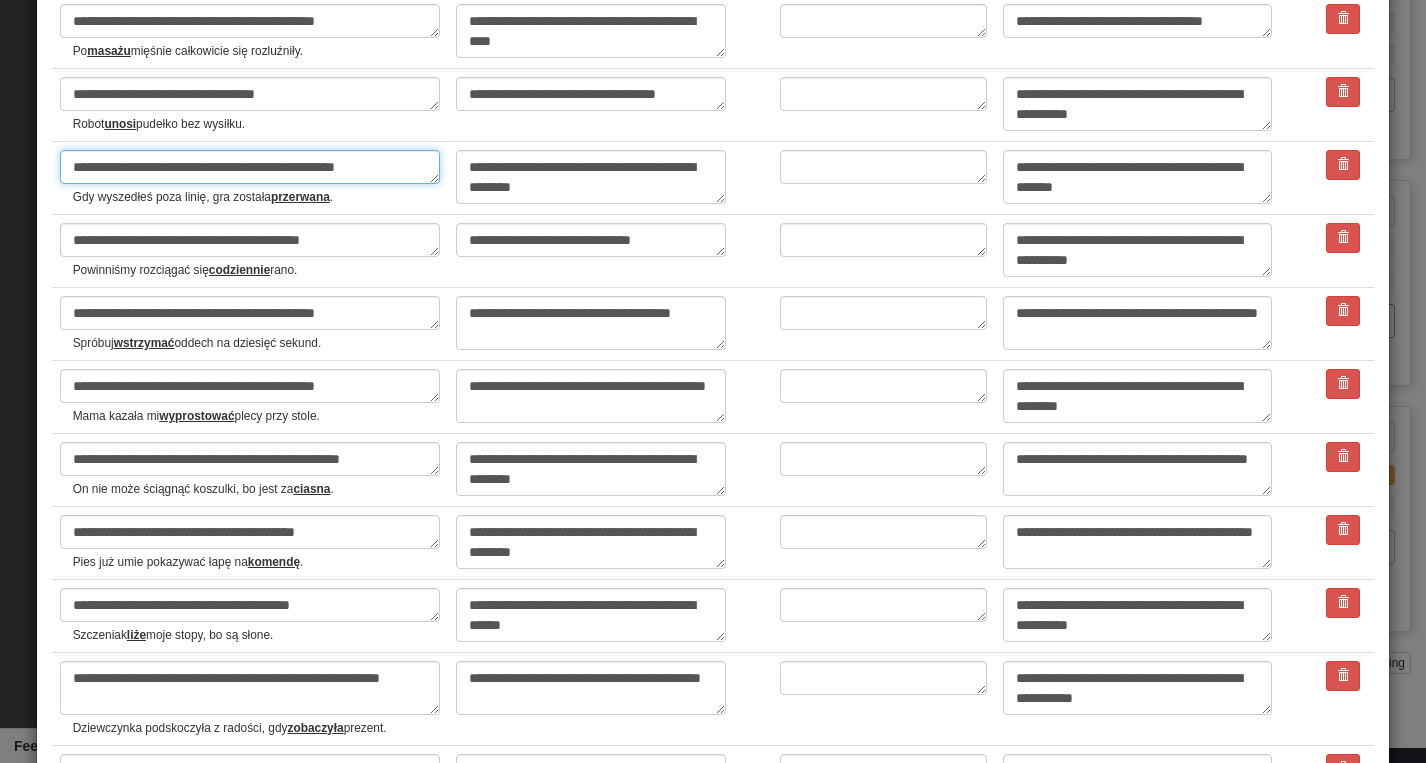 click on "**********" at bounding box center [250, 167] 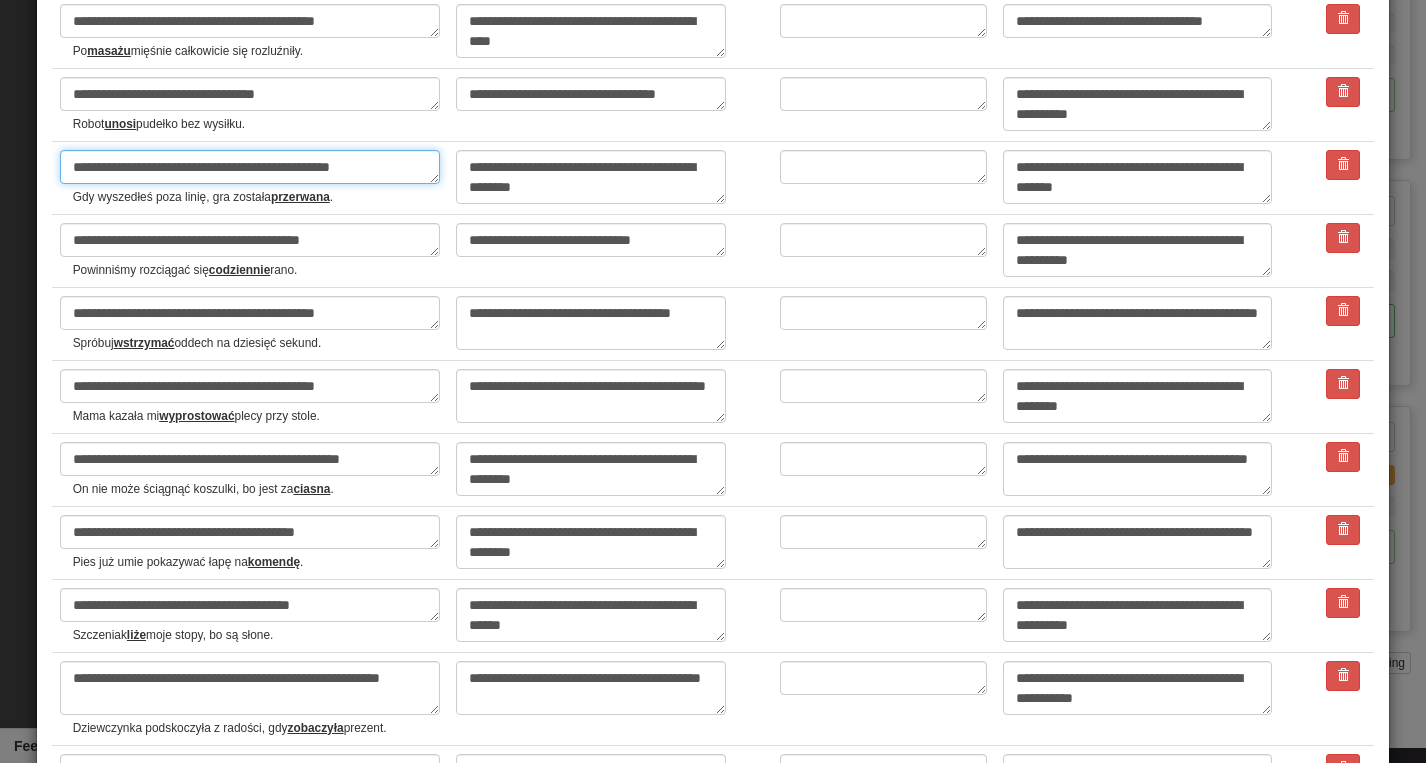 type on "*" 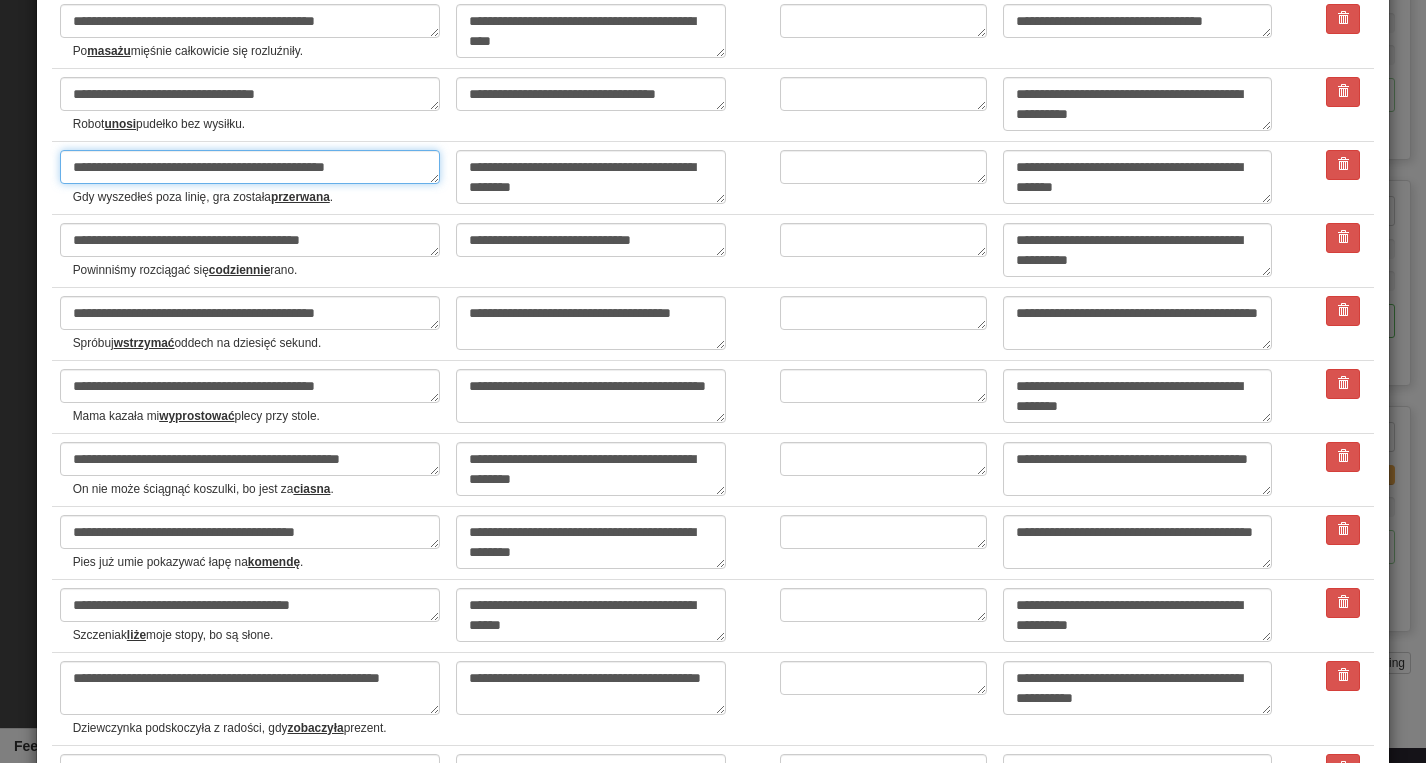 type on "*" 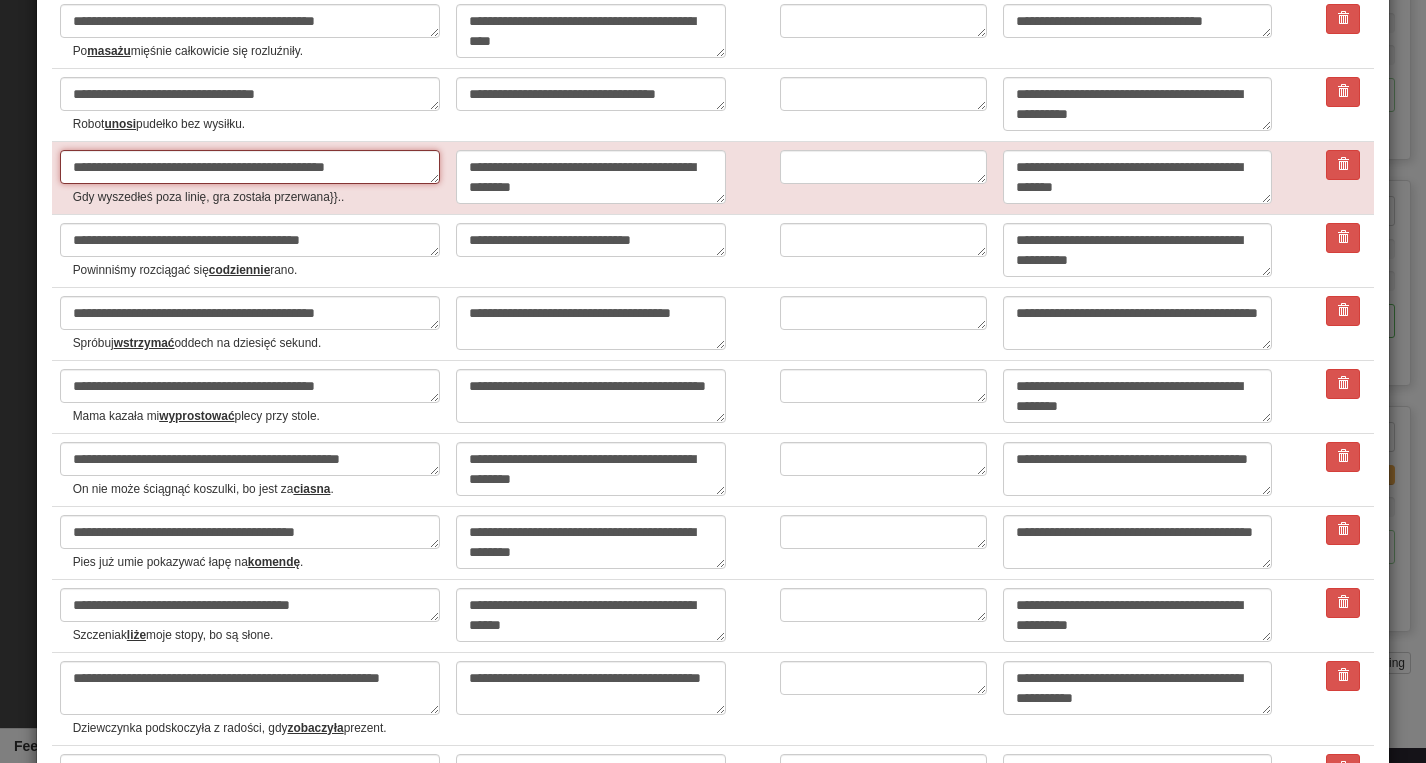 click on "**********" at bounding box center [250, 167] 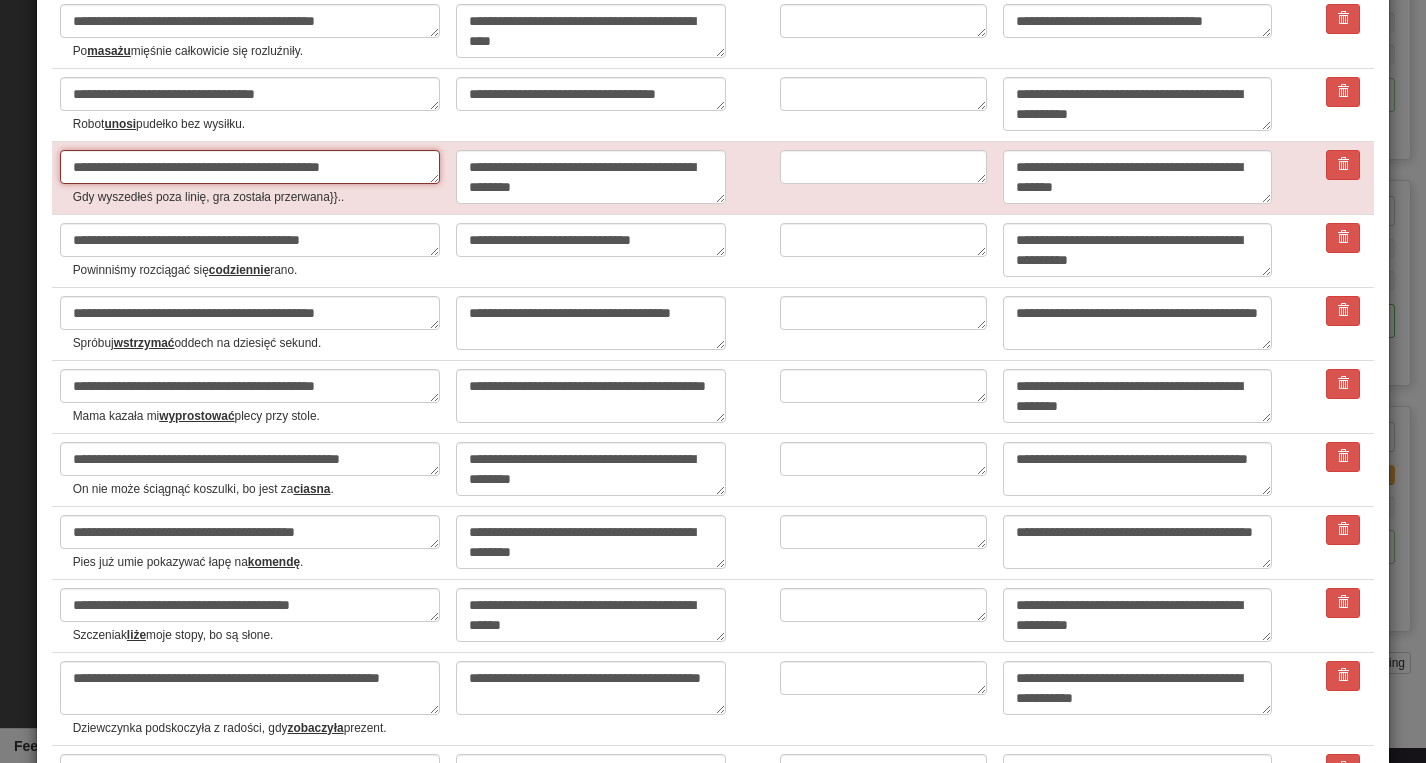 type on "*" 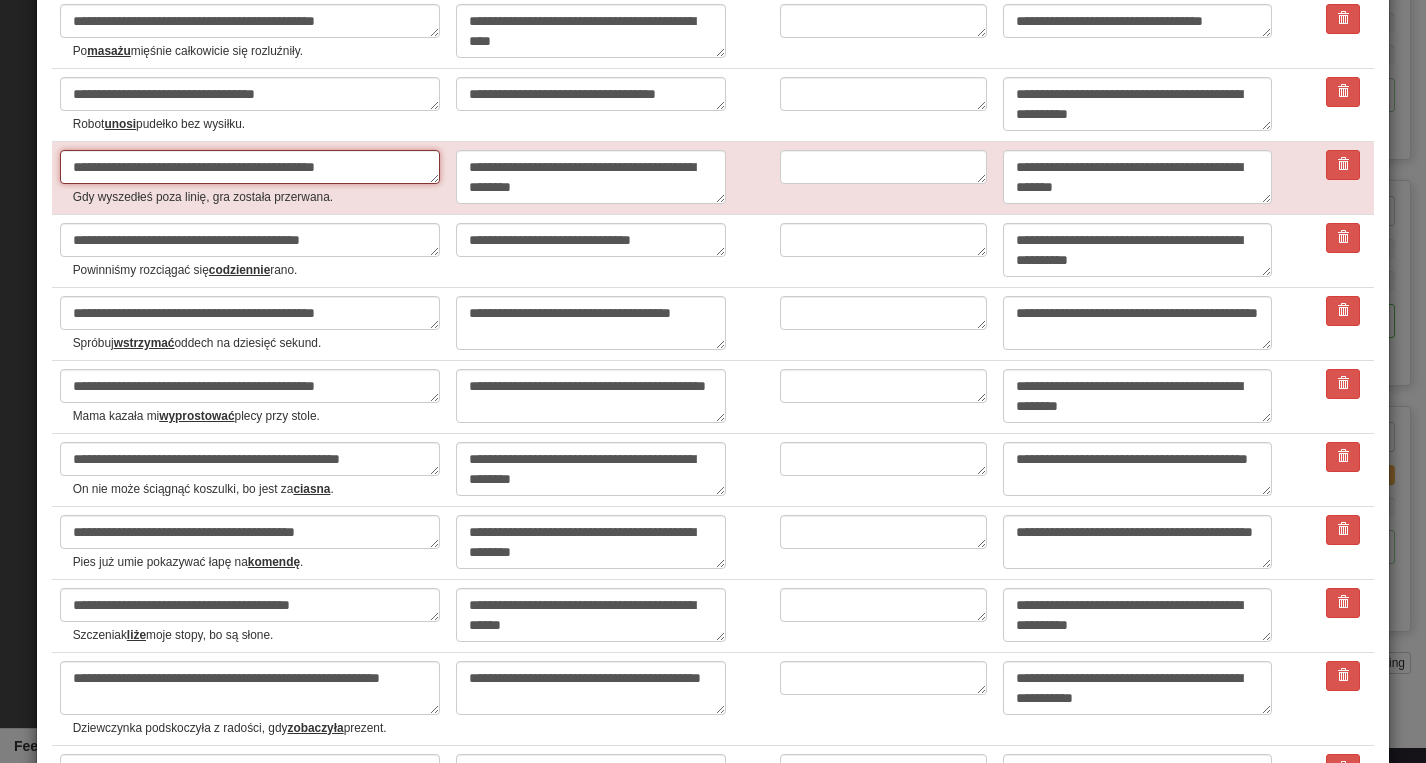 click on "**********" at bounding box center (250, 167) 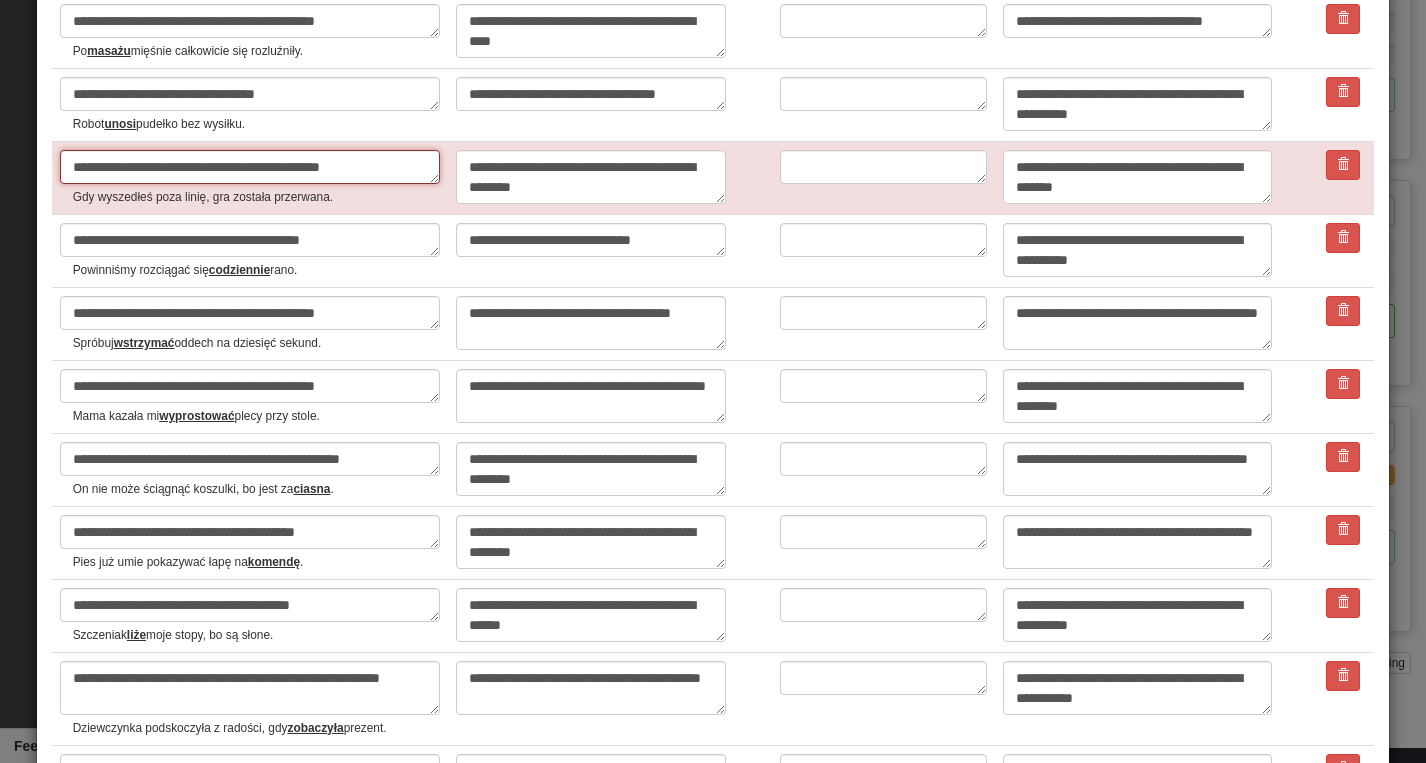 type on "*" 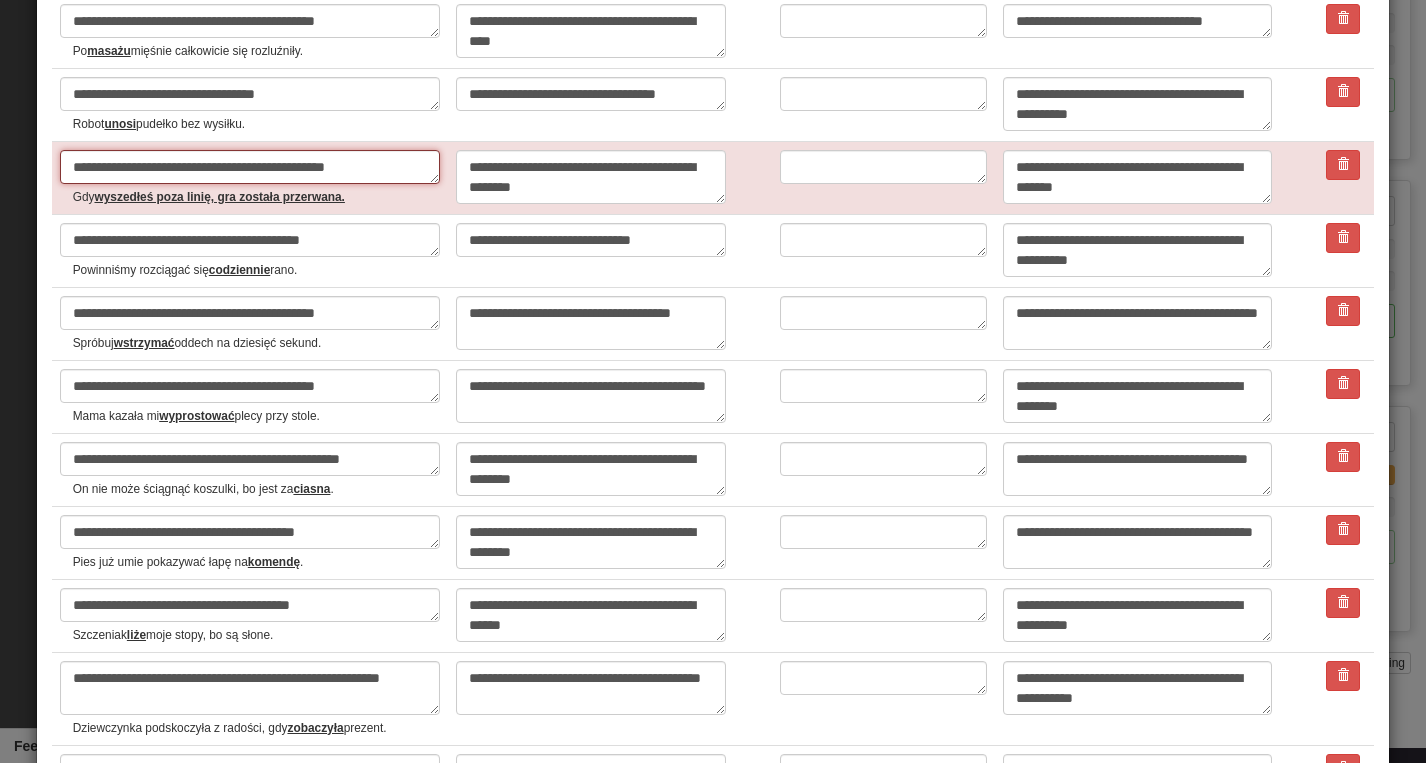 click on "**********" at bounding box center [250, 167] 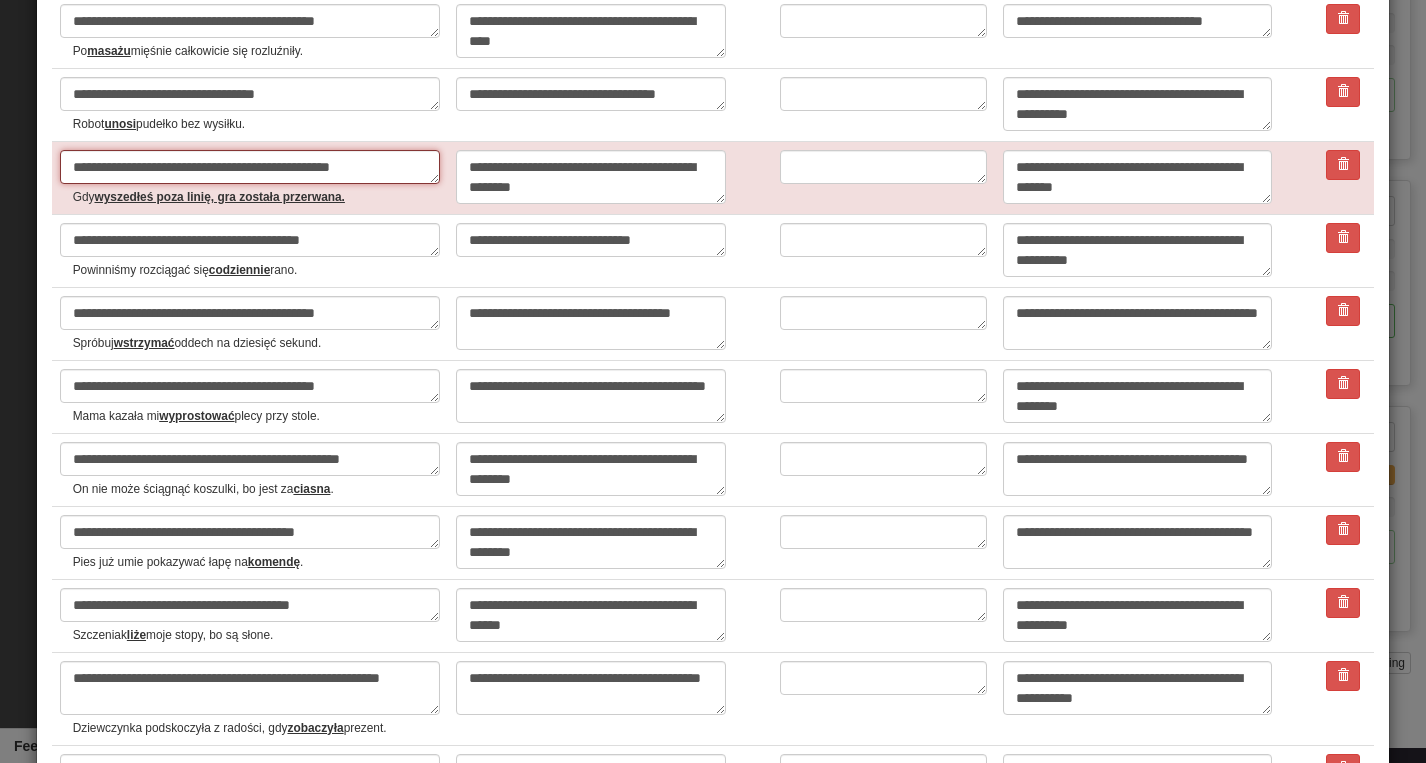 type on "*" 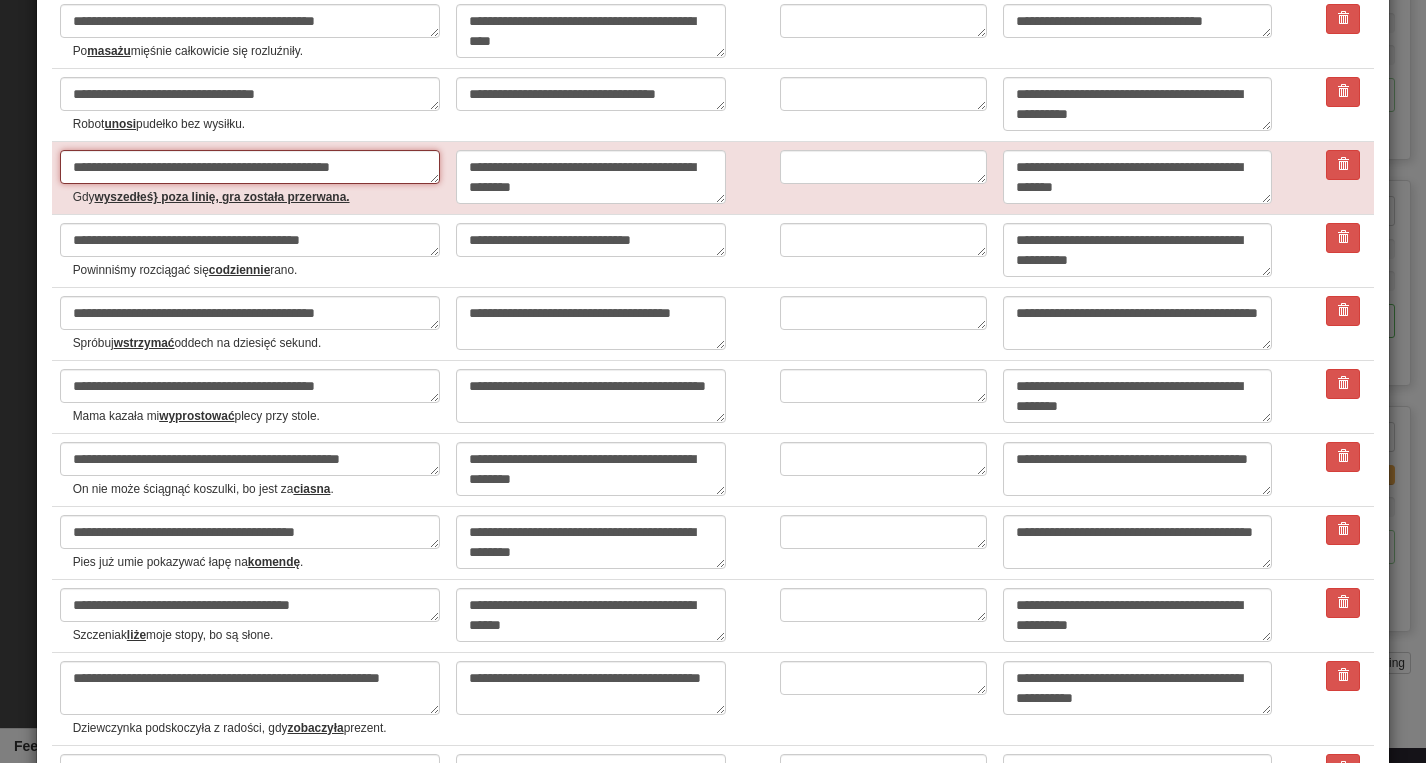 type on "**********" 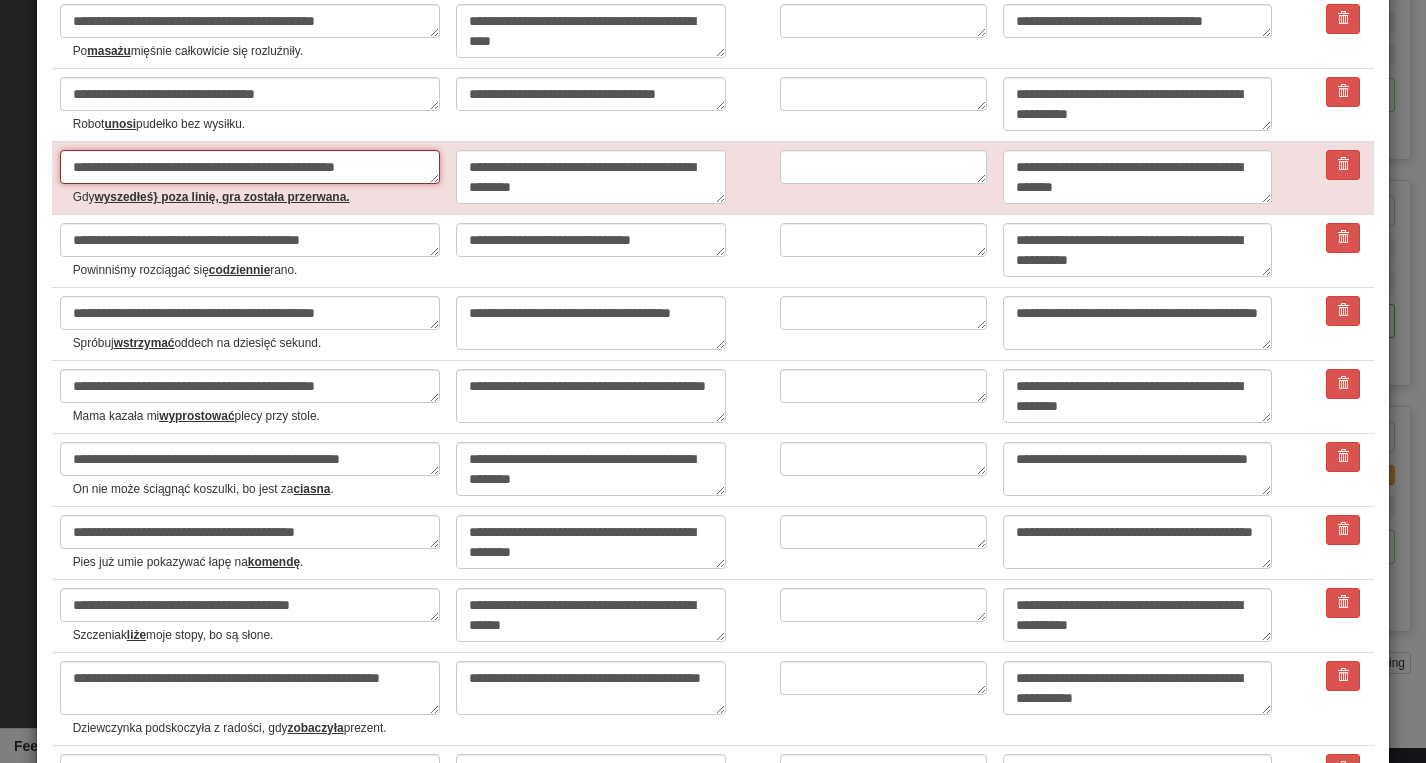 type on "*" 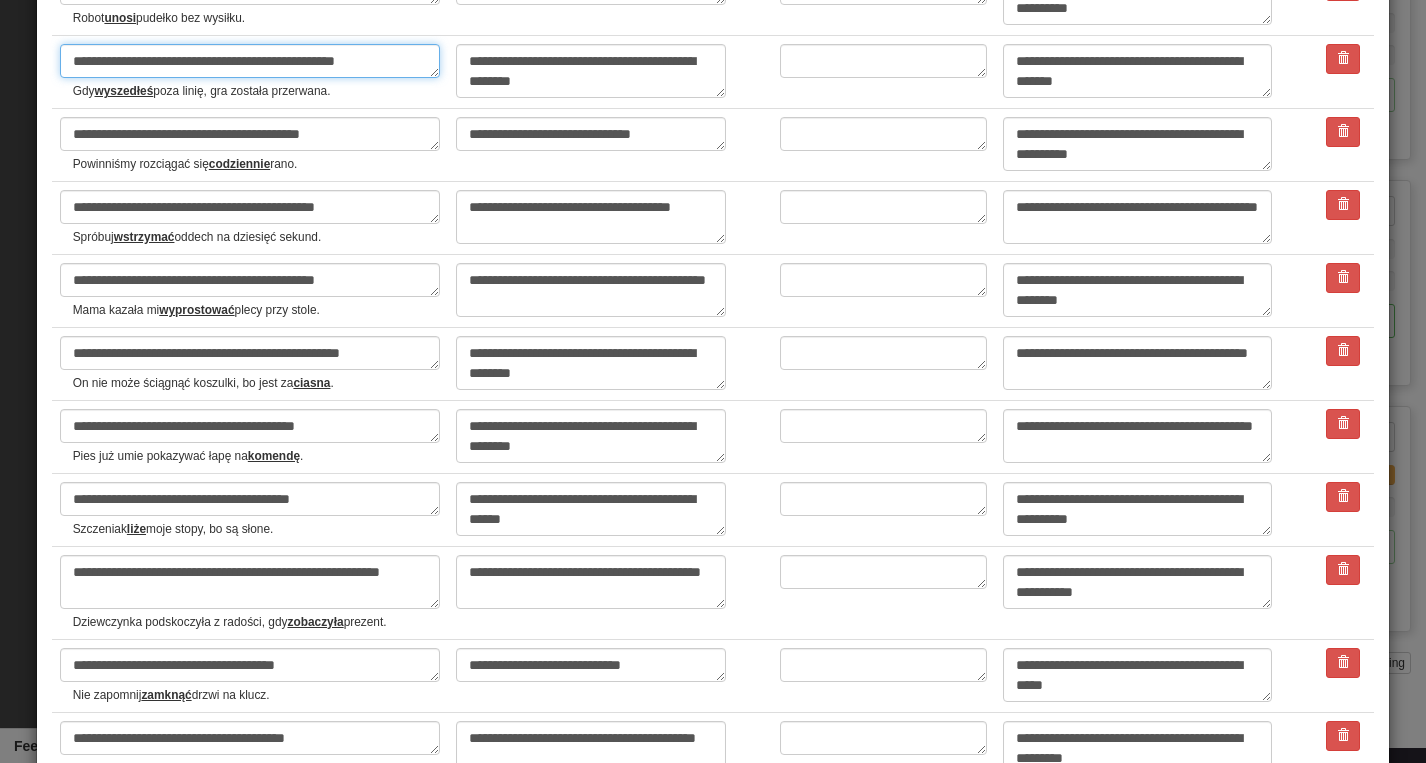 scroll, scrollTop: 1794, scrollLeft: 0, axis: vertical 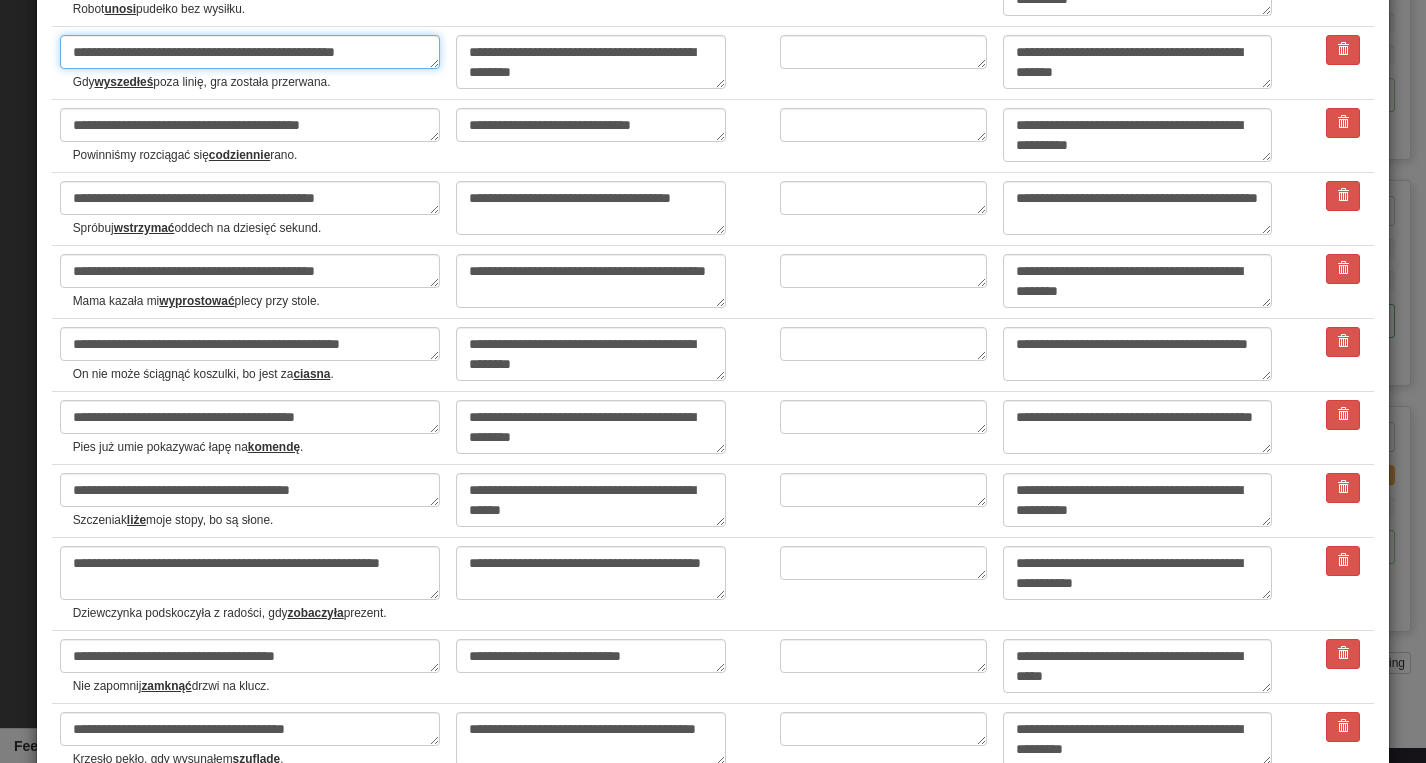 type on "**********" 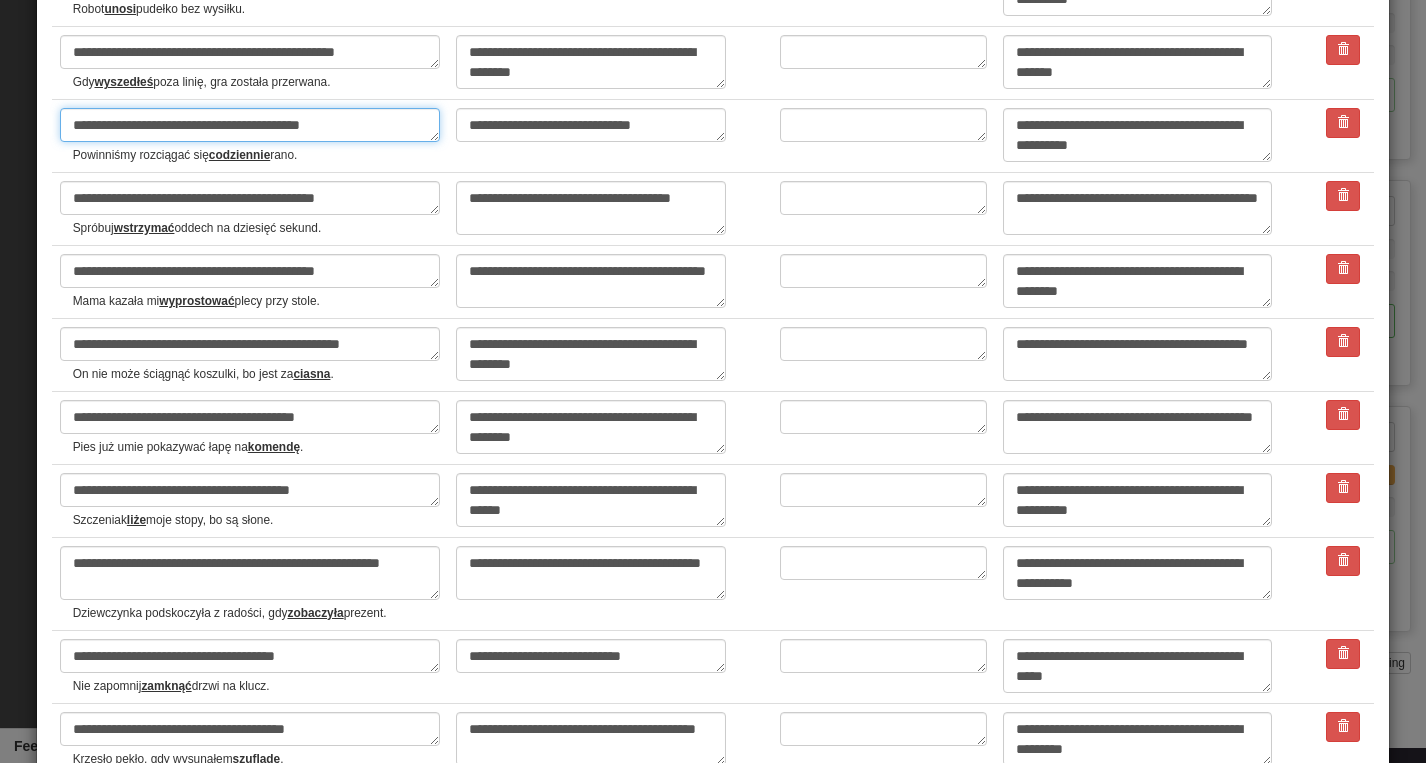 click on "**********" at bounding box center (250, 125) 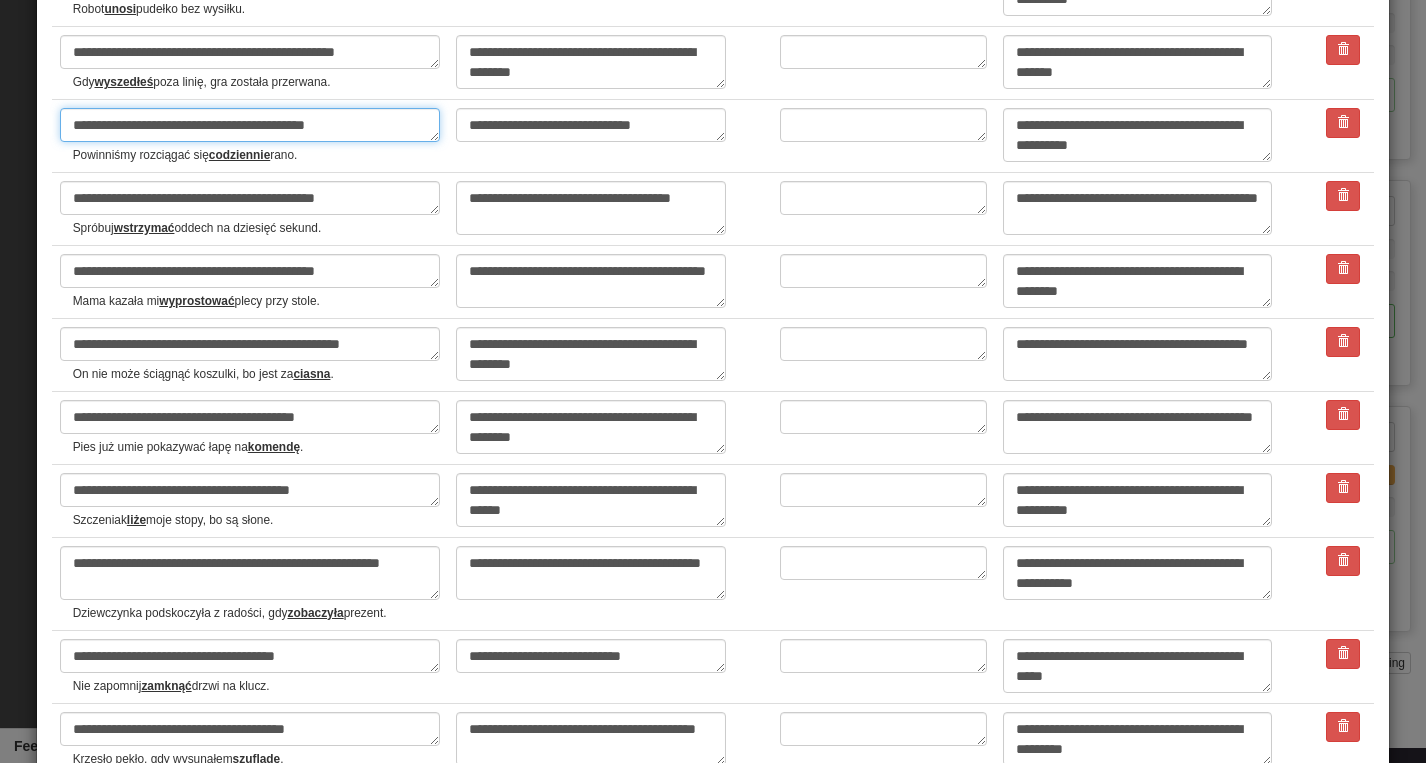 type on "*" 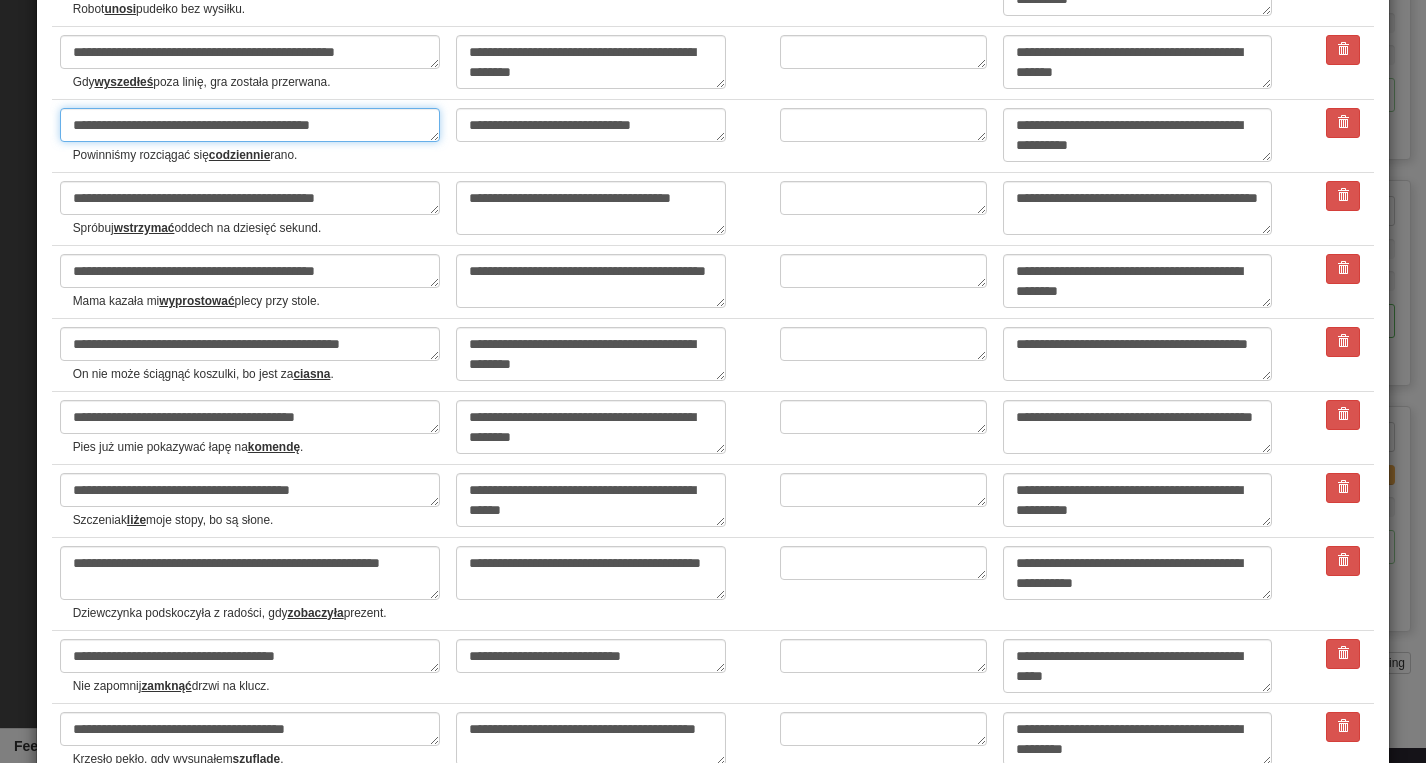 type on "*" 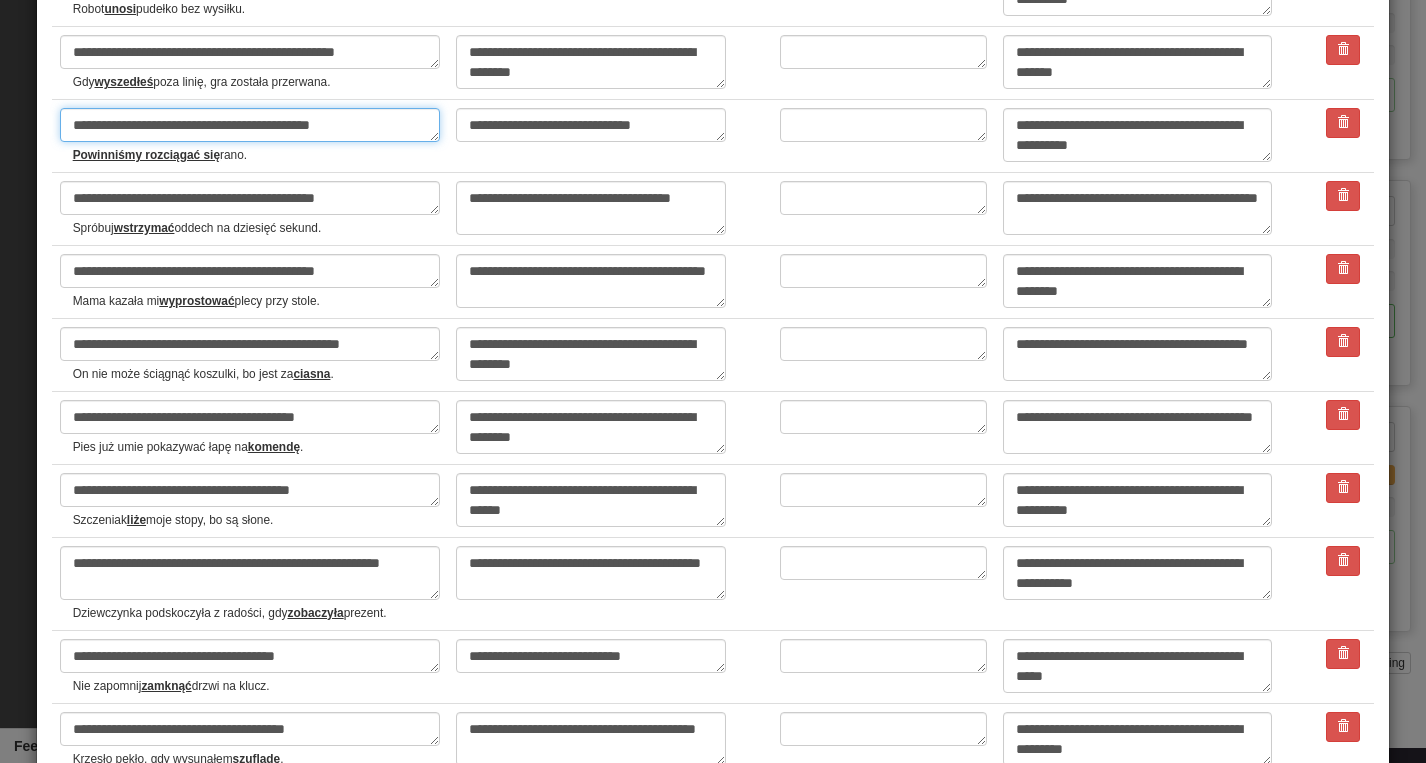 click on "**********" at bounding box center [250, 125] 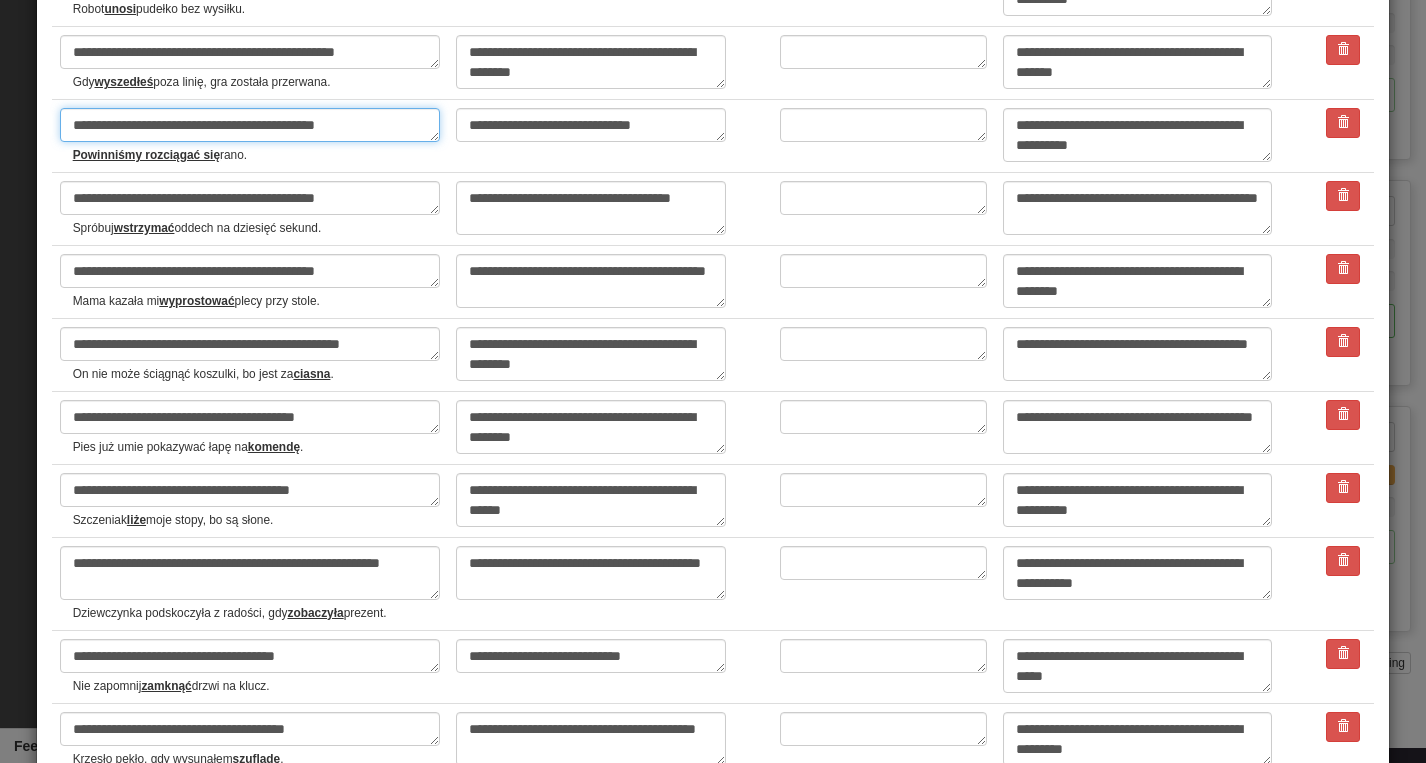 type on "*" 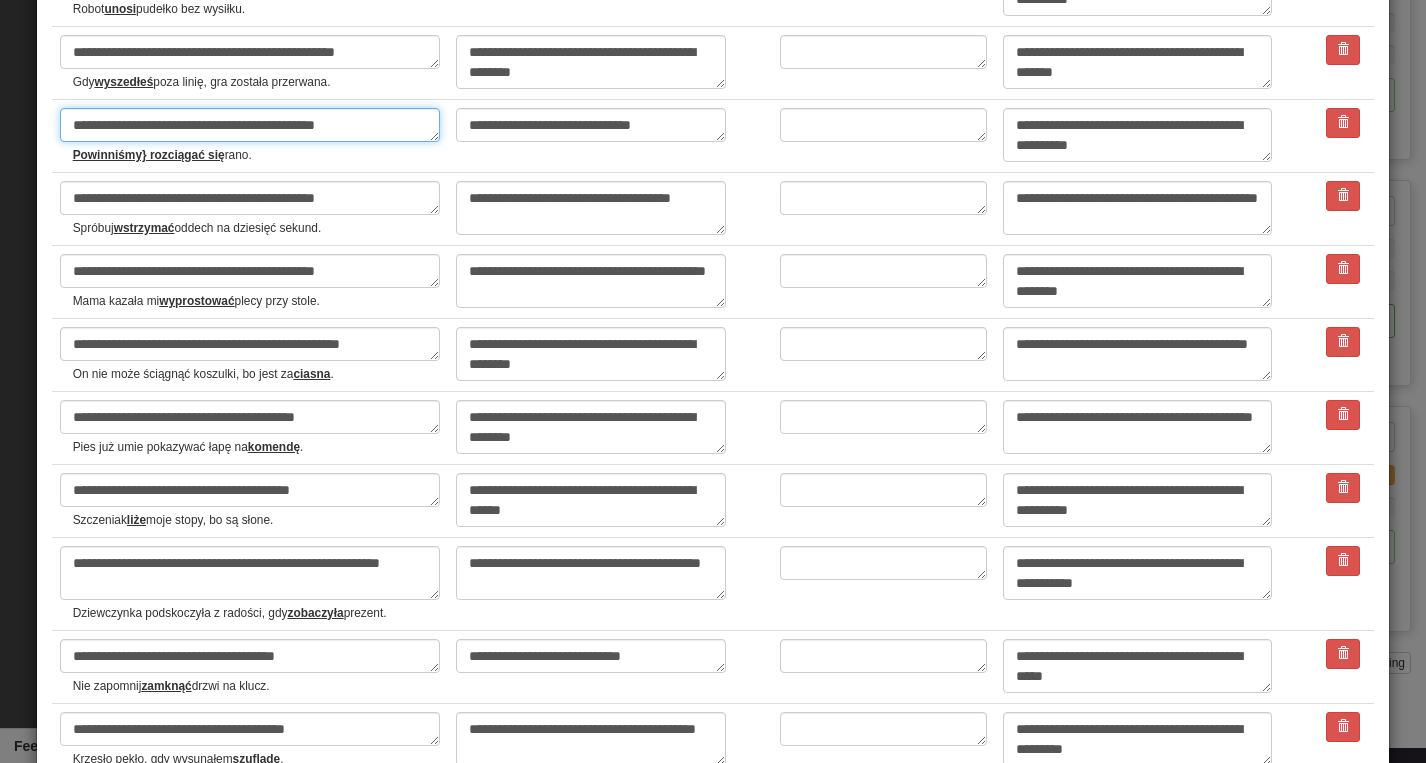 type on "**********" 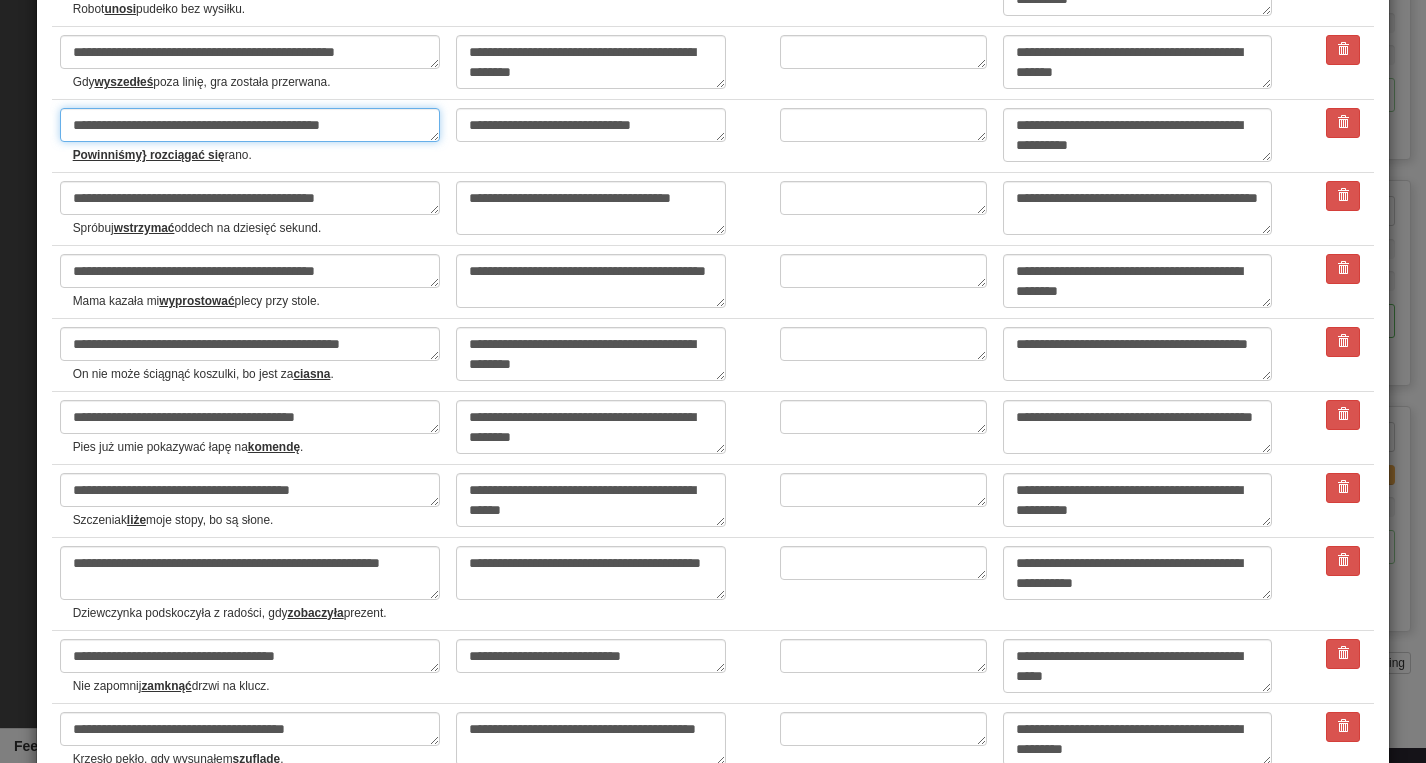 type on "*" 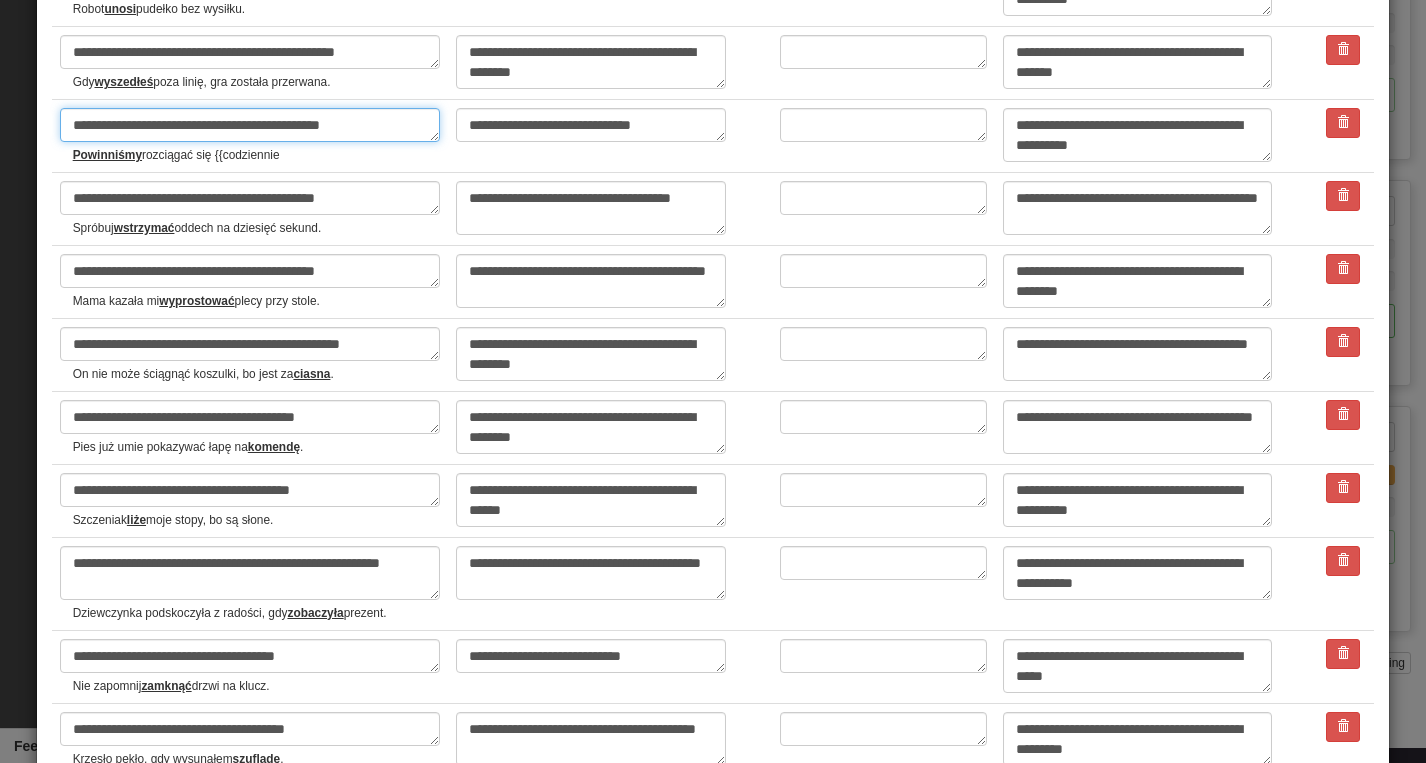 click on "**********" at bounding box center (250, 125) 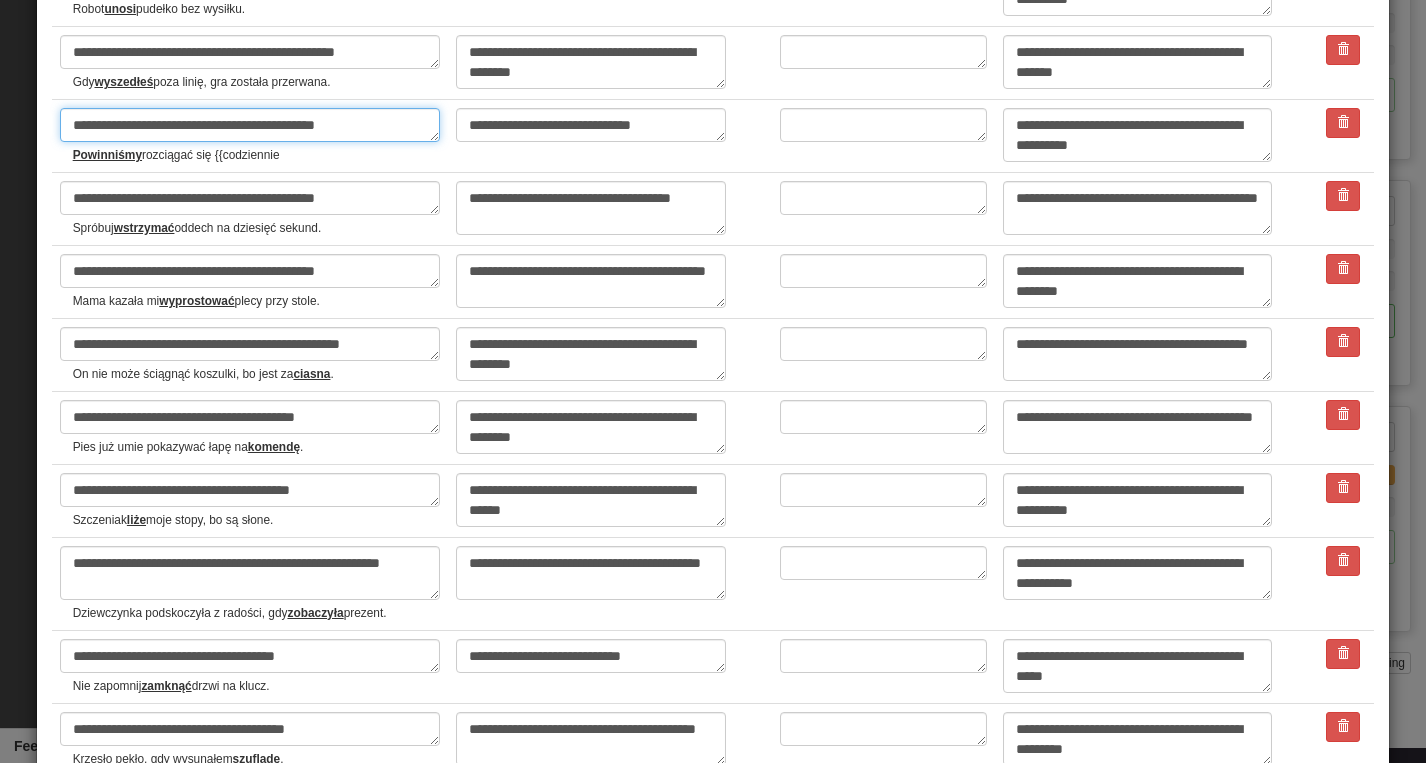 type on "*" 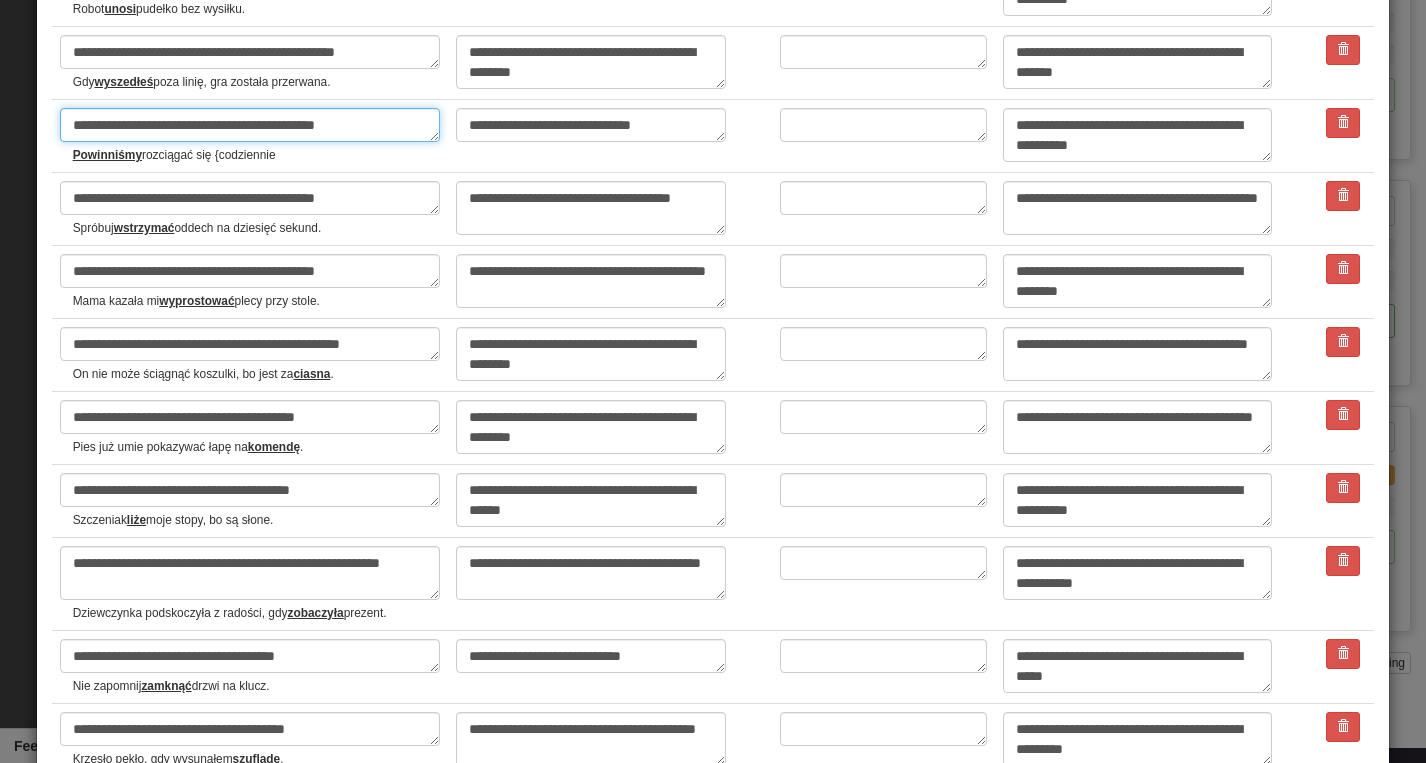 type on "**********" 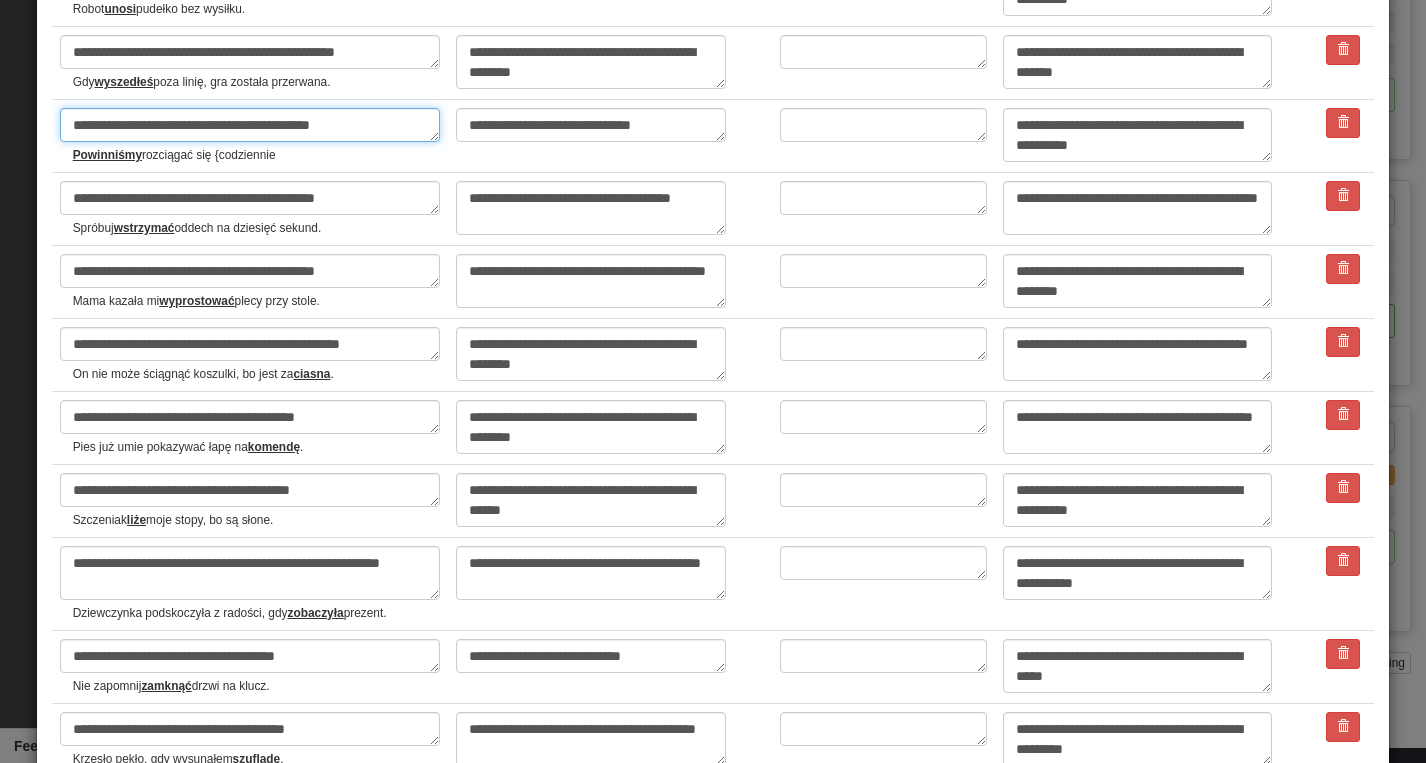 type on "*" 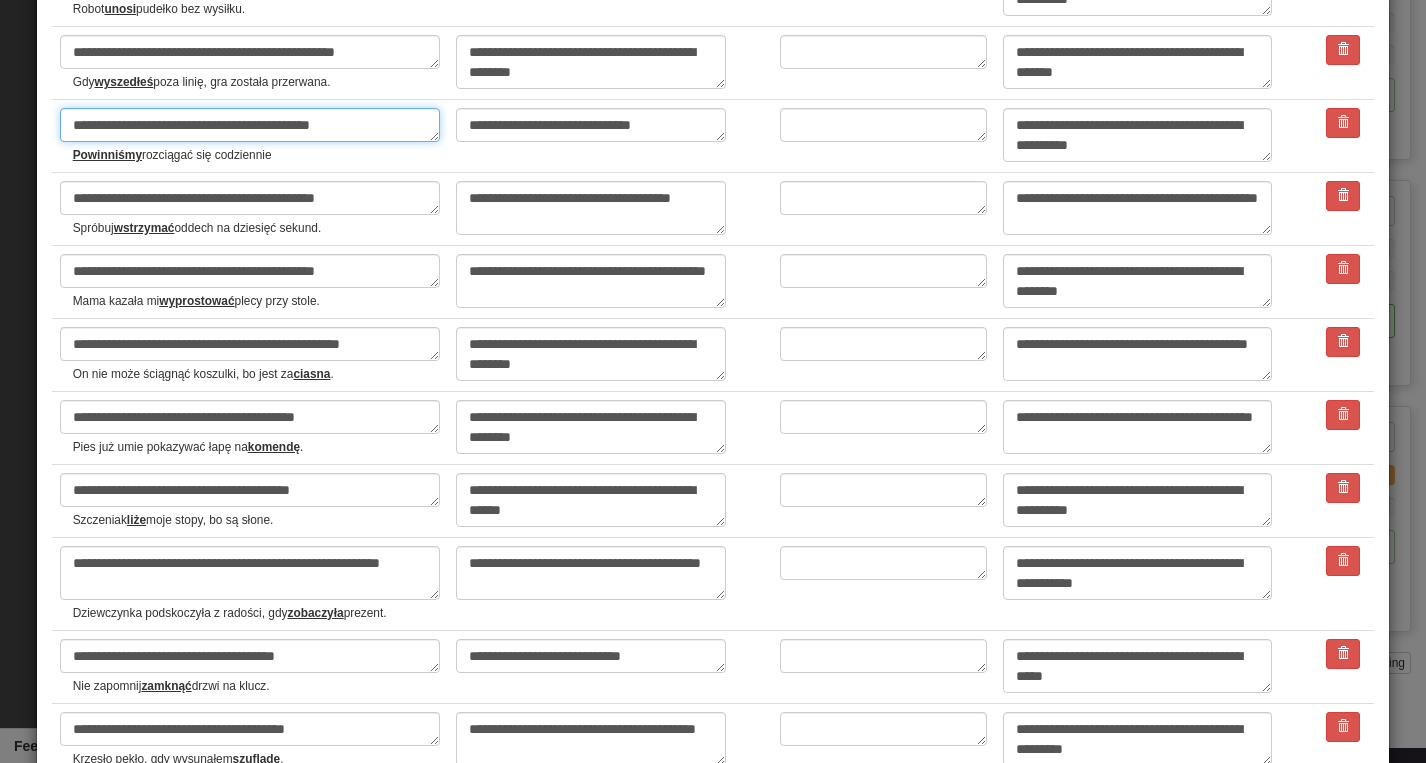click on "**********" at bounding box center [250, 125] 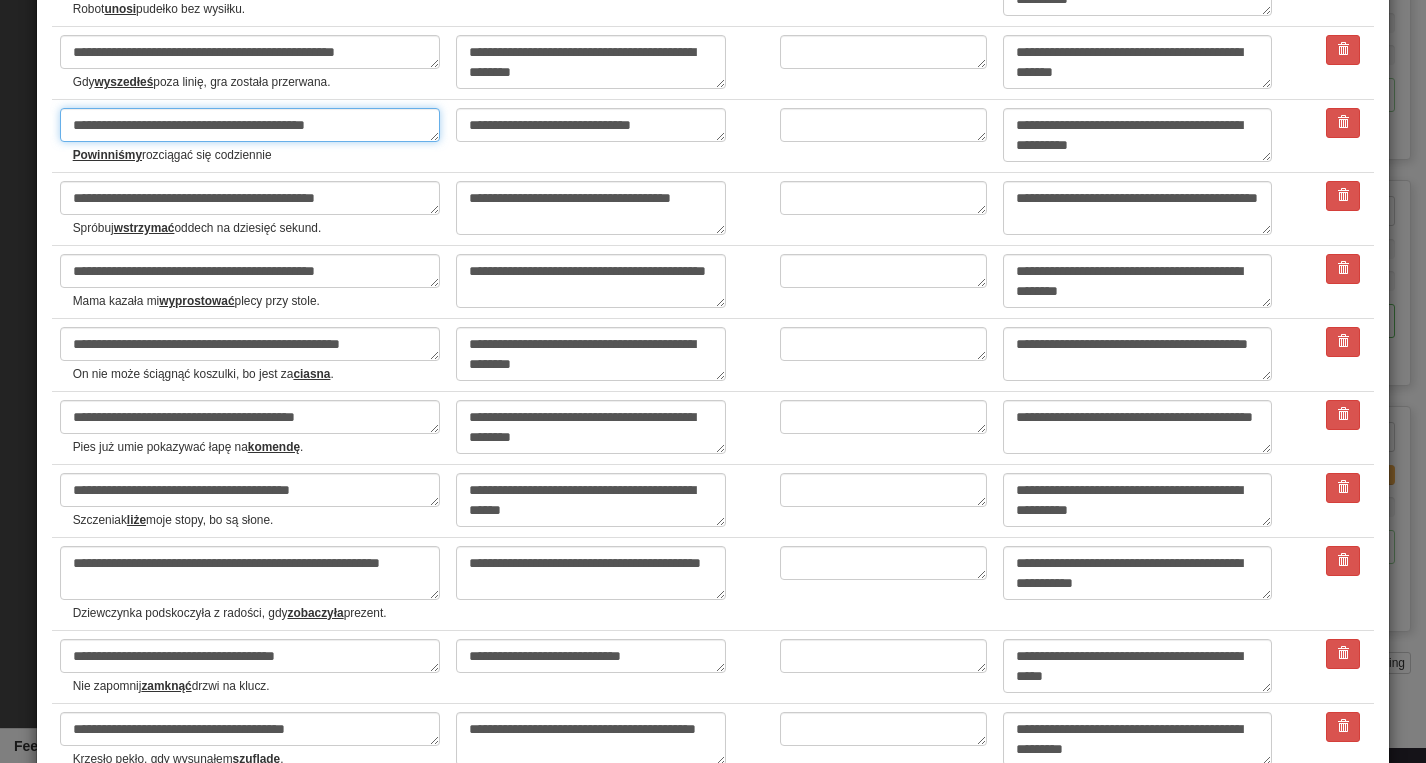 type on "*" 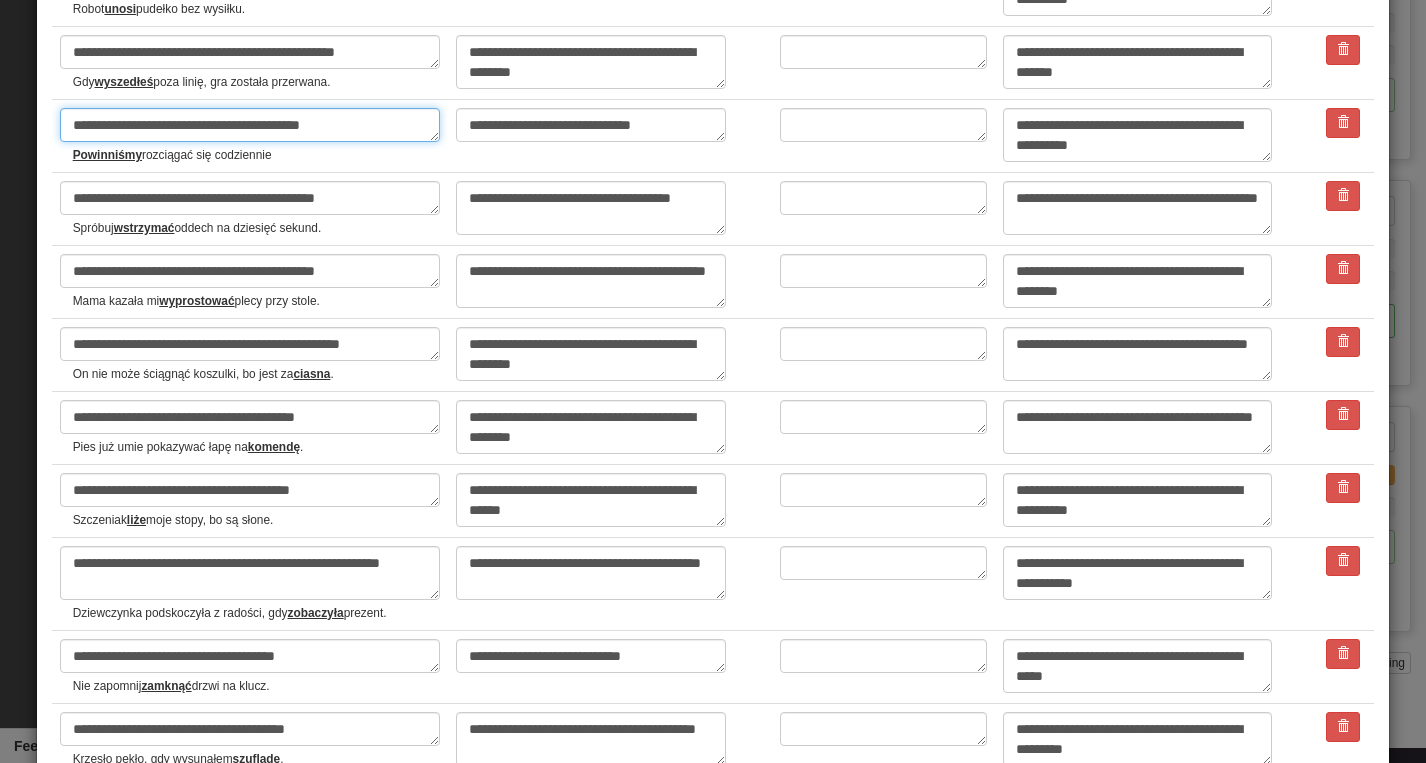 type on "*" 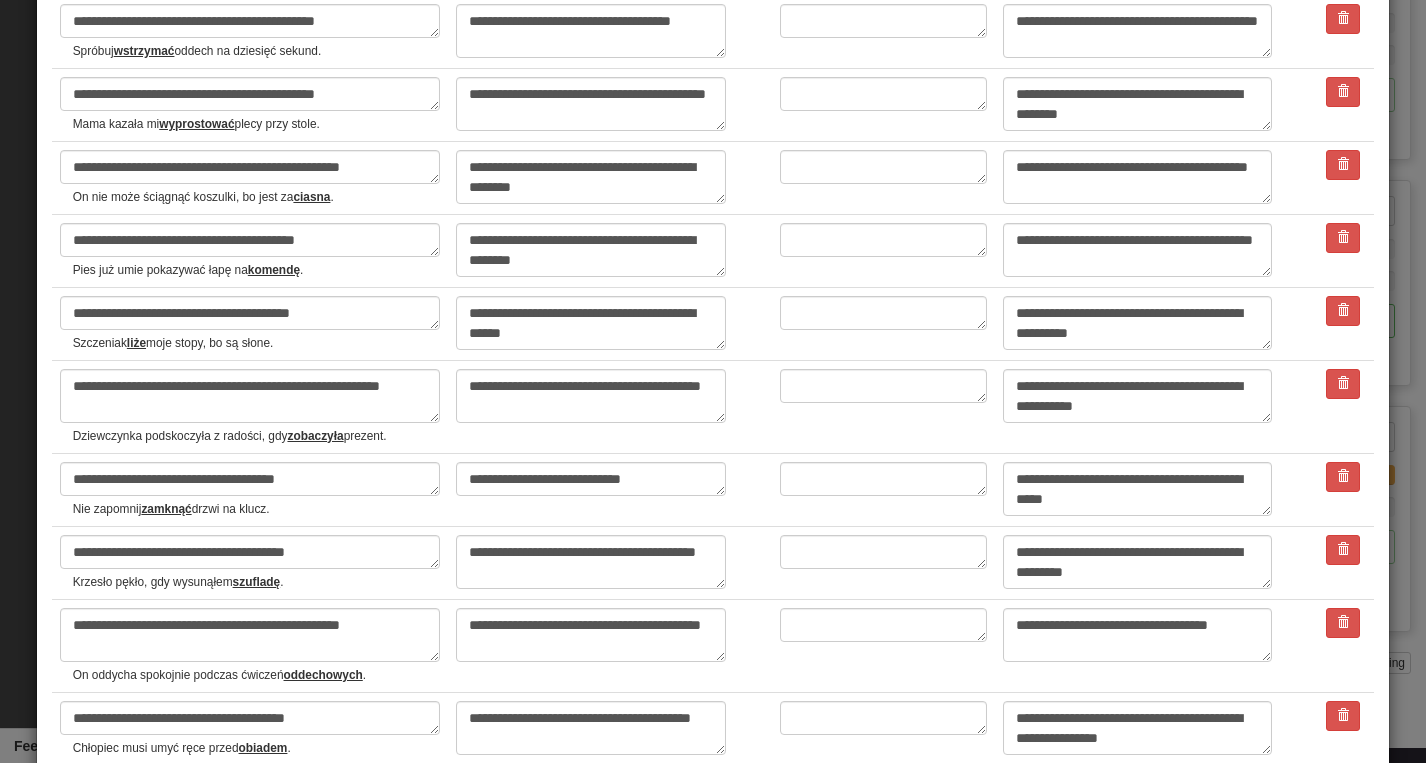scroll, scrollTop: 1973, scrollLeft: 0, axis: vertical 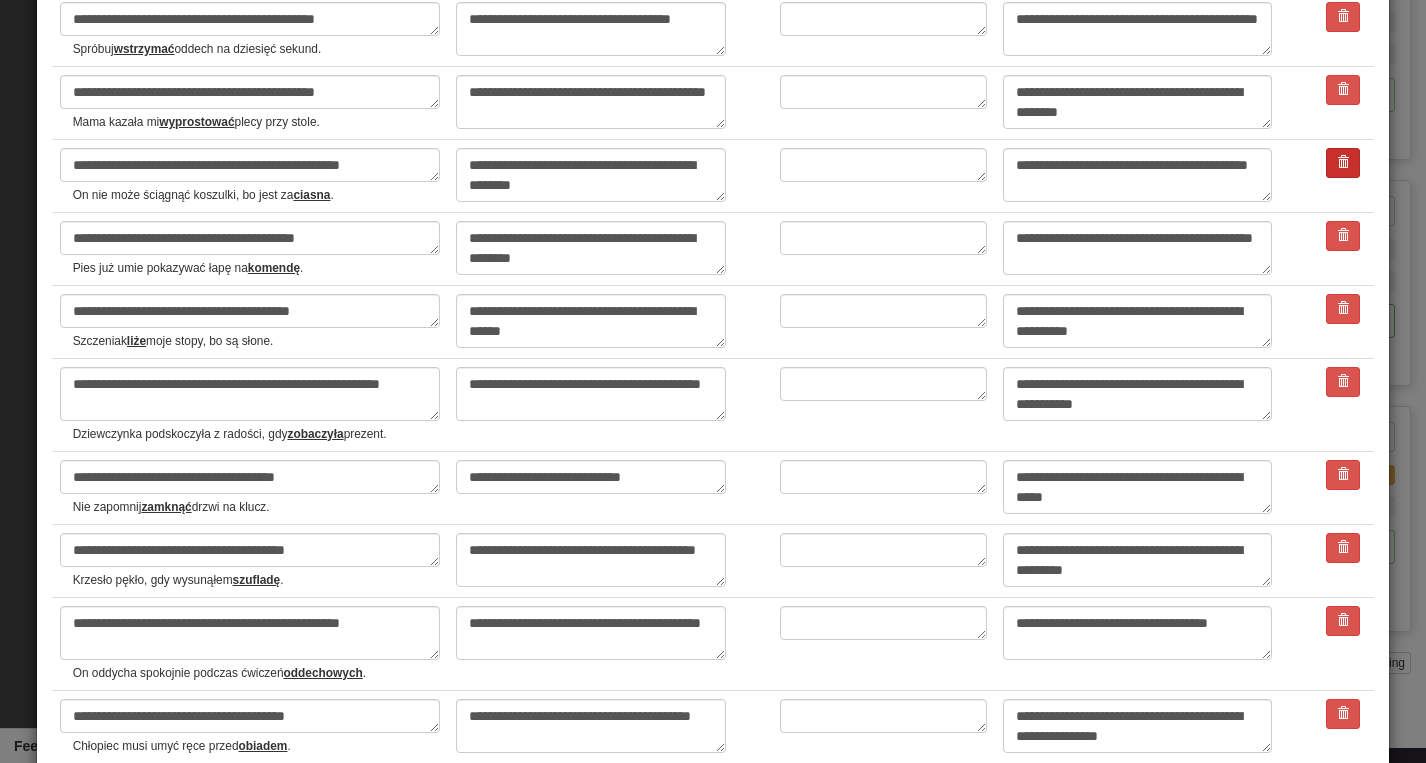 type on "**********" 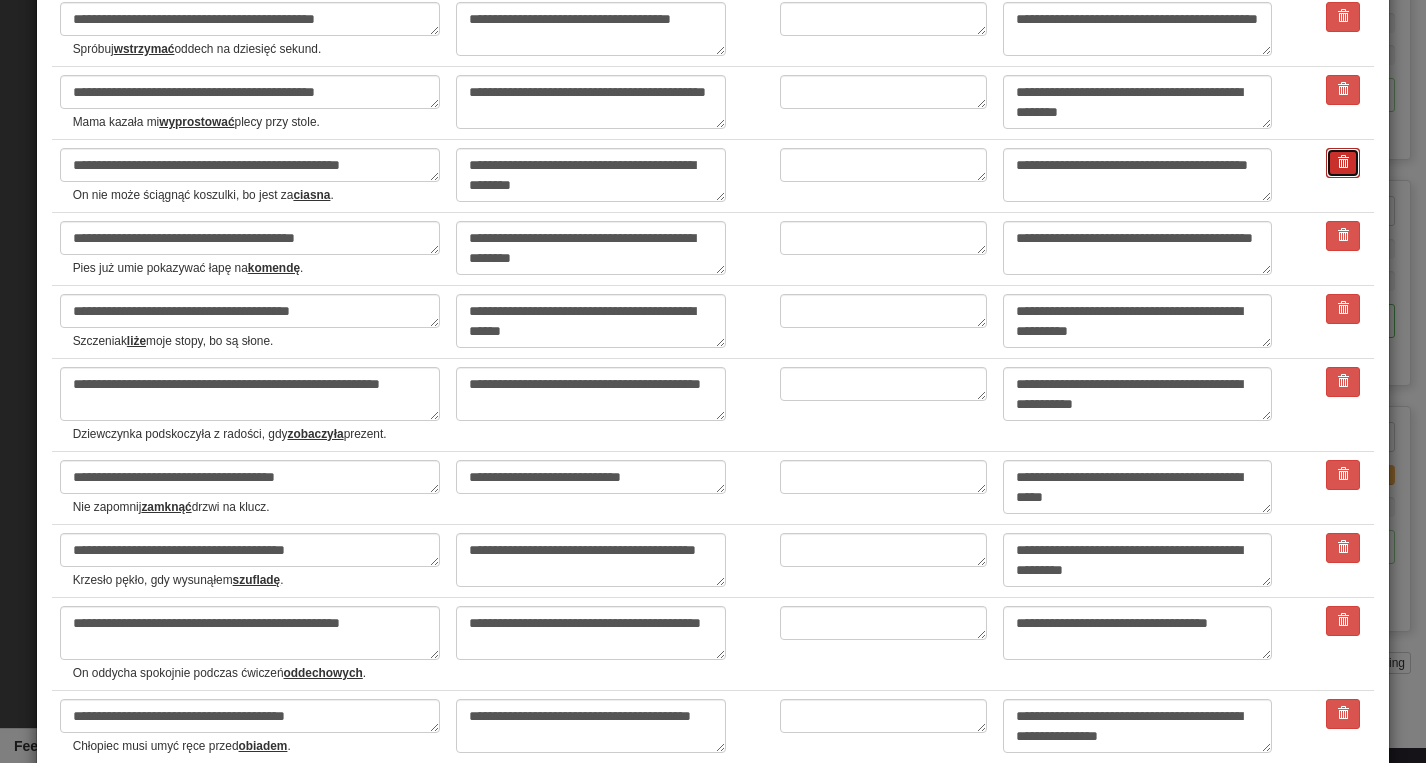 click at bounding box center [1343, 162] 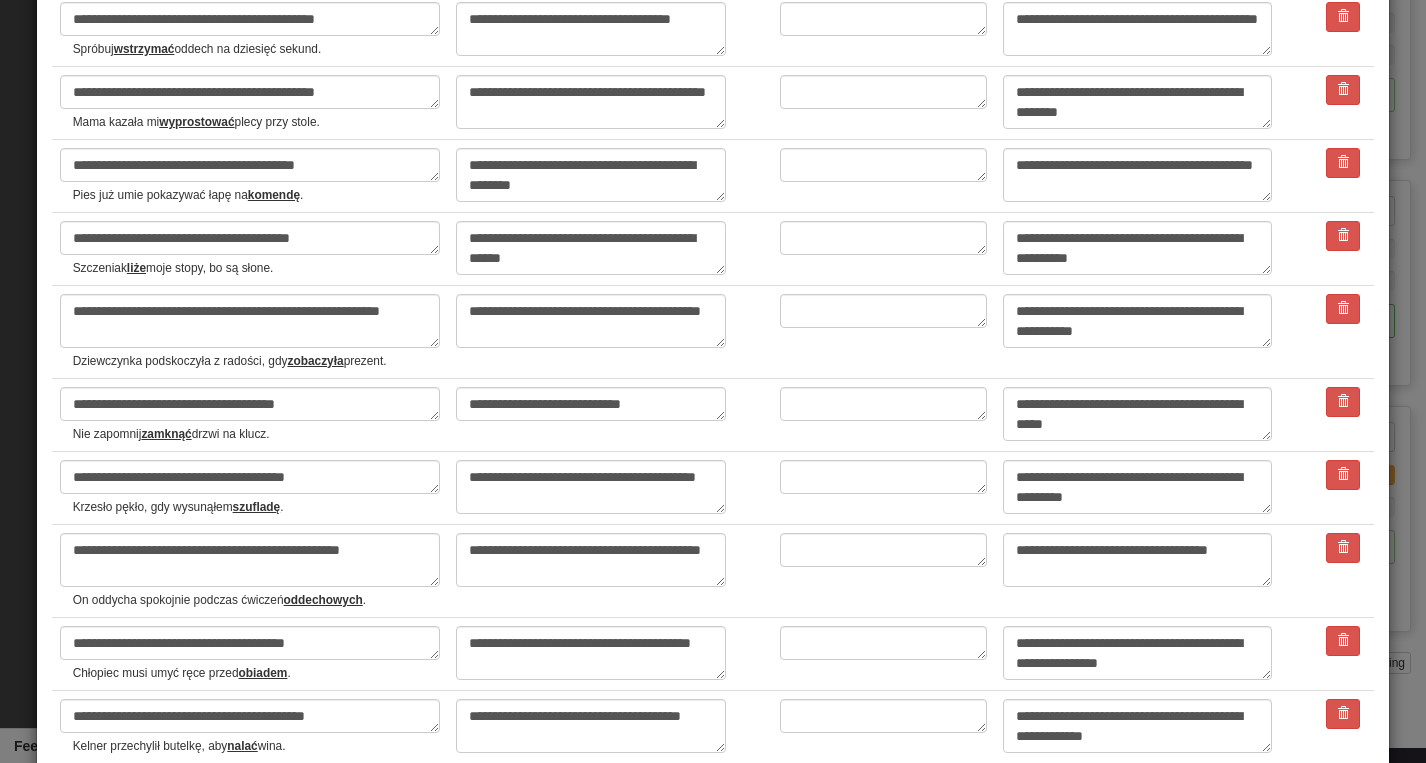 type on "*" 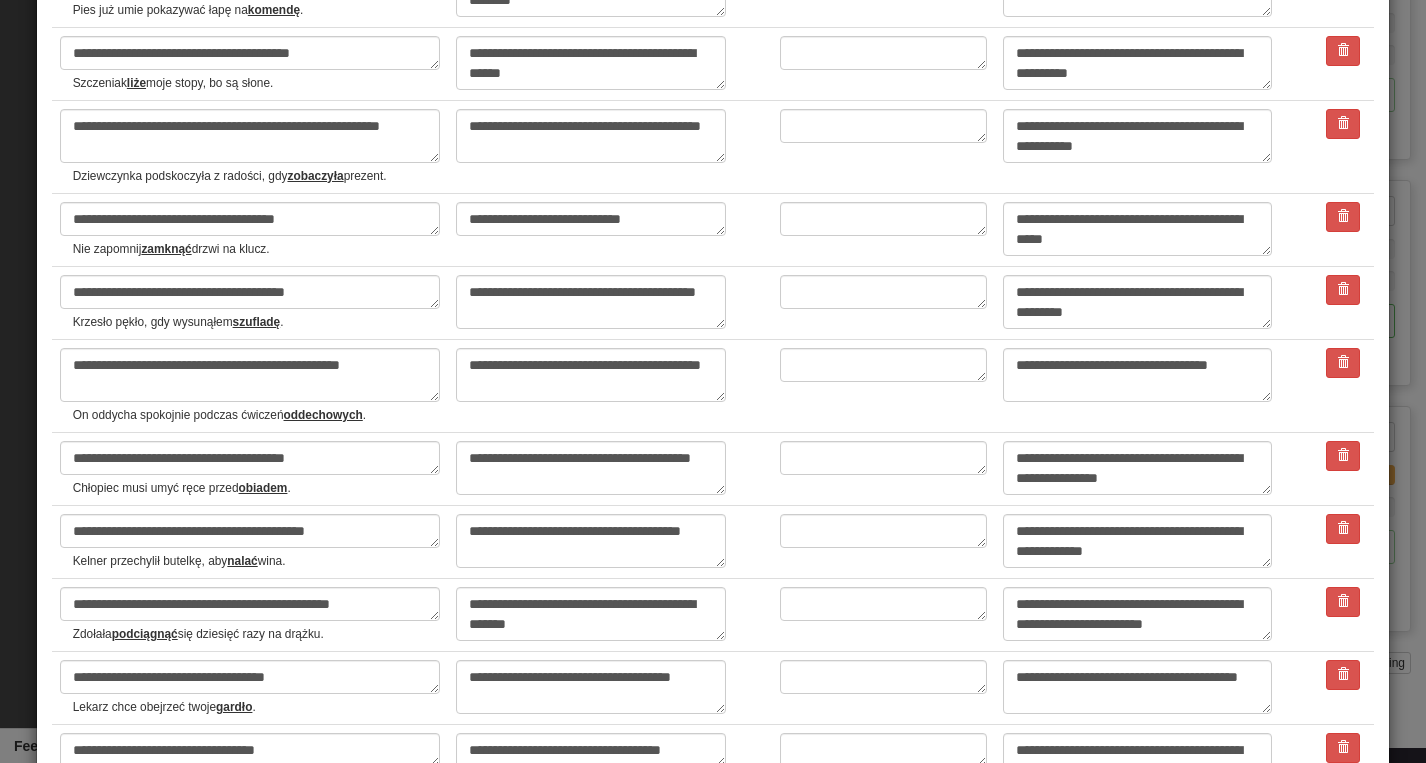 scroll, scrollTop: 2153, scrollLeft: 0, axis: vertical 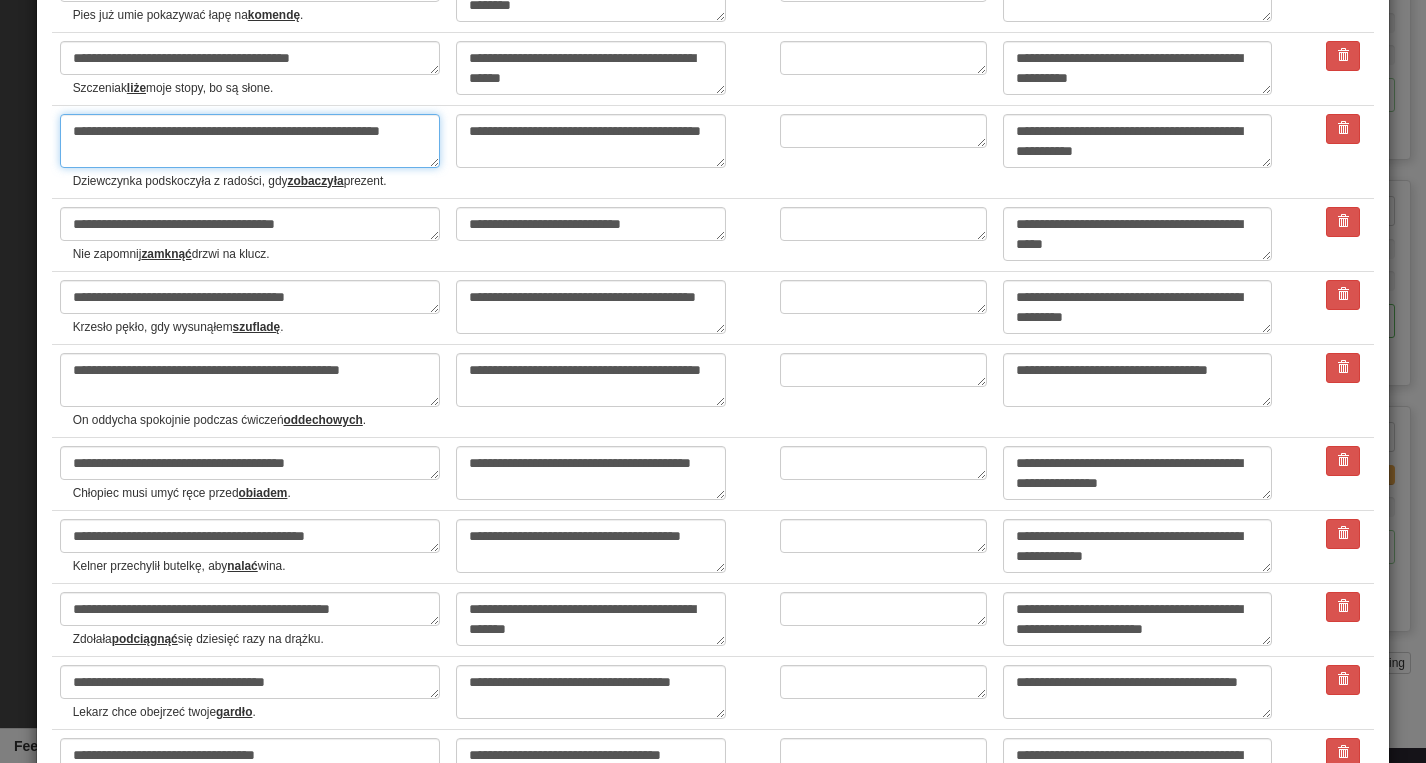 click on "**********" at bounding box center [250, 141] 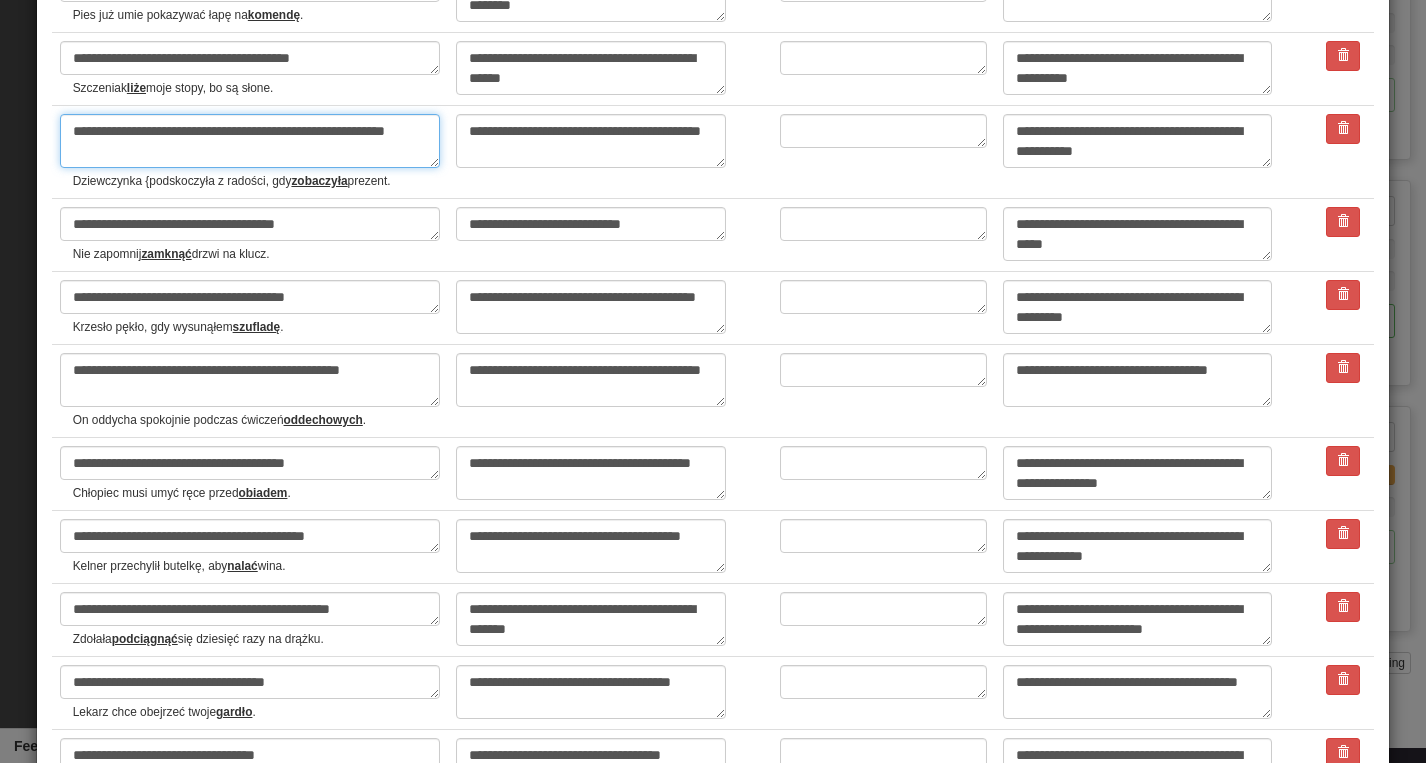 type on "**********" 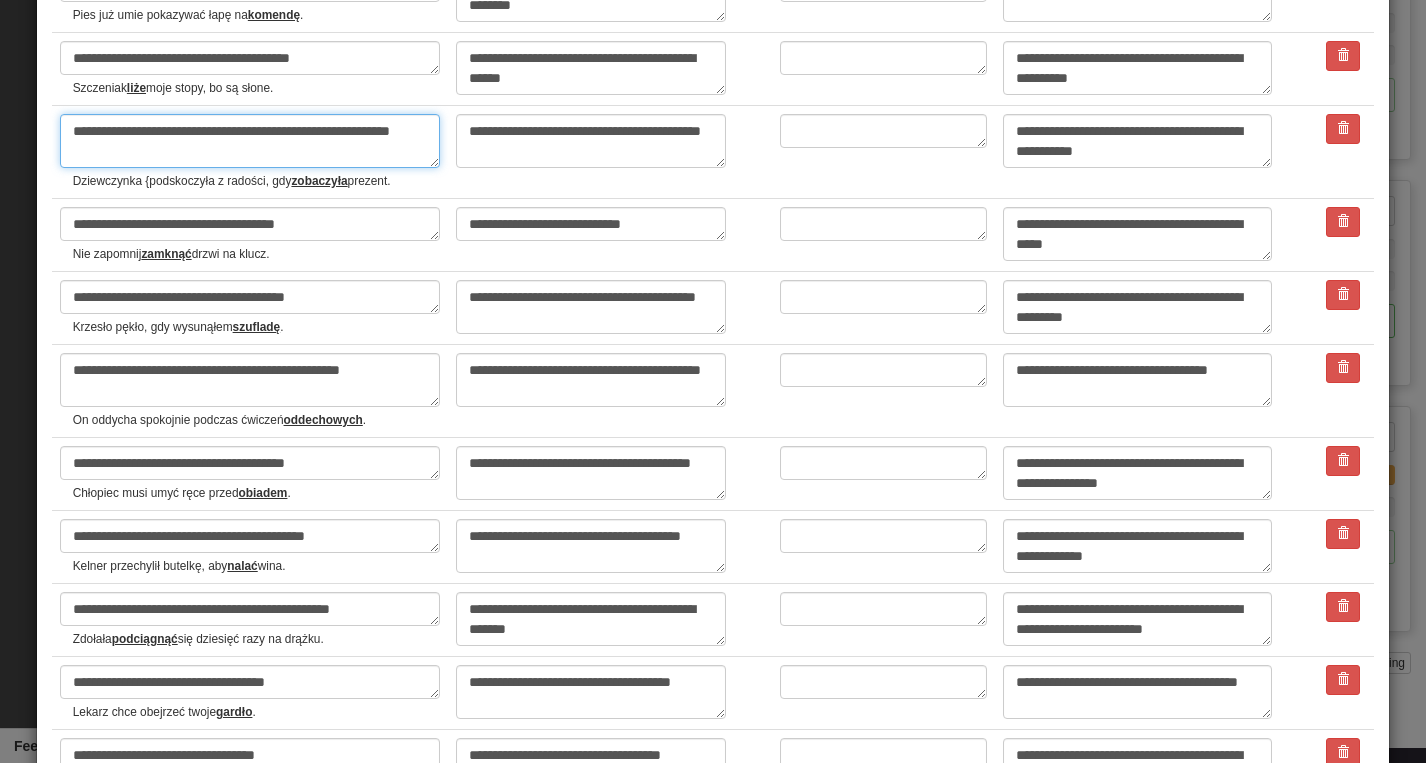 type on "*" 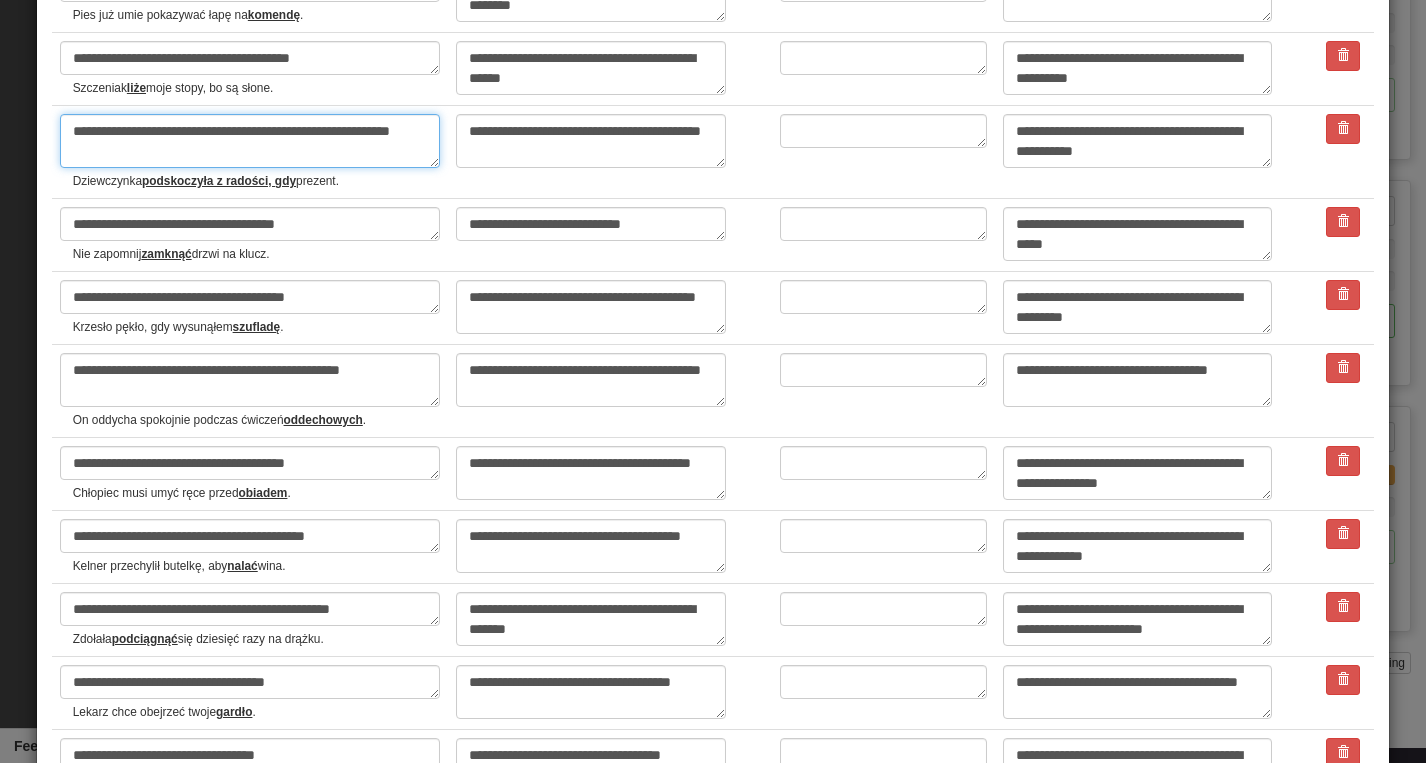 click on "**********" at bounding box center (250, 141) 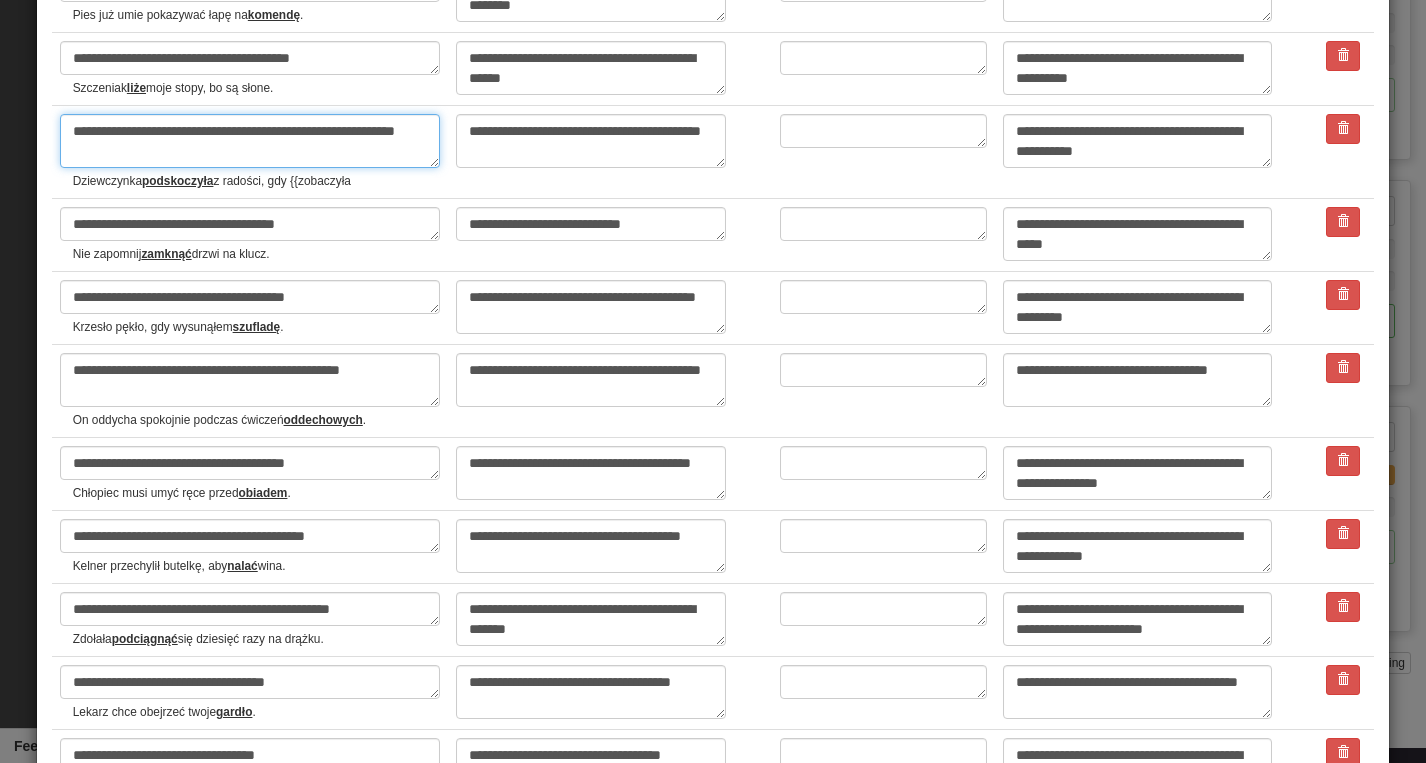 type on "*" 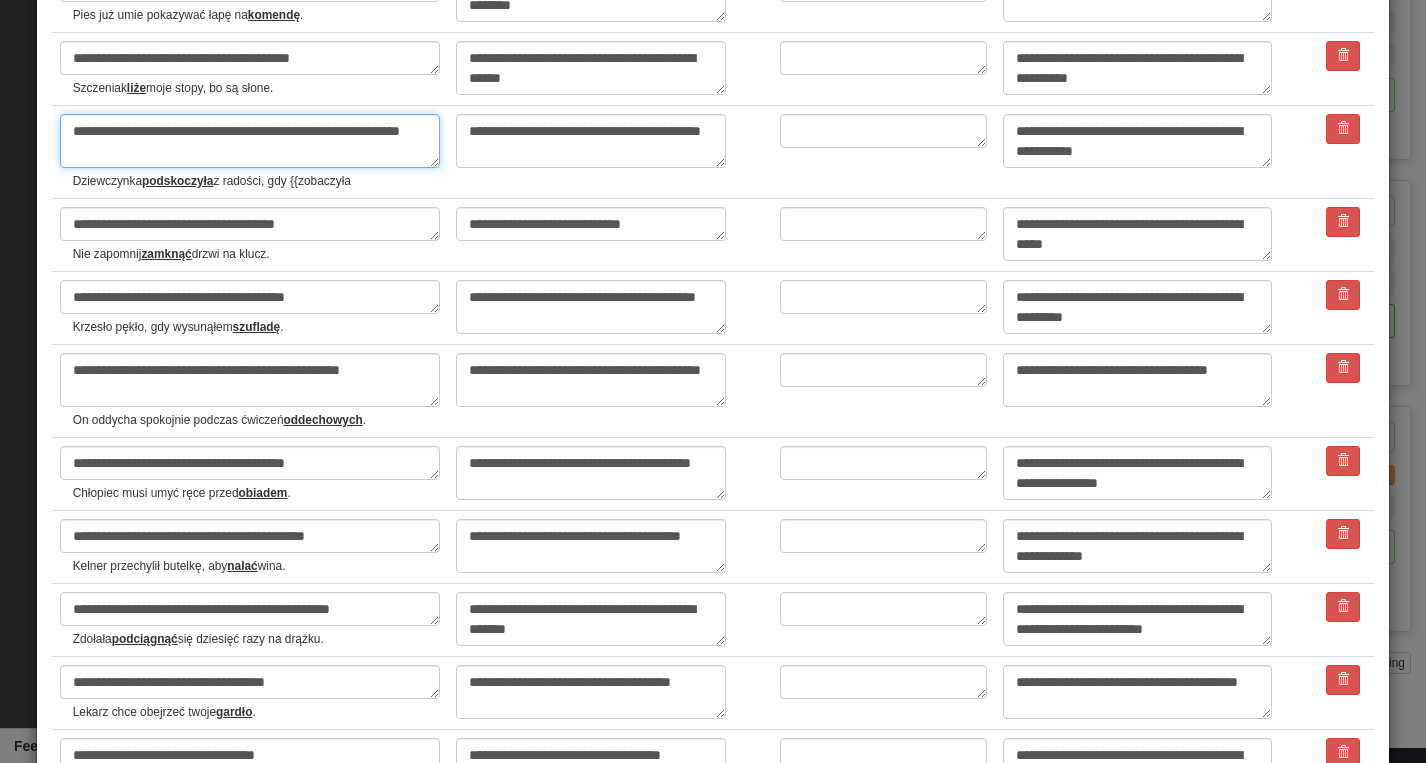 click on "**********" at bounding box center [250, 141] 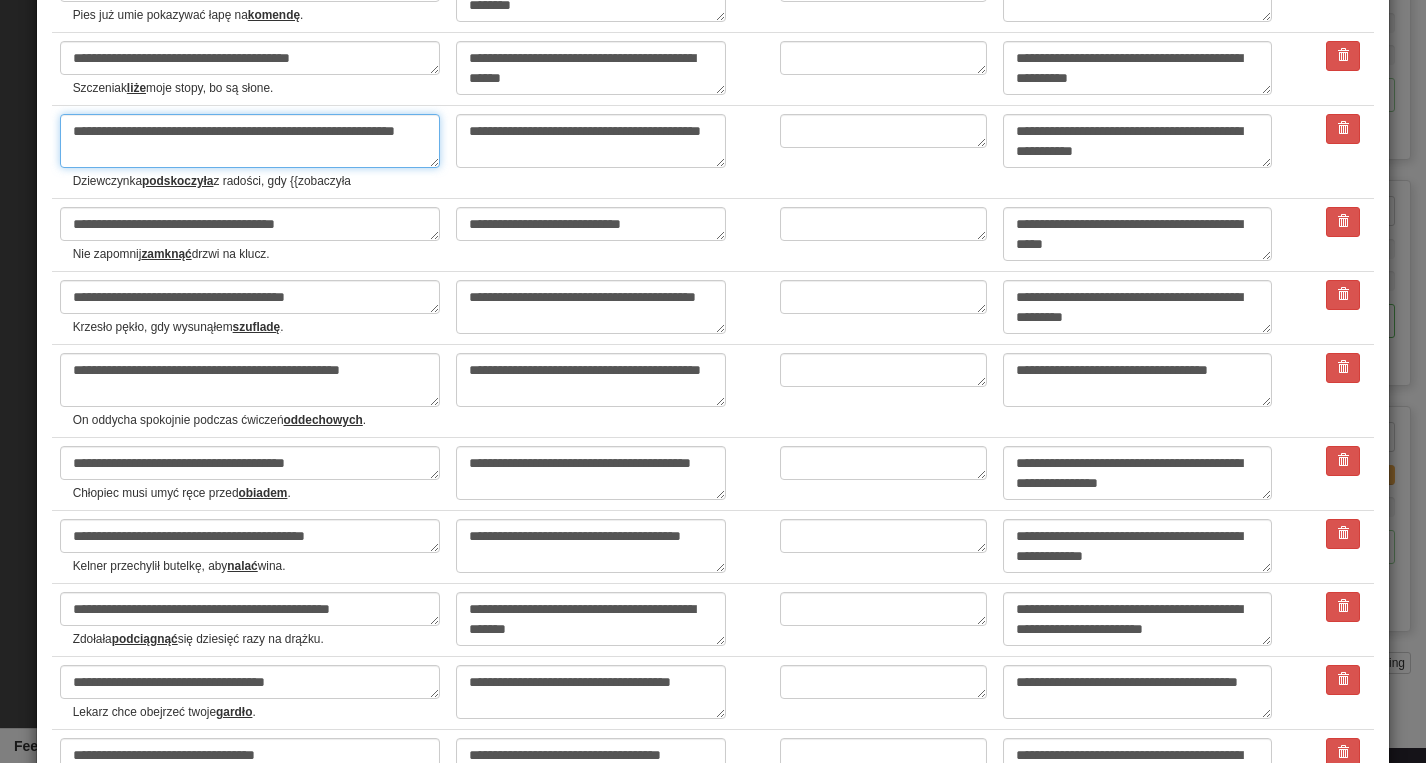 type on "**********" 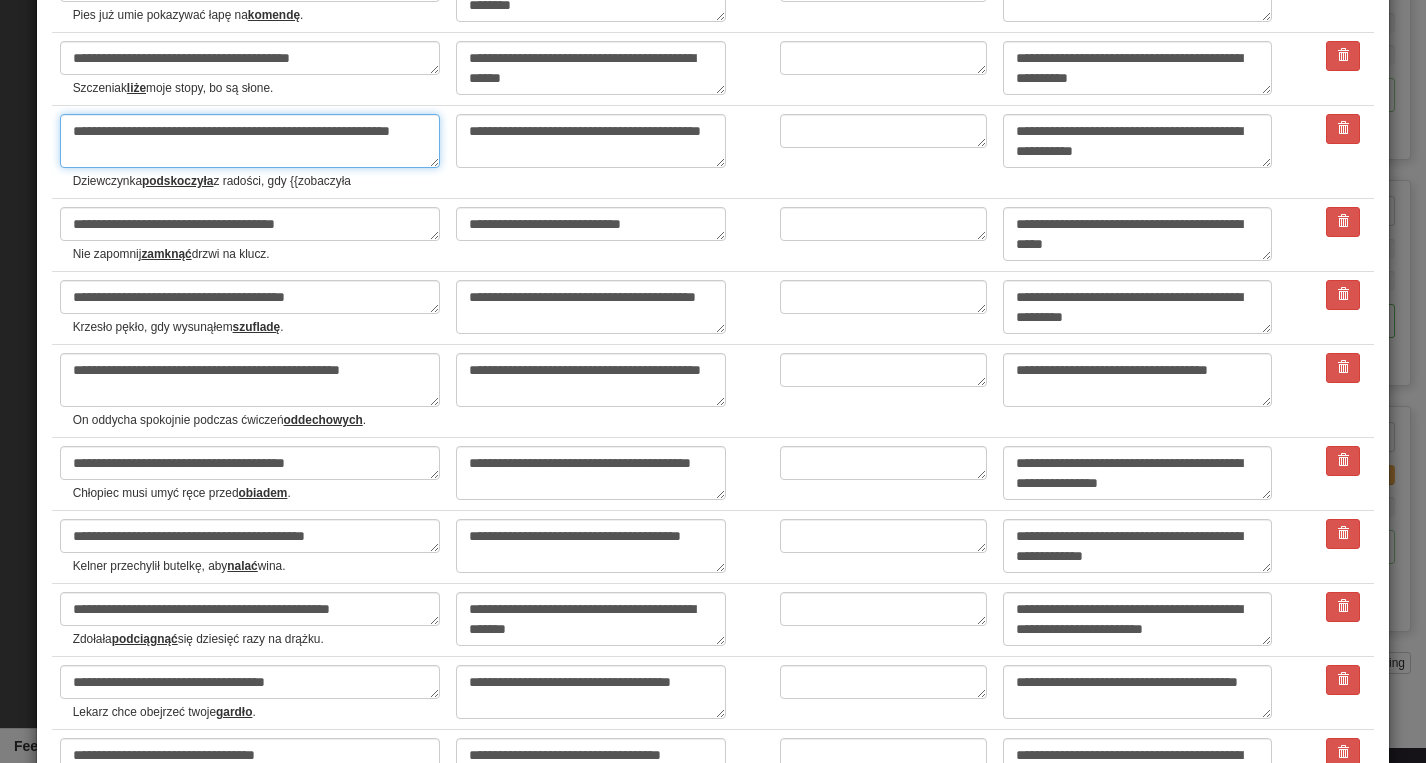 type on "*" 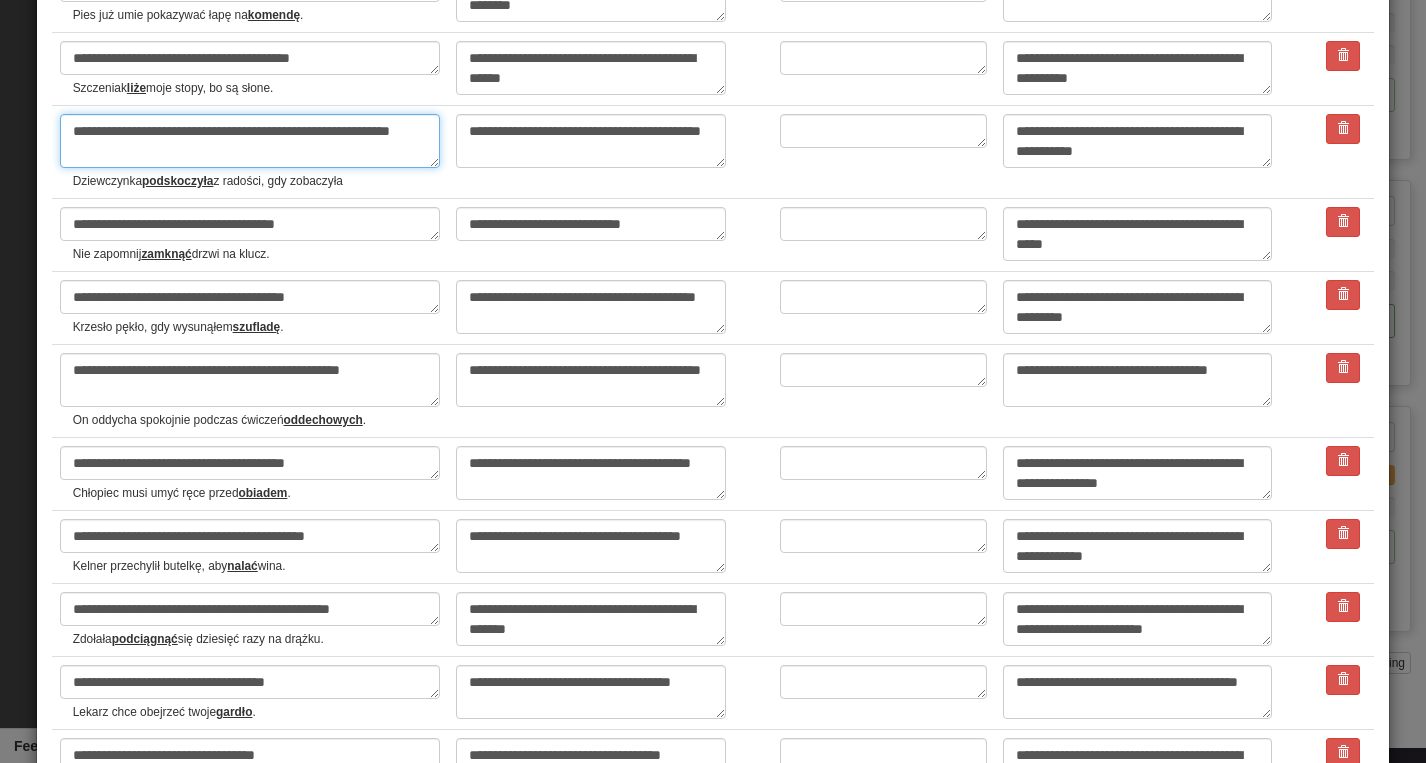 click on "**********" at bounding box center (250, 141) 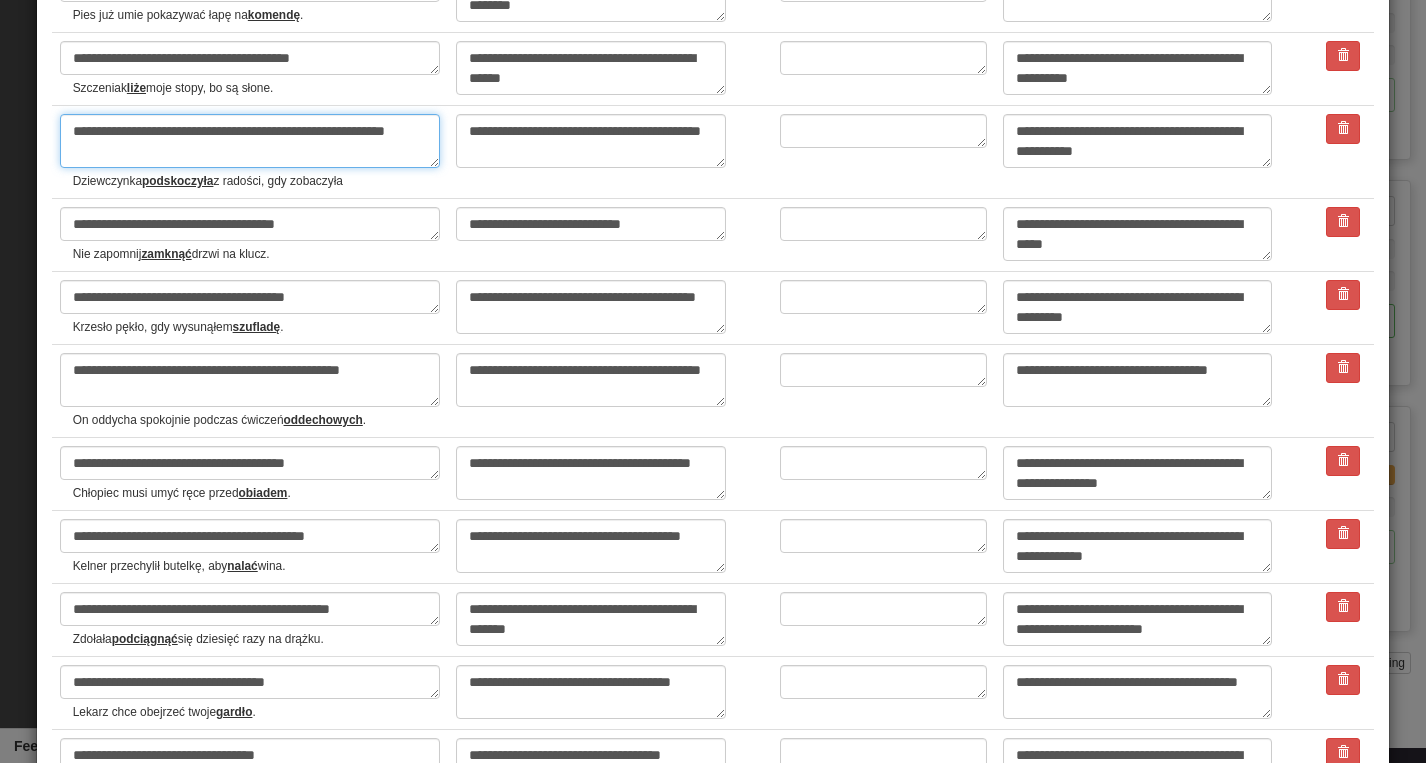 type on "*" 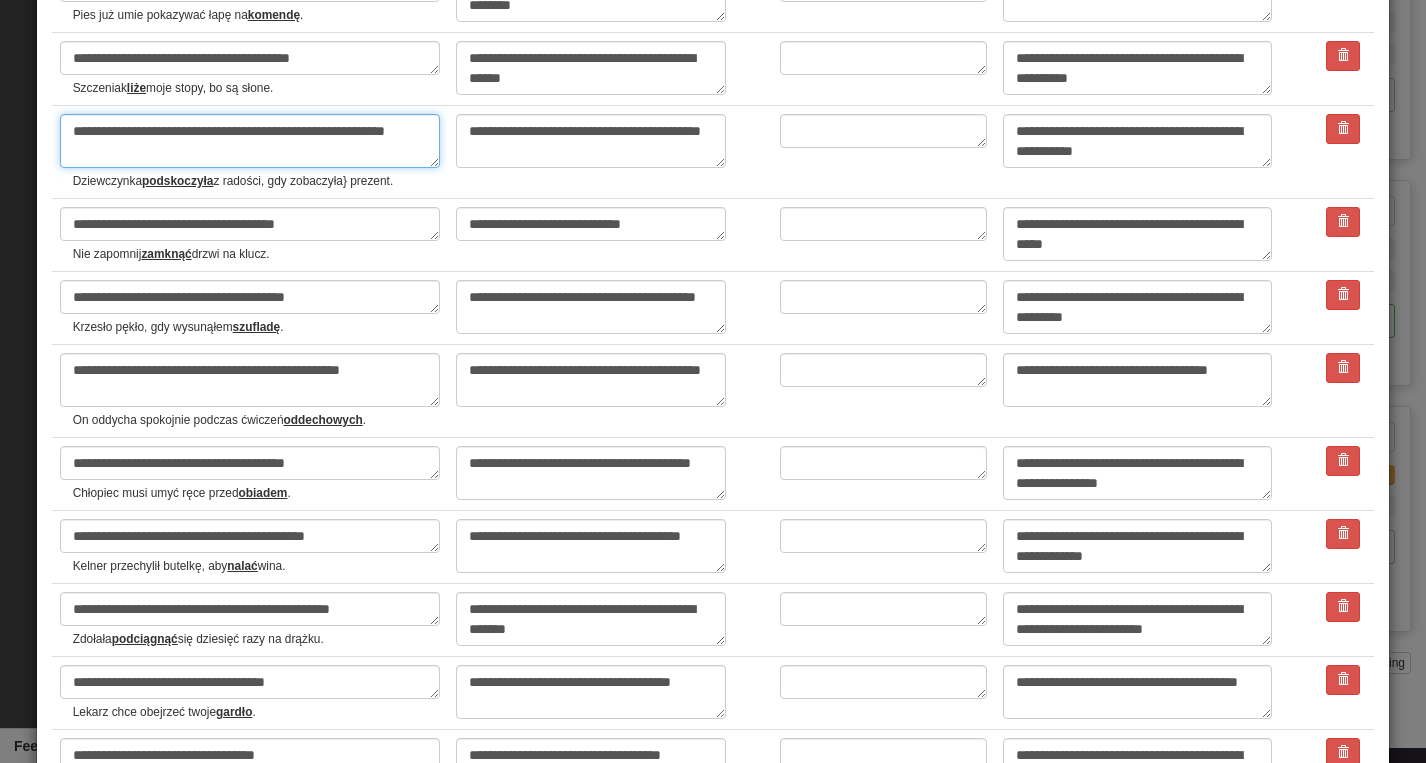 type on "**********" 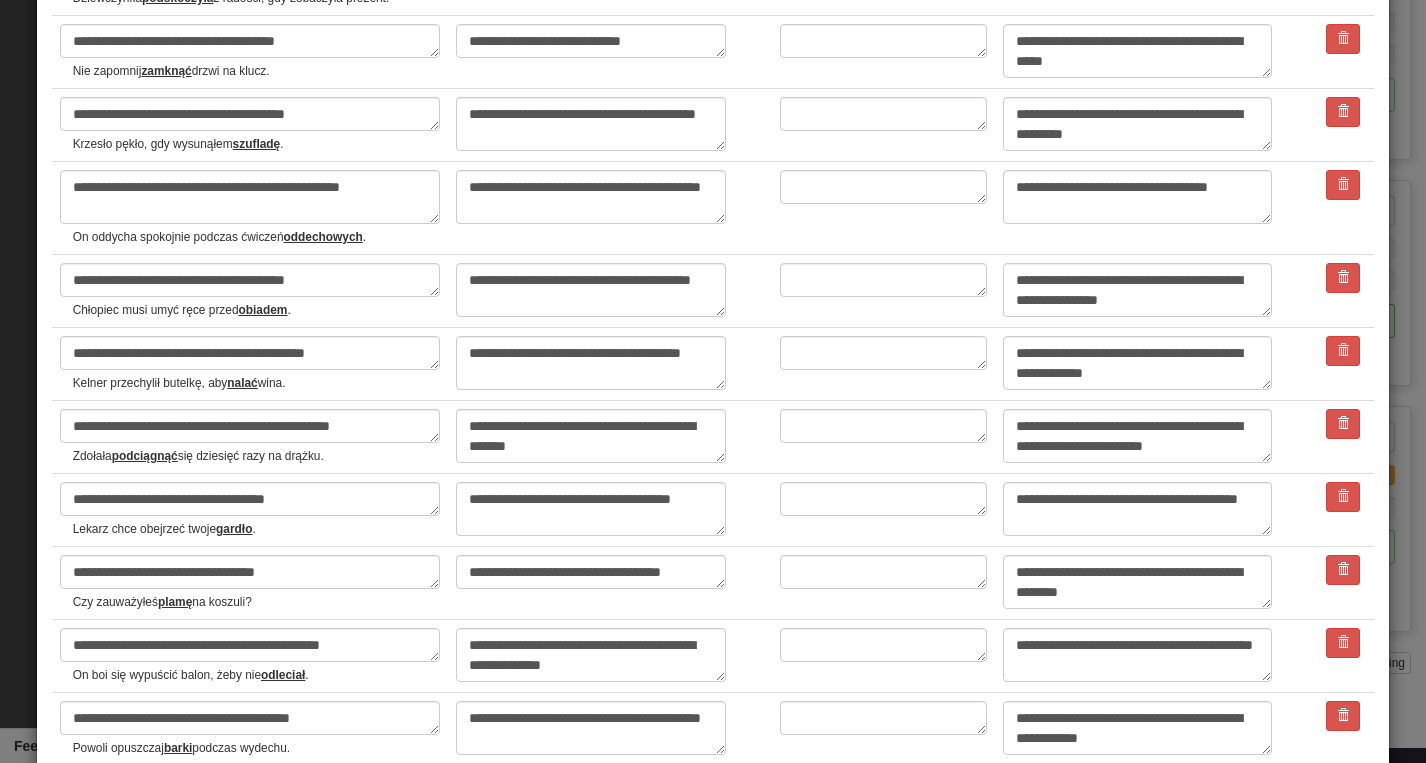 scroll, scrollTop: 2345, scrollLeft: 0, axis: vertical 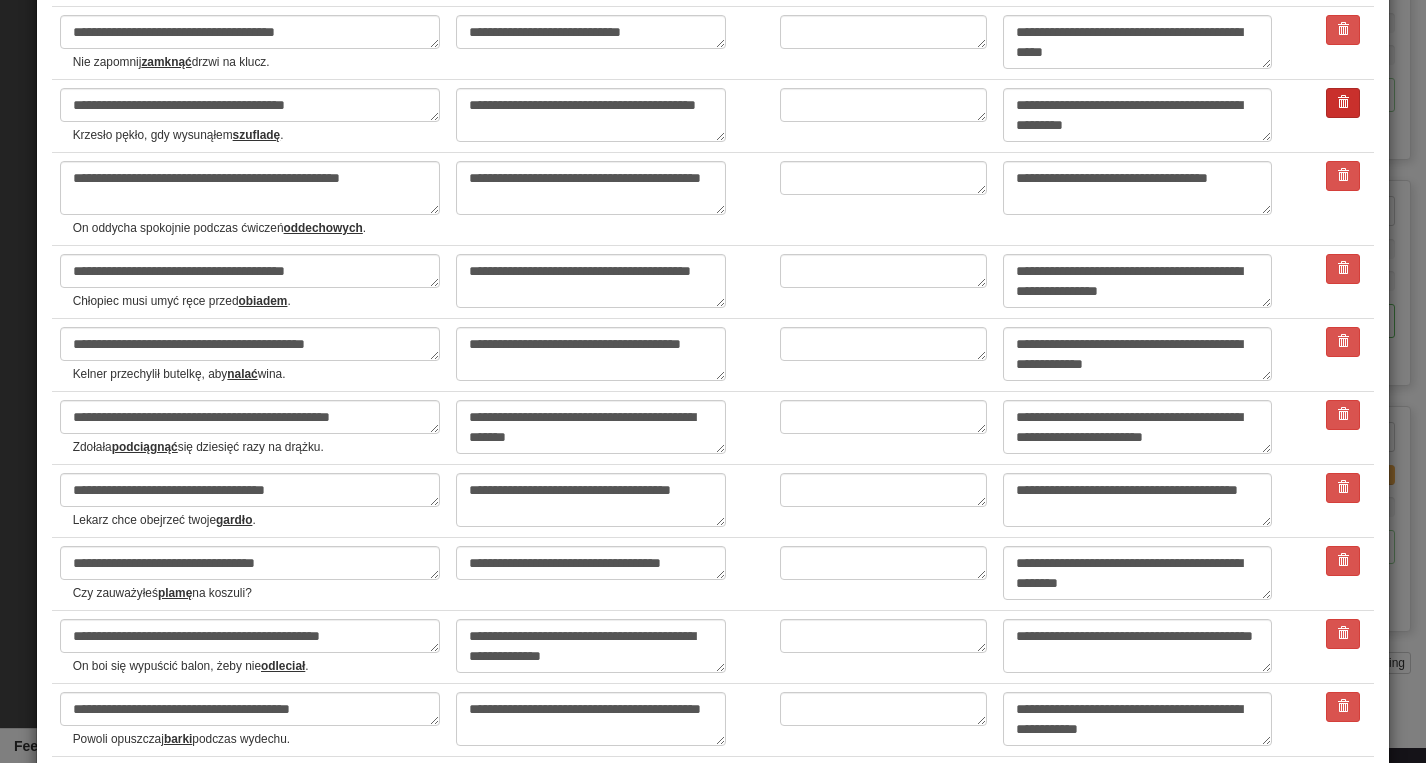 type on "**********" 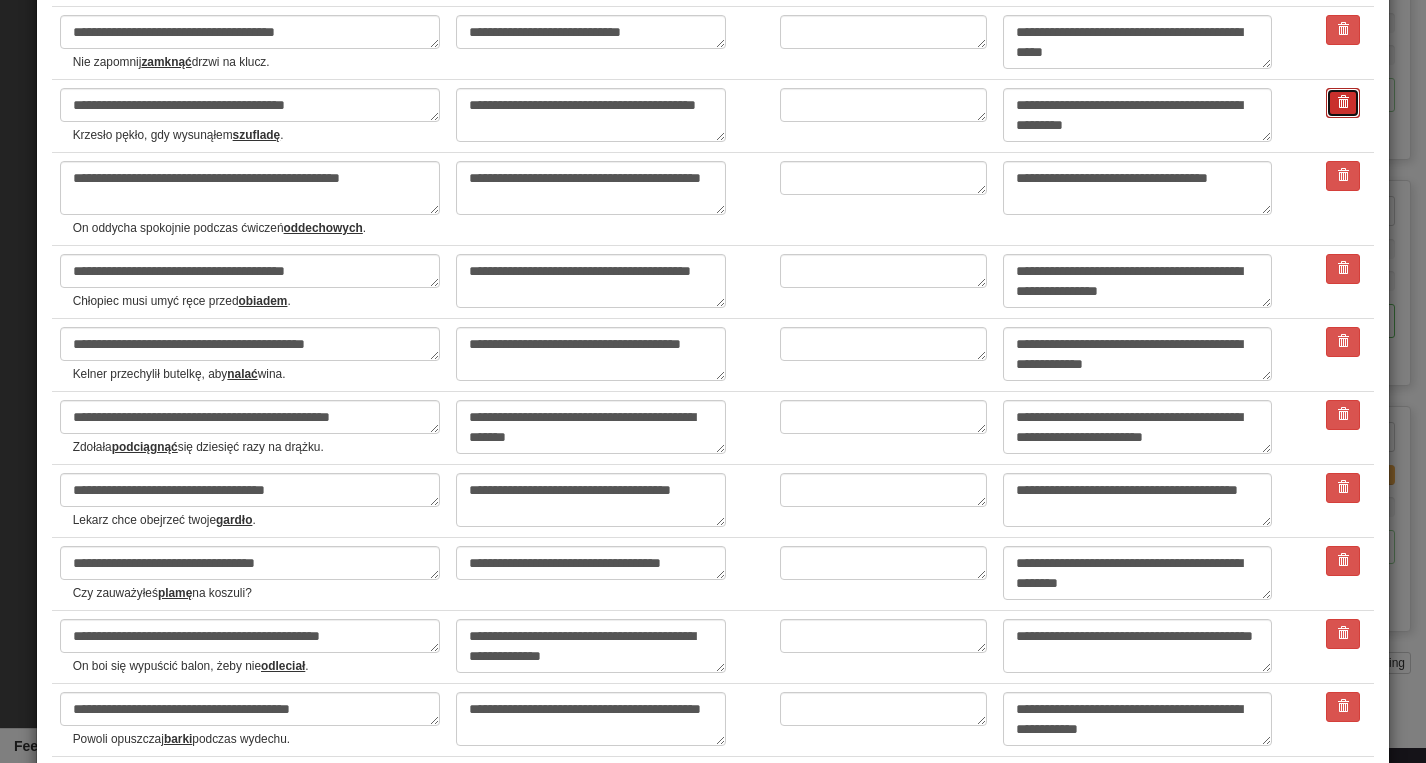 click at bounding box center (1343, 103) 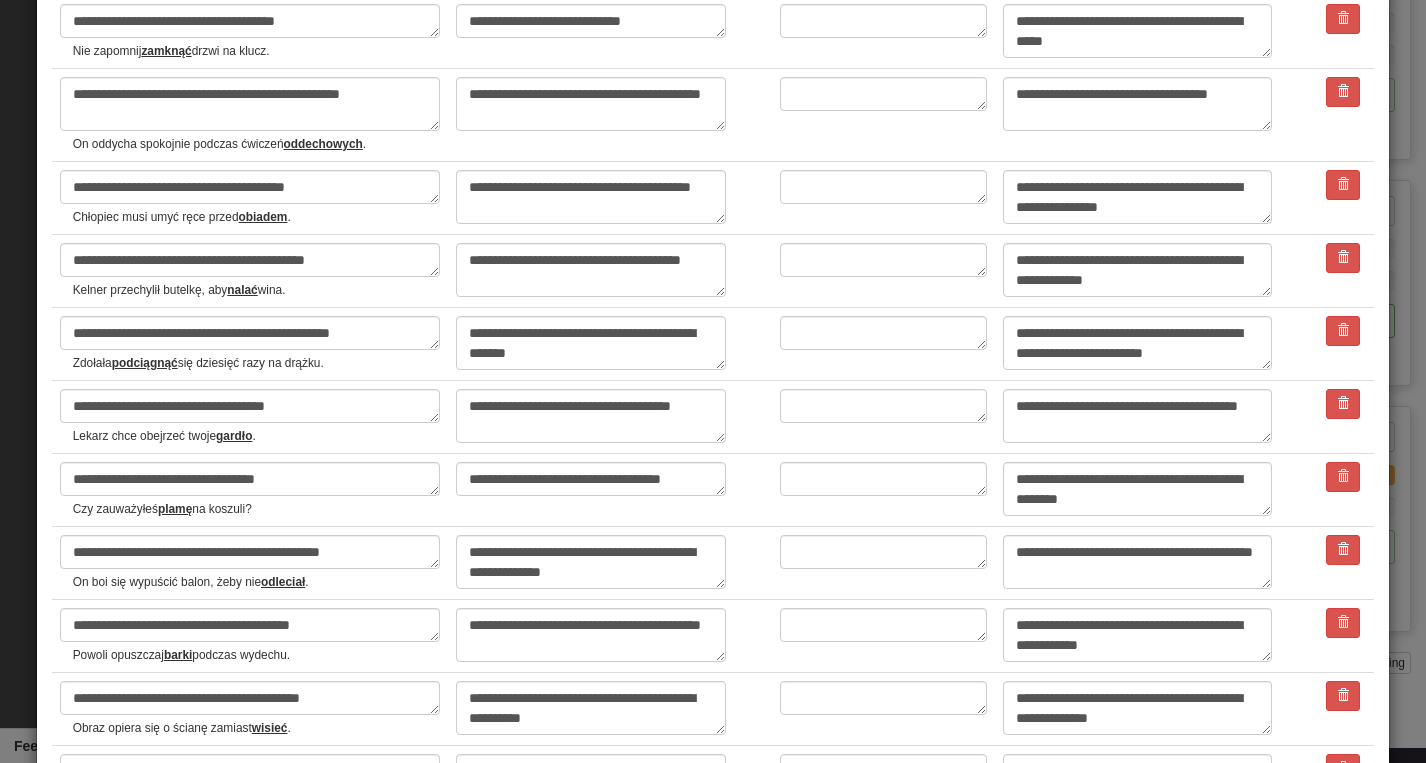 scroll, scrollTop: 2360, scrollLeft: 0, axis: vertical 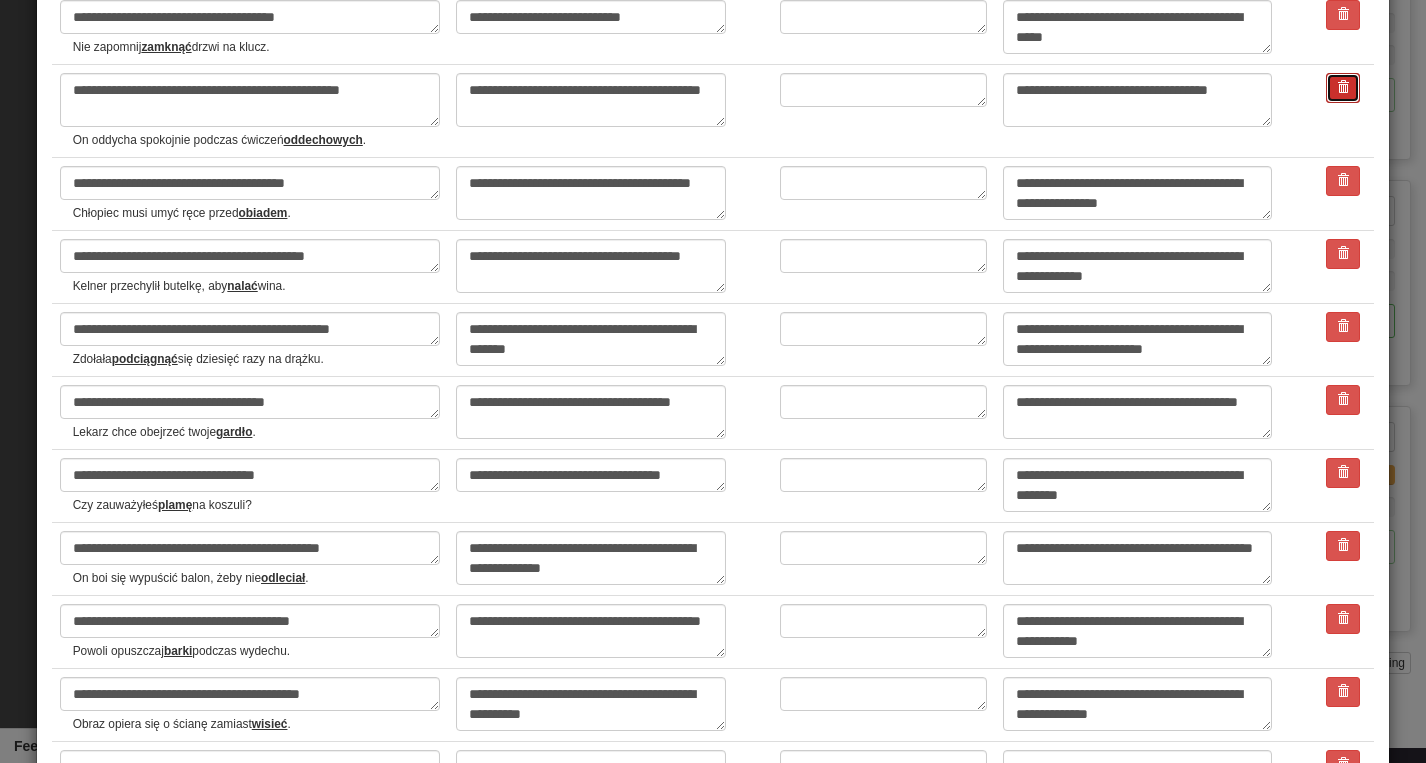 click at bounding box center [1343, 88] 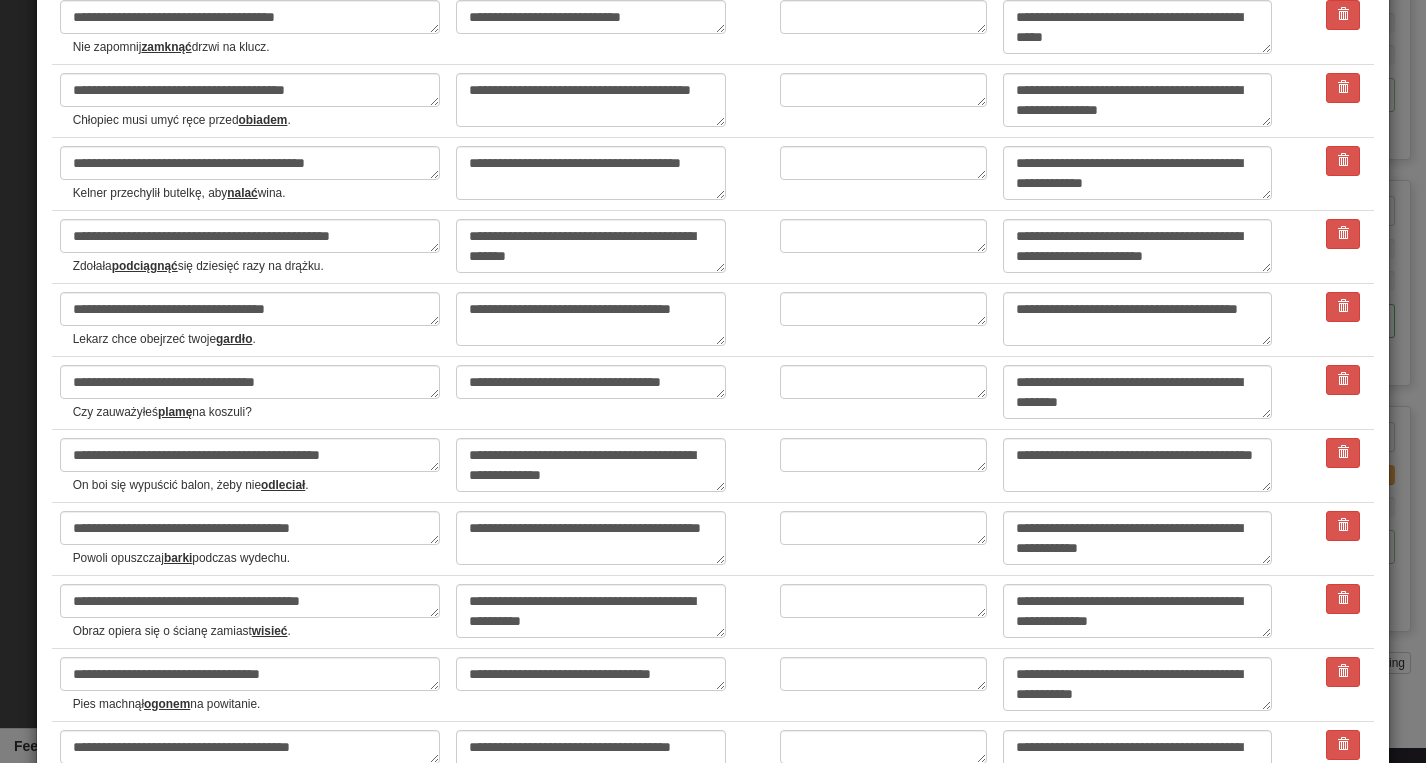 type on "*" 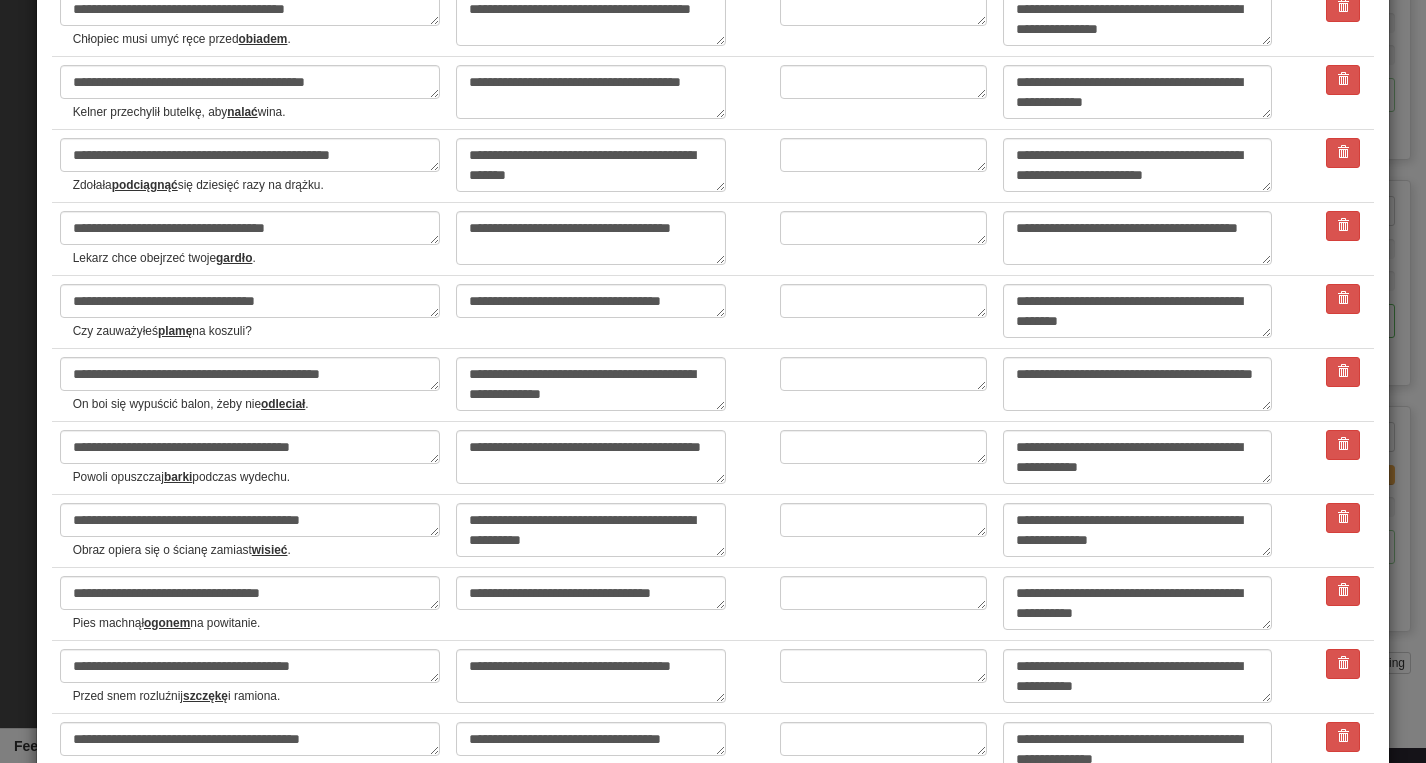 scroll, scrollTop: 2447, scrollLeft: 0, axis: vertical 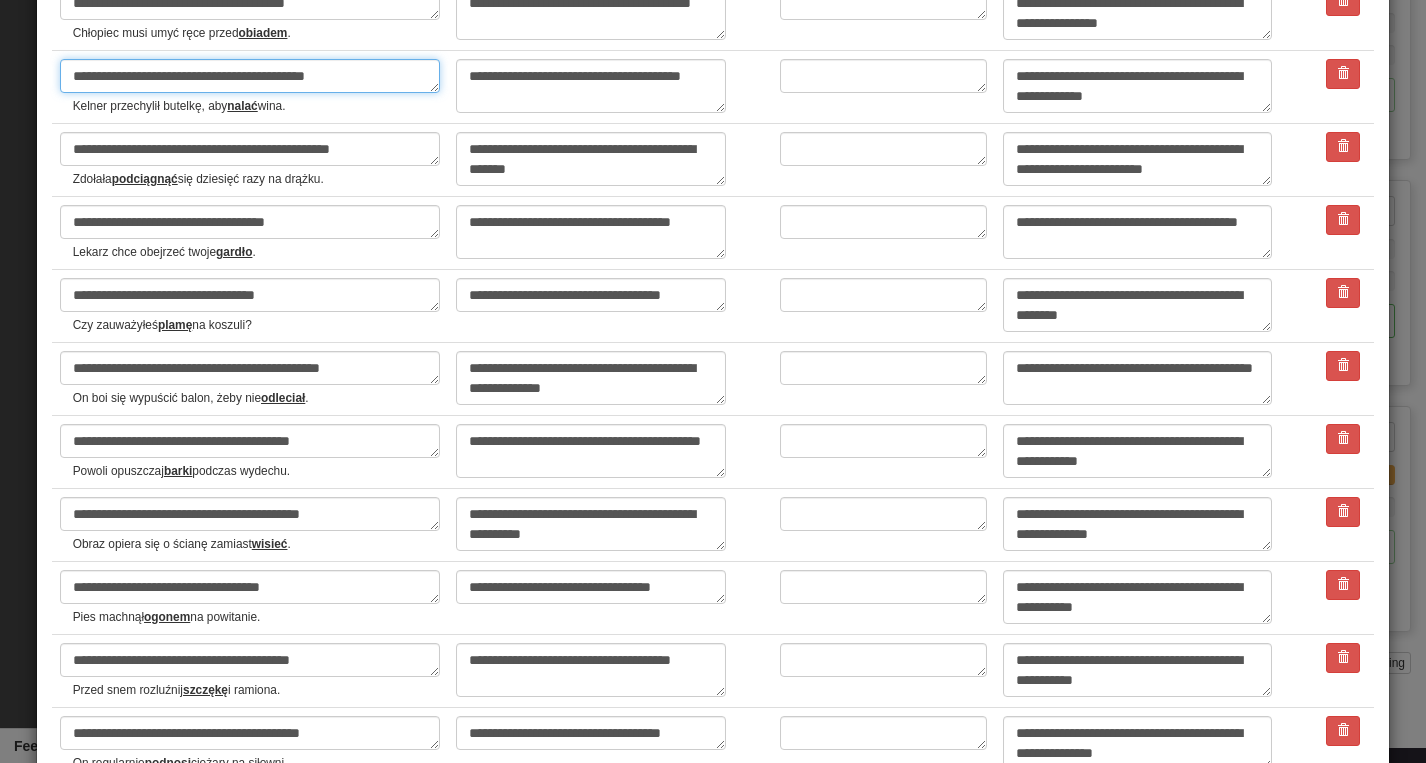 click on "**********" at bounding box center [250, 76] 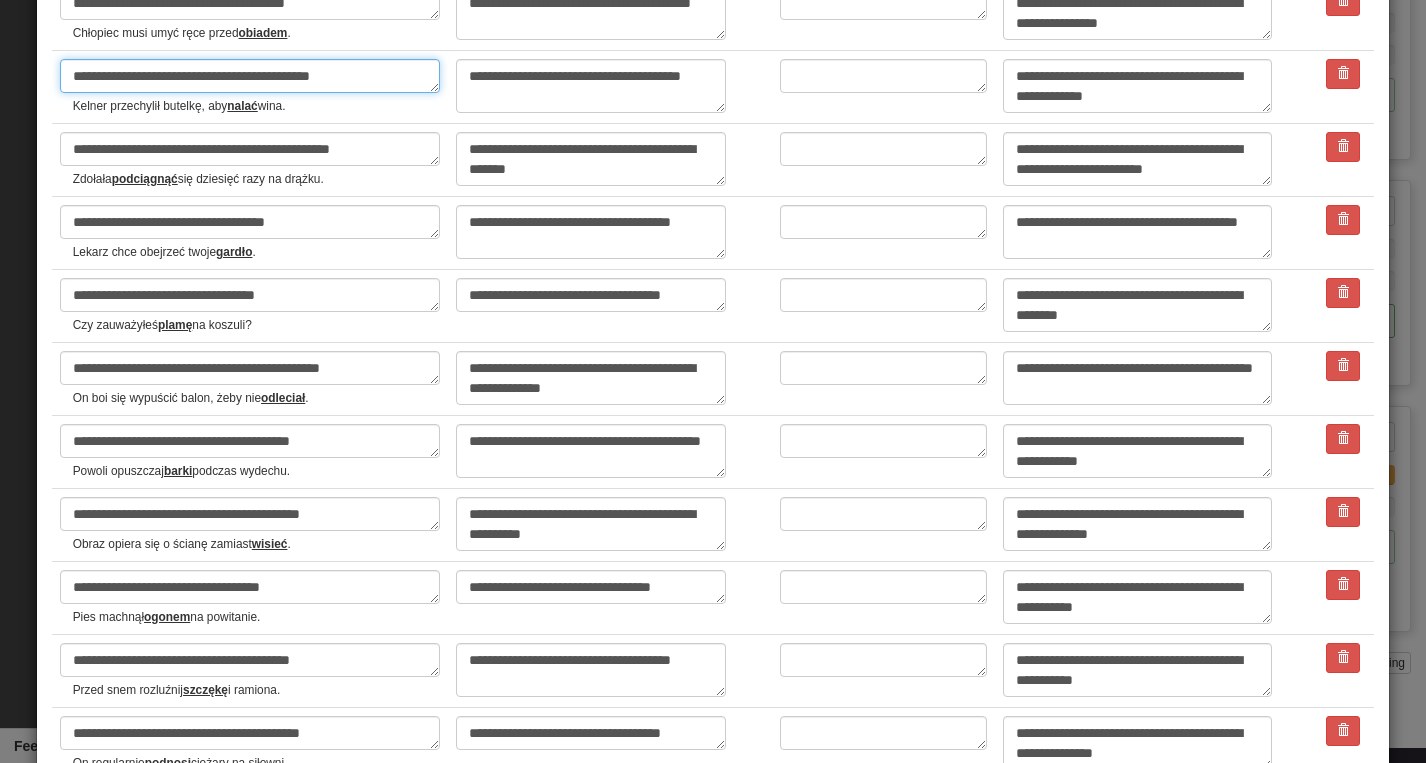 type on "*" 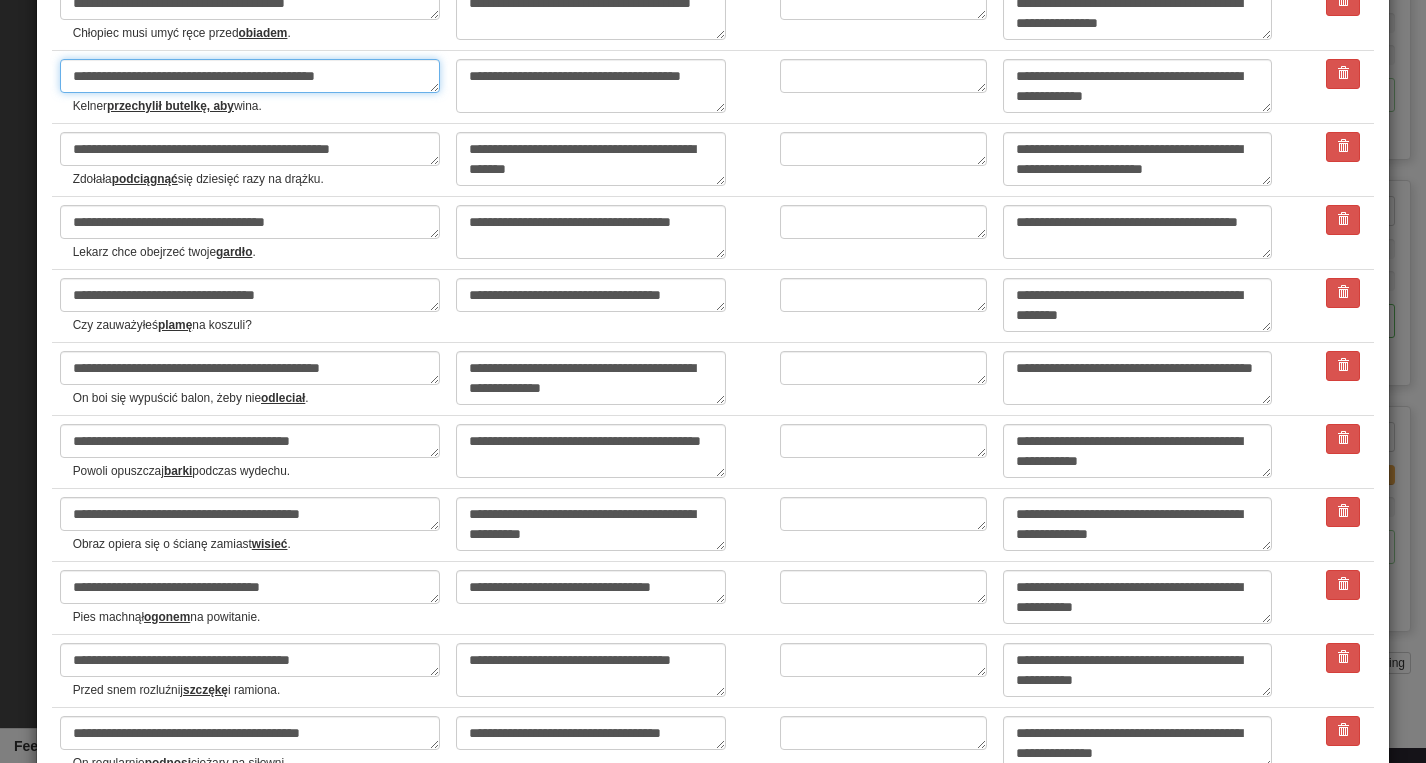 click on "**********" at bounding box center (250, 76) 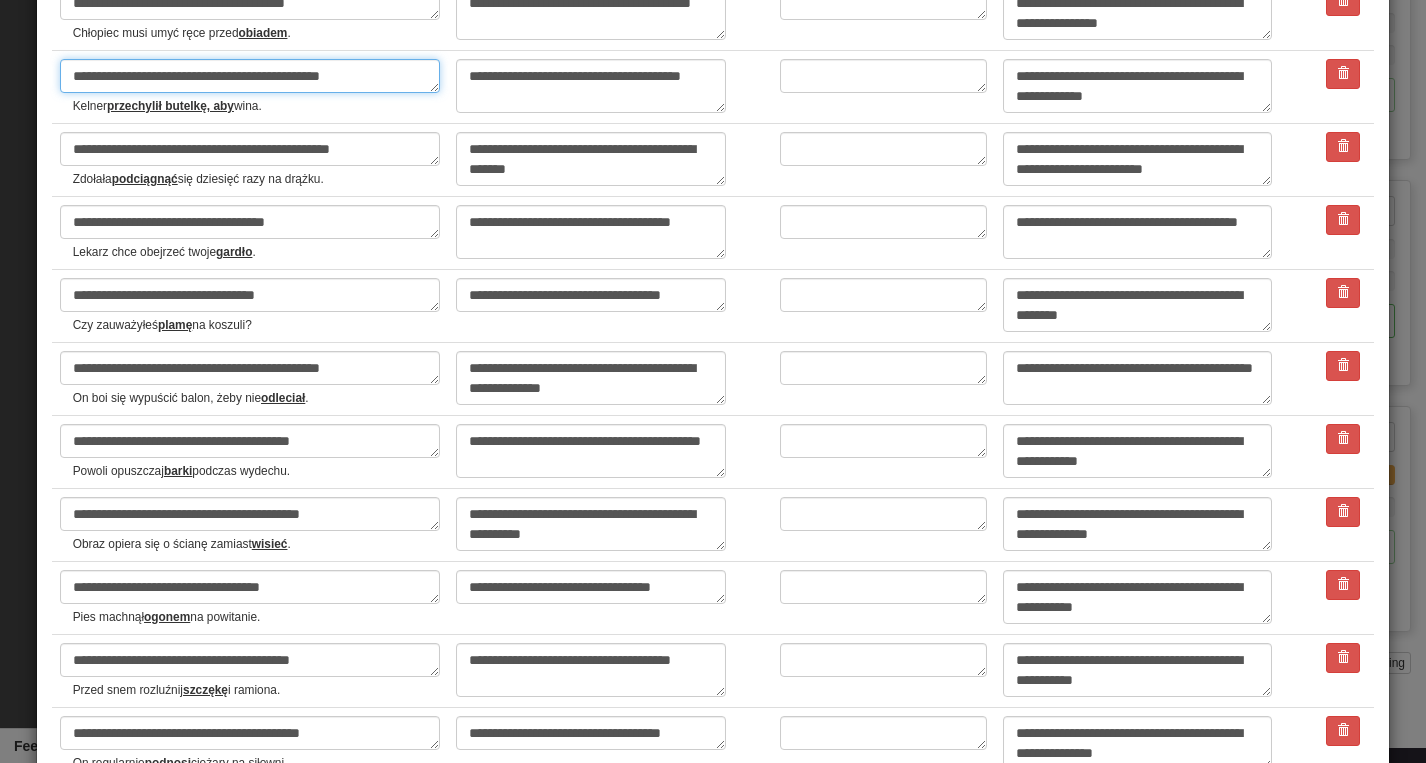 type on "*" 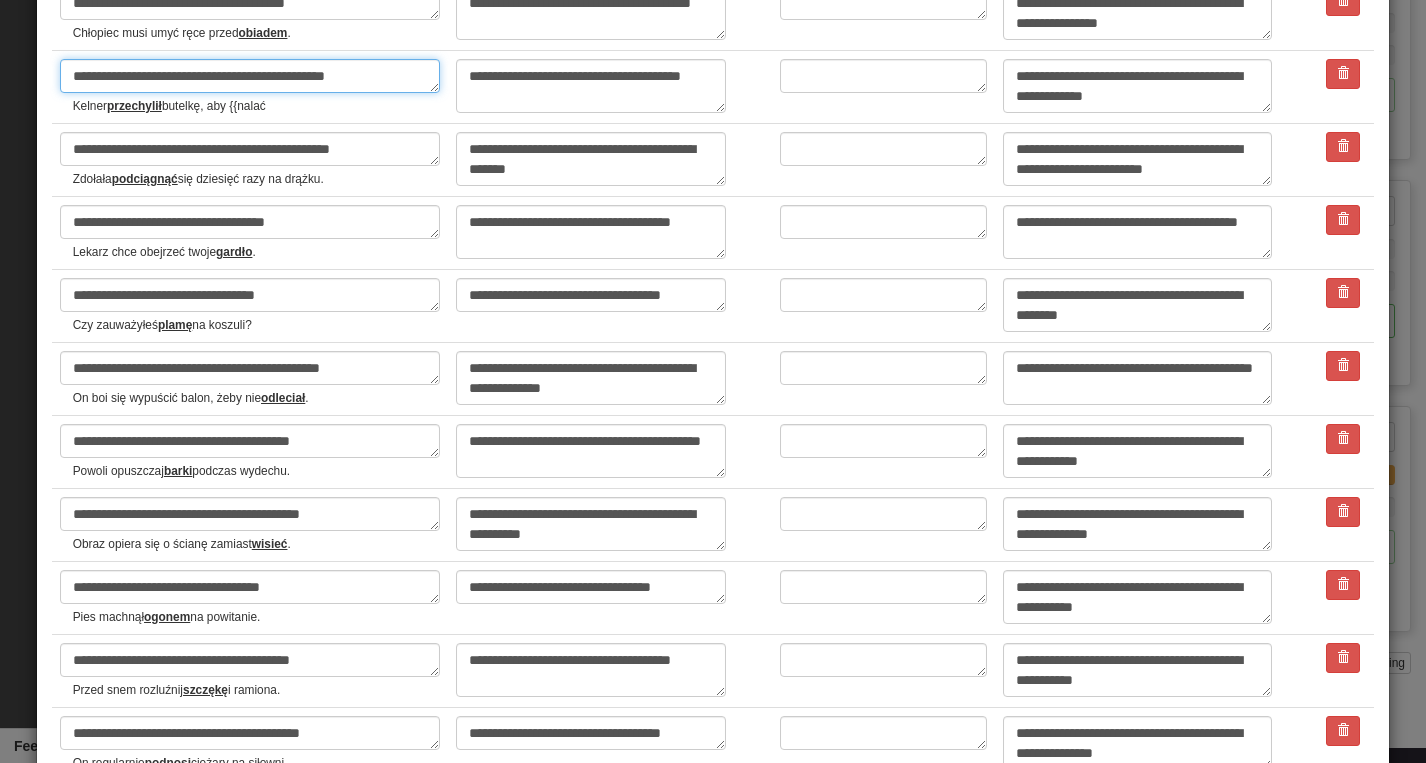 click on "**********" at bounding box center [250, 76] 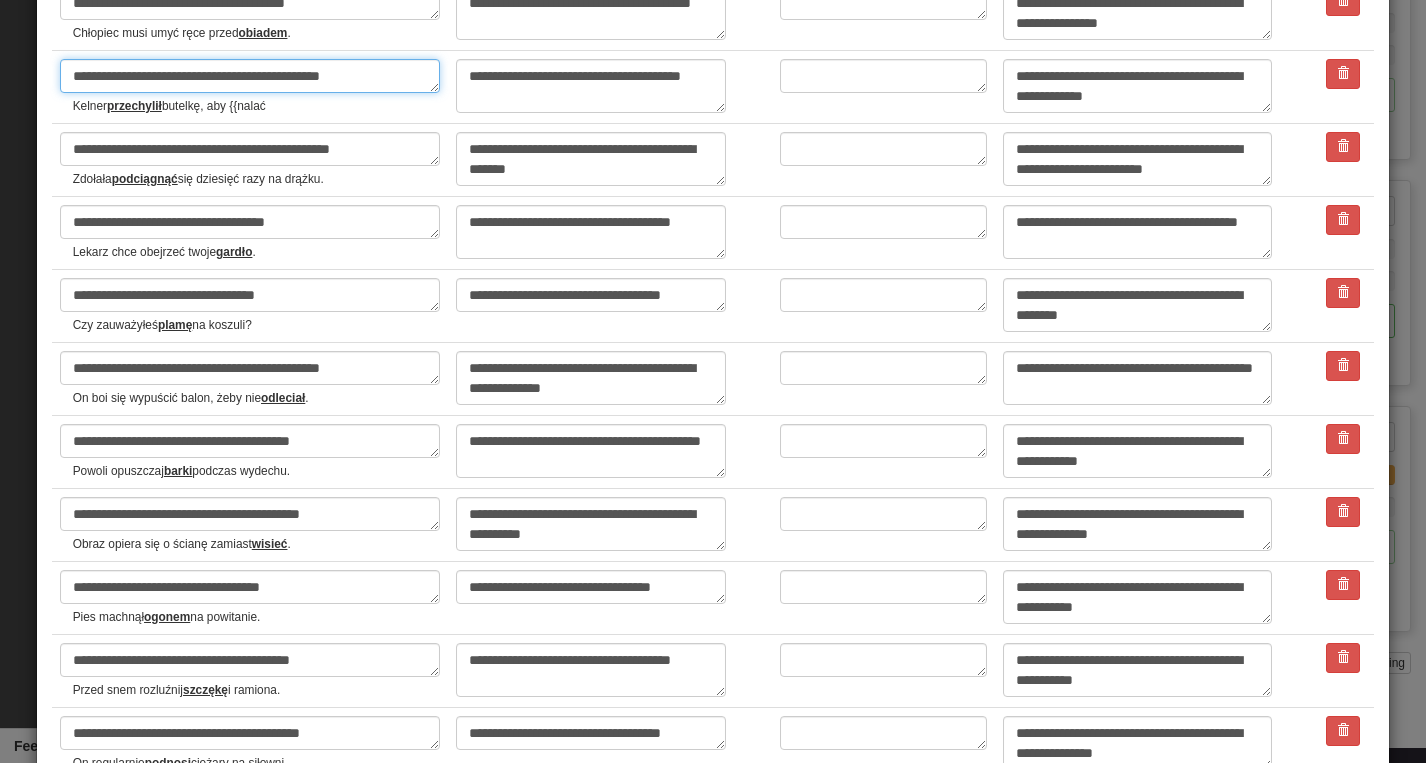 type on "*" 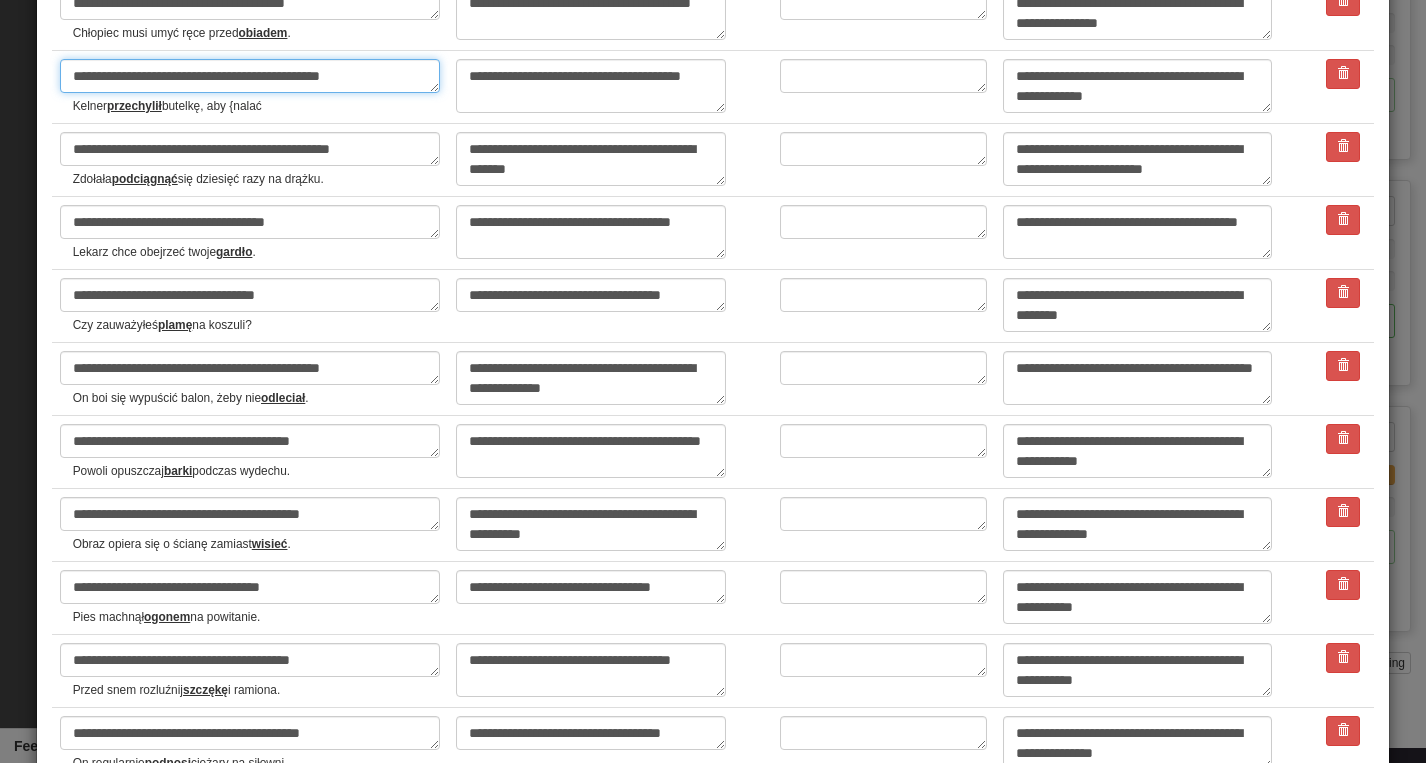 type on "**********" 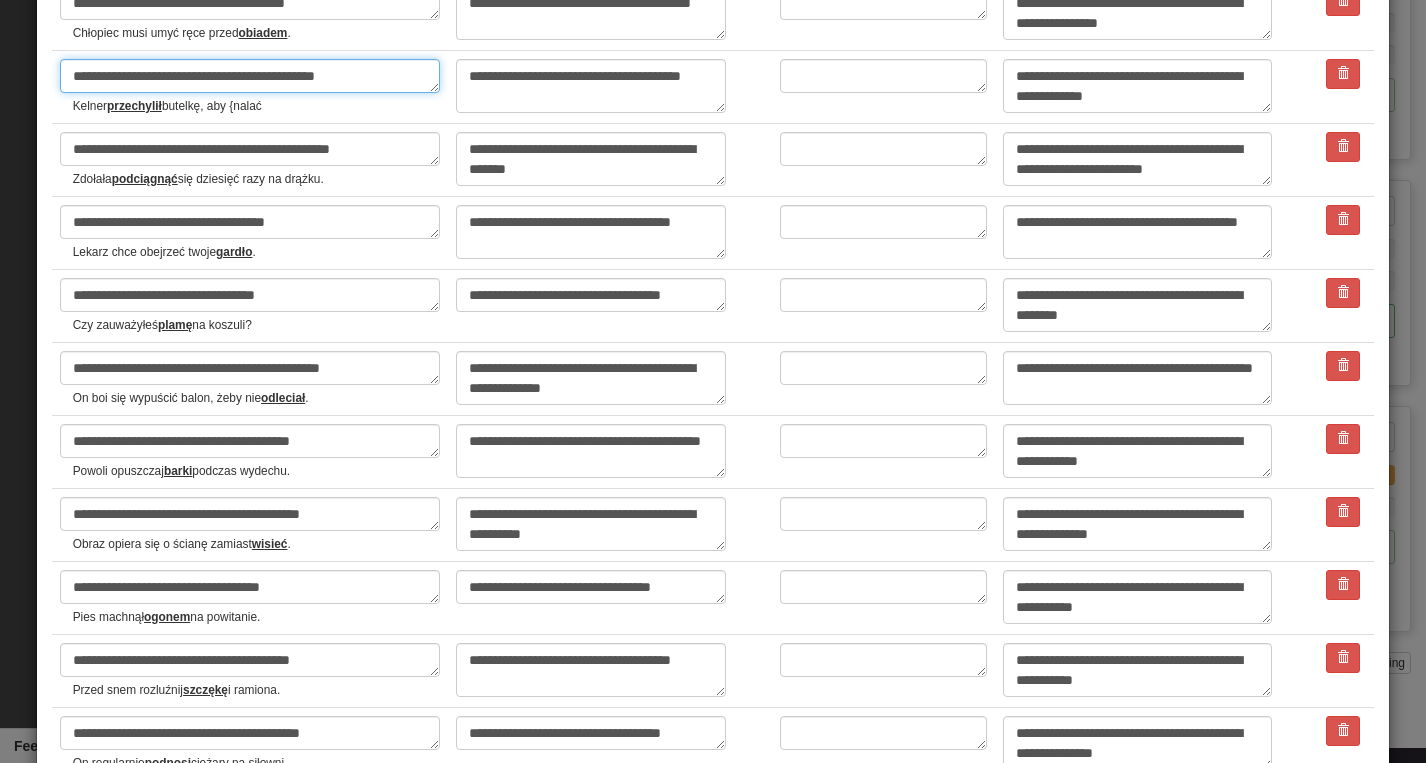 type on "*" 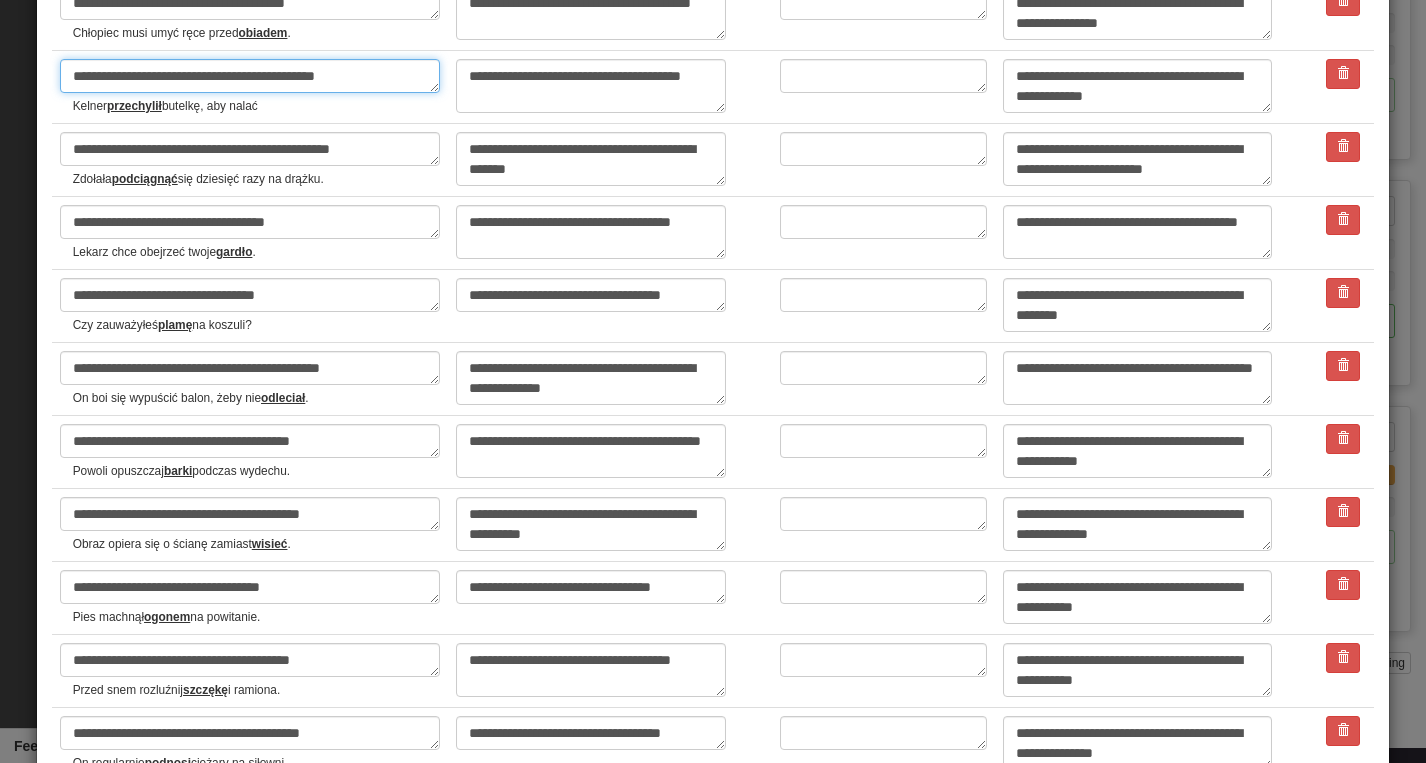 click on "**********" at bounding box center (250, 76) 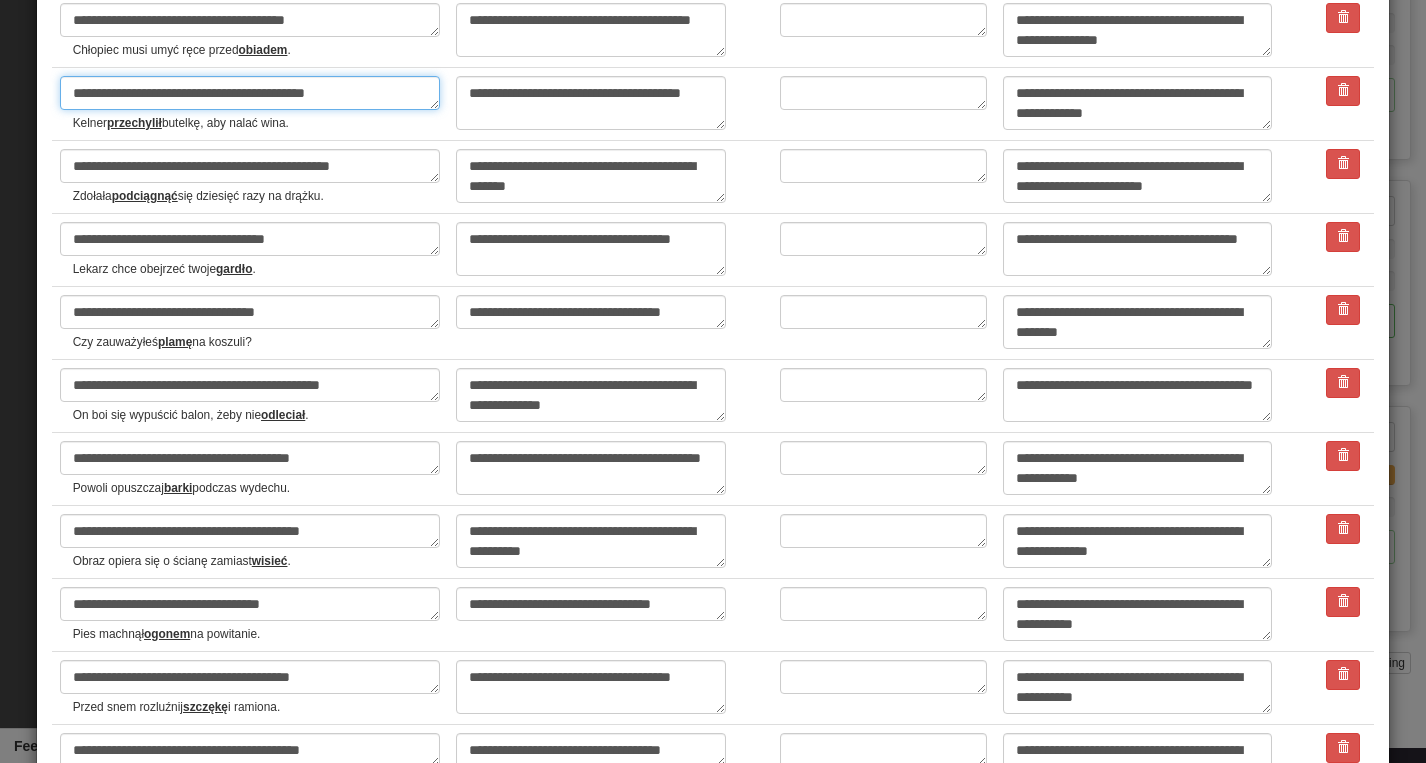 scroll, scrollTop: 2431, scrollLeft: 0, axis: vertical 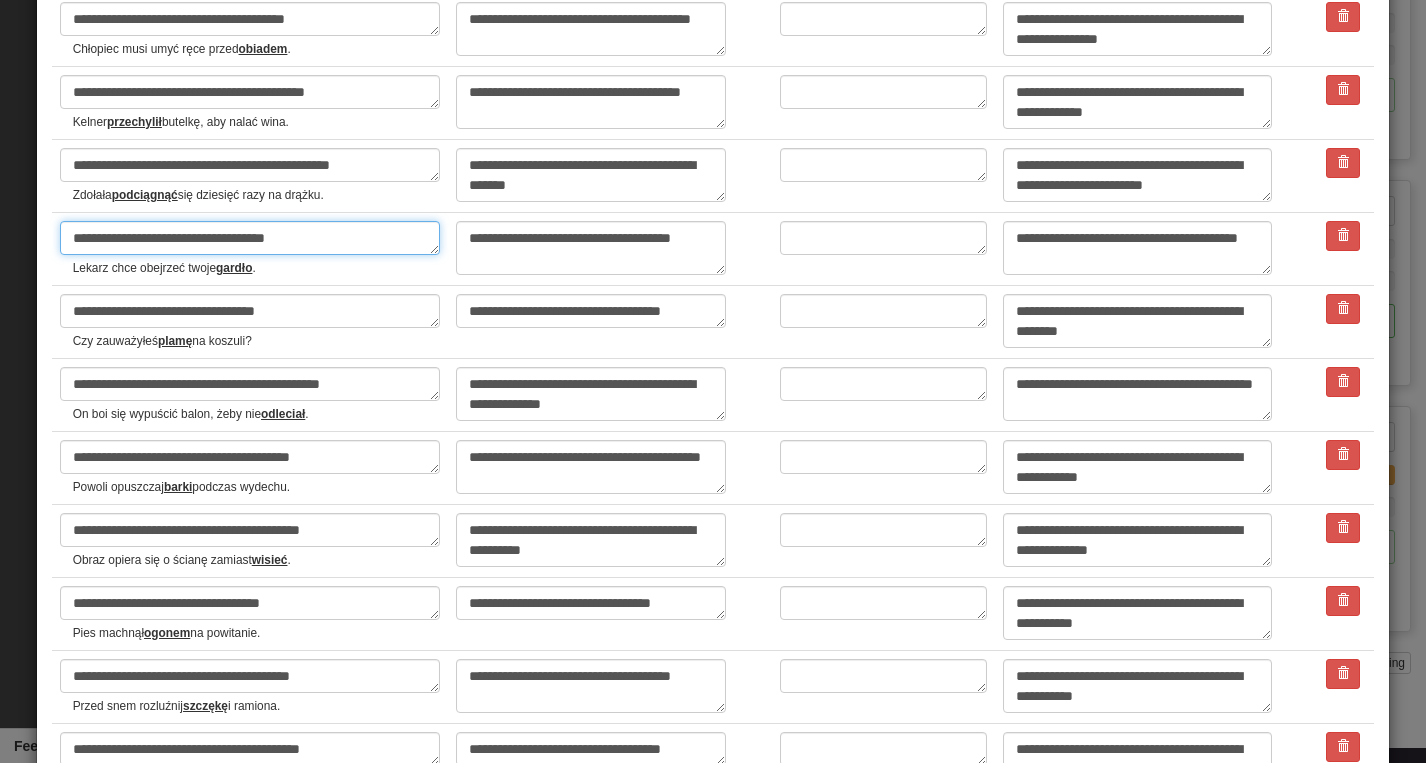 click on "**********" at bounding box center [250, 238] 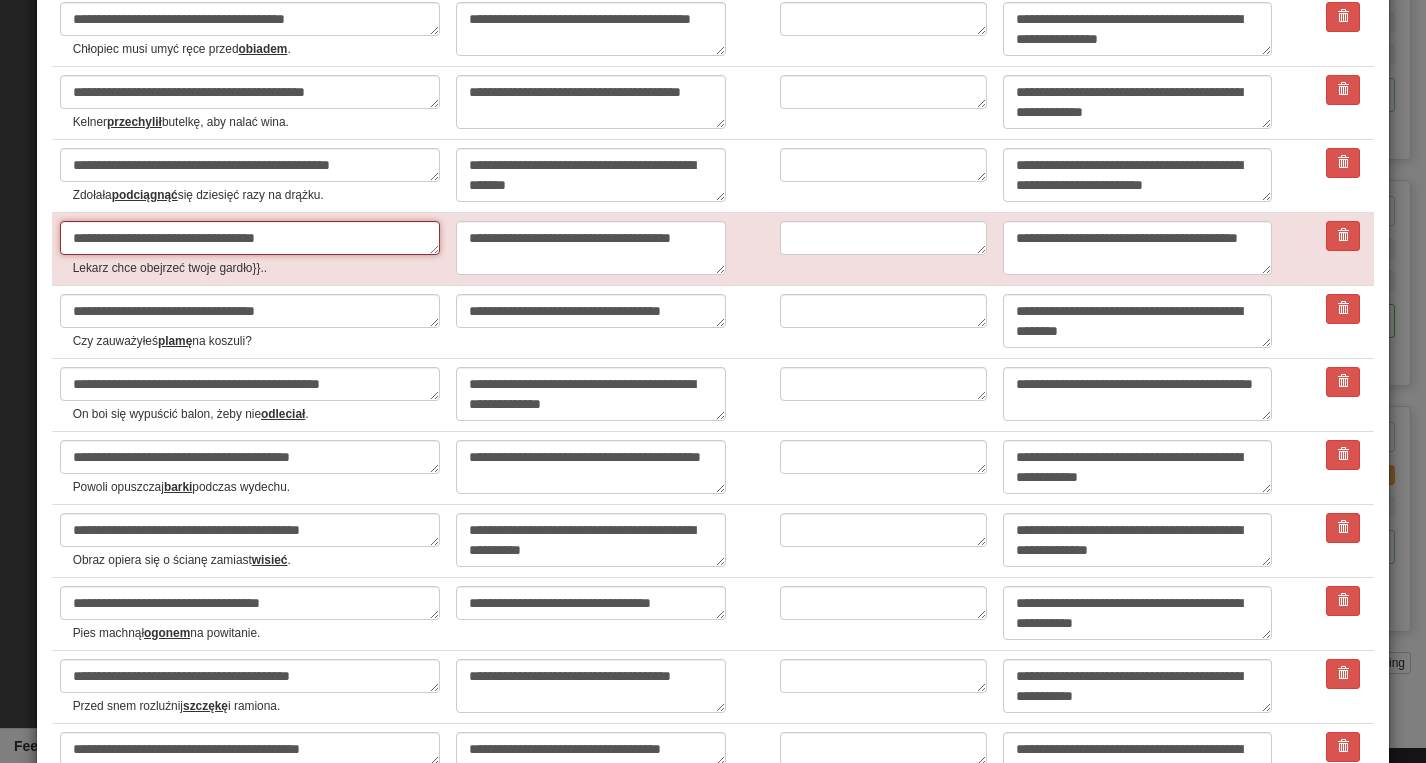 click on "**********" at bounding box center [250, 238] 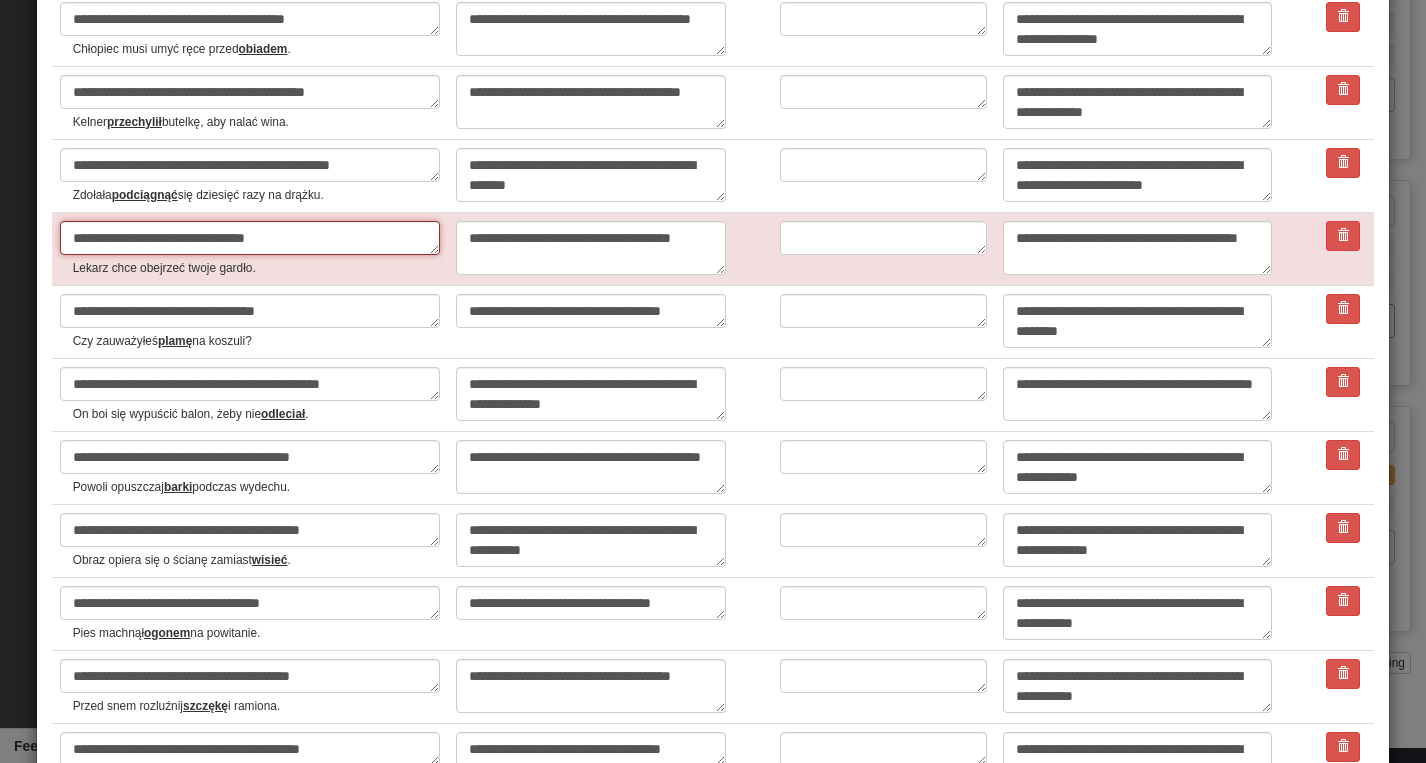 click on "**********" at bounding box center (250, 238) 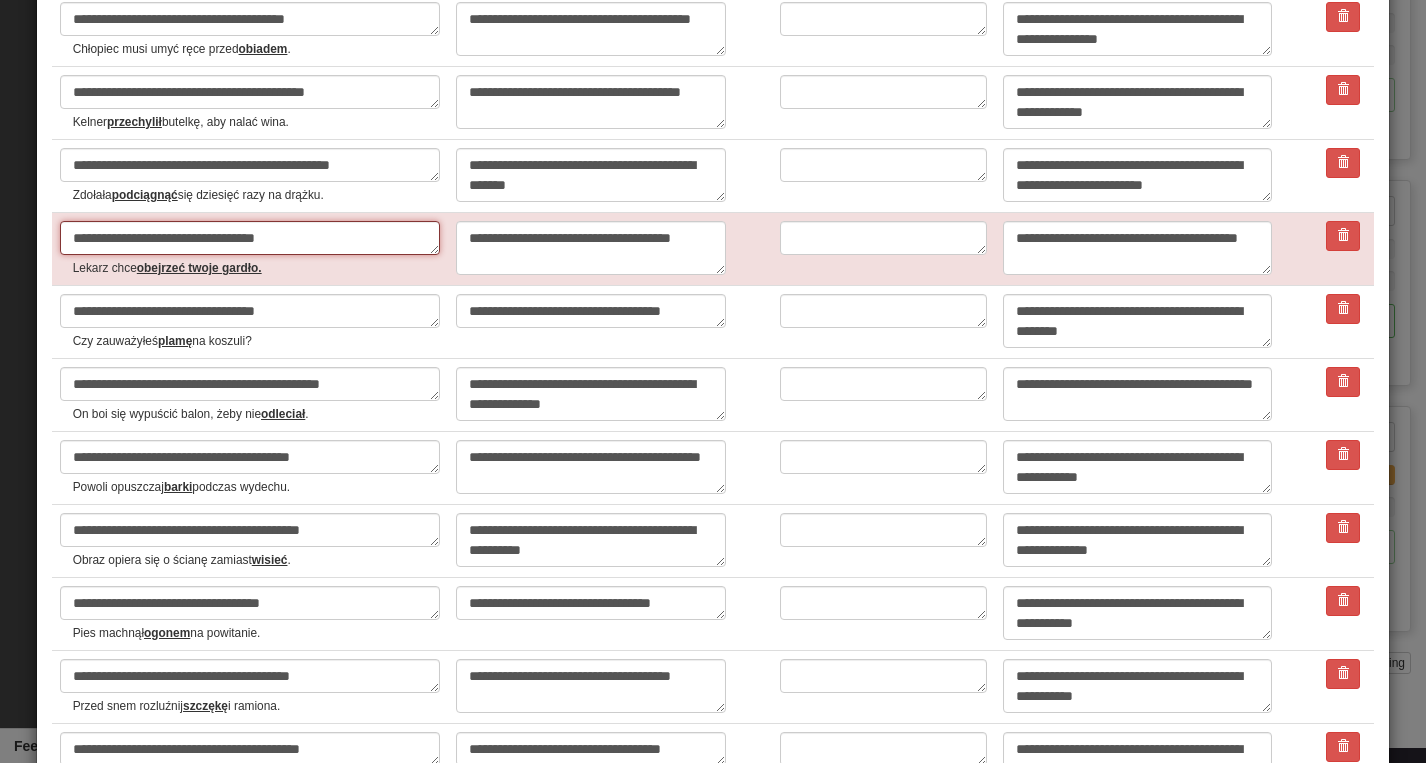 click on "**********" at bounding box center (250, 238) 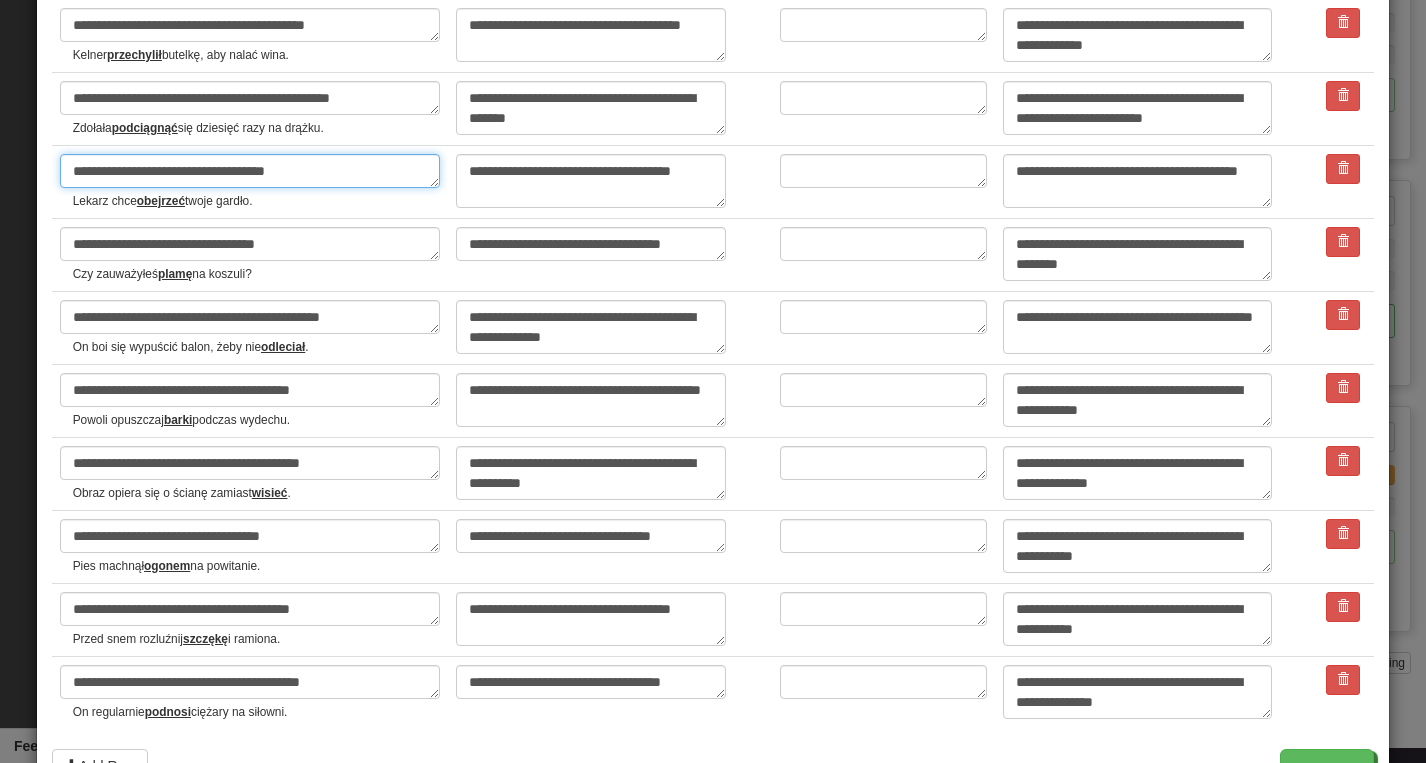 scroll, scrollTop: 2499, scrollLeft: 0, axis: vertical 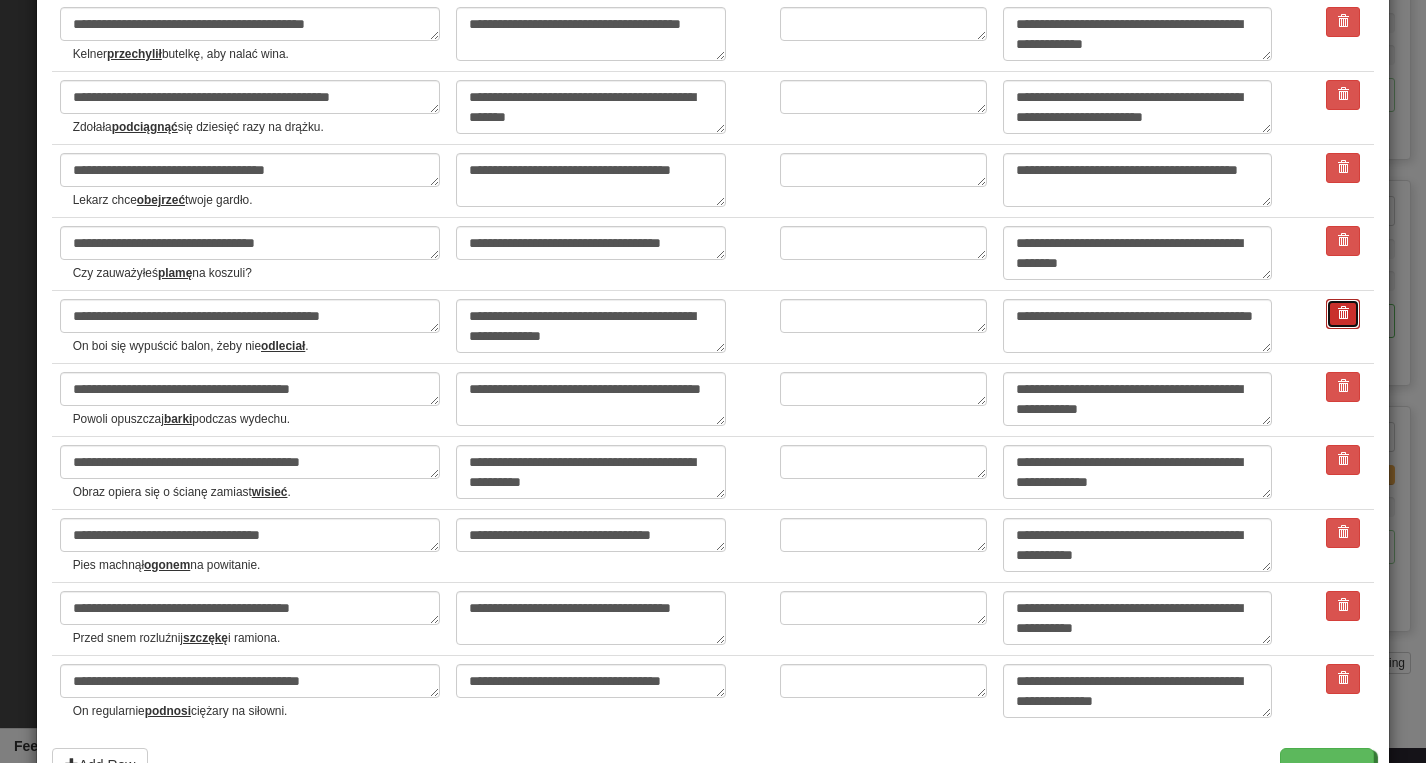click at bounding box center [1343, 313] 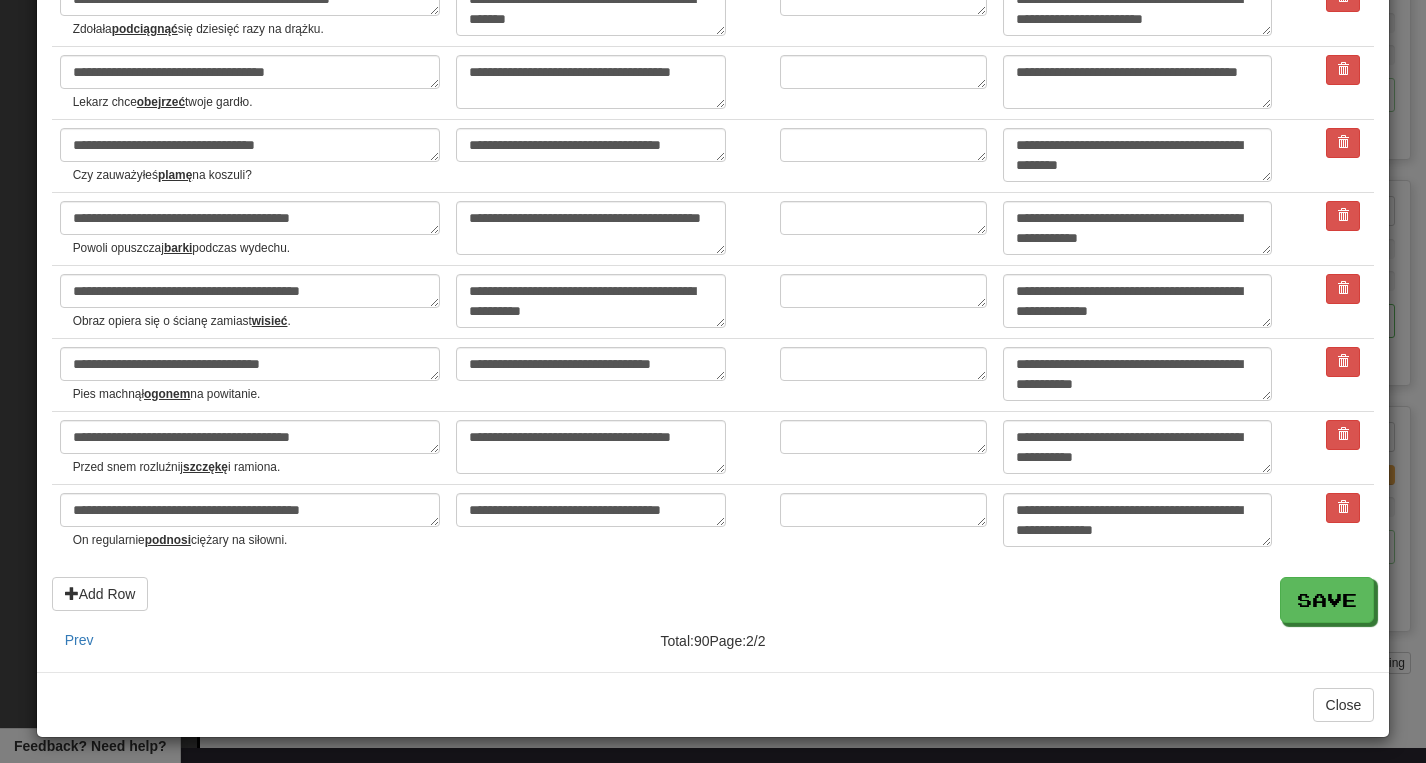 scroll, scrollTop: 2600, scrollLeft: 0, axis: vertical 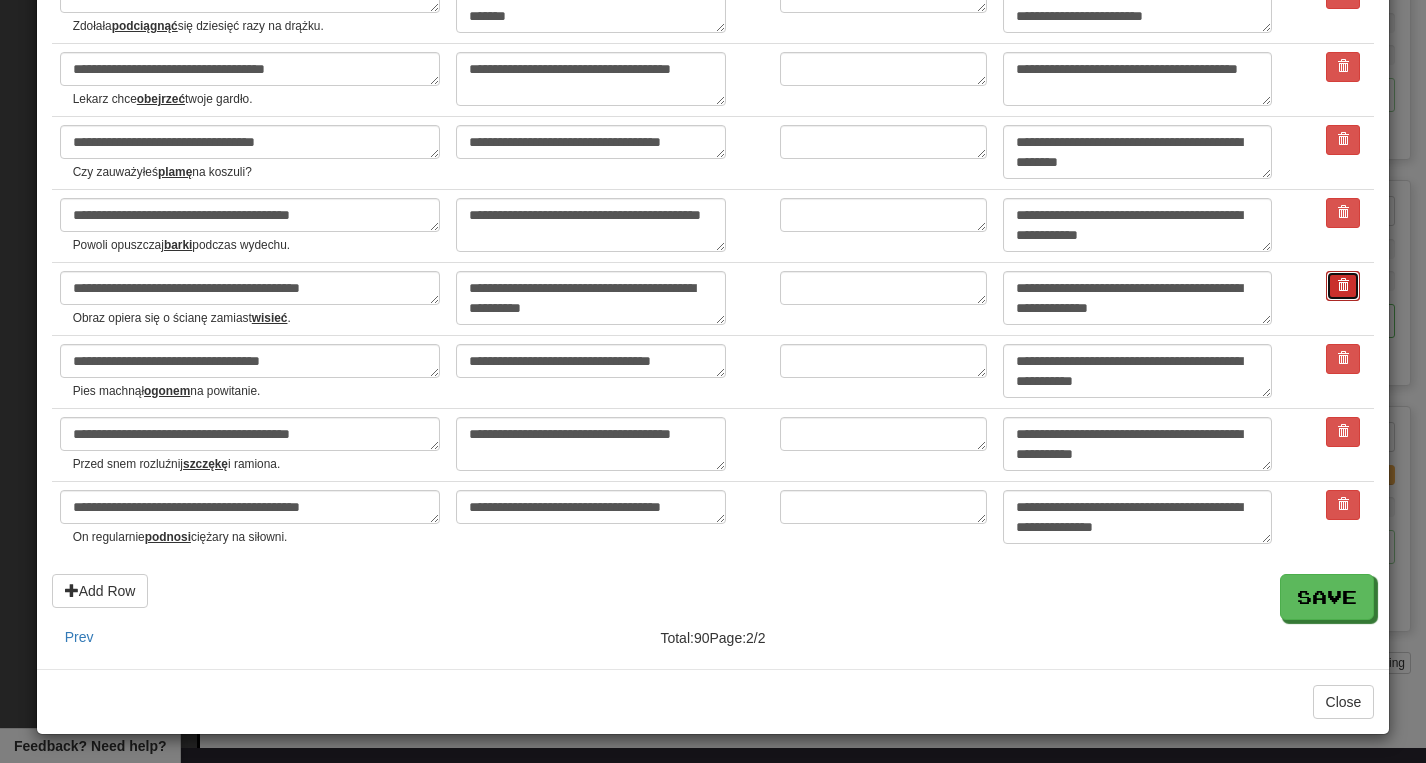 click at bounding box center [1343, 285] 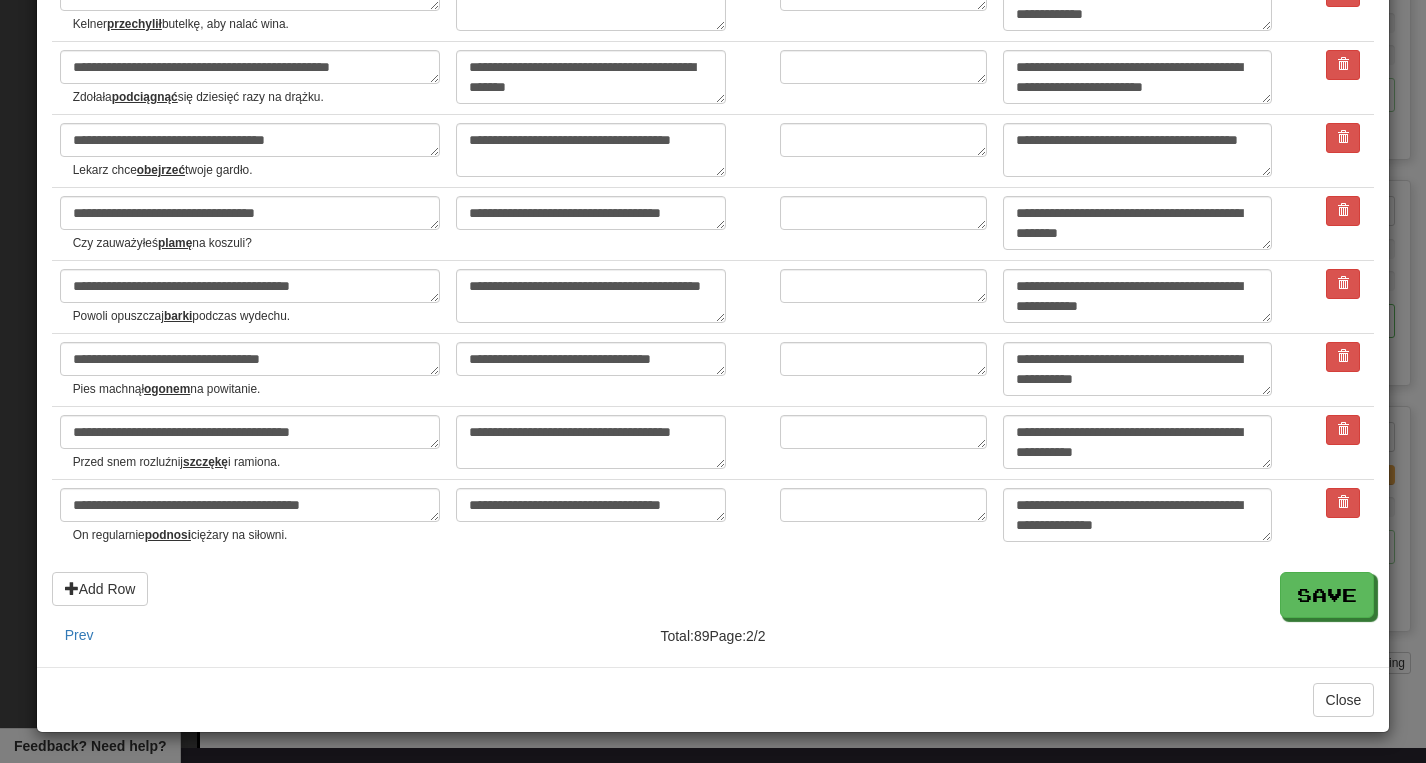 scroll, scrollTop: 2539, scrollLeft: 0, axis: vertical 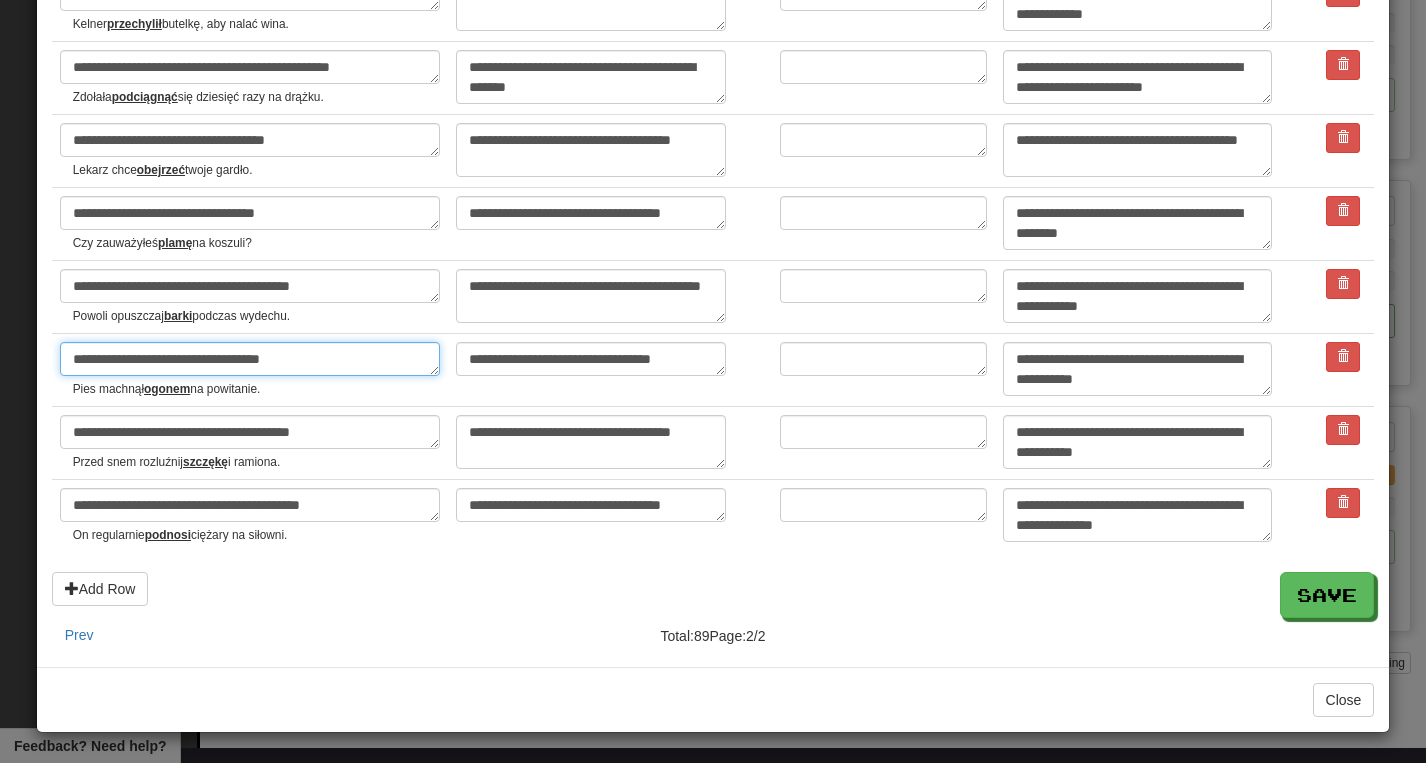 click on "**********" at bounding box center (250, 359) 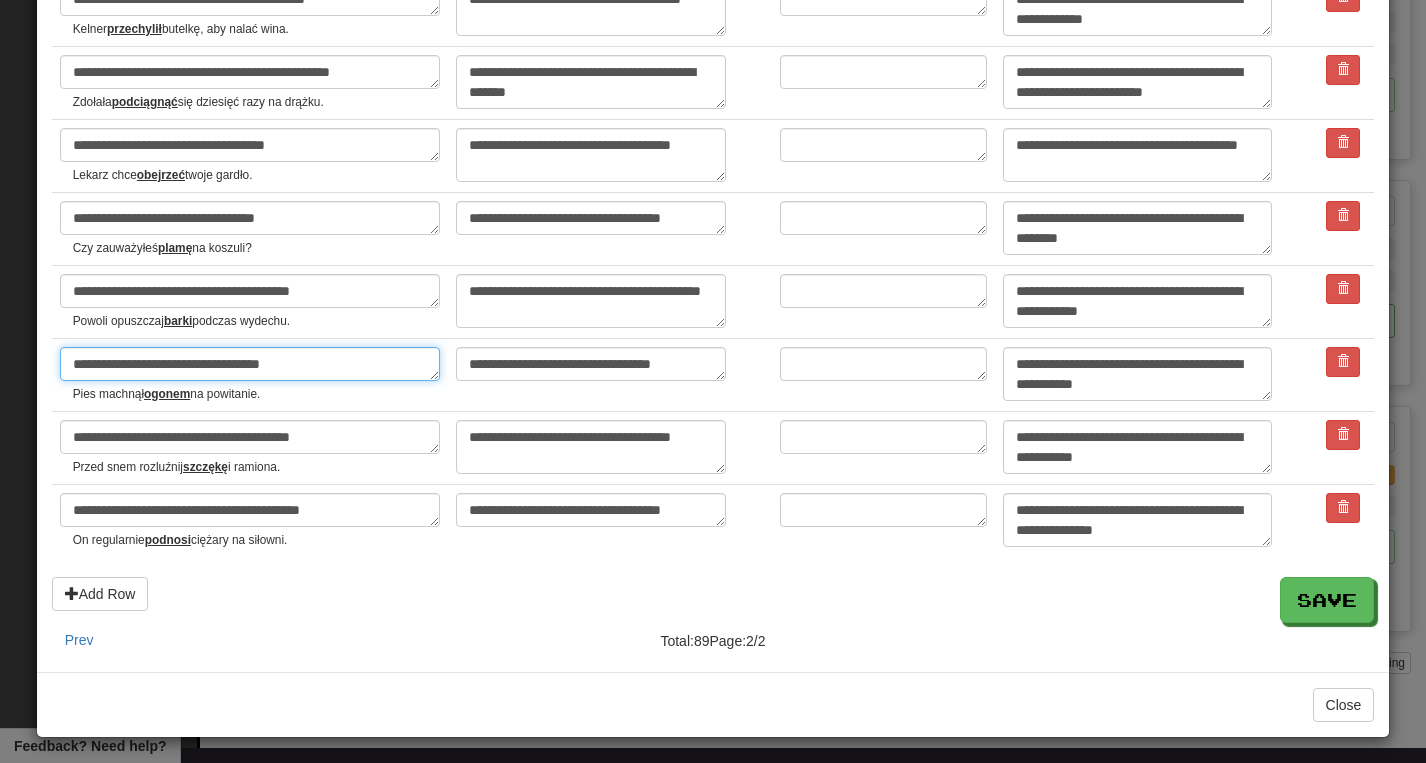 click on "**********" at bounding box center (250, 364) 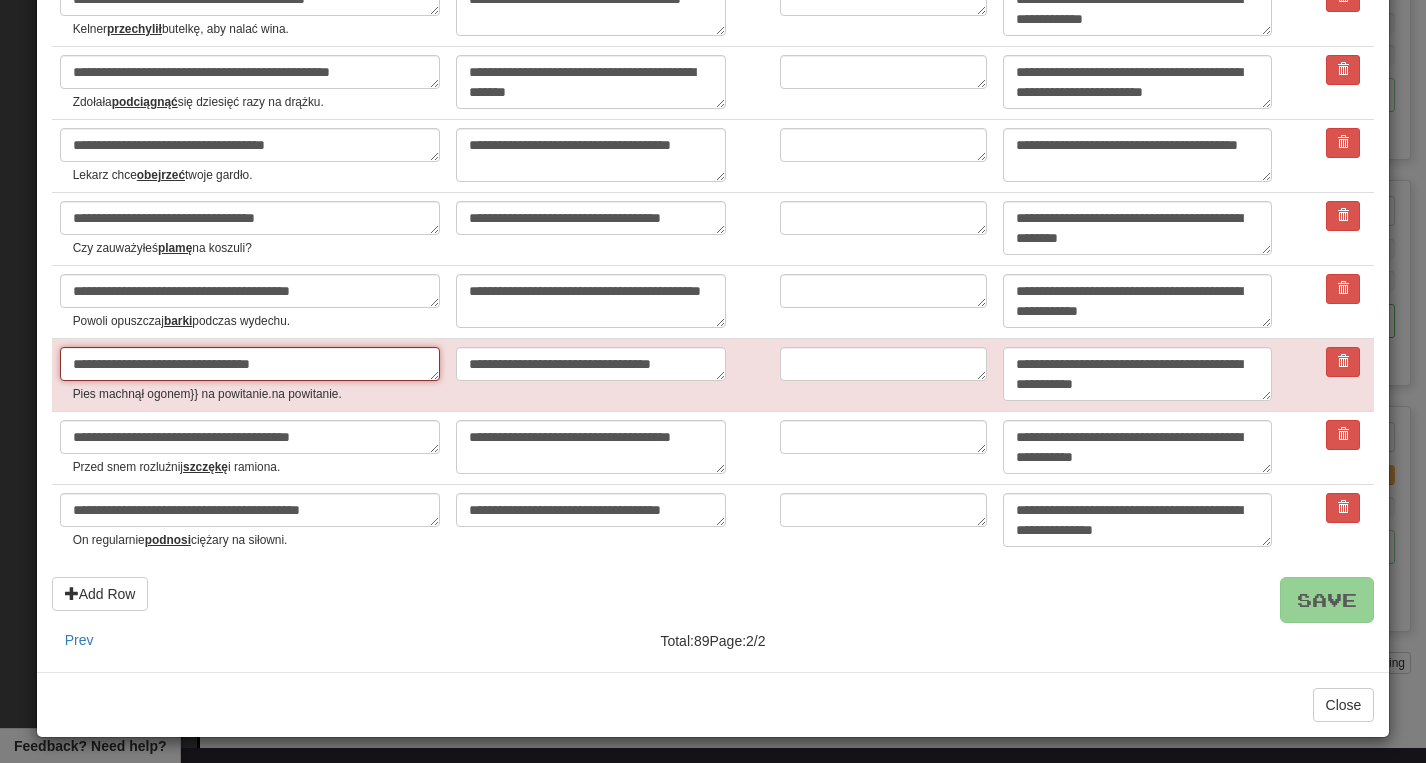 click on "**********" at bounding box center (250, 364) 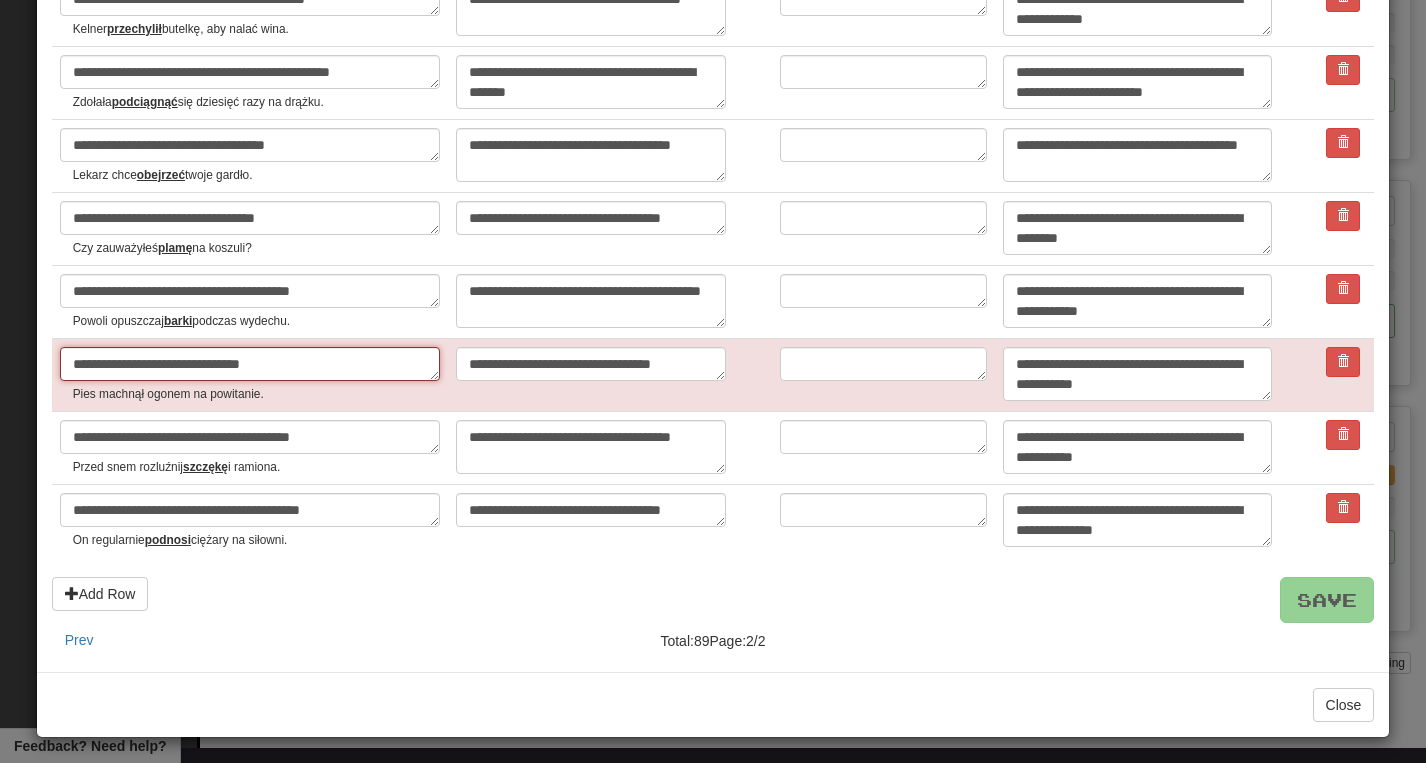 click on "**********" at bounding box center (250, 364) 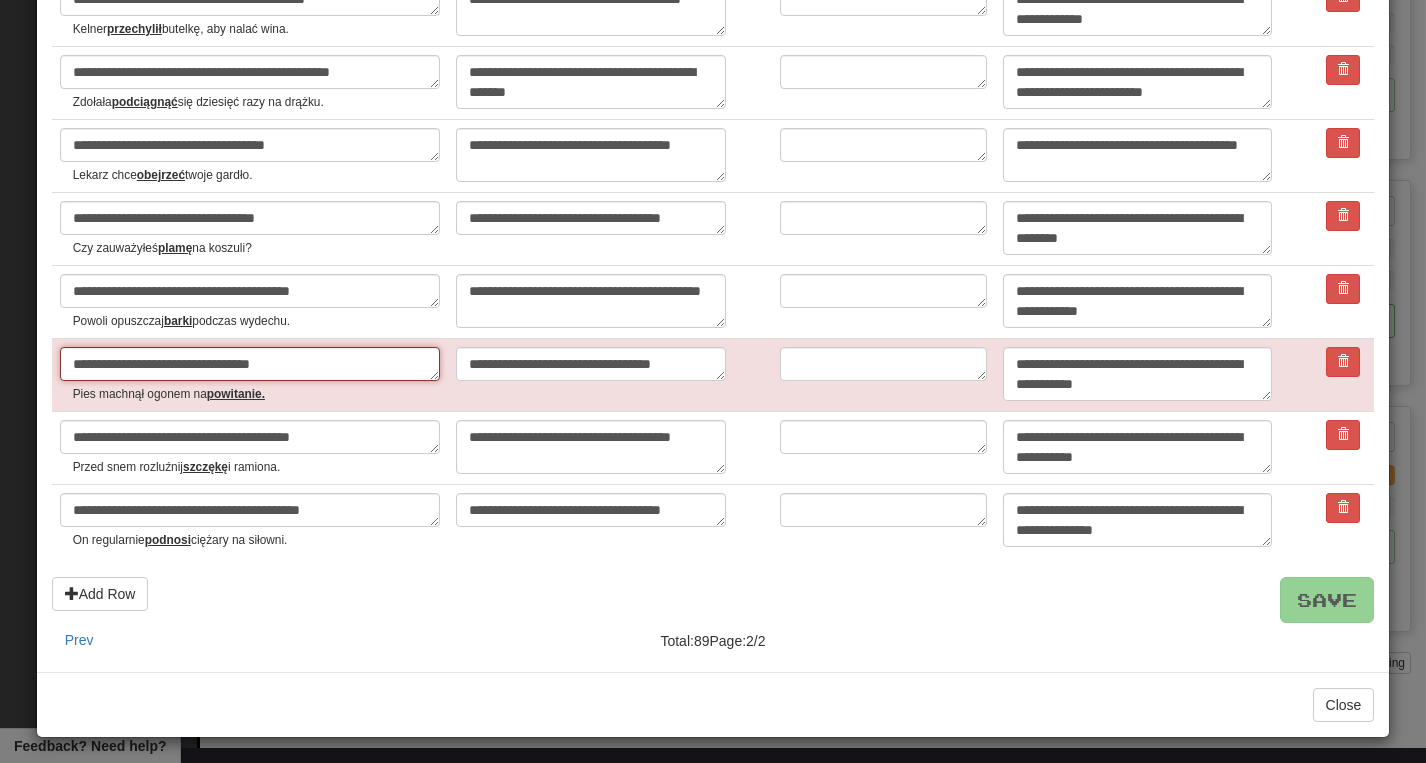 click on "**********" at bounding box center [250, 364] 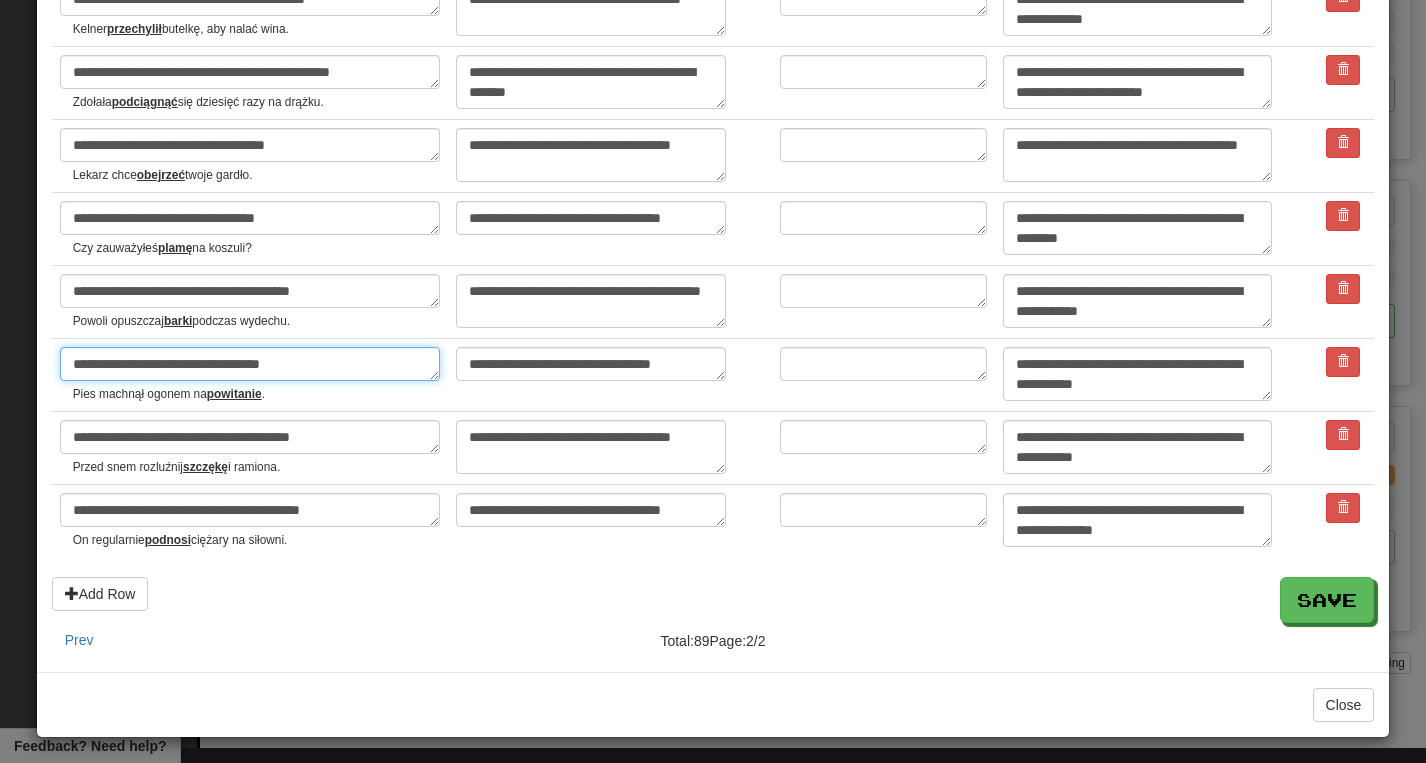 scroll, scrollTop: 2539, scrollLeft: 0, axis: vertical 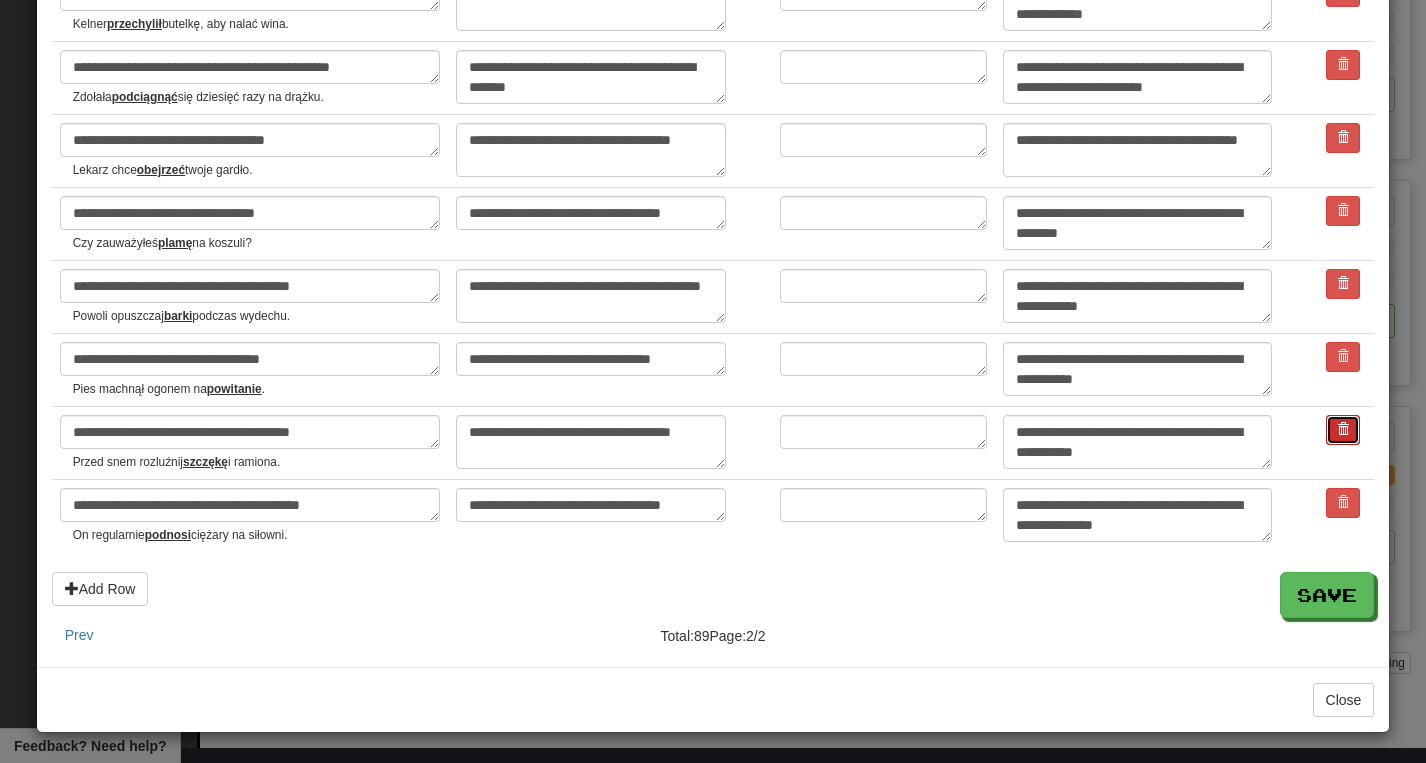 click at bounding box center [1343, 430] 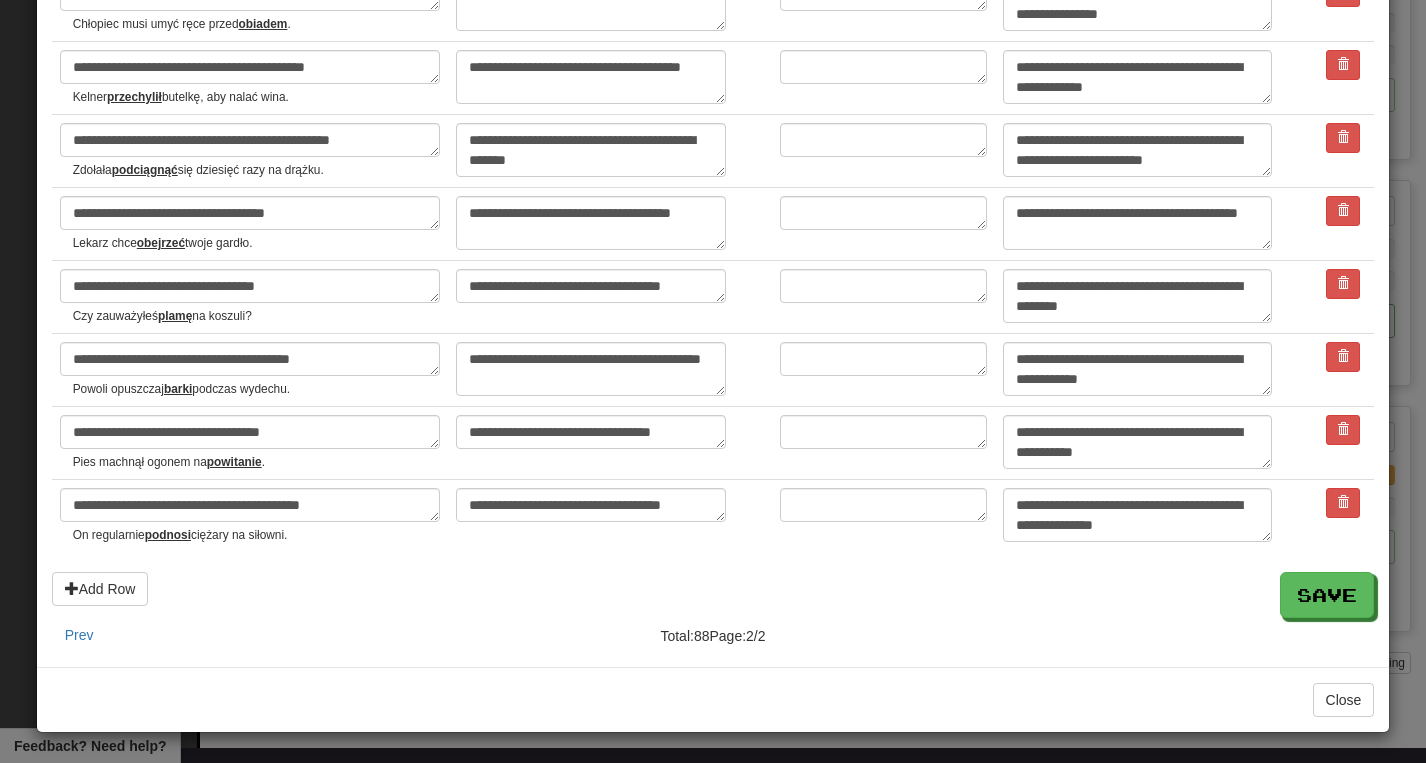 scroll, scrollTop: 2466, scrollLeft: 0, axis: vertical 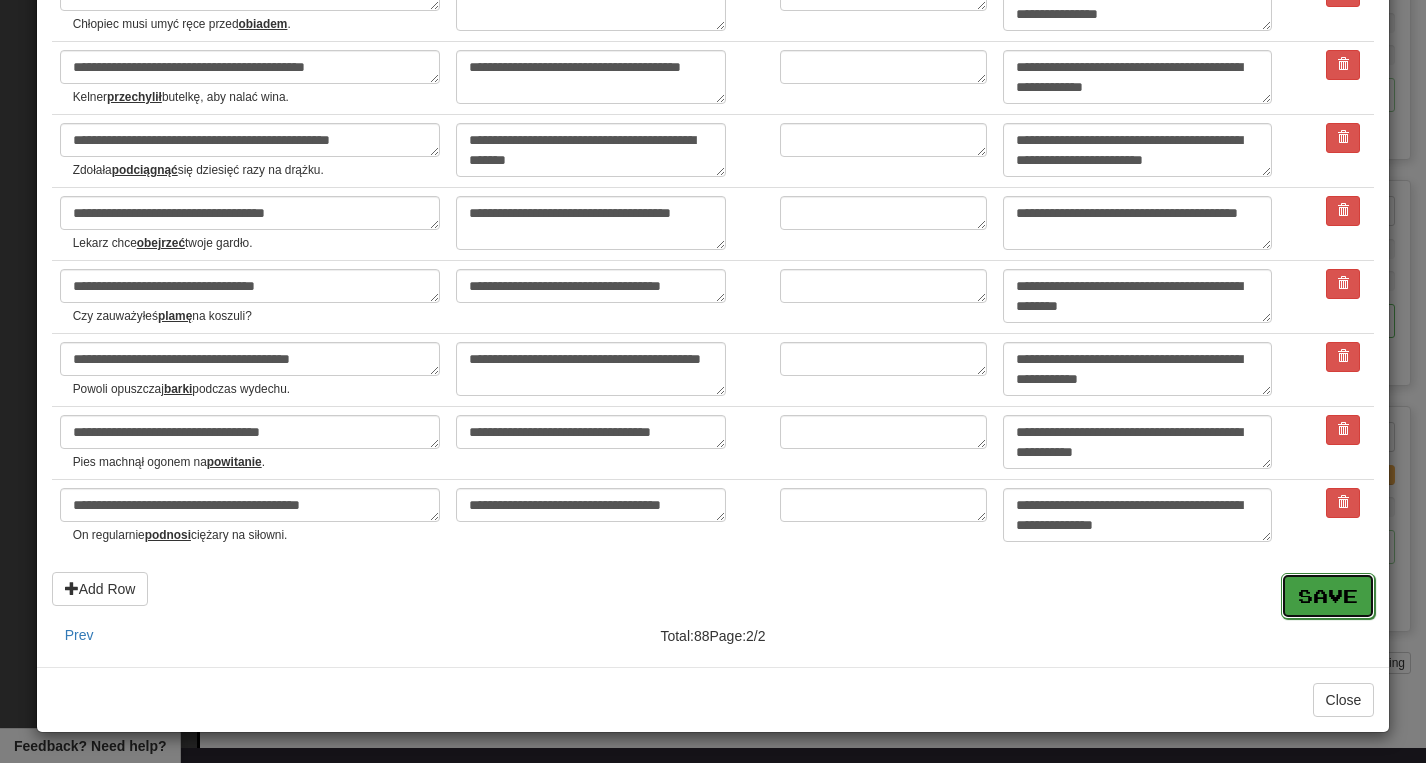 click on "Save" at bounding box center [1328, 596] 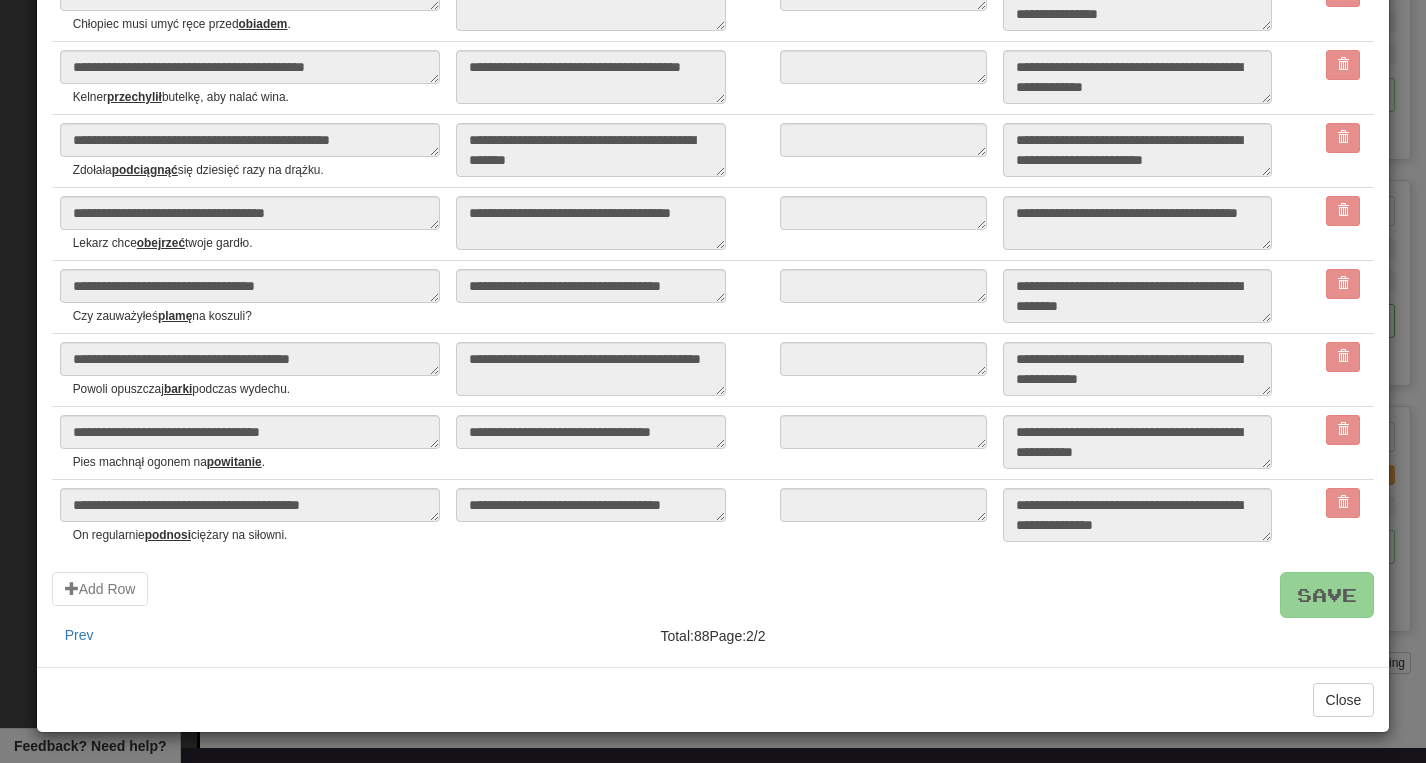 scroll, scrollTop: 0, scrollLeft: 0, axis: both 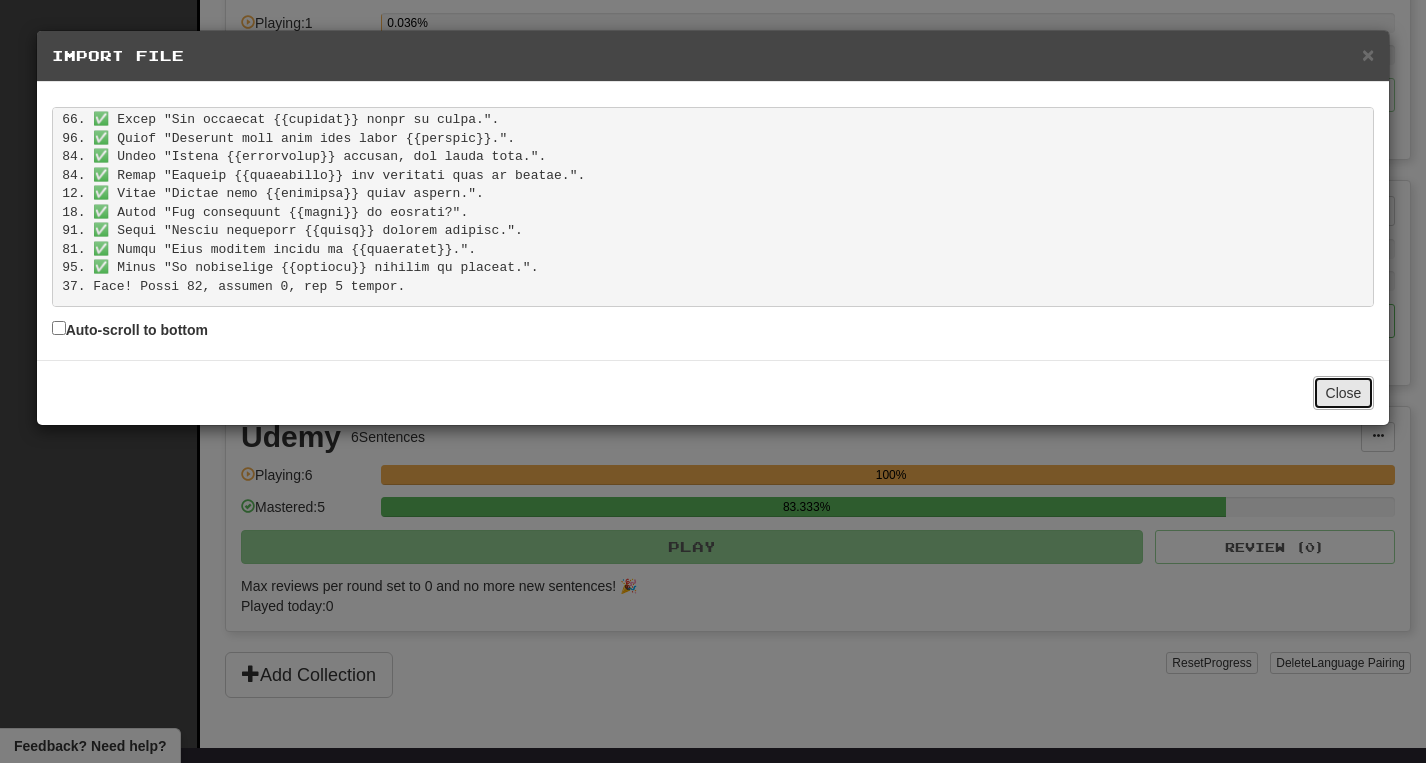 click on "Close" at bounding box center (1344, 393) 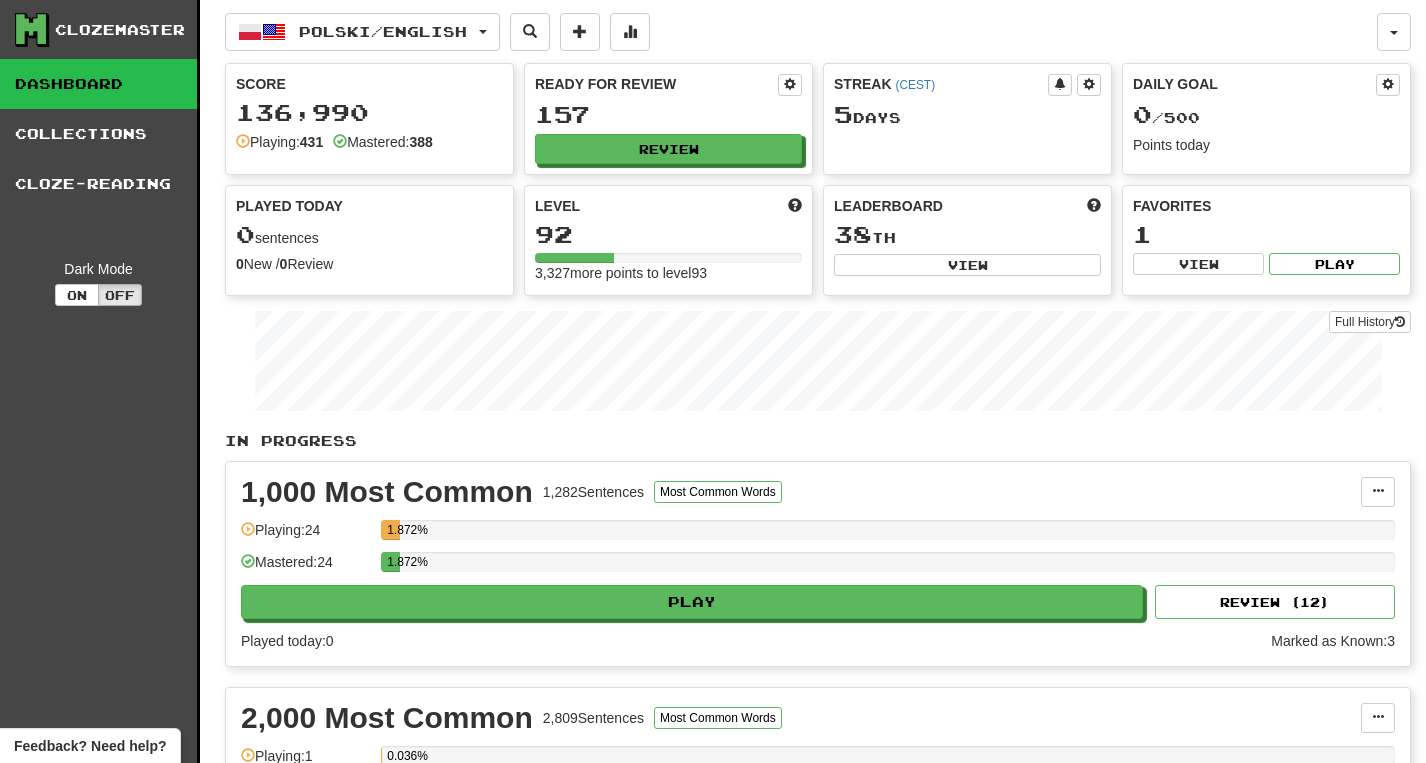 scroll, scrollTop: 772, scrollLeft: 0, axis: vertical 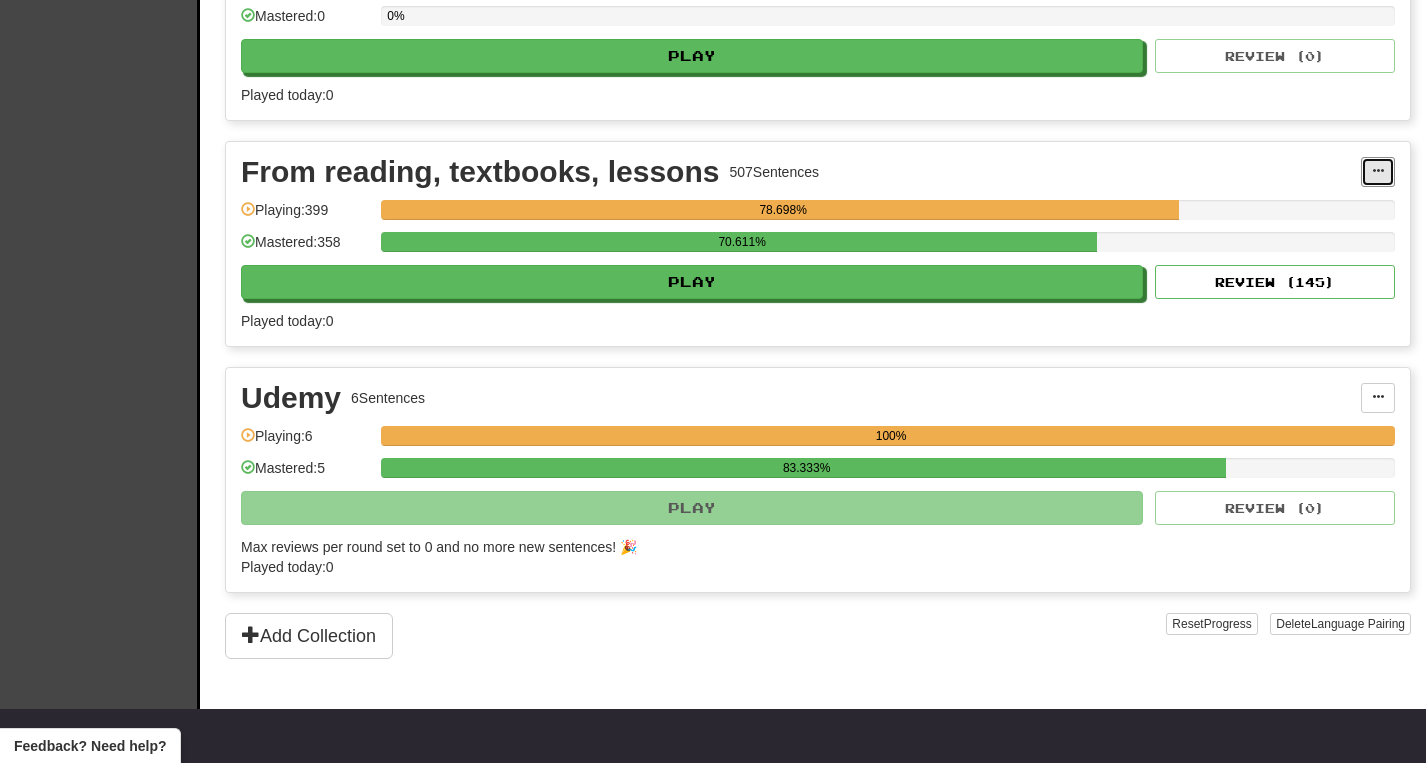 click at bounding box center [1378, 172] 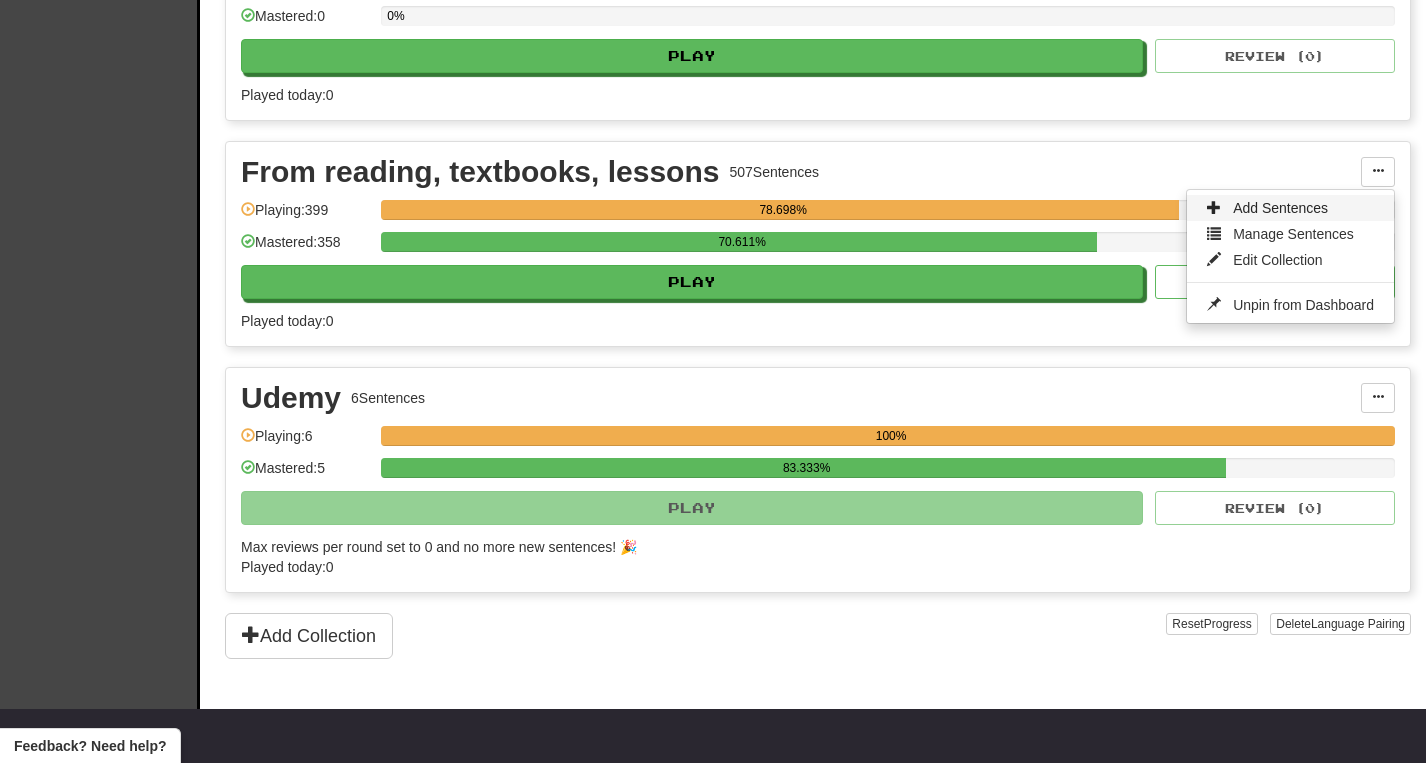 click on "Add Sentences" at bounding box center (1280, 208) 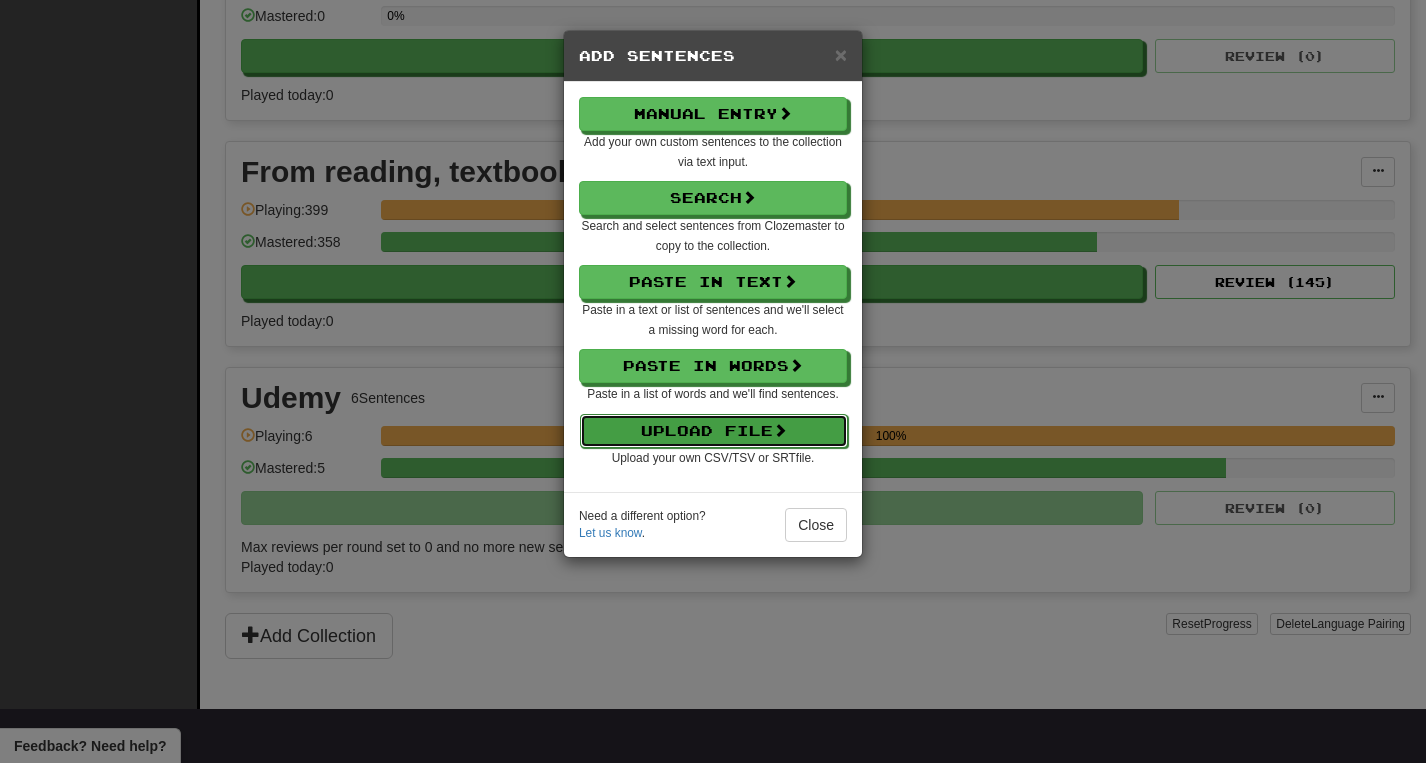 click on "Upload File" at bounding box center [714, 431] 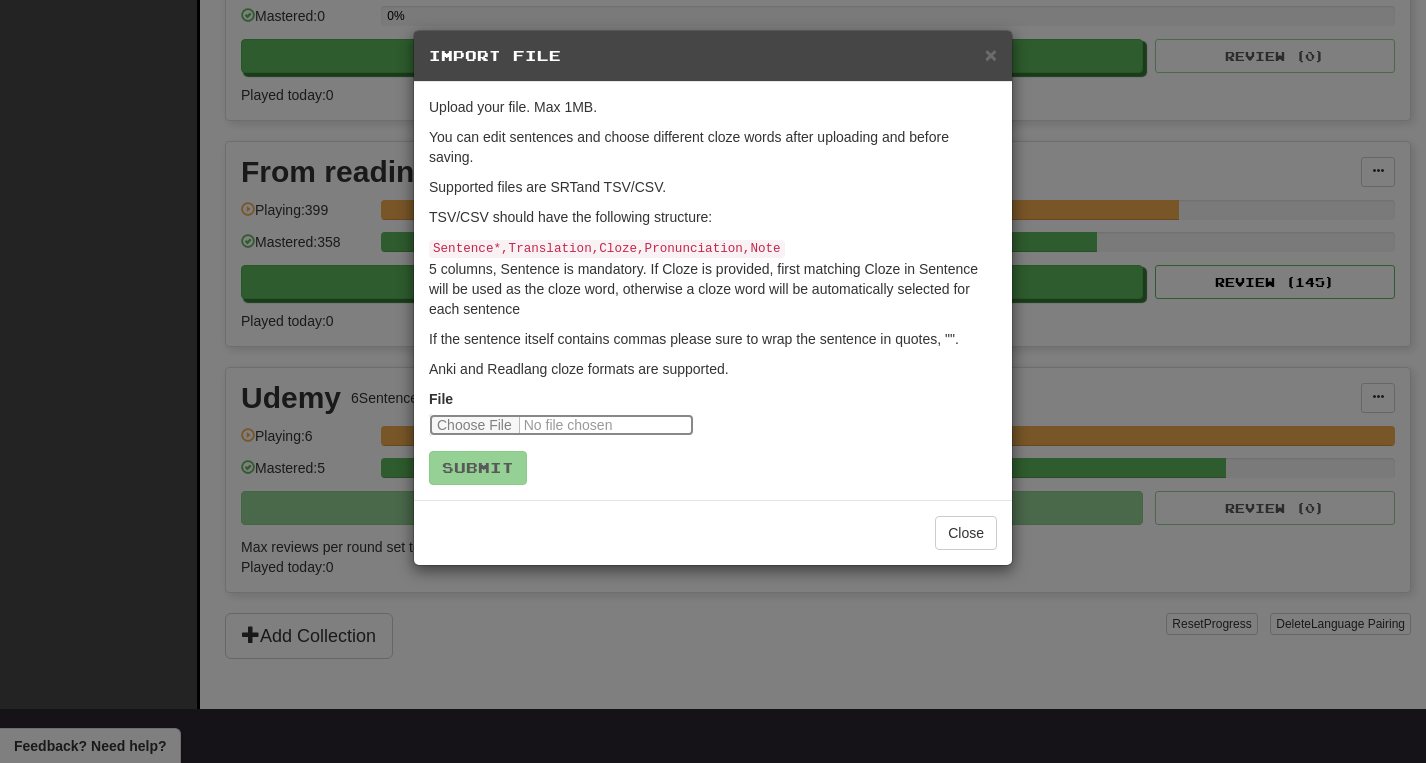 click at bounding box center (561, 425) 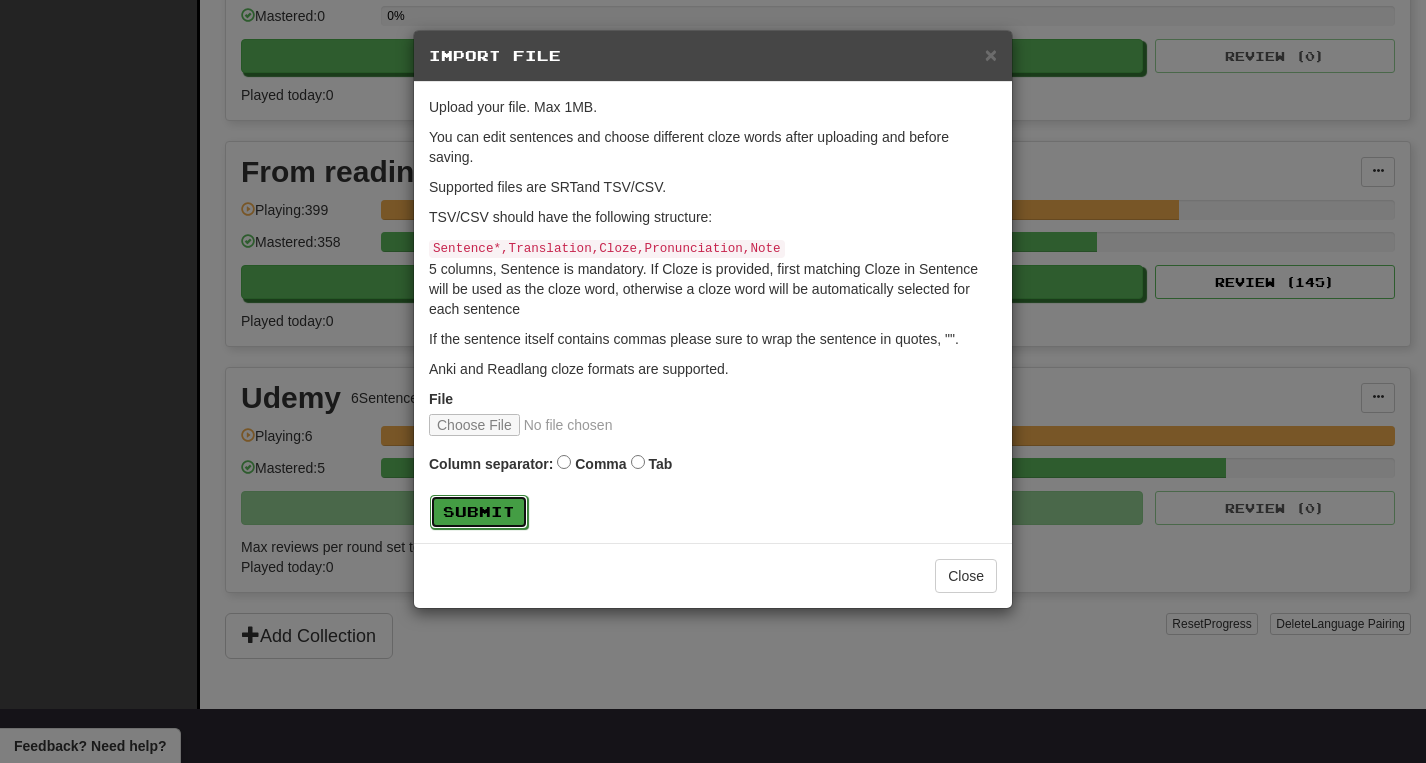 click on "Submit" at bounding box center [479, 512] 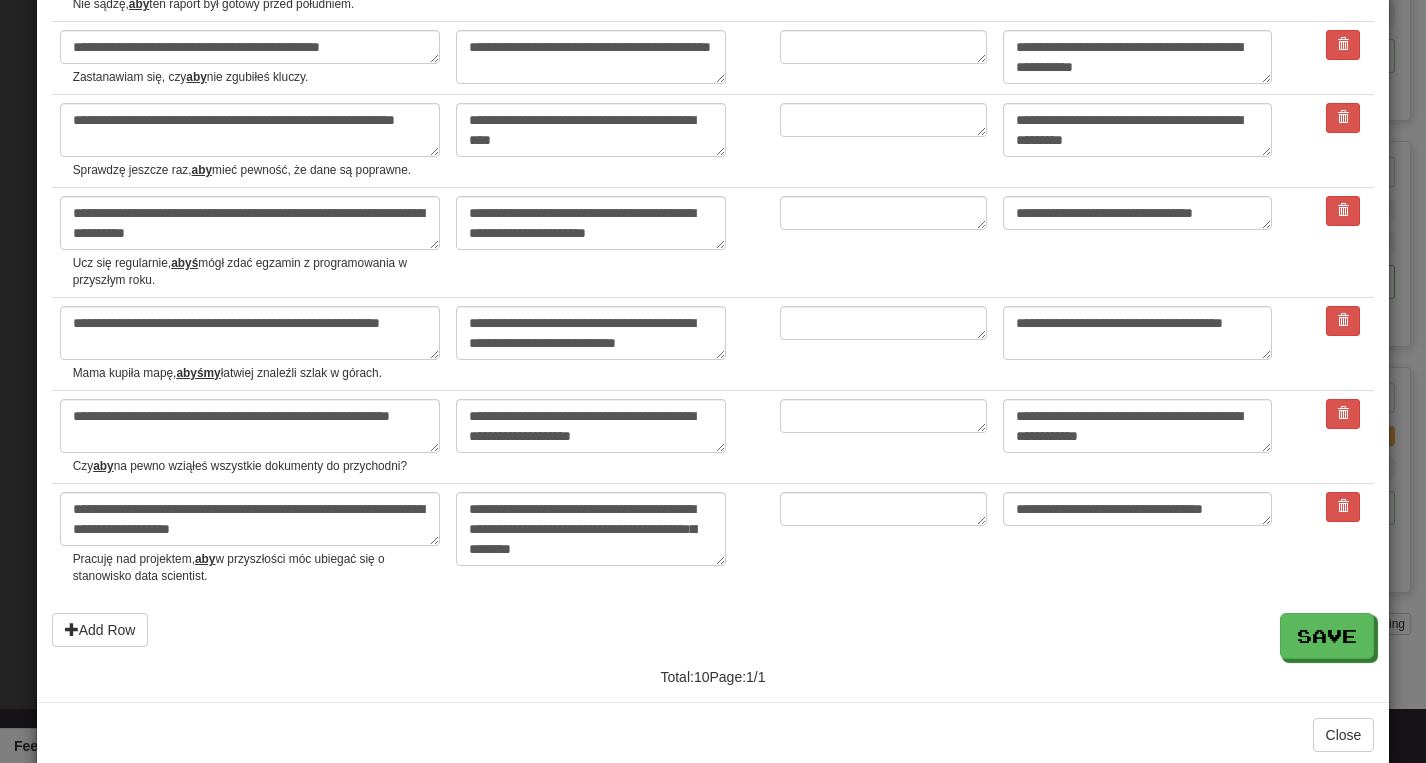 scroll, scrollTop: 528, scrollLeft: 0, axis: vertical 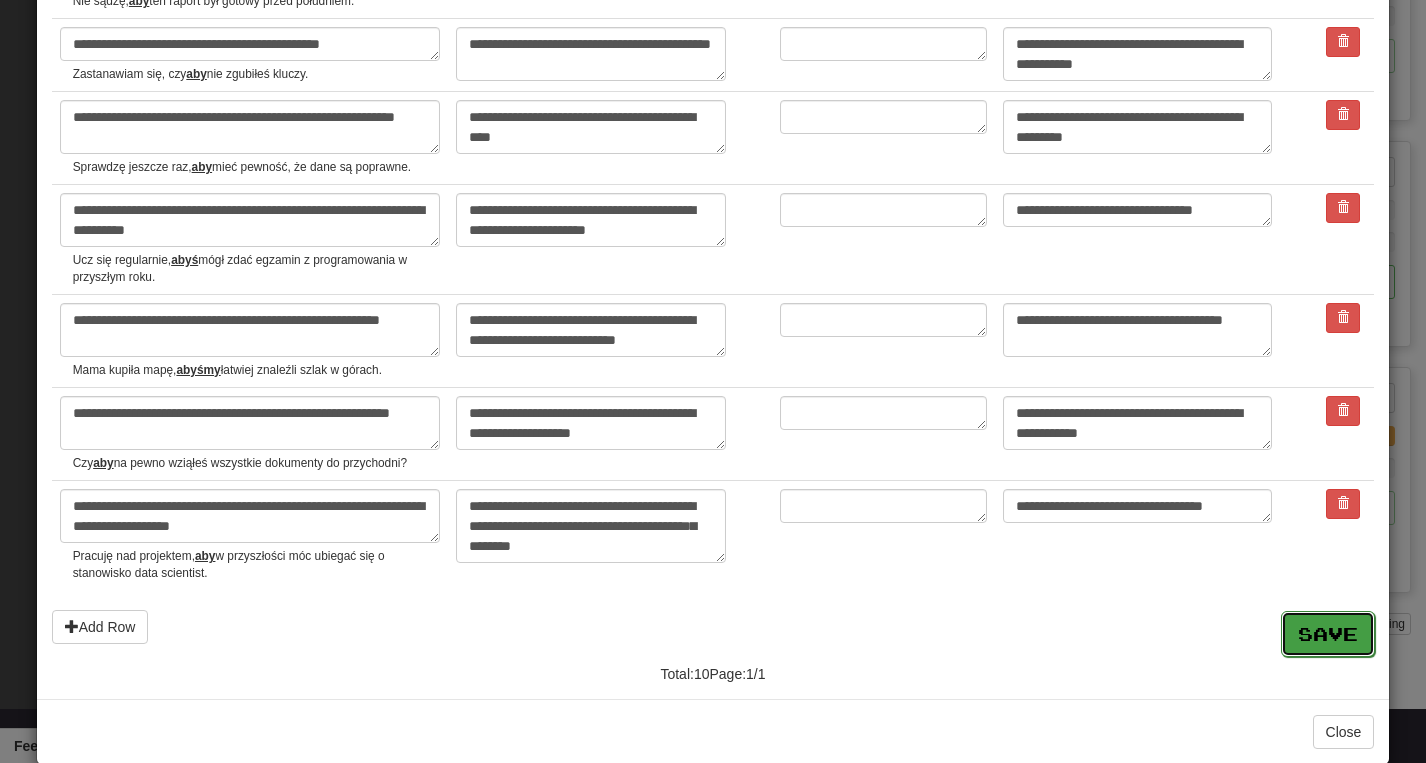 click on "Save" at bounding box center [1328, 634] 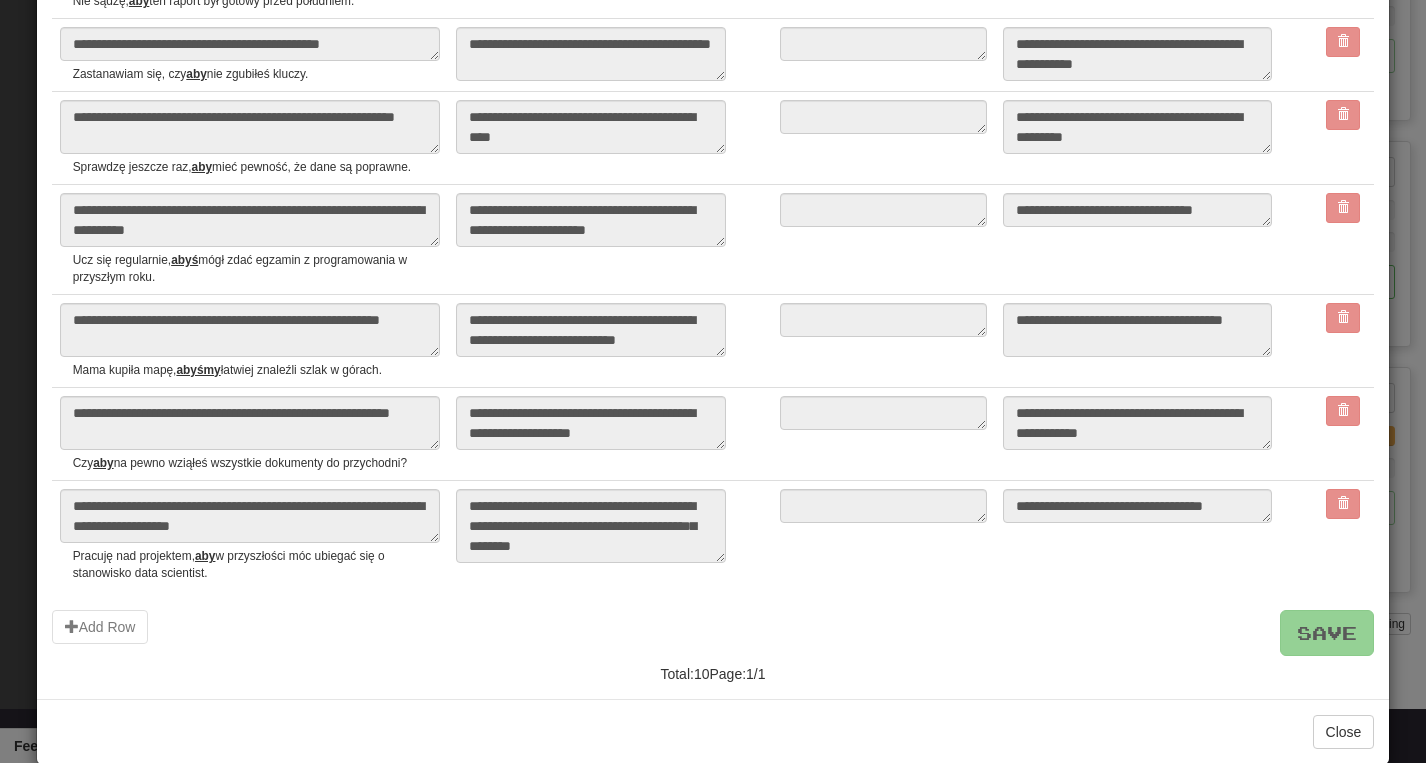 scroll, scrollTop: 0, scrollLeft: 0, axis: both 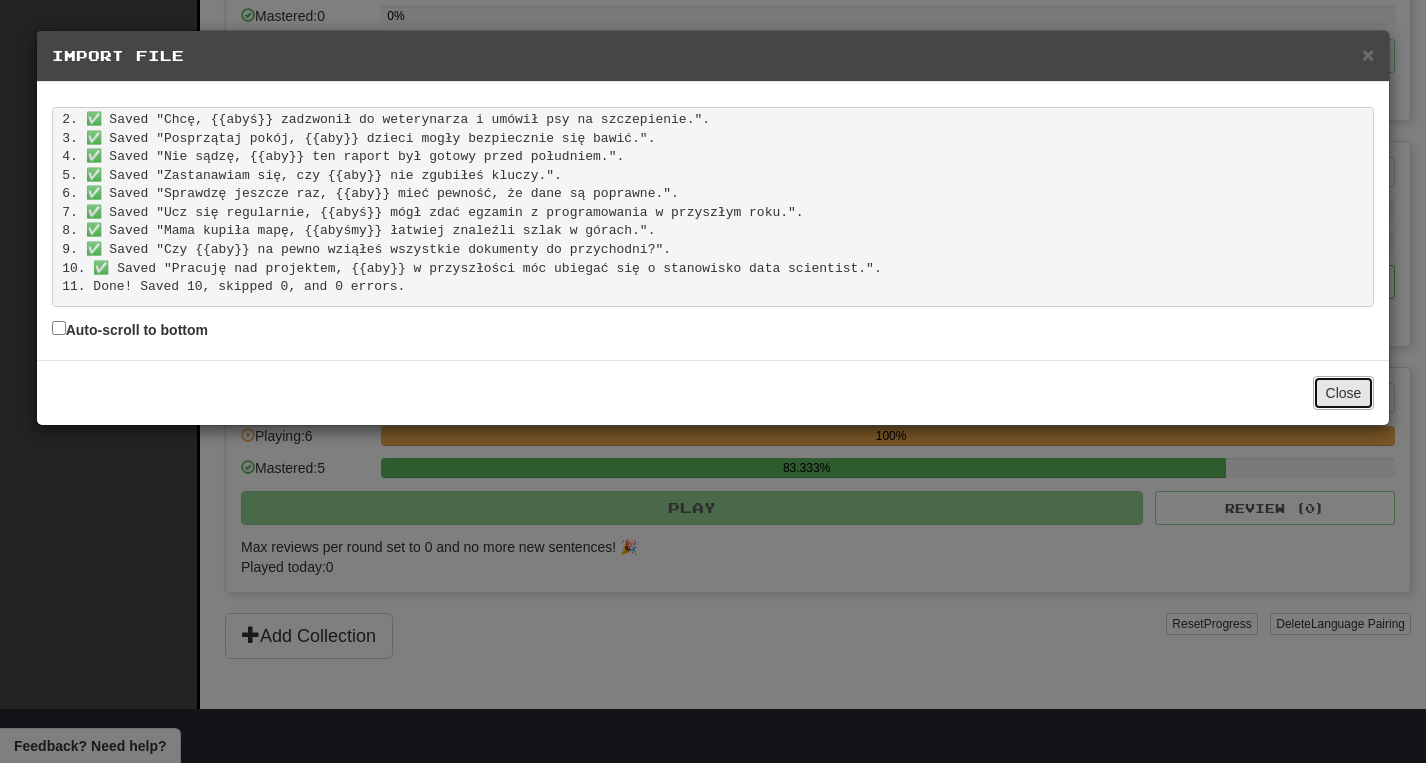 click on "Close" at bounding box center (1344, 393) 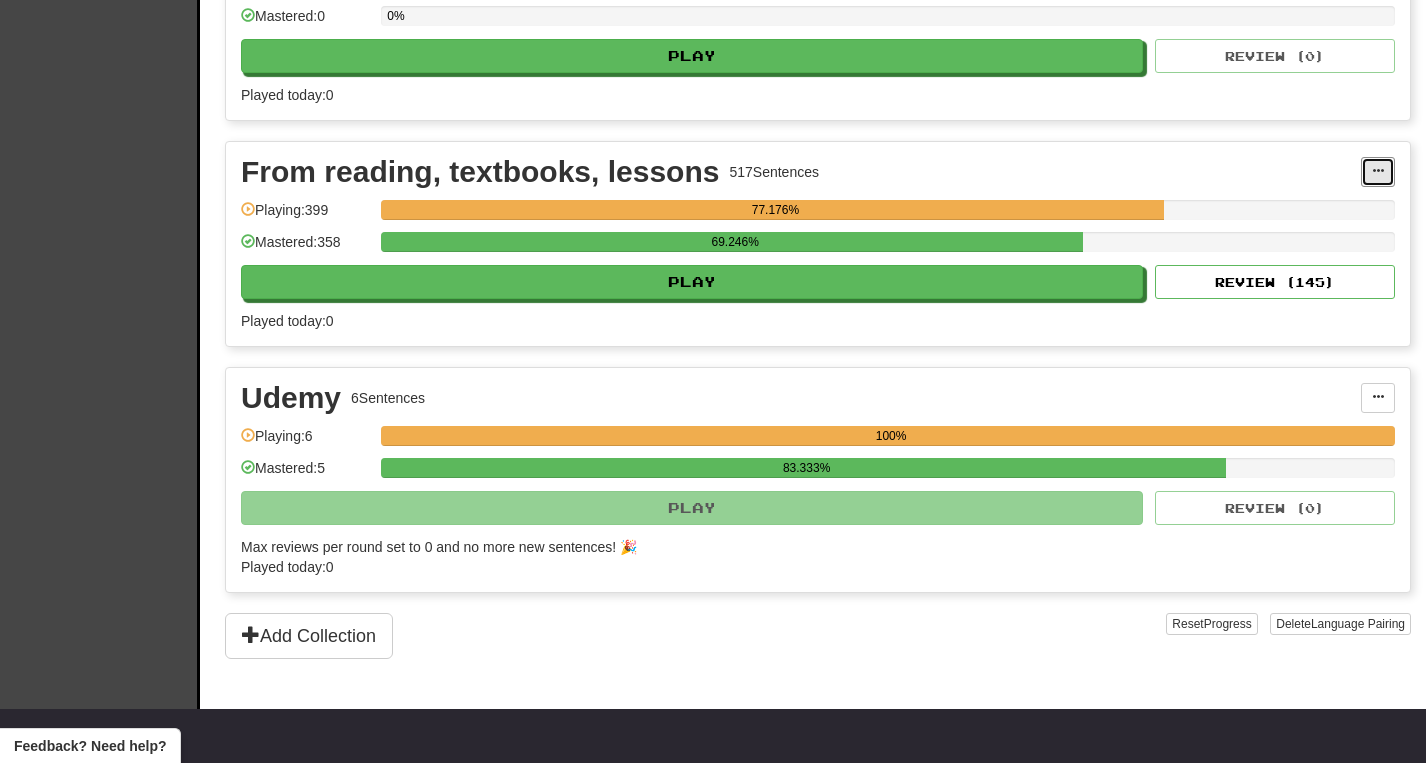 click at bounding box center [1378, 171] 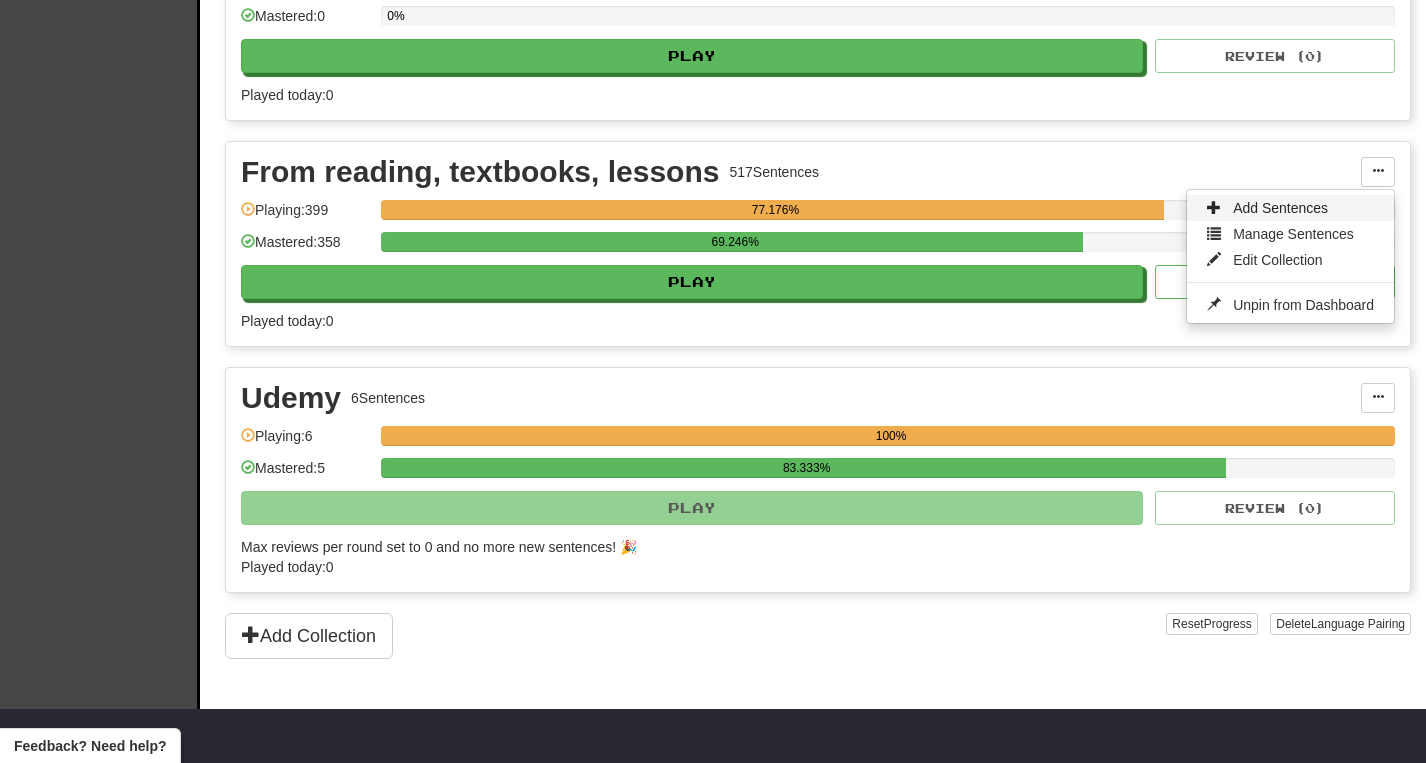 click on "Add Sentences" at bounding box center (1280, 208) 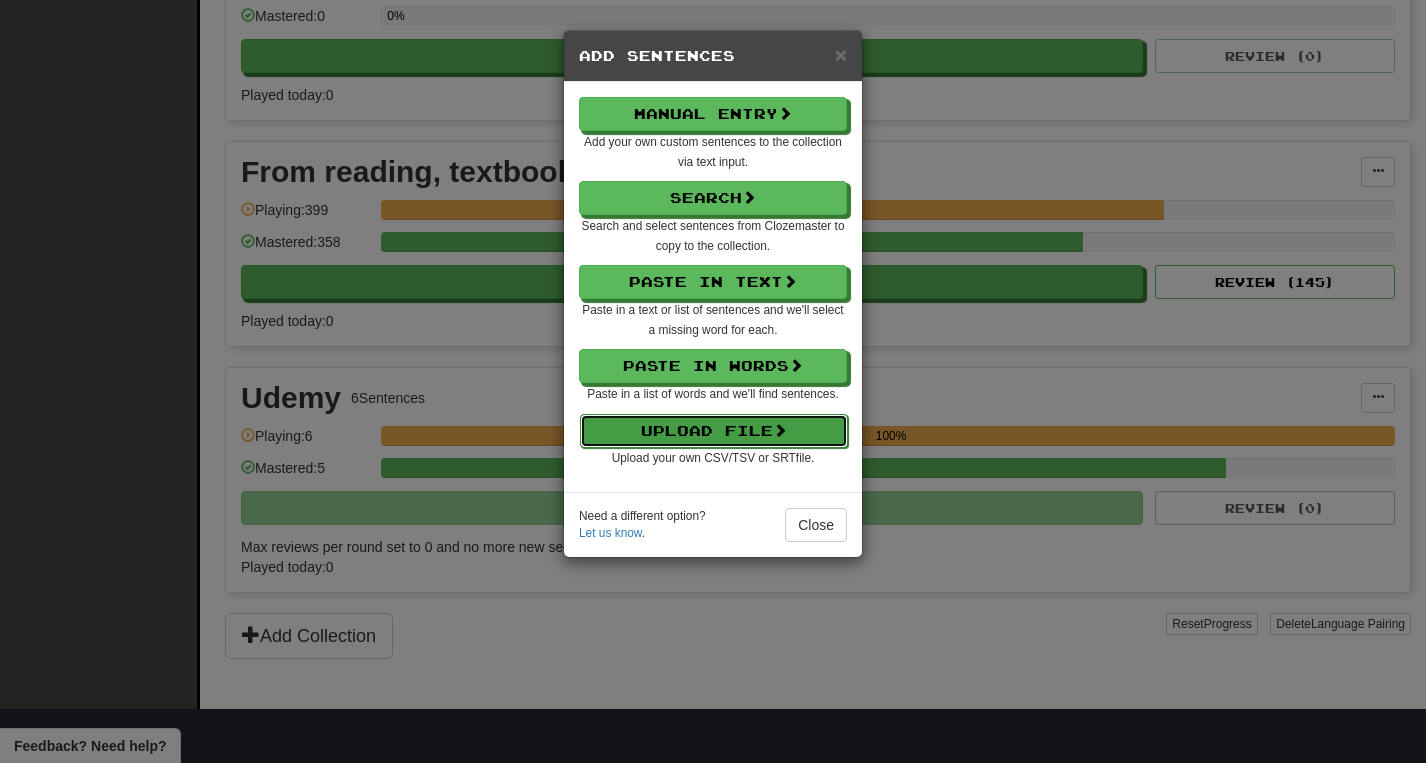 click on "Upload File" at bounding box center [714, 431] 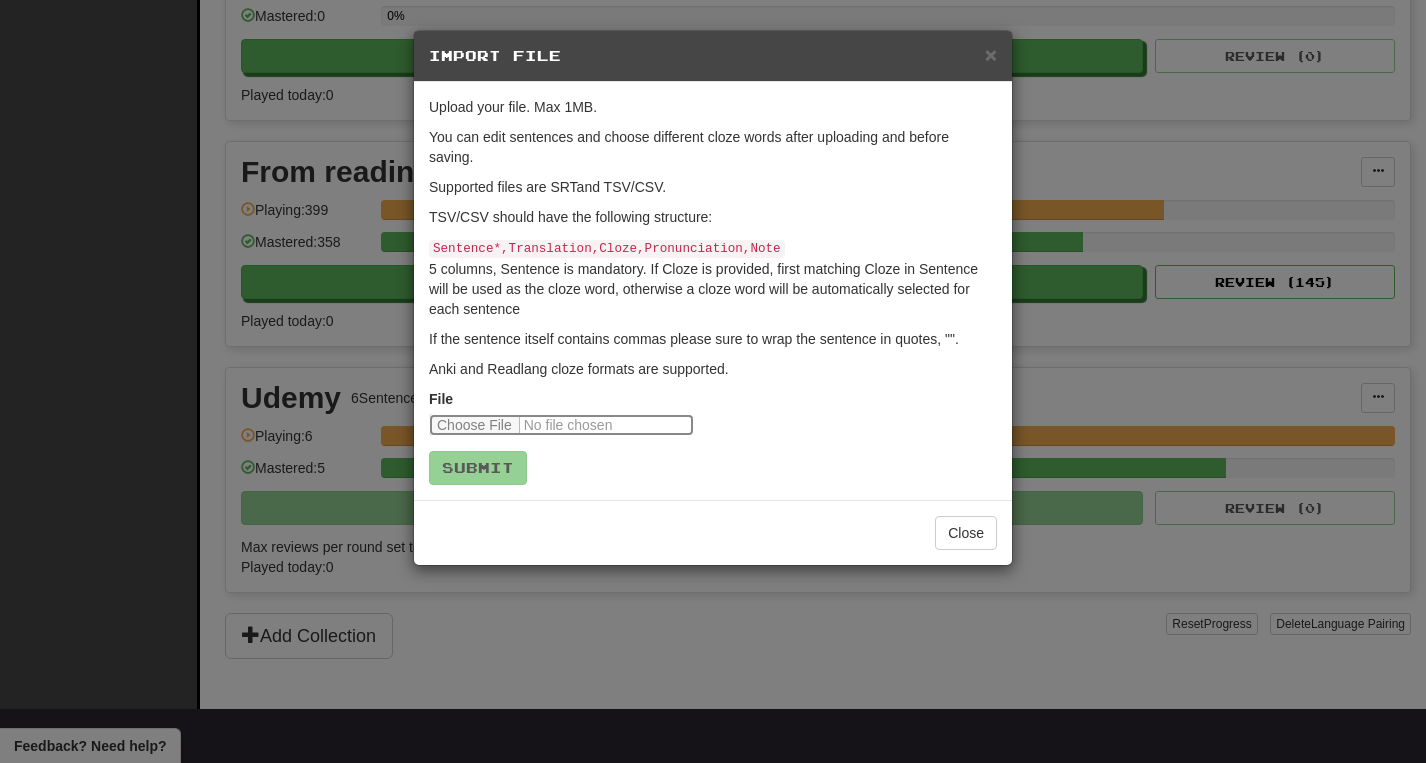 click at bounding box center [561, 425] 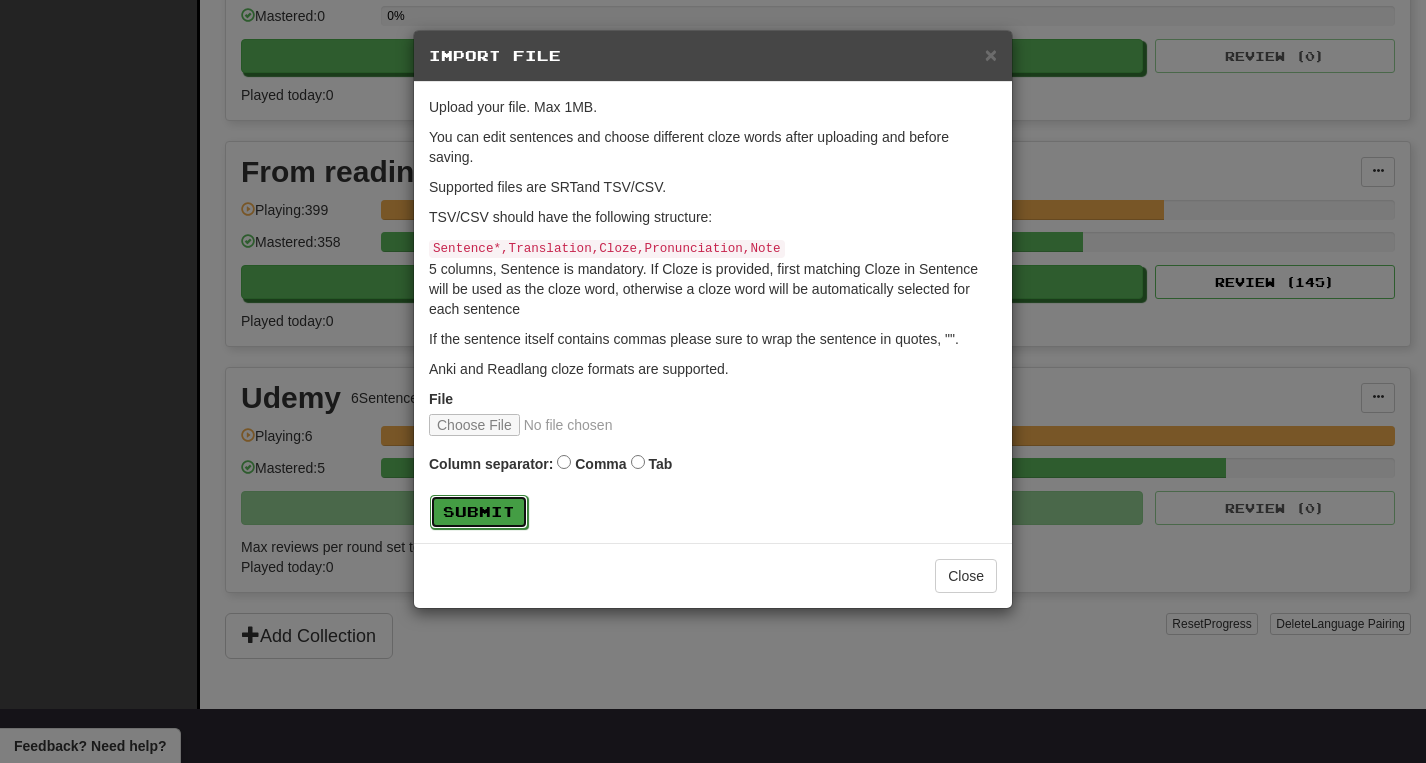 click on "Submit" at bounding box center [479, 512] 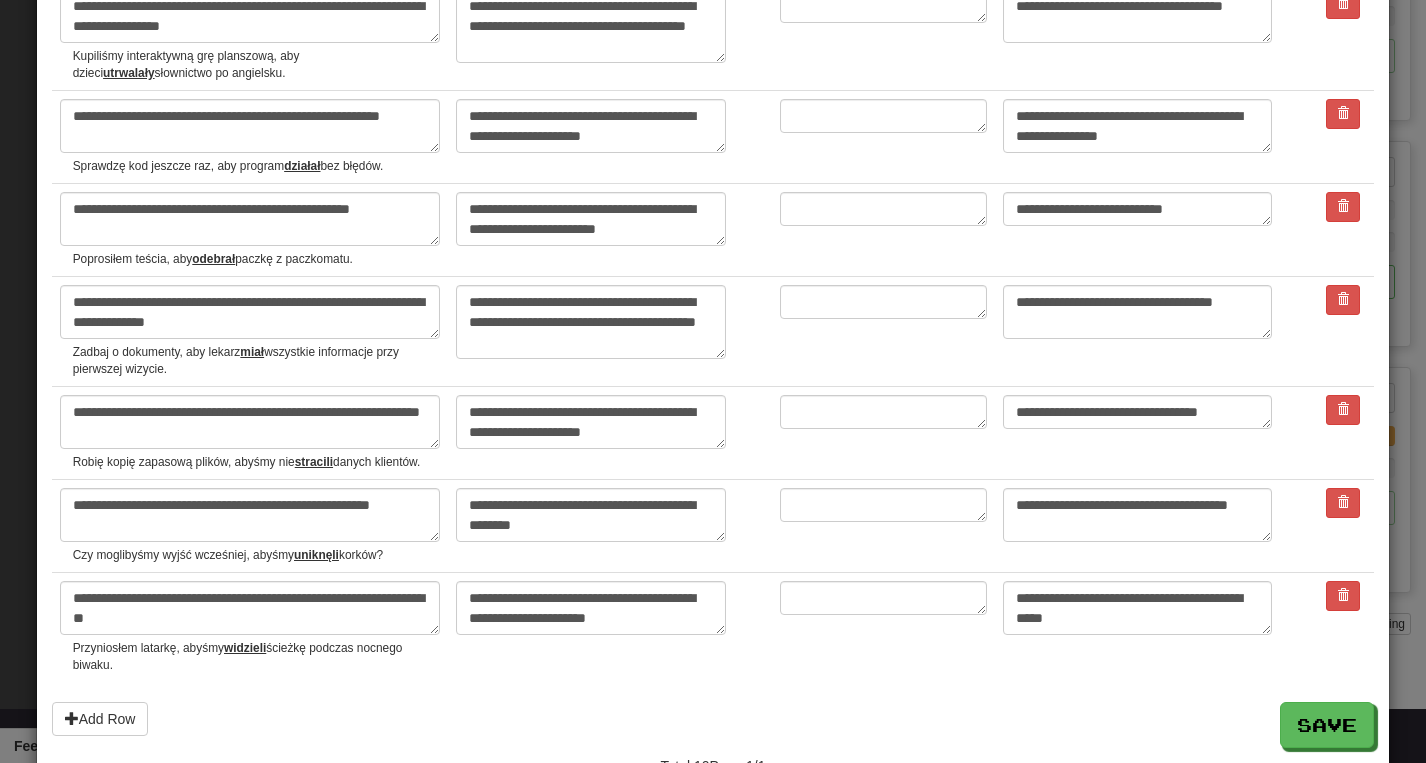 scroll, scrollTop: 617, scrollLeft: 0, axis: vertical 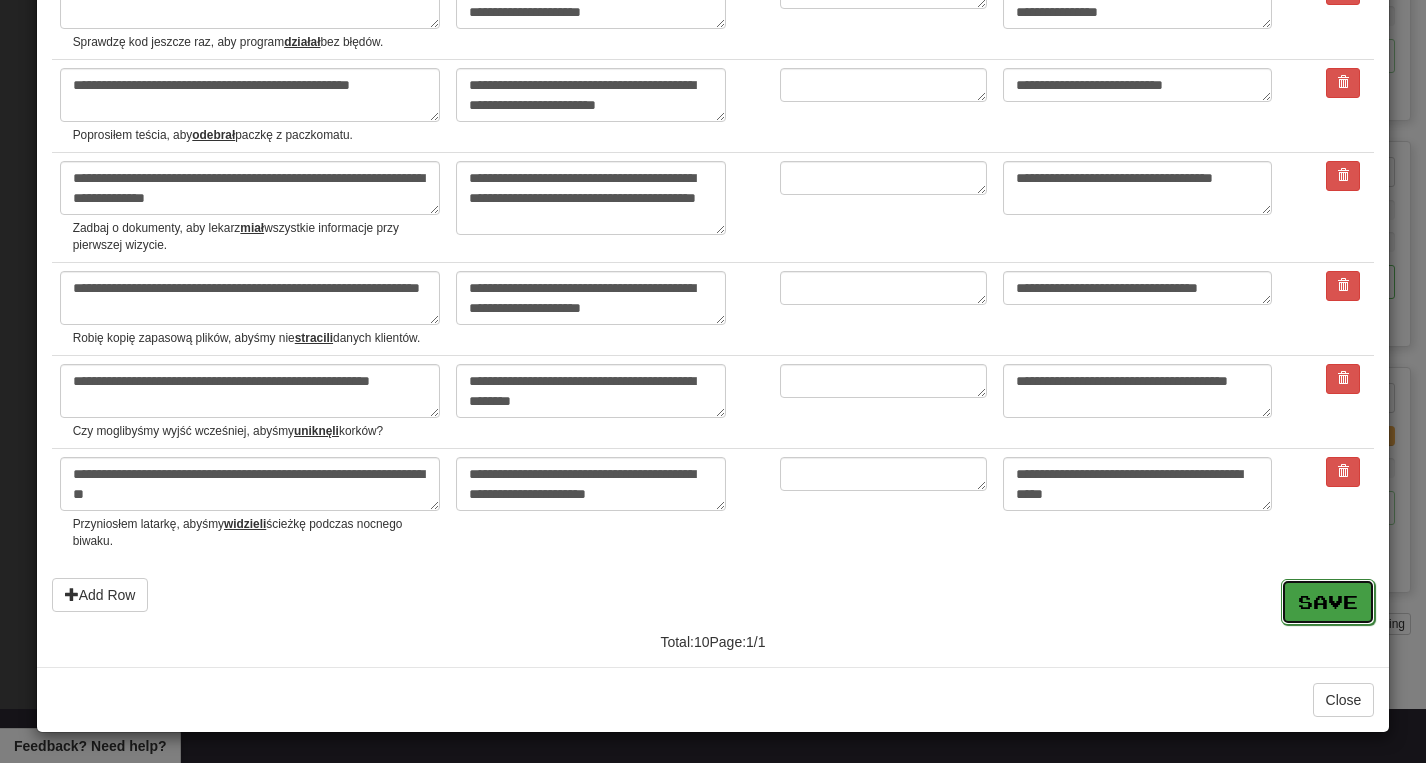 click on "Save" at bounding box center (1328, 602) 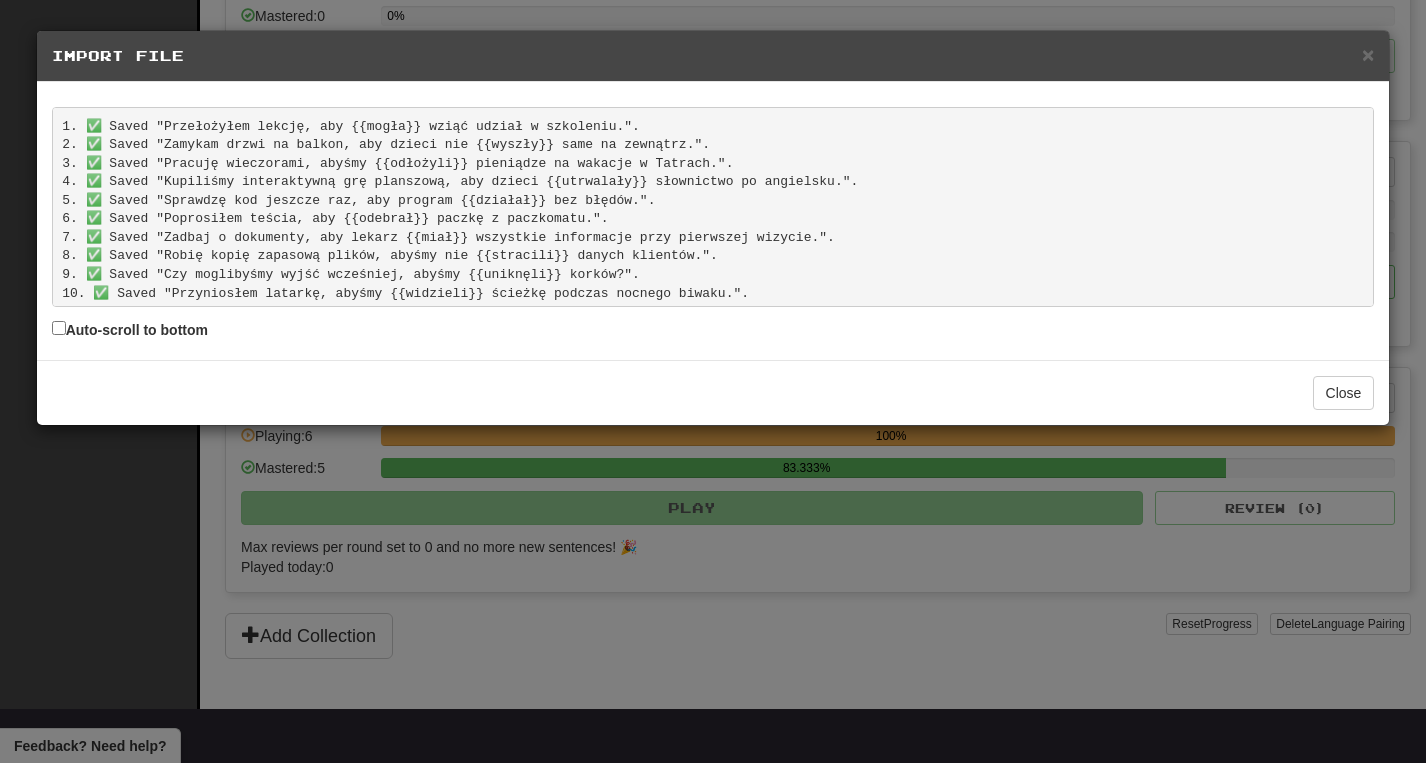 scroll, scrollTop: 0, scrollLeft: 0, axis: both 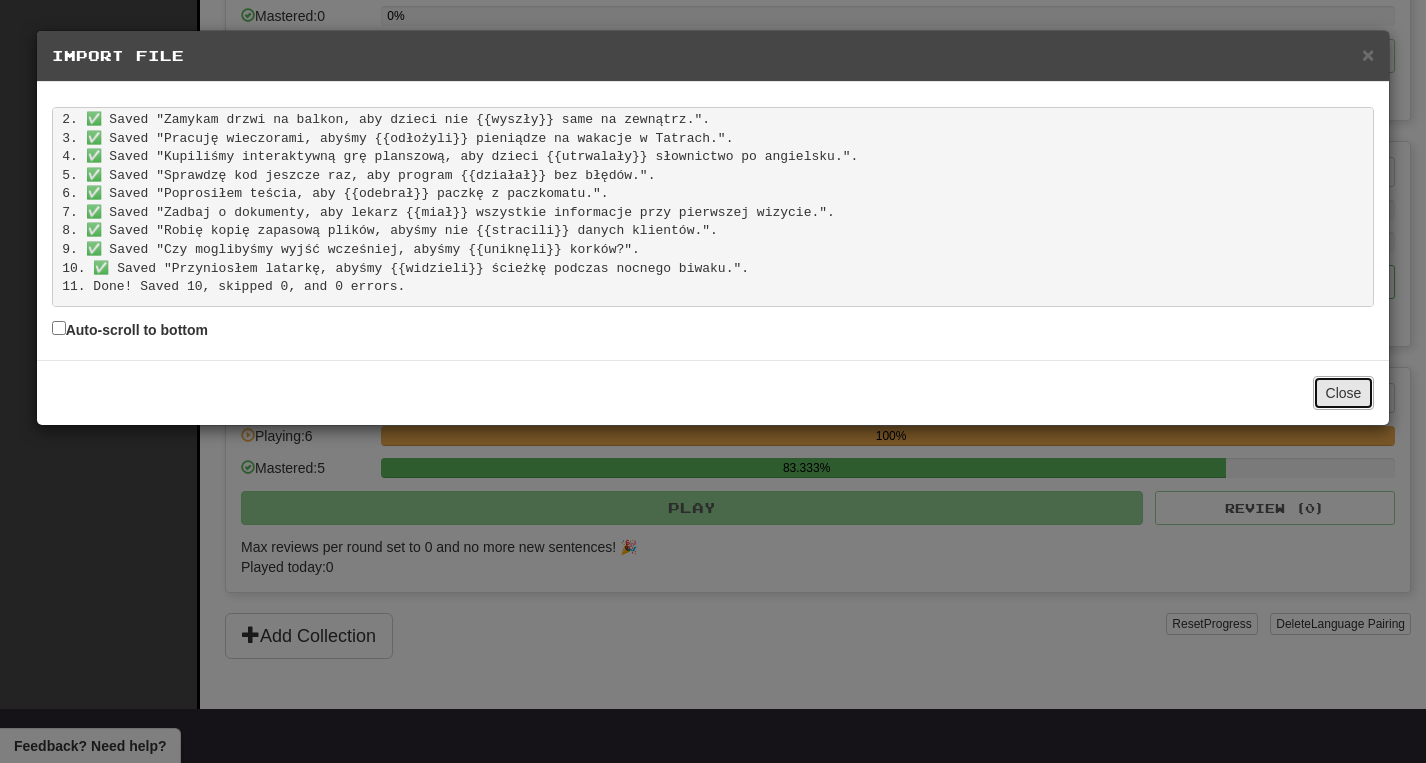 click on "Close" at bounding box center (1344, 393) 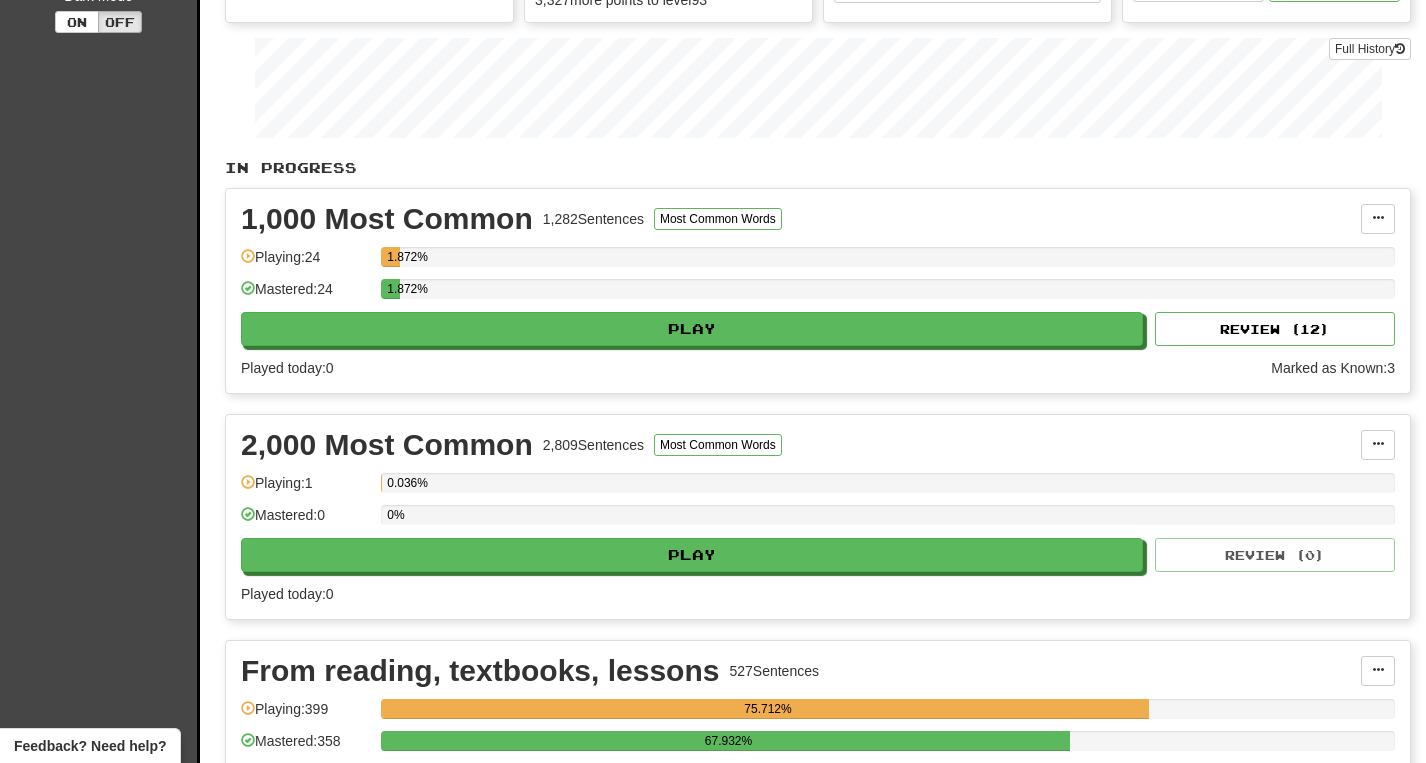 scroll, scrollTop: 0, scrollLeft: 0, axis: both 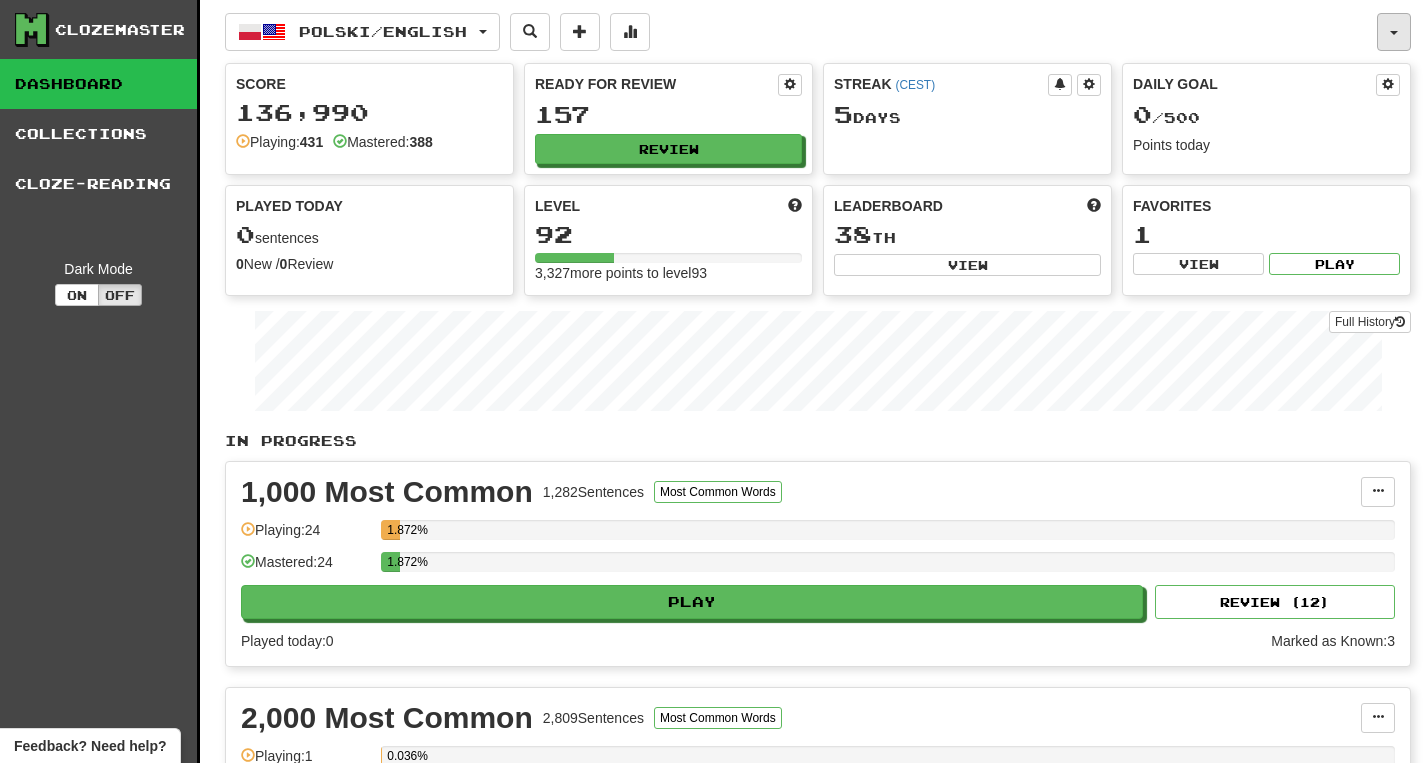click at bounding box center (1394, 33) 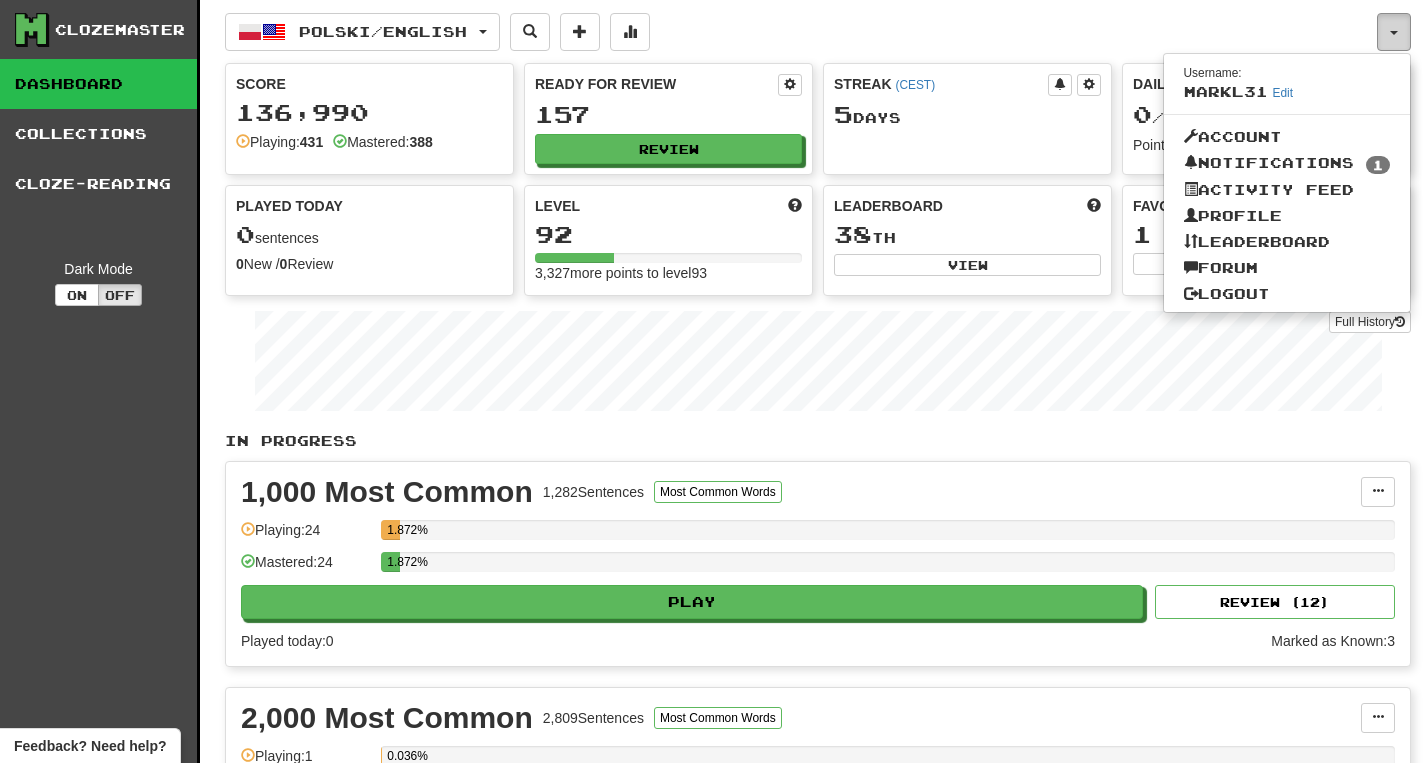 click at bounding box center (1394, 33) 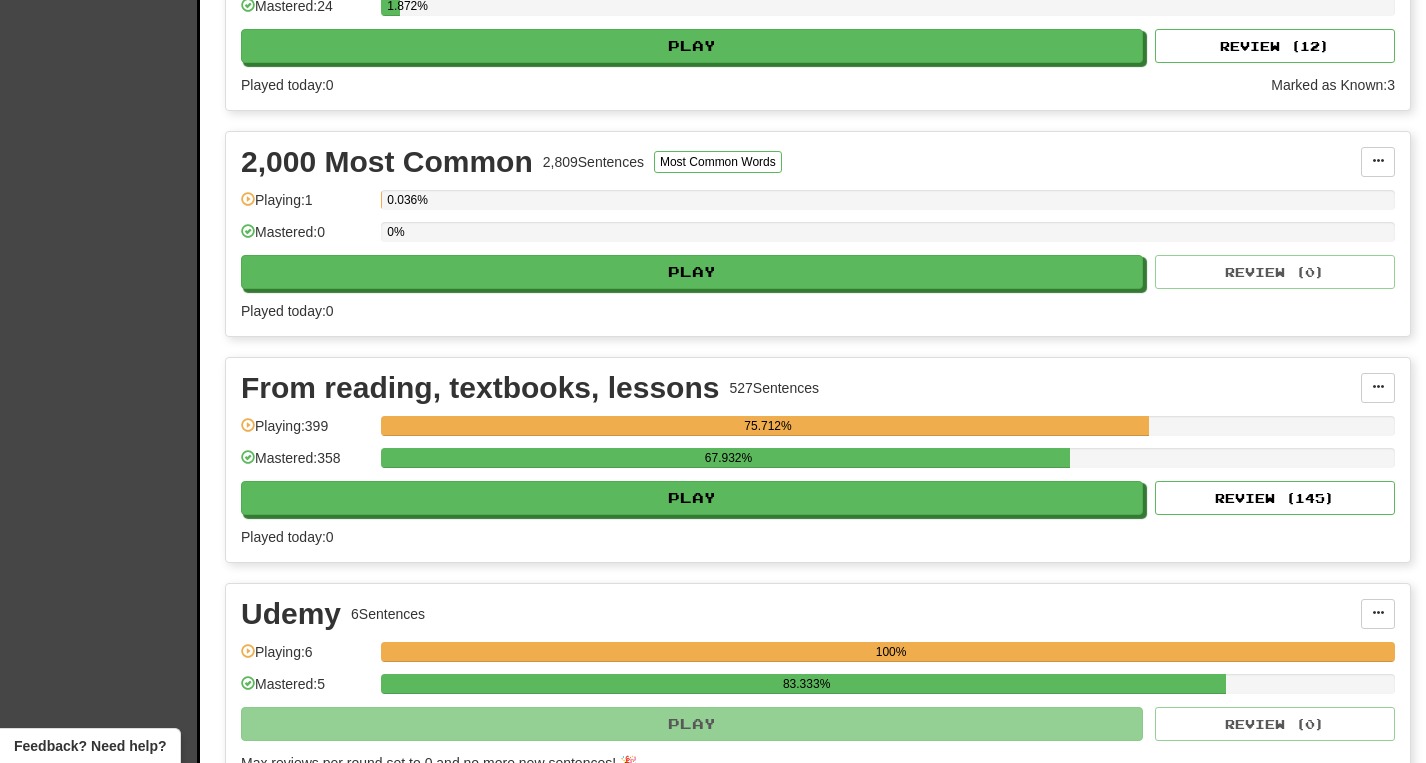 scroll, scrollTop: 570, scrollLeft: 0, axis: vertical 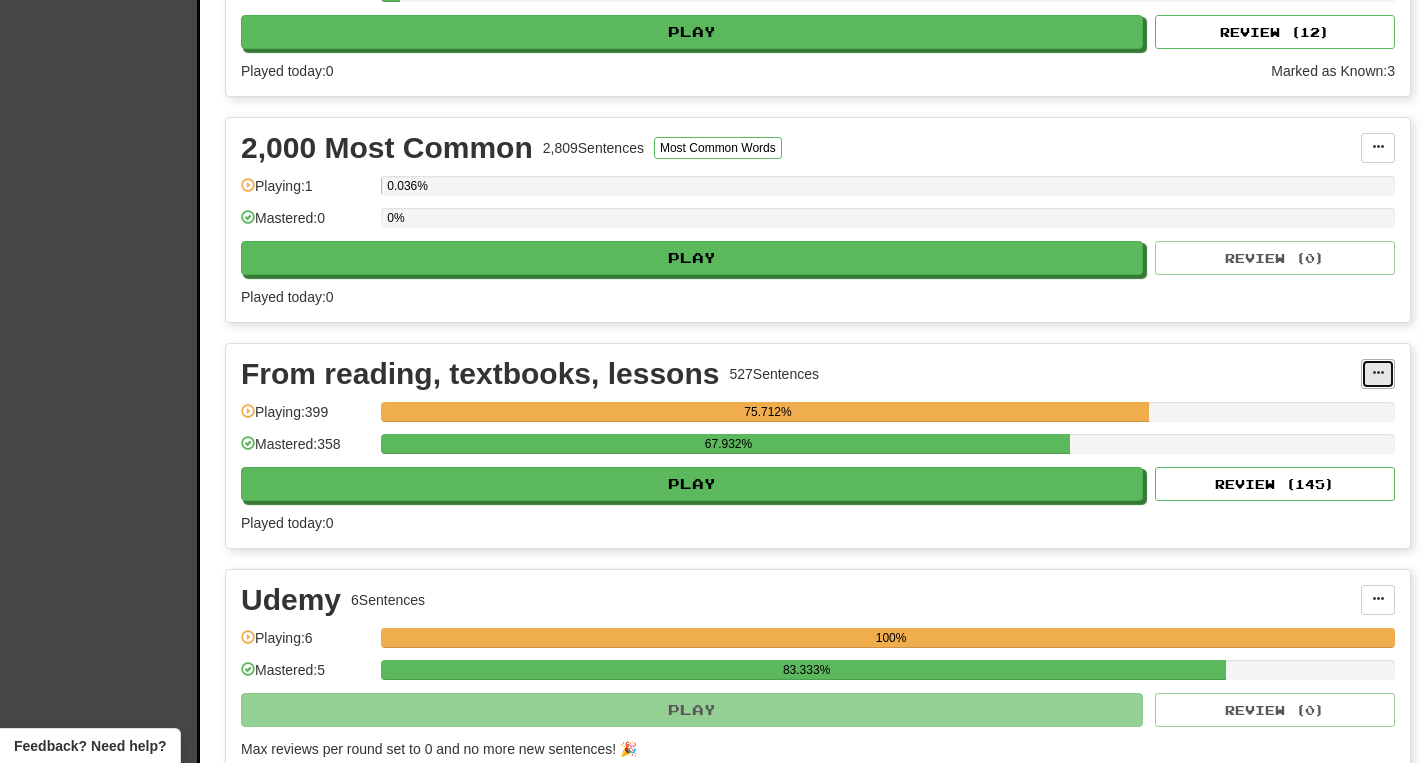 click at bounding box center (1378, 374) 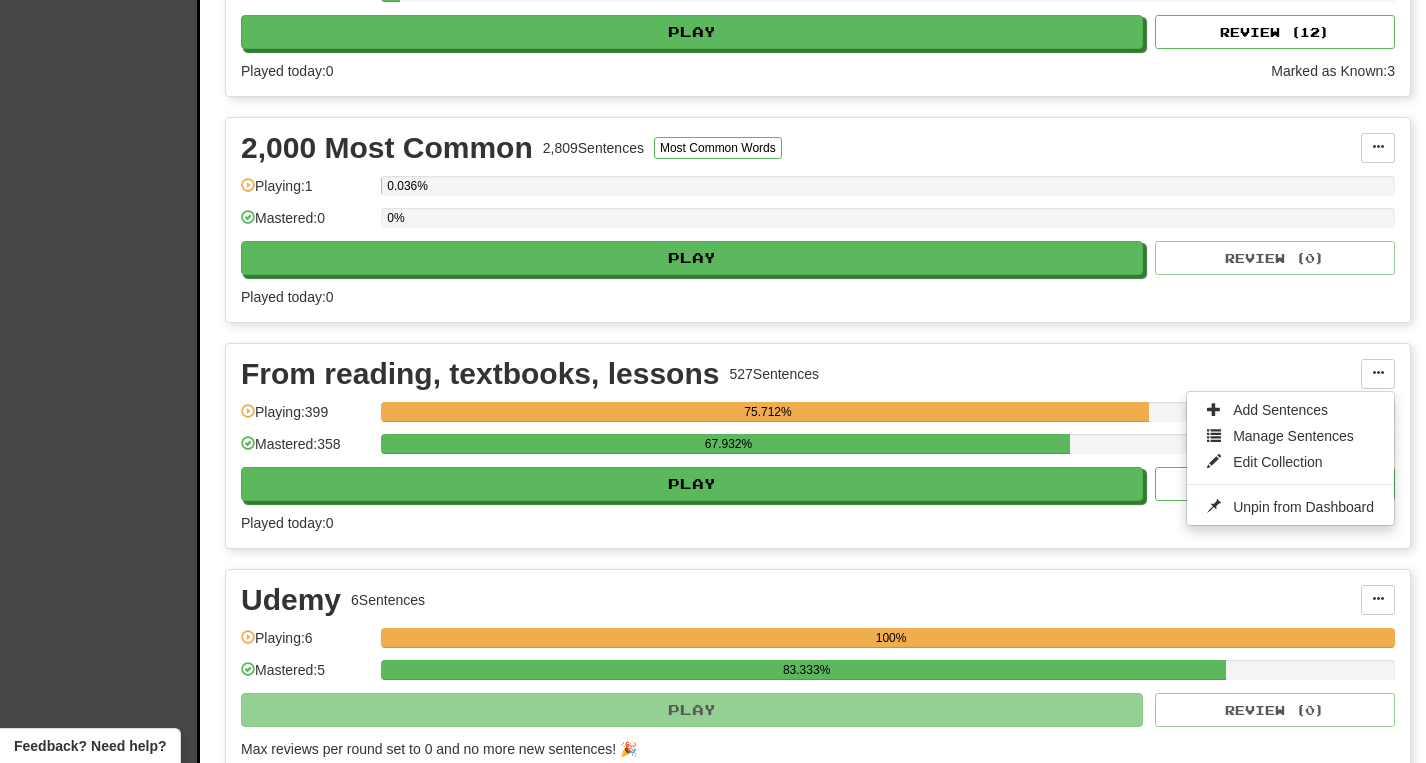 click on "Udemy 6  Sentences" at bounding box center [801, 600] 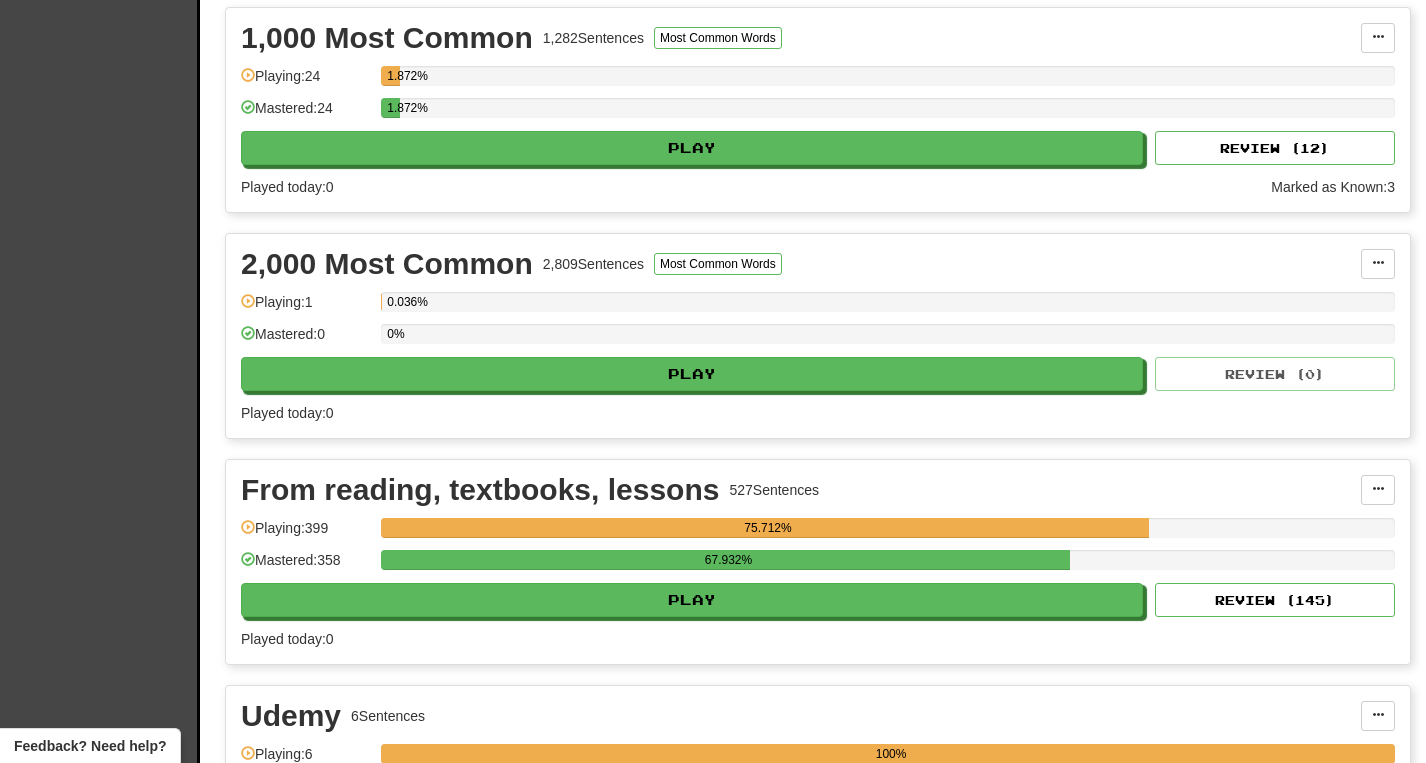 scroll, scrollTop: 0, scrollLeft: 0, axis: both 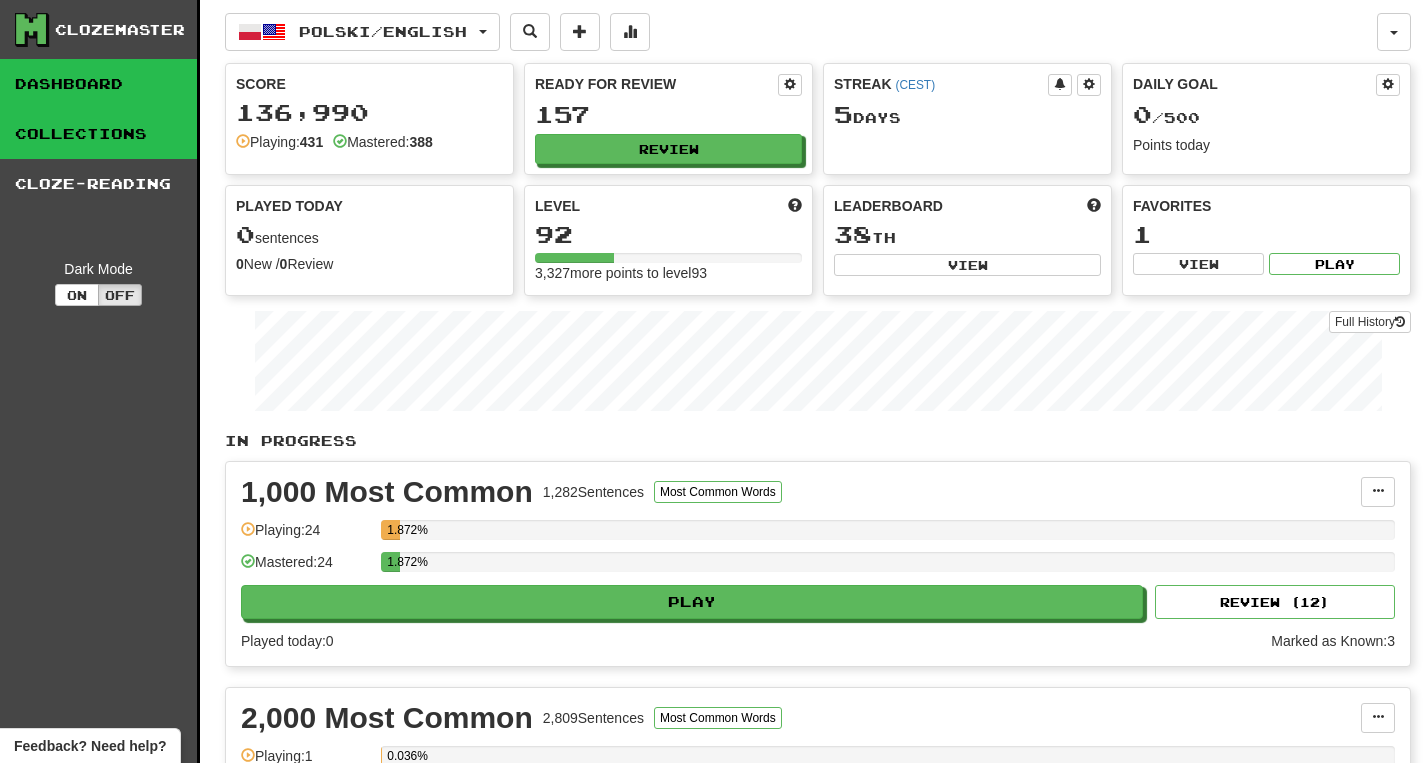 click on "Collections" at bounding box center (98, 134) 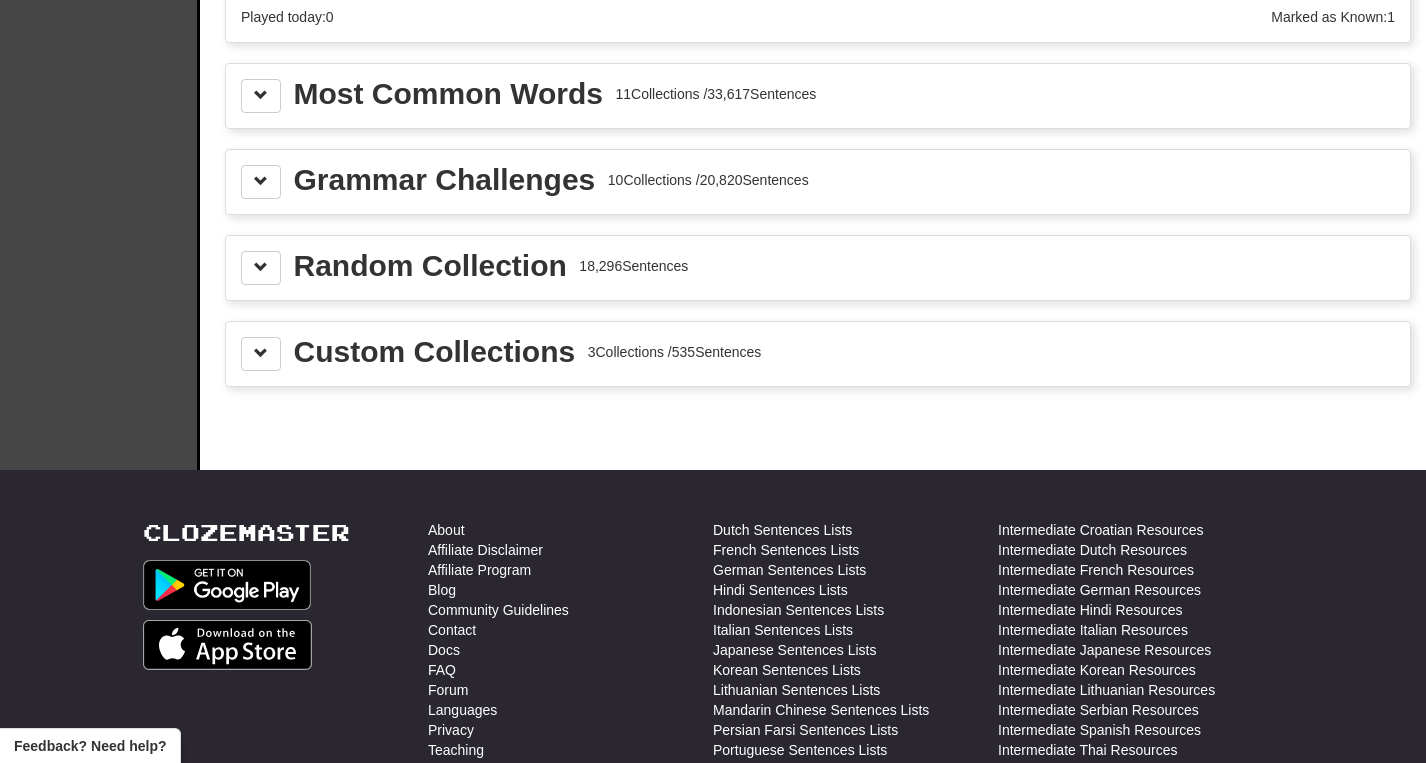 scroll, scrollTop: 289, scrollLeft: 0, axis: vertical 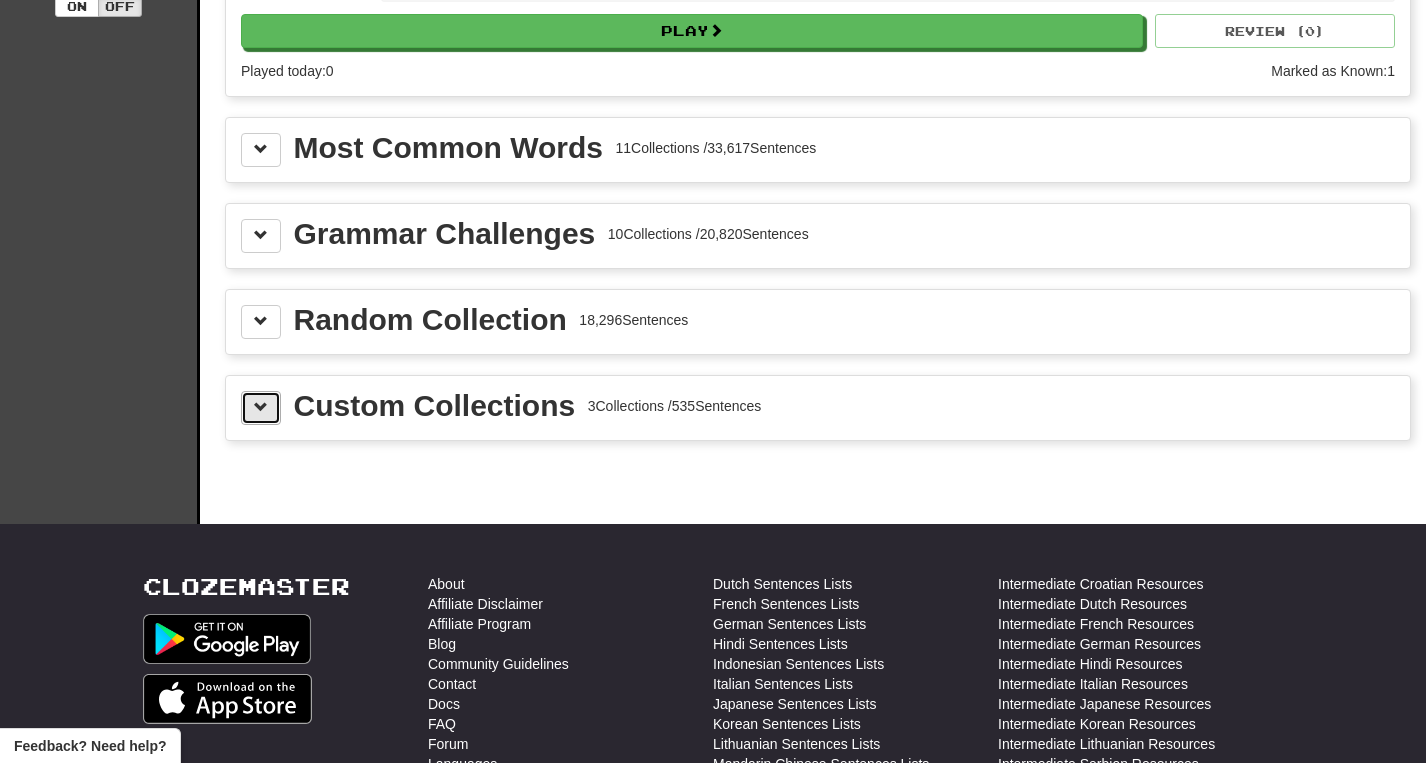 click at bounding box center [261, 408] 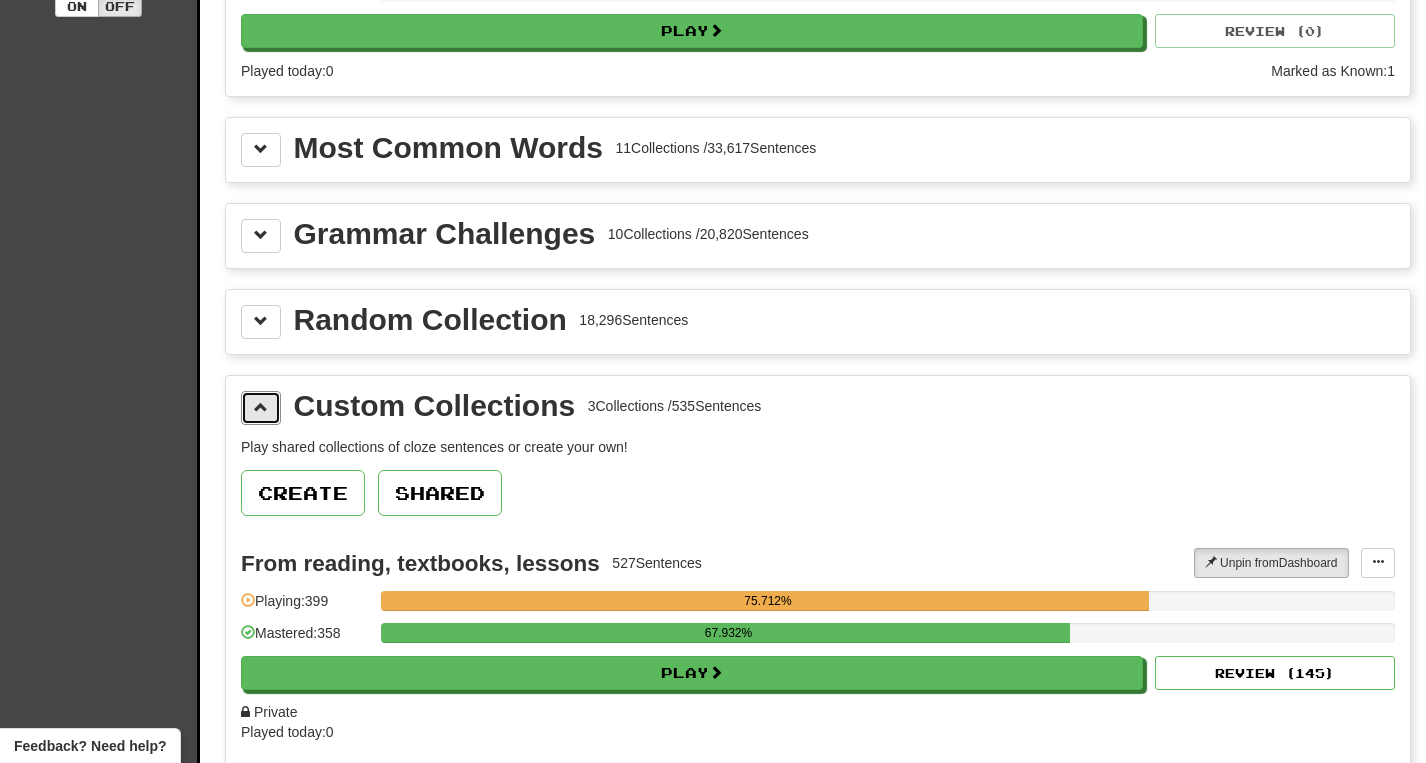 scroll, scrollTop: 0, scrollLeft: 0, axis: both 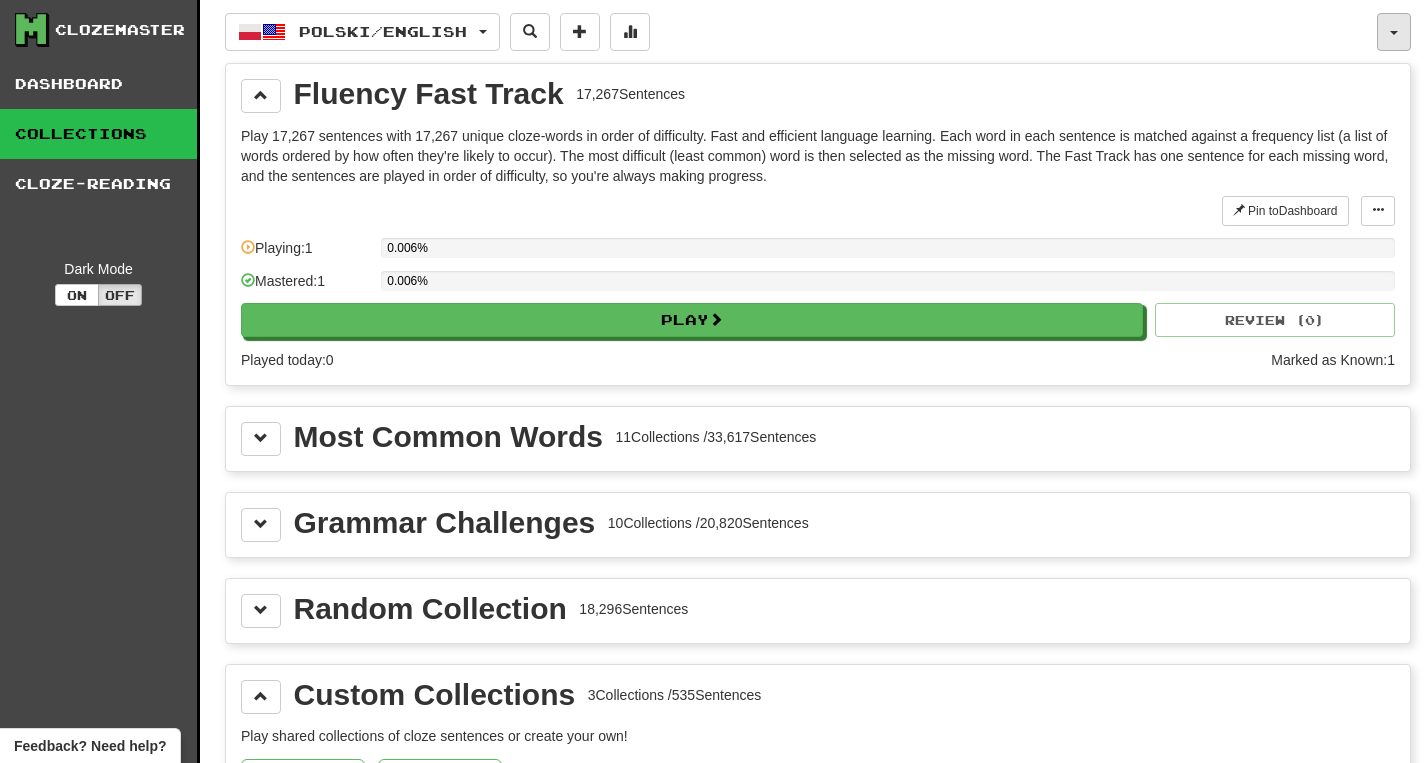 click at bounding box center [1394, 32] 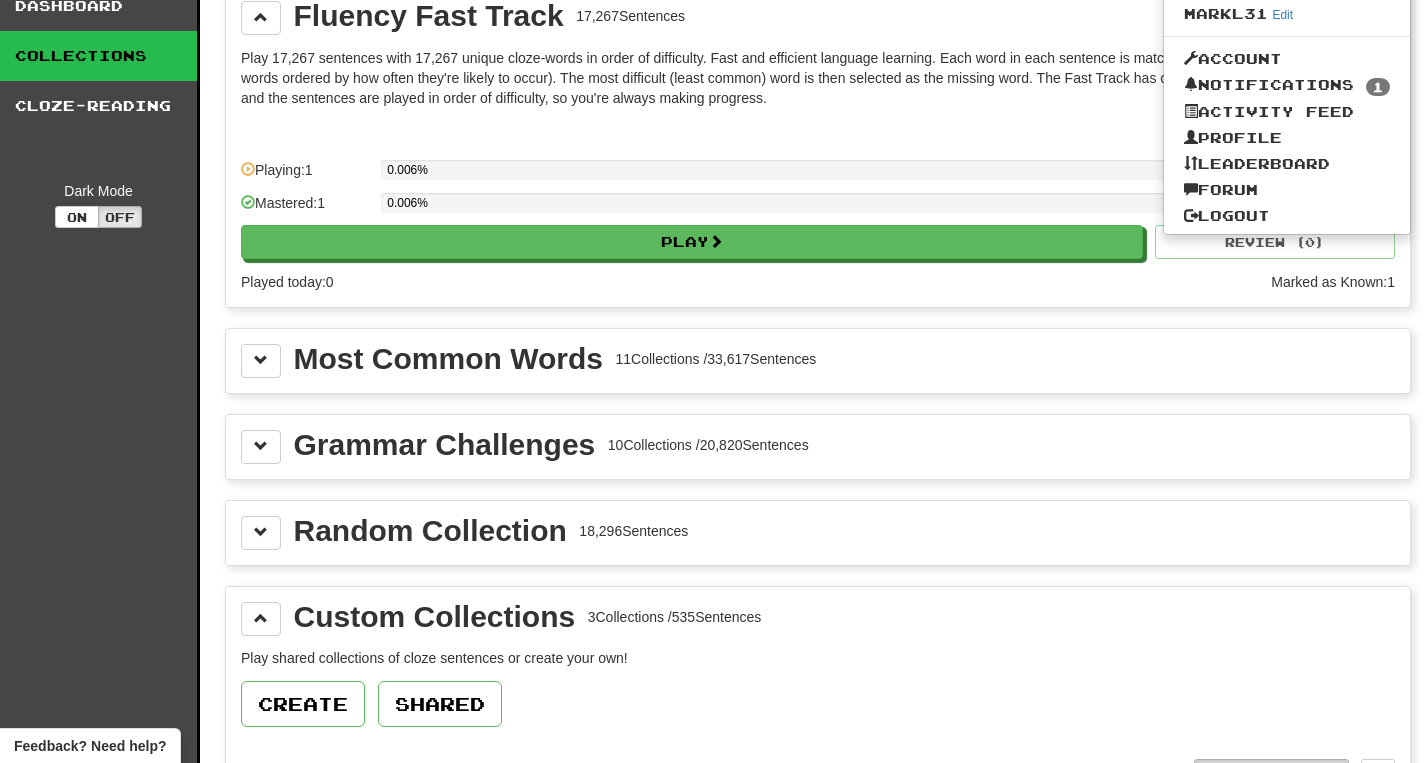 scroll, scrollTop: 0, scrollLeft: 0, axis: both 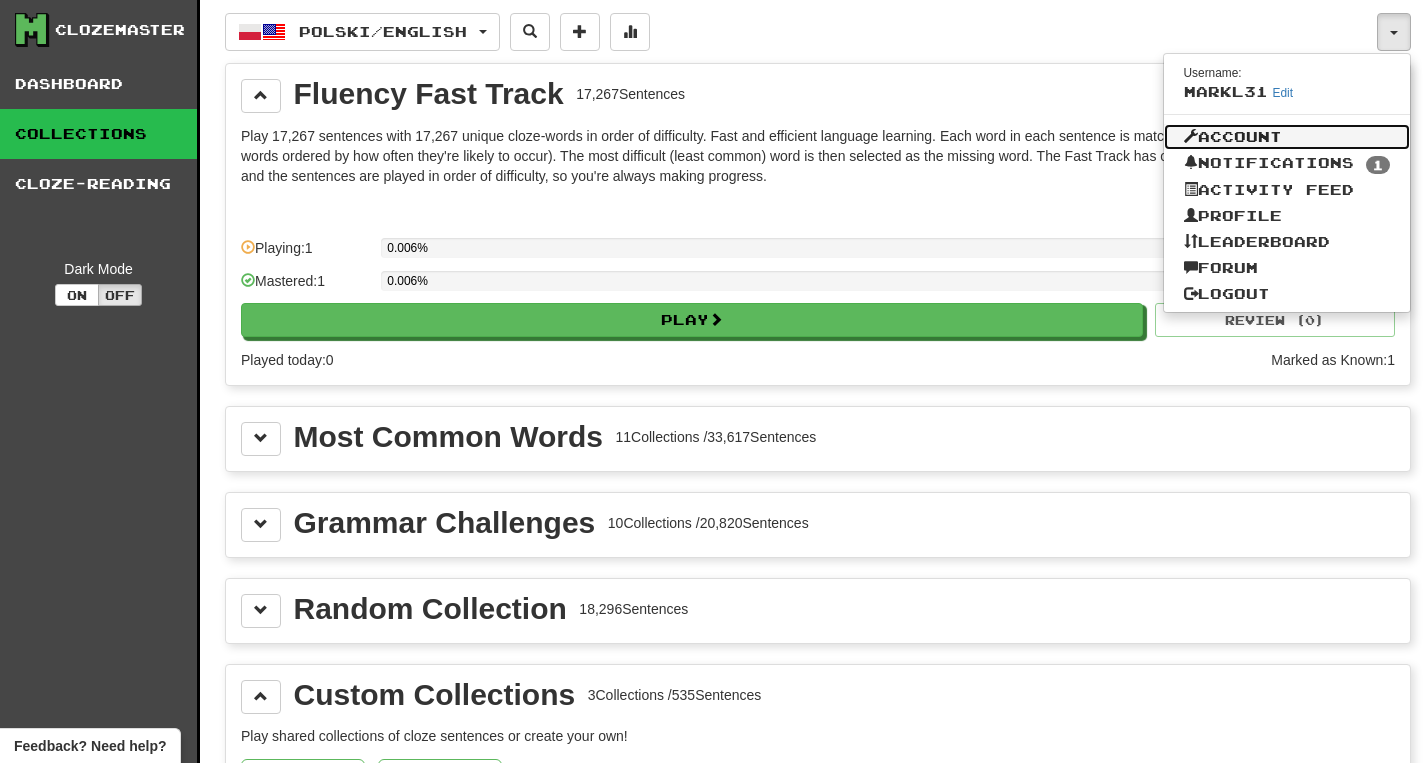 click on "Account" at bounding box center [1287, 137] 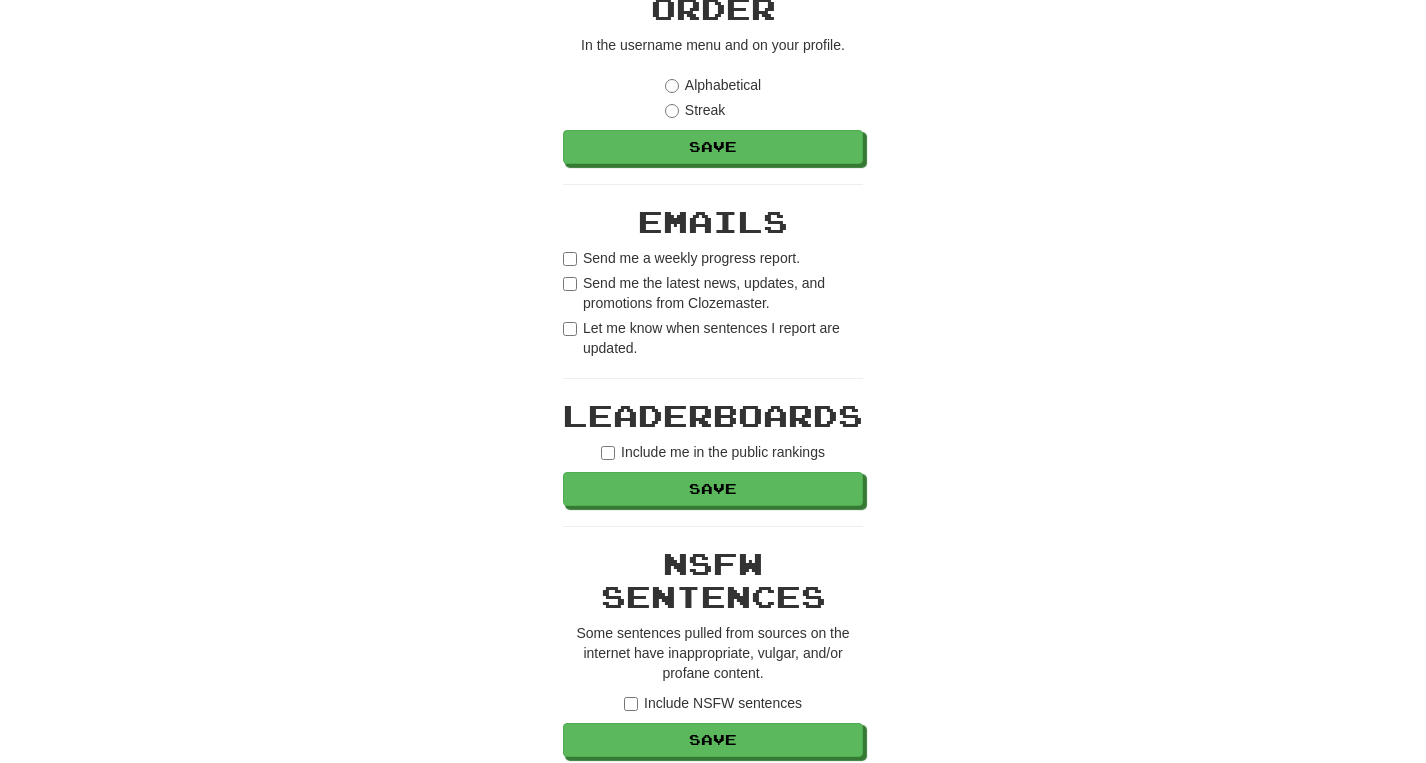 scroll, scrollTop: 1280, scrollLeft: 0, axis: vertical 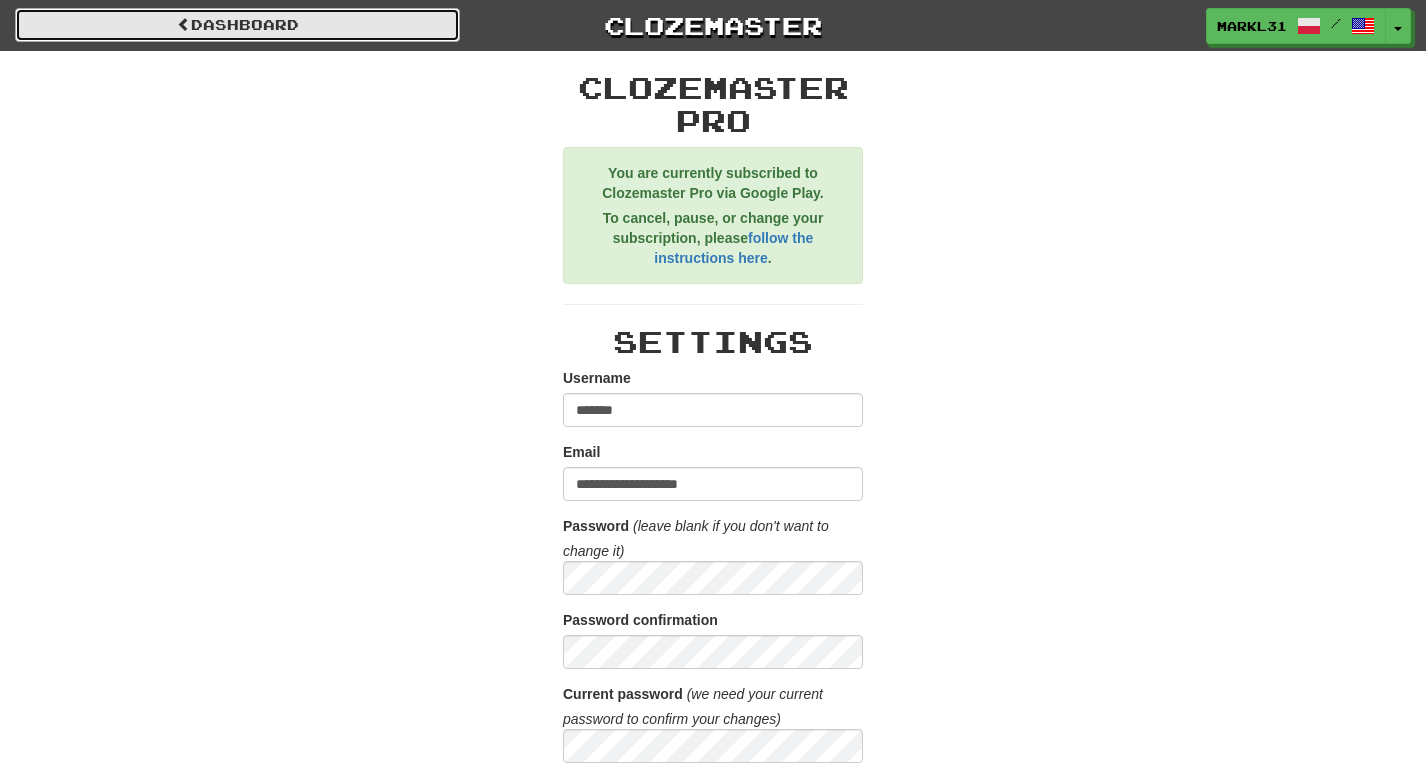 click on "Dashboard" at bounding box center [237, 25] 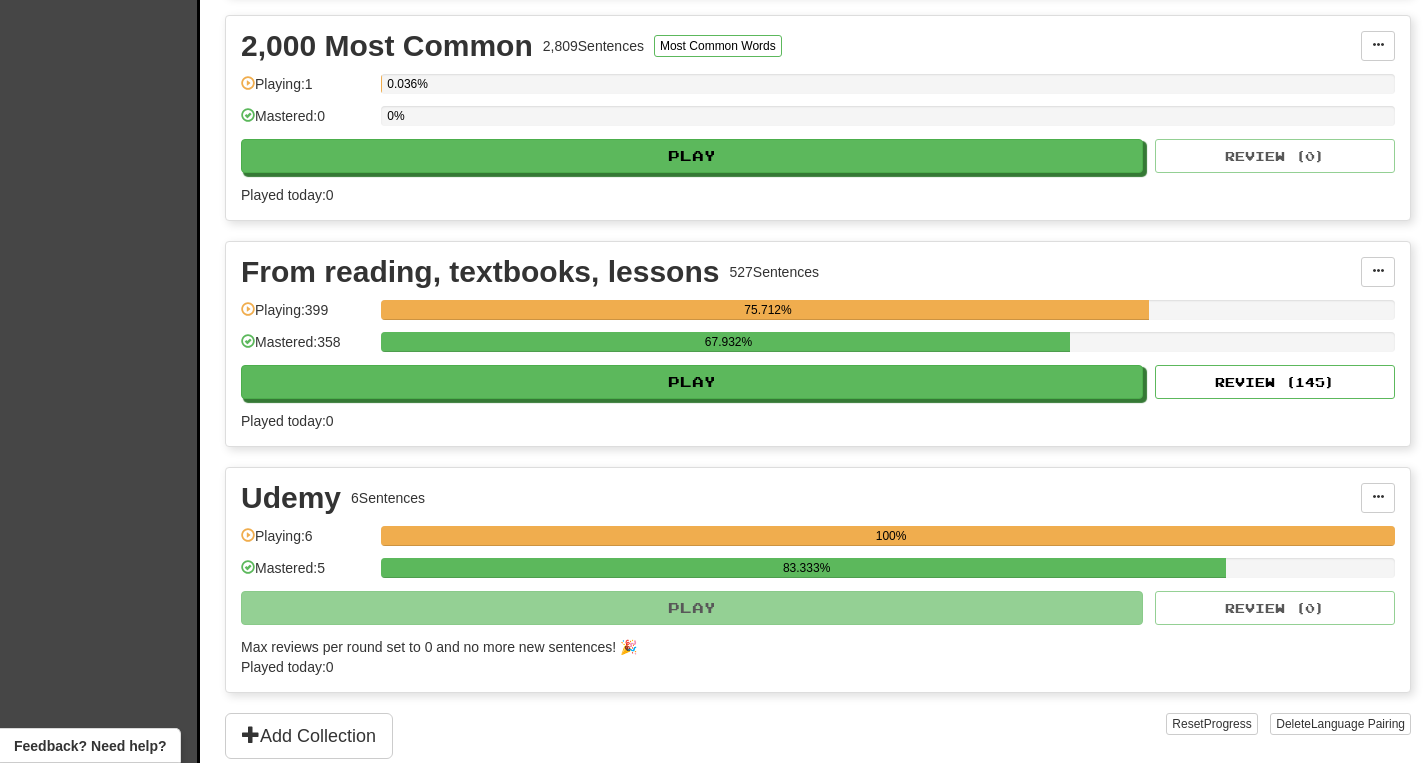scroll, scrollTop: 684, scrollLeft: 0, axis: vertical 